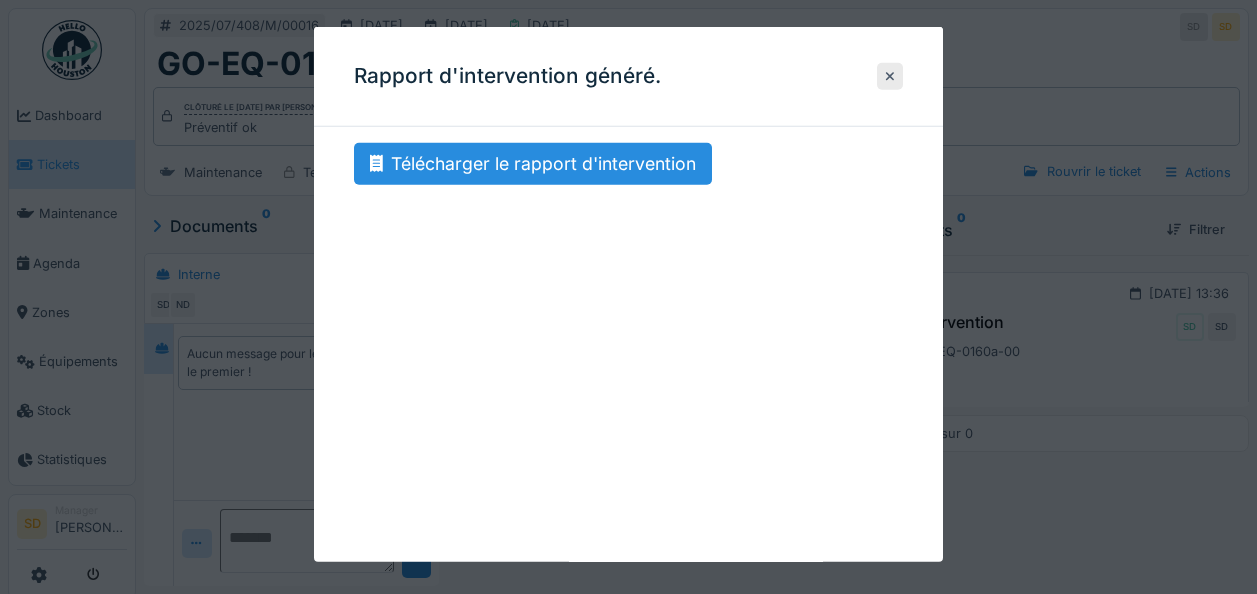 scroll, scrollTop: 15, scrollLeft: 0, axis: vertical 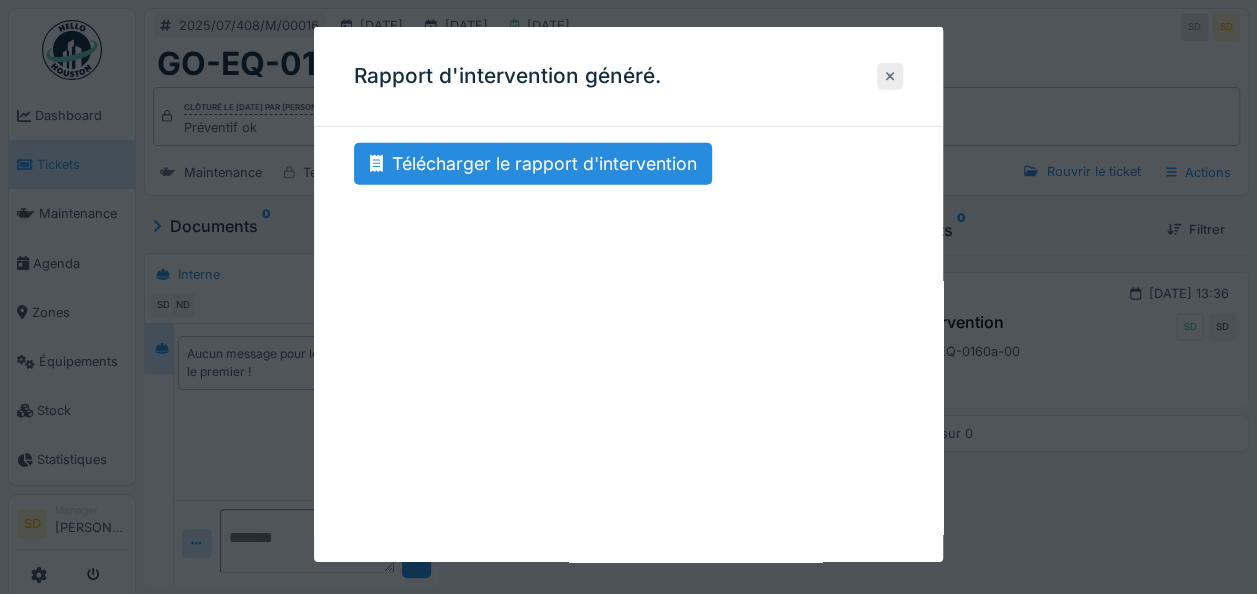 click at bounding box center (890, 76) 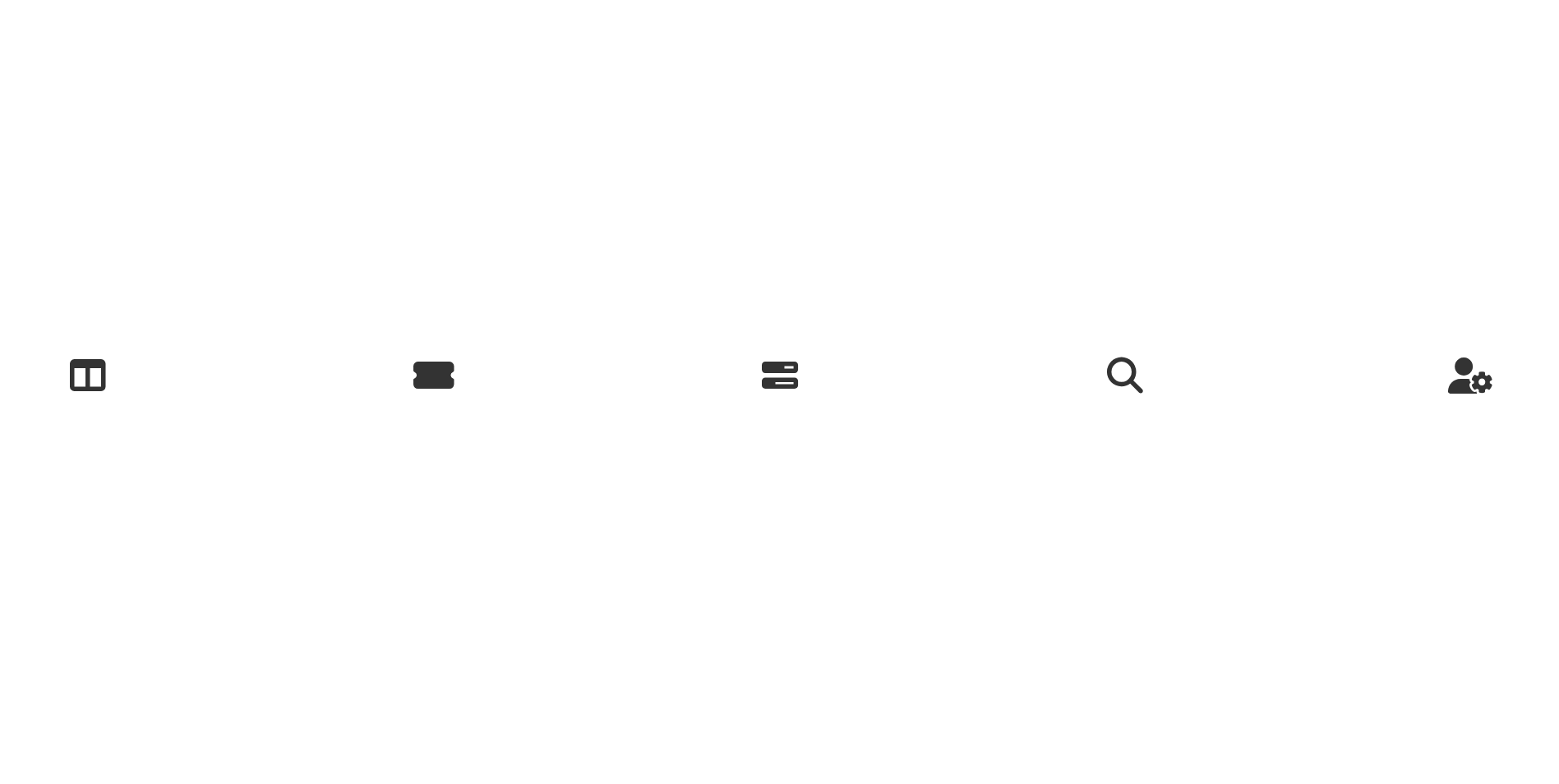 scroll, scrollTop: 0, scrollLeft: 0, axis: both 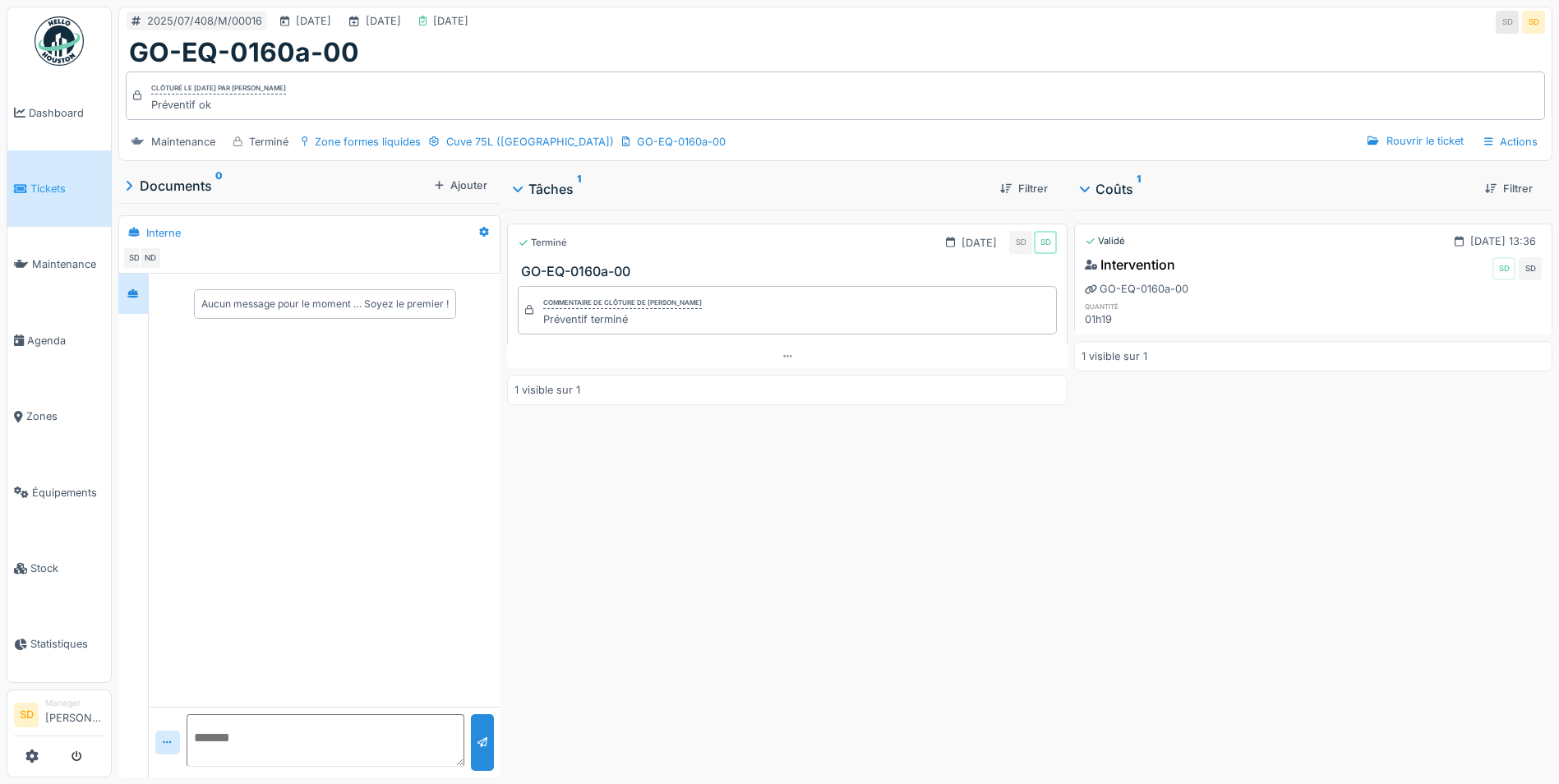 click on "Tickets" at bounding box center [67, 188] 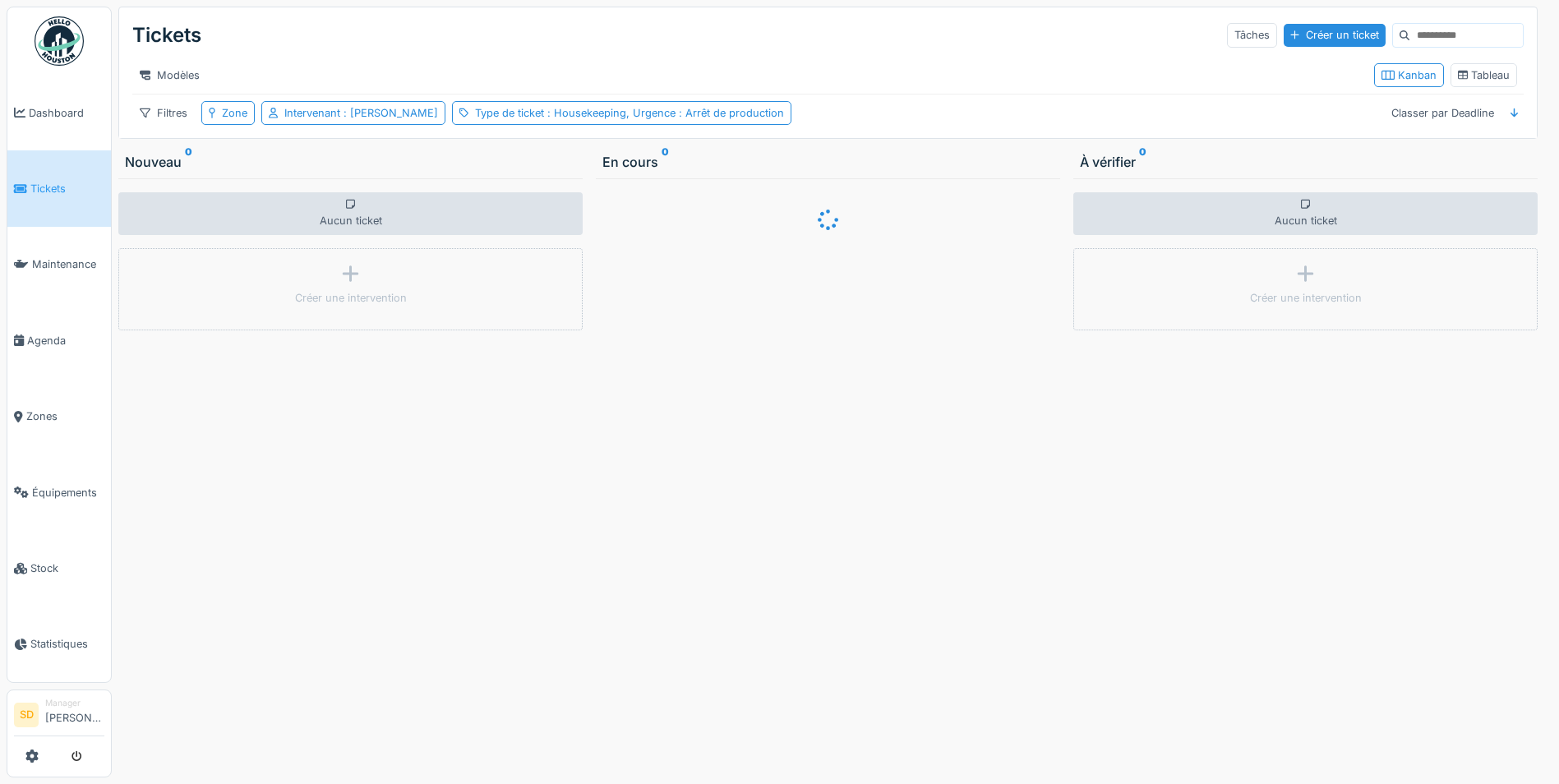 scroll, scrollTop: 0, scrollLeft: 0, axis: both 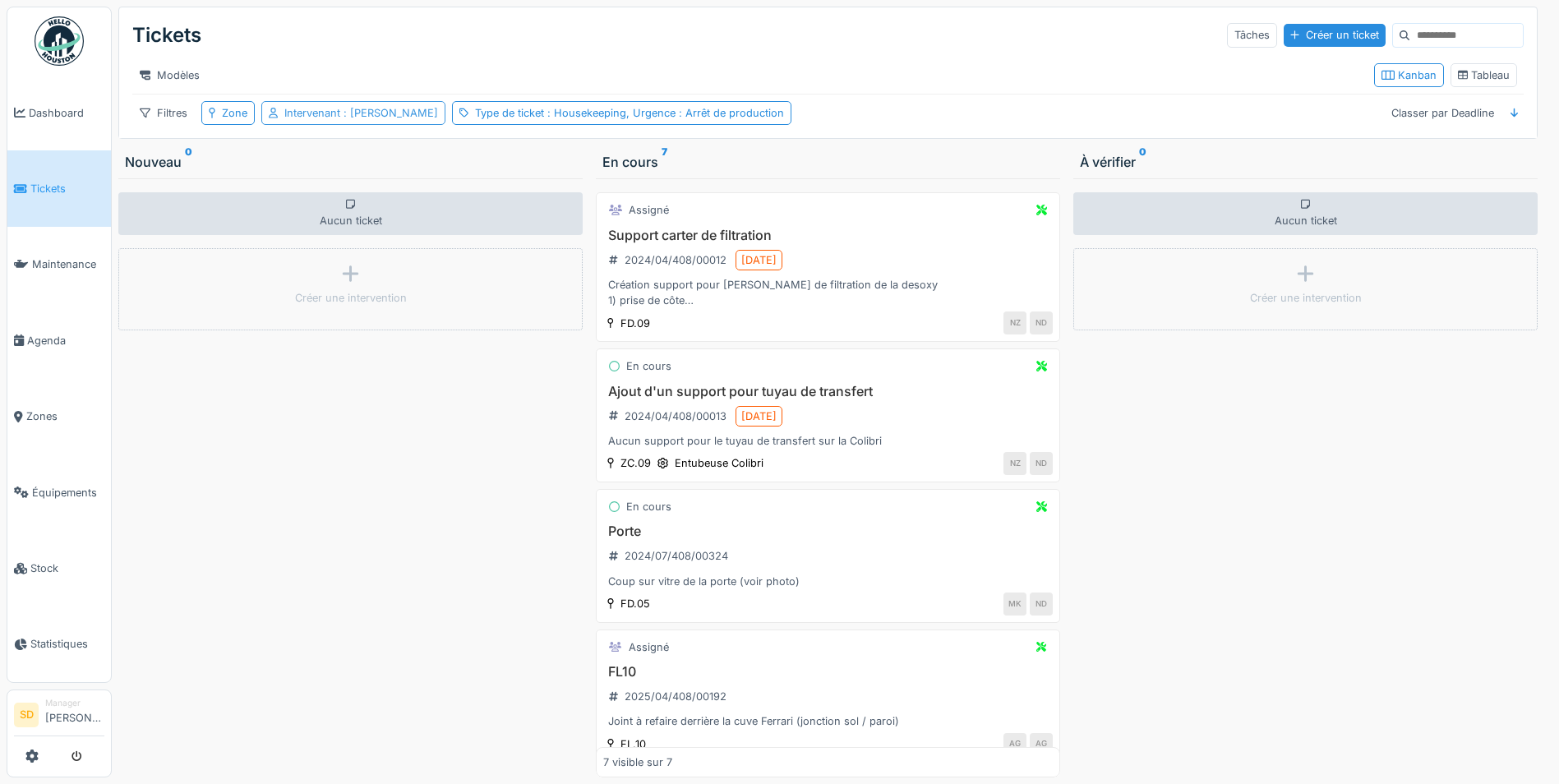 click on ":   Charles Boilly" at bounding box center [389, 113] 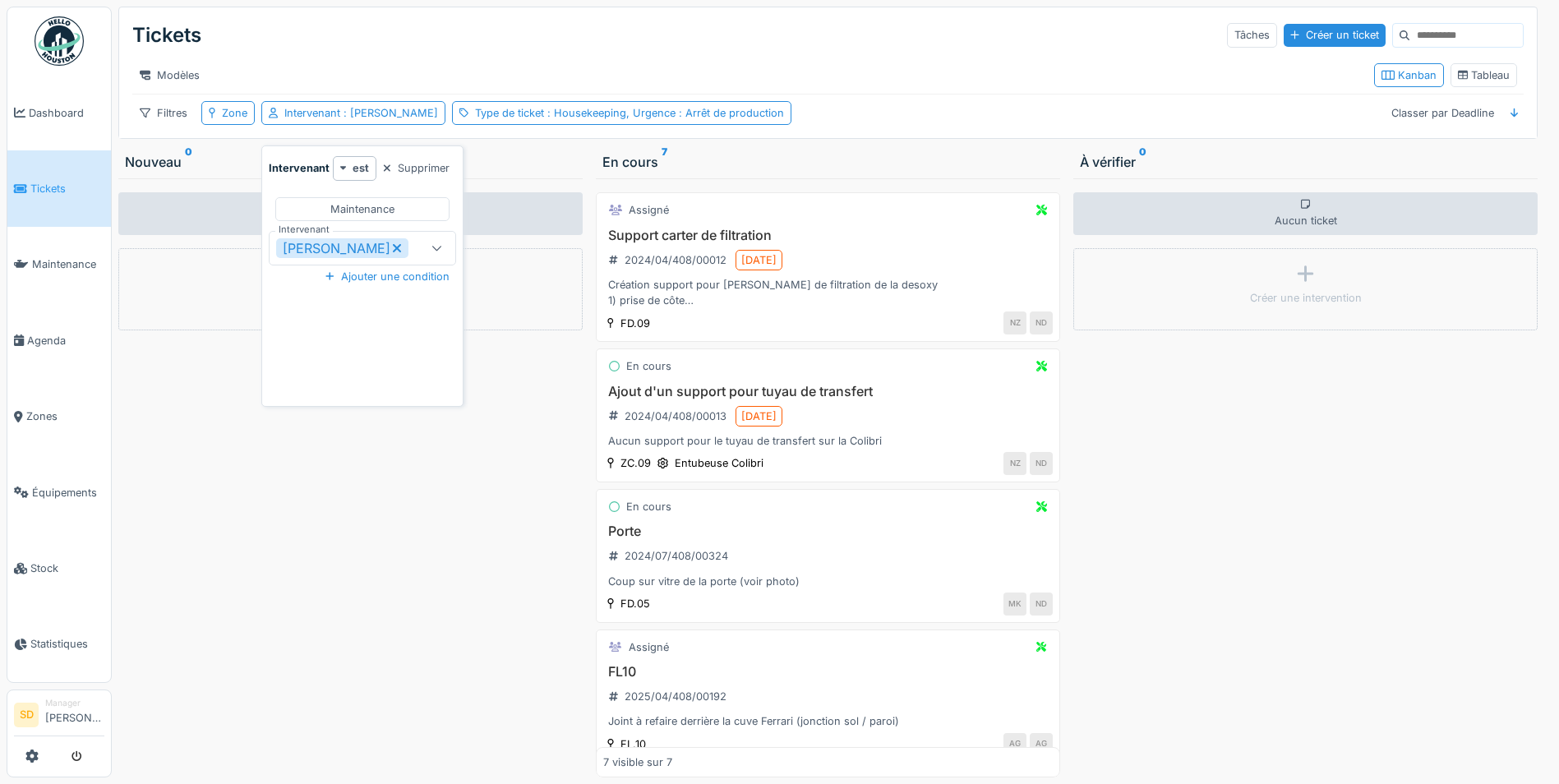 click 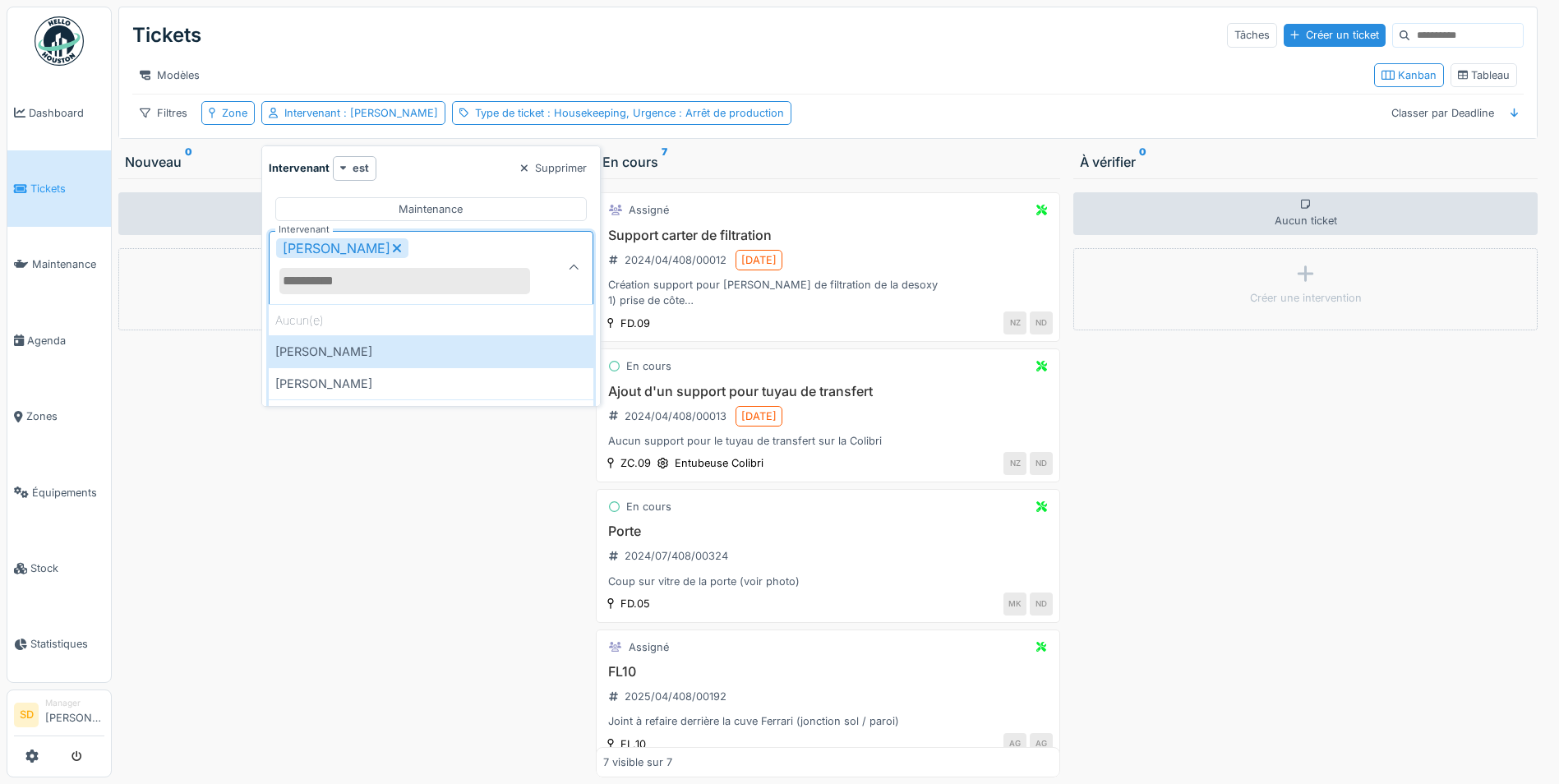 click 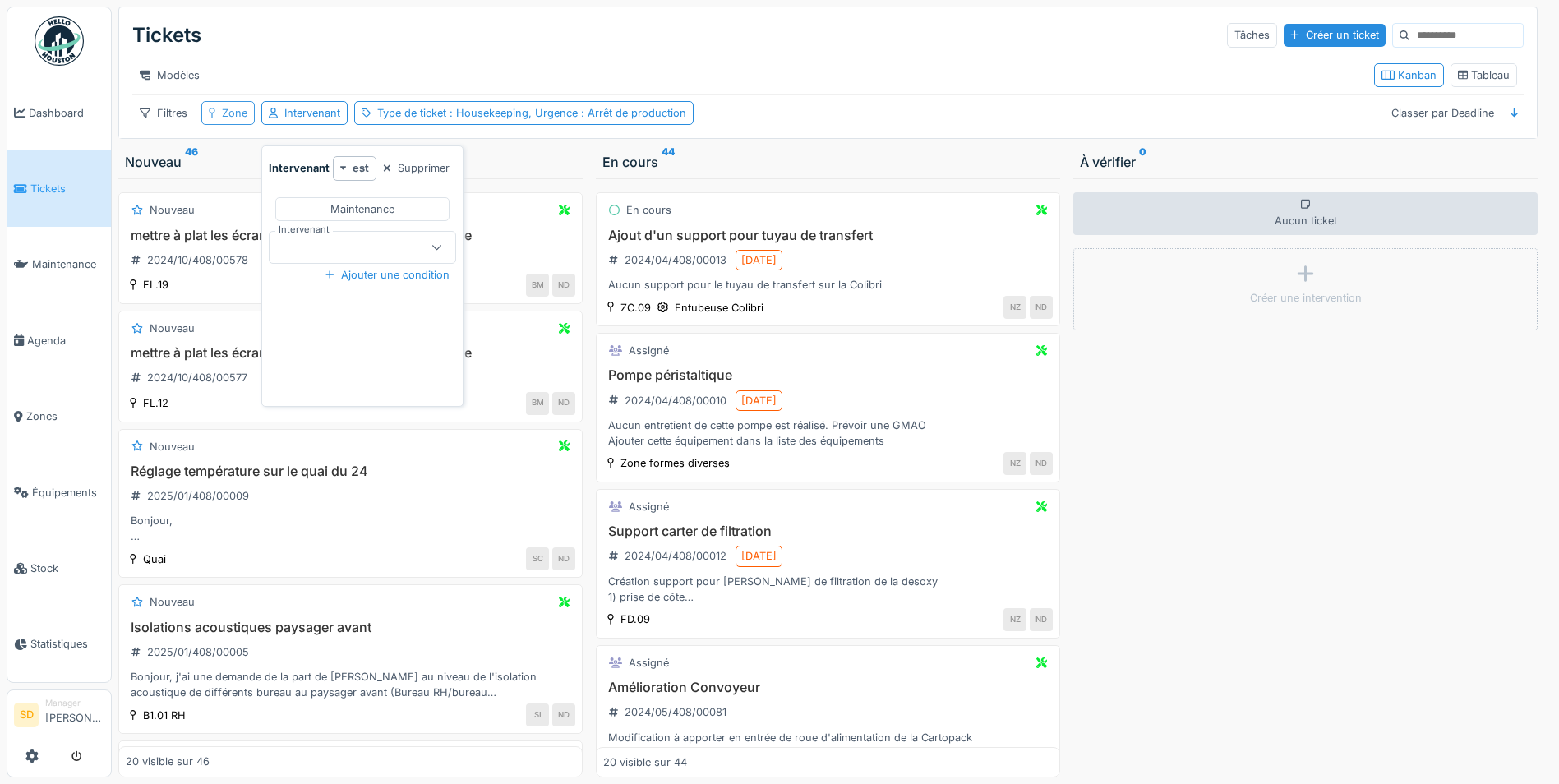 click on "Zone" at bounding box center (228, 113) 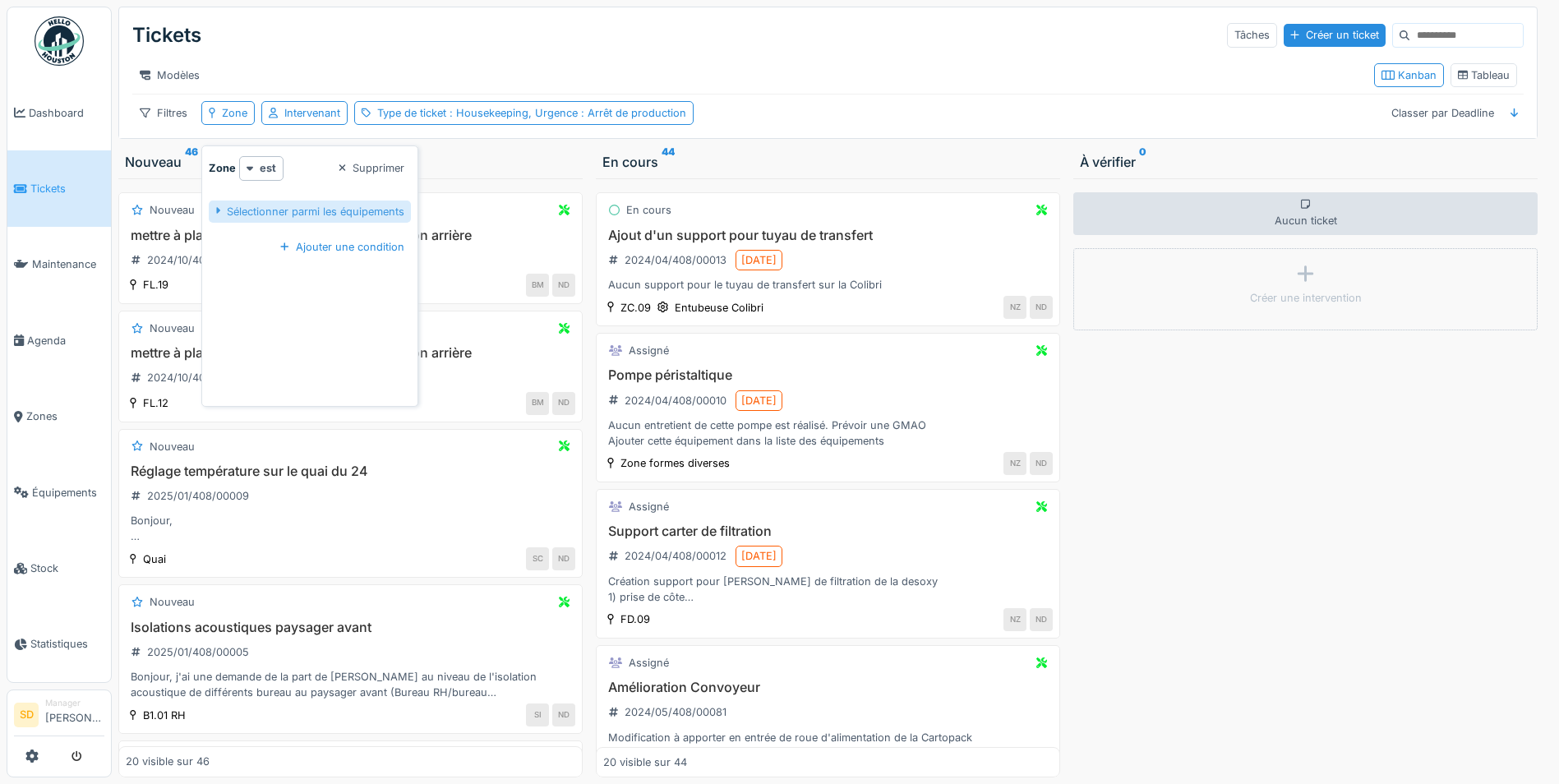 click on "Sélectionner parmi les équipements" at bounding box center (310, 211) 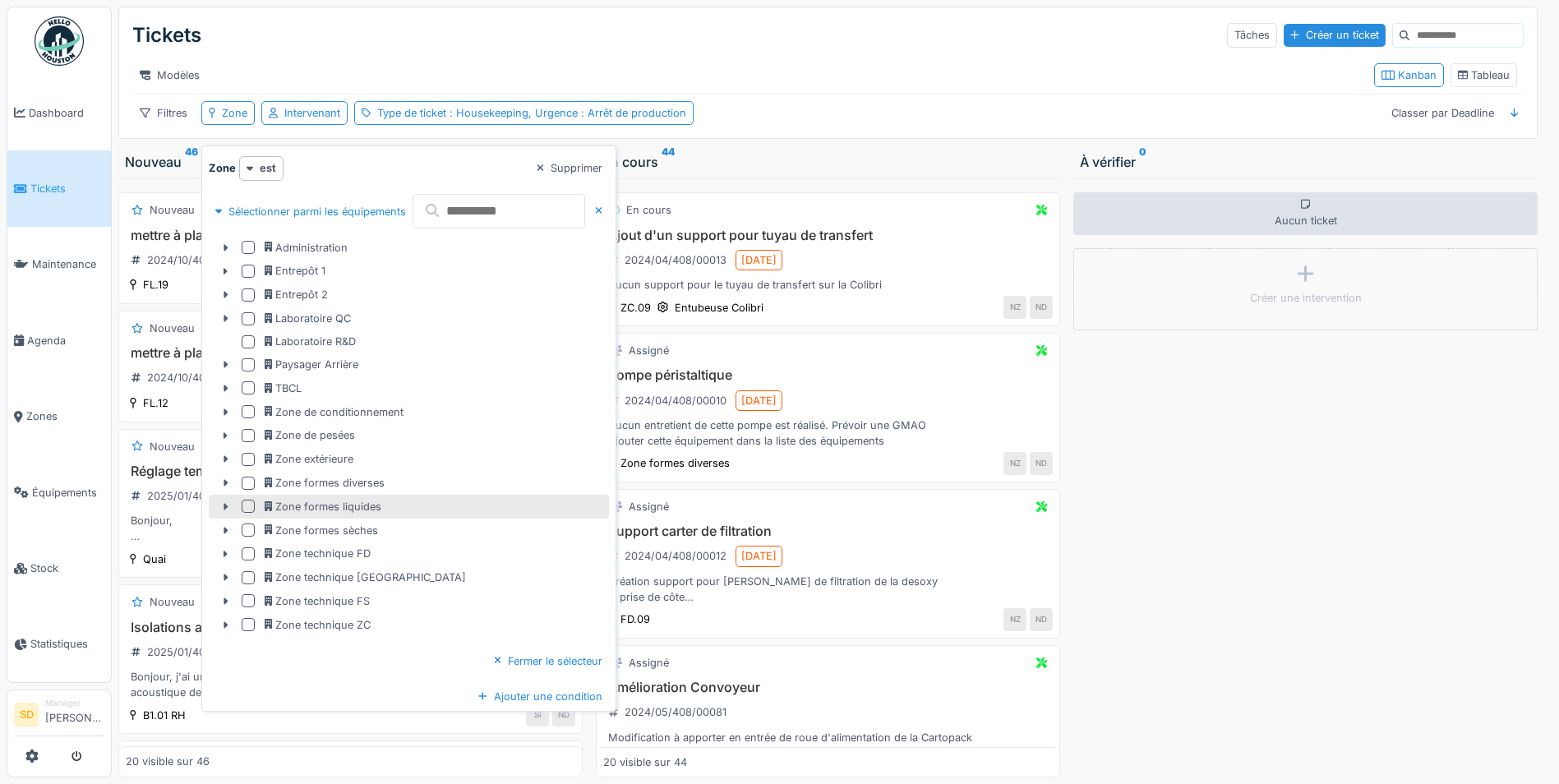 click at bounding box center [248, 506] 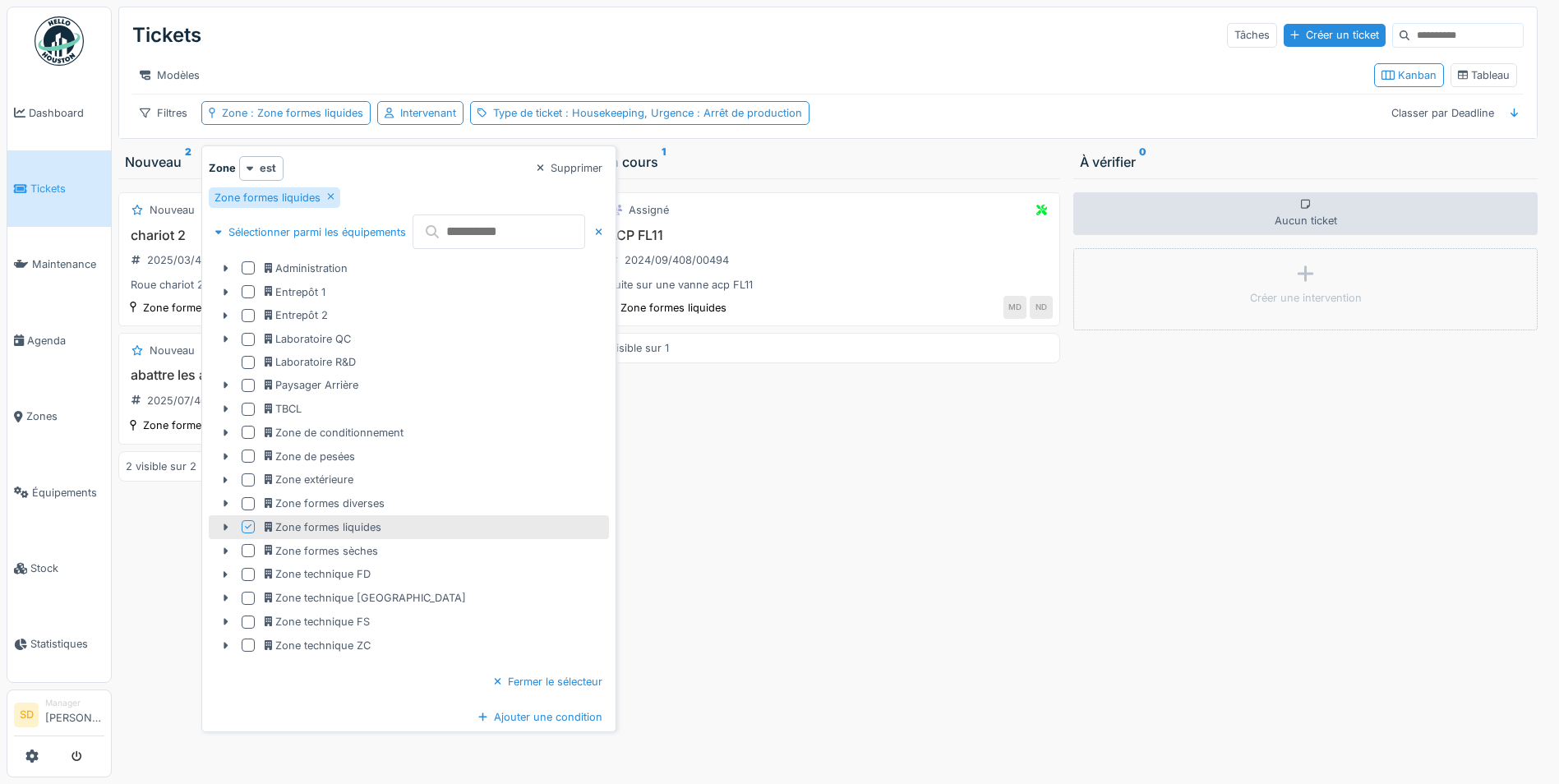click on "Assigné ACP FL11 2024/09/408/00494 Fuite sur une vanne acp FL11  Zone formes liquides MD ND 1 visible sur 1" at bounding box center [828, 477] 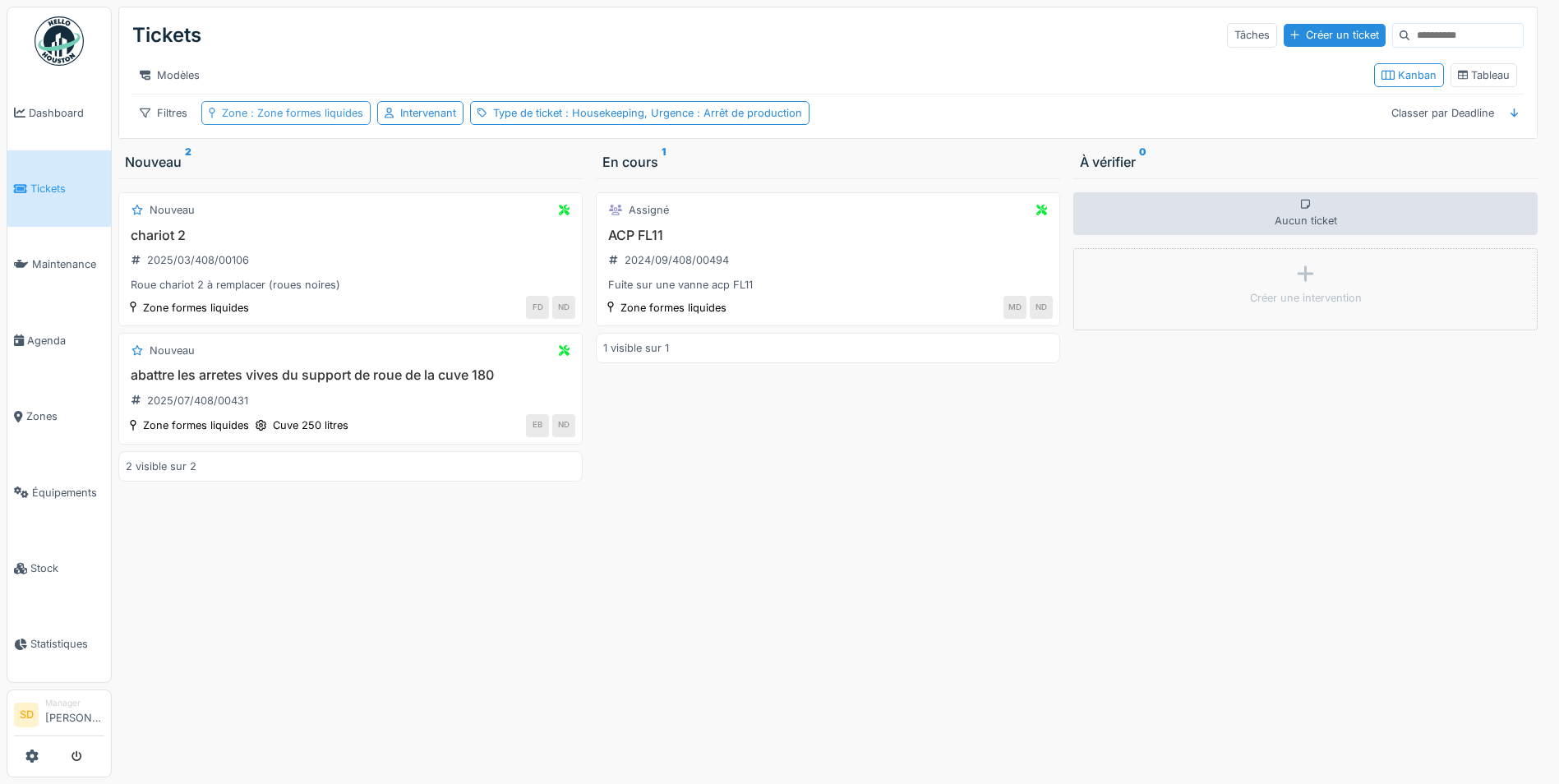 click on ":   Zone formes liquides" at bounding box center [305, 113] 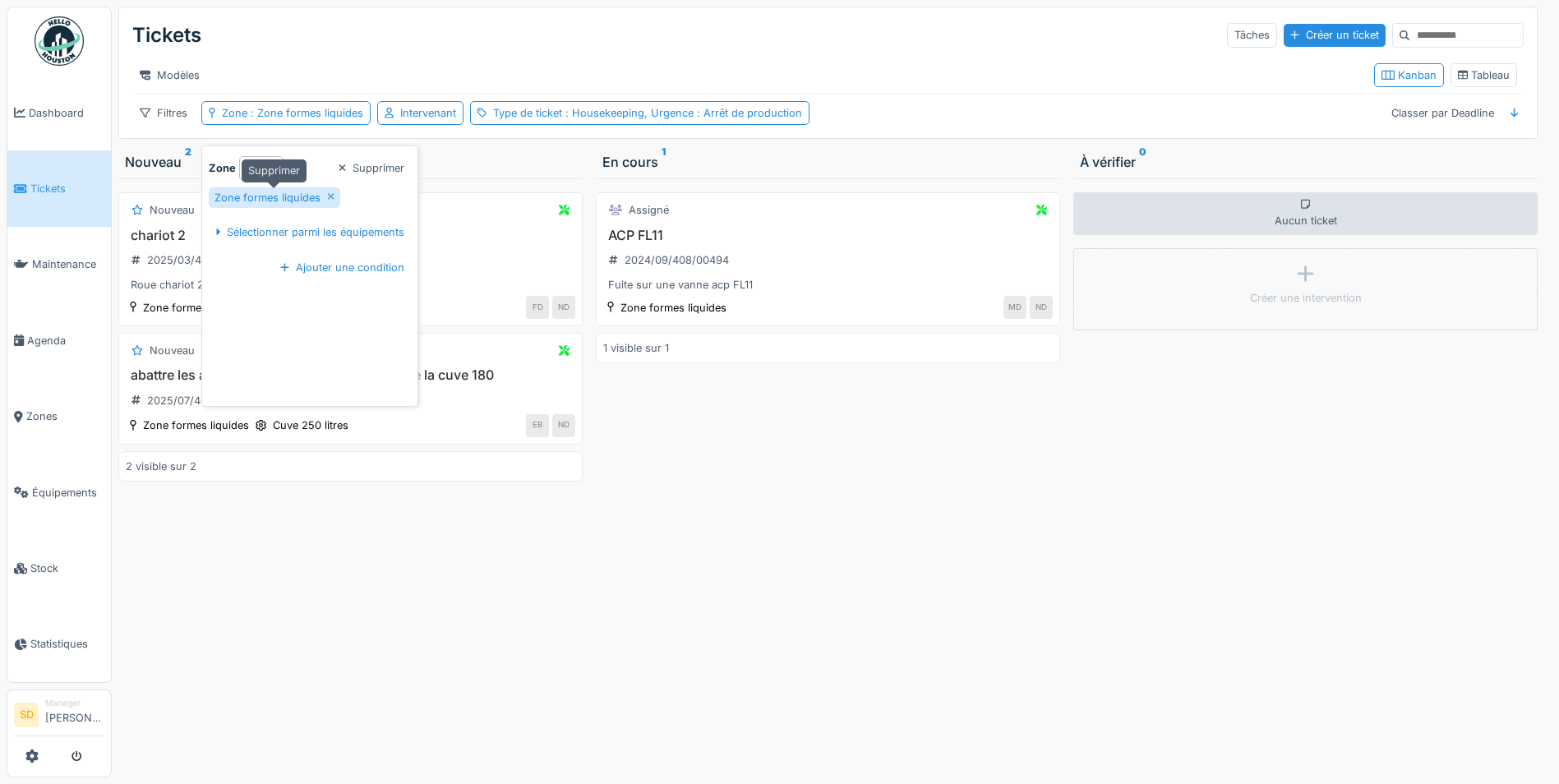 click 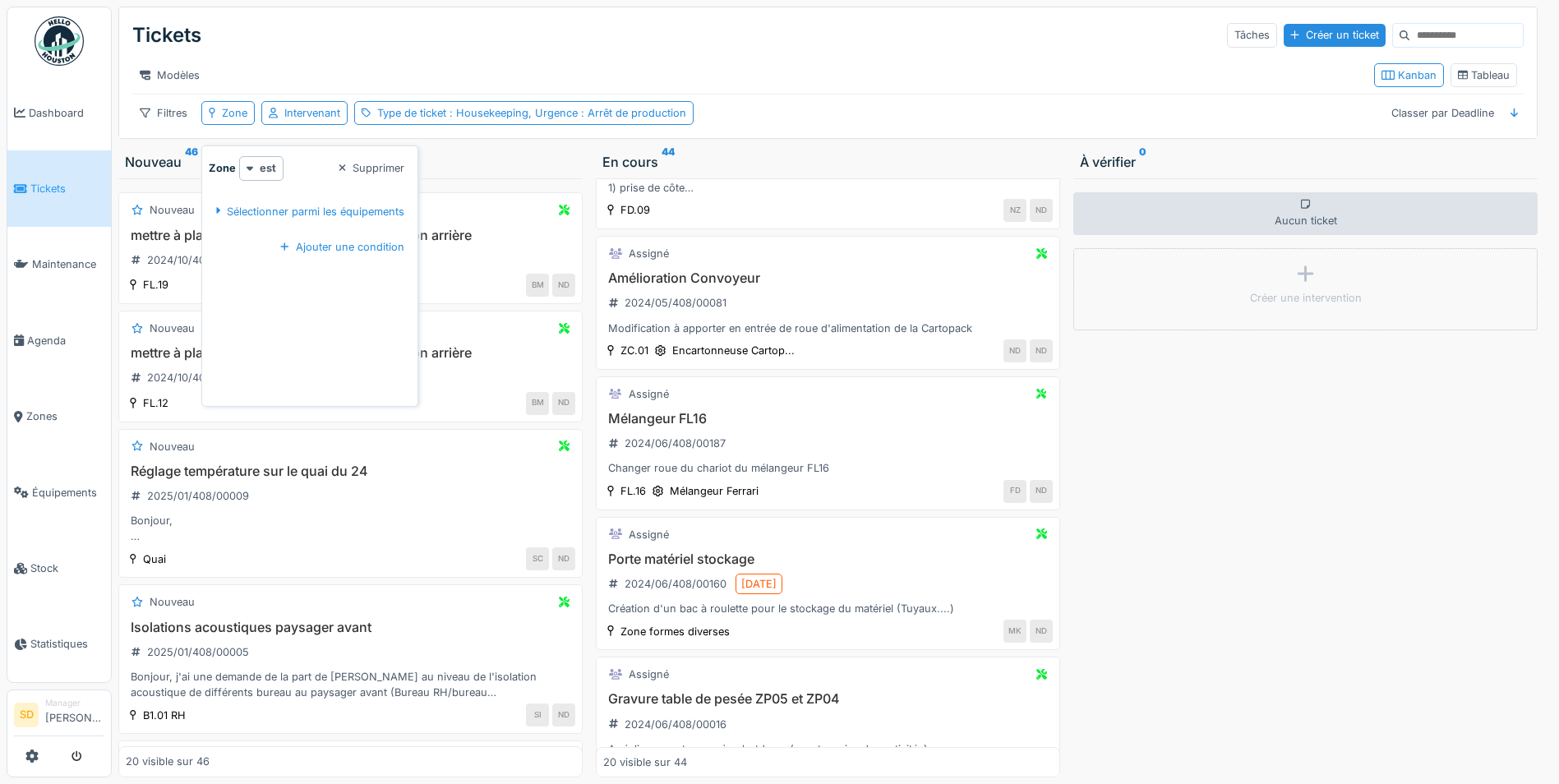 scroll, scrollTop: 411, scrollLeft: 0, axis: vertical 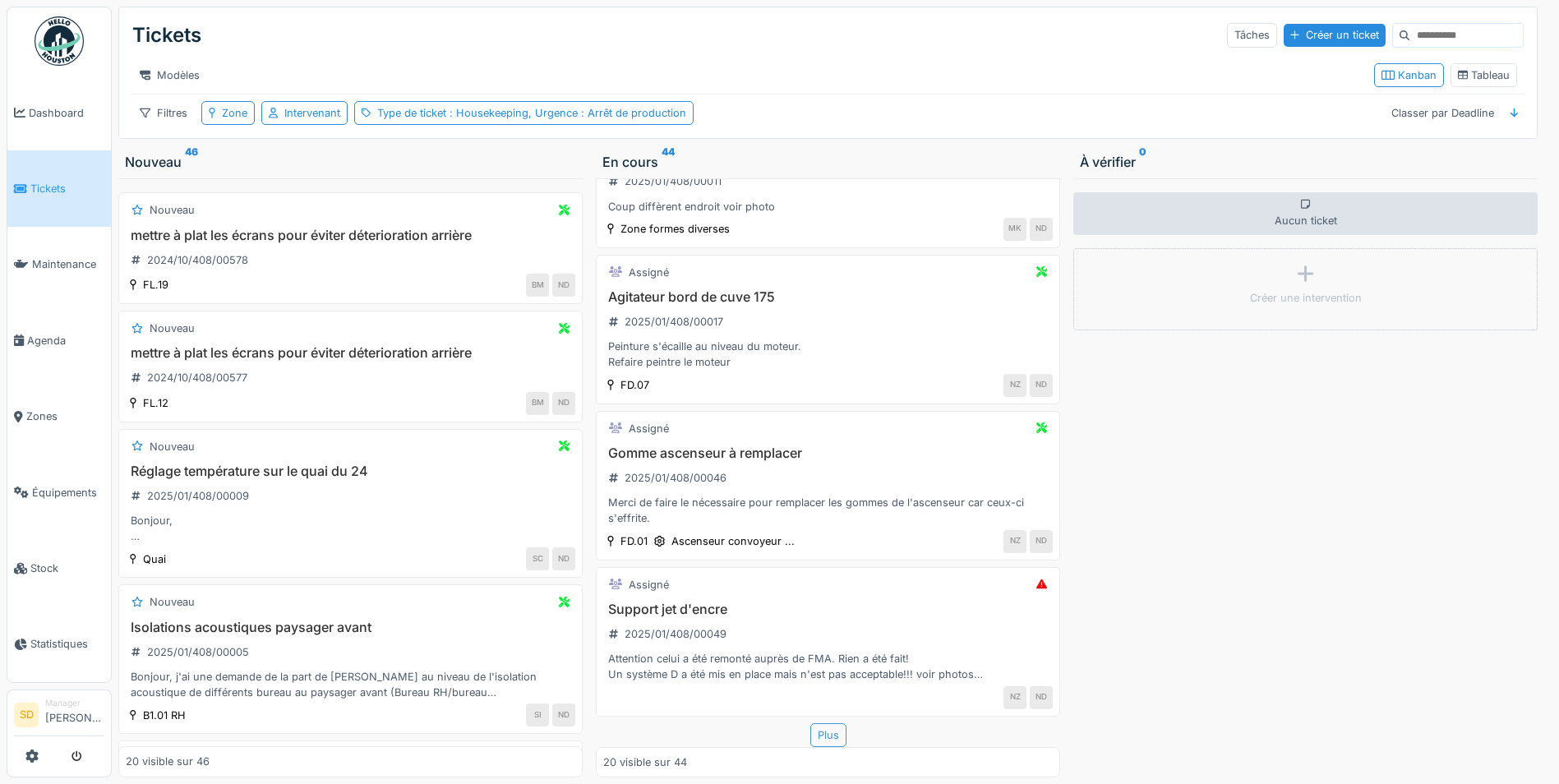 click on "Plus" at bounding box center [828, 735] 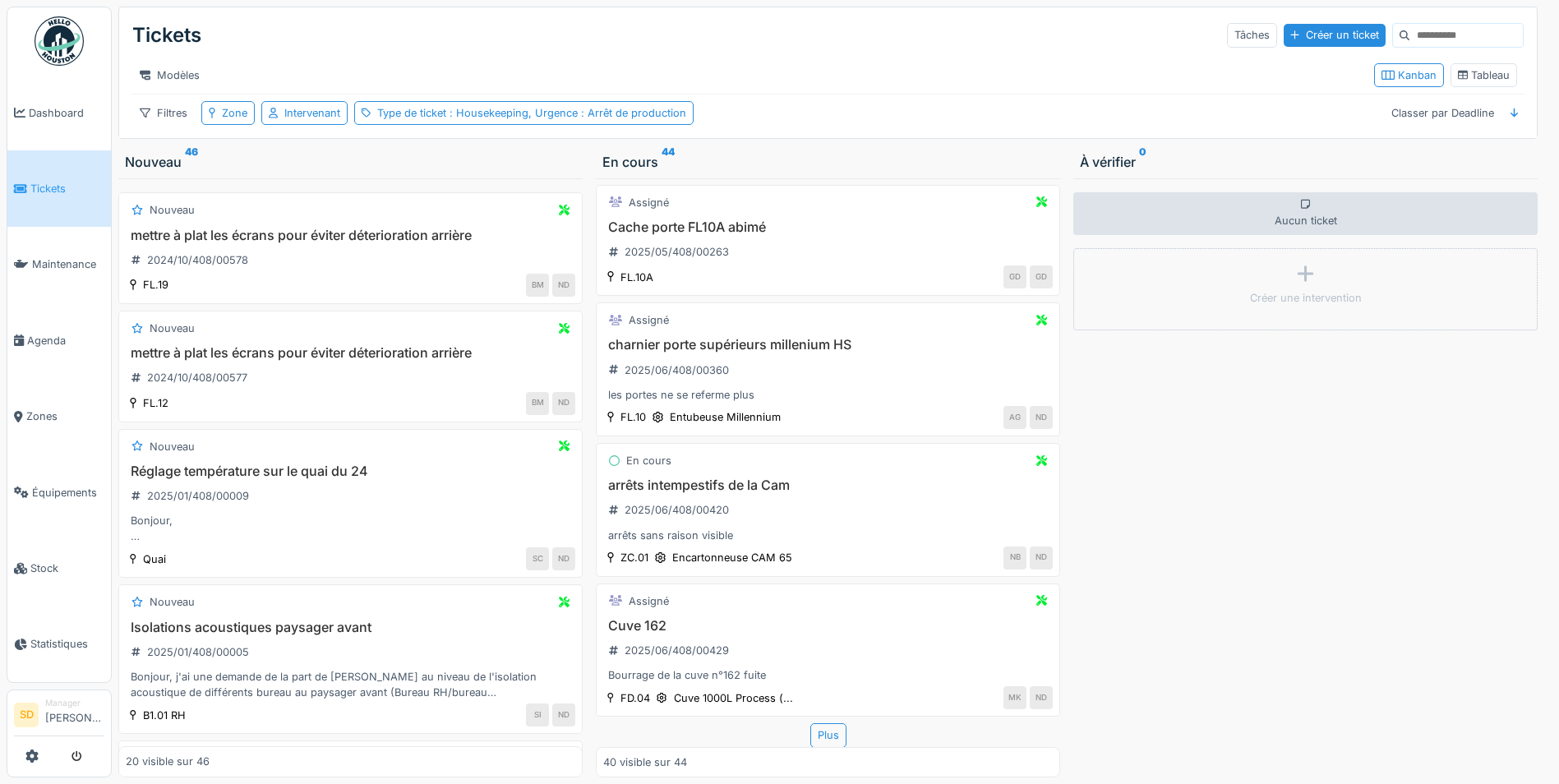 scroll, scrollTop: 5271, scrollLeft: 0, axis: vertical 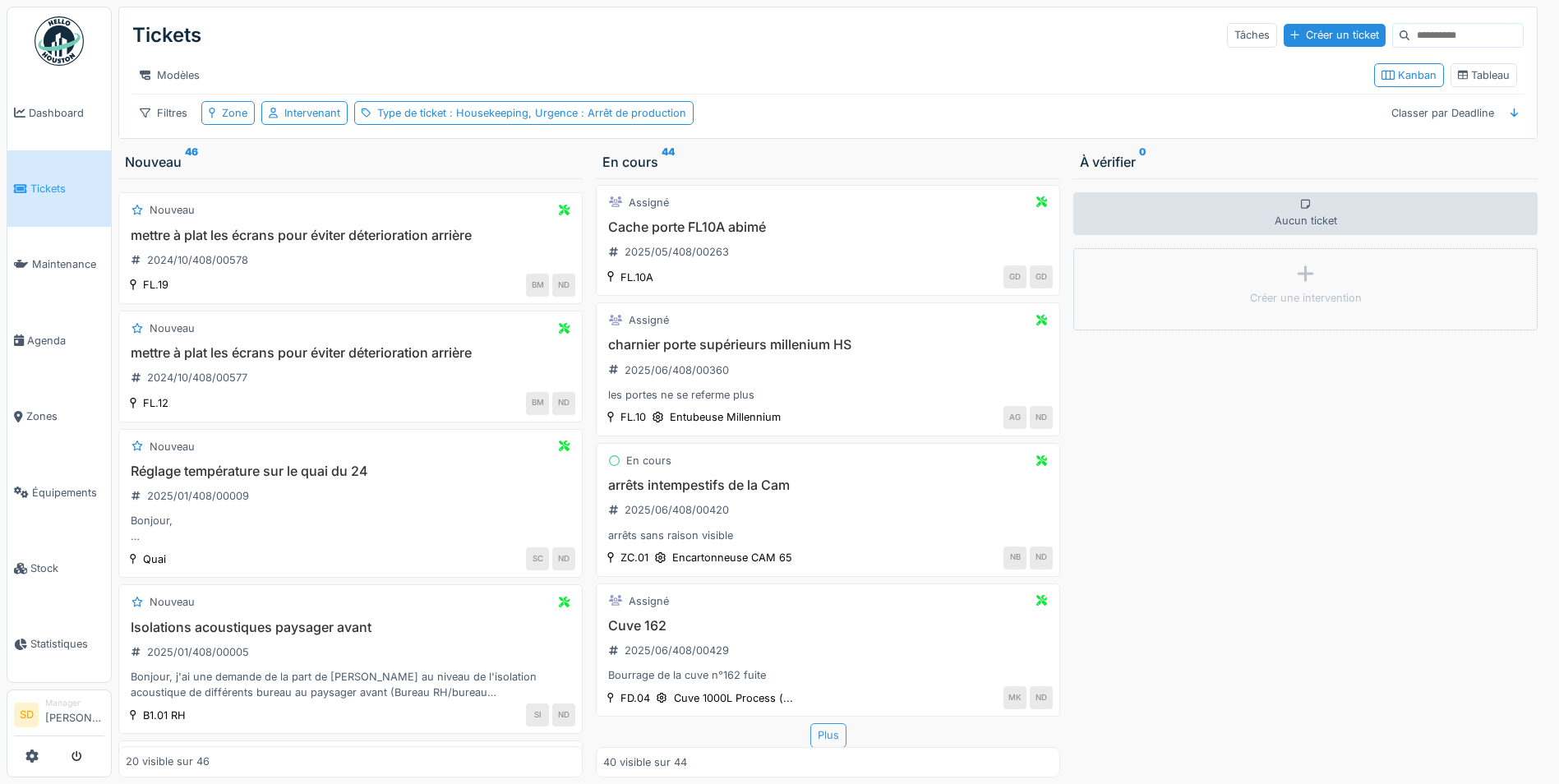click on "Plus" at bounding box center [828, 735] 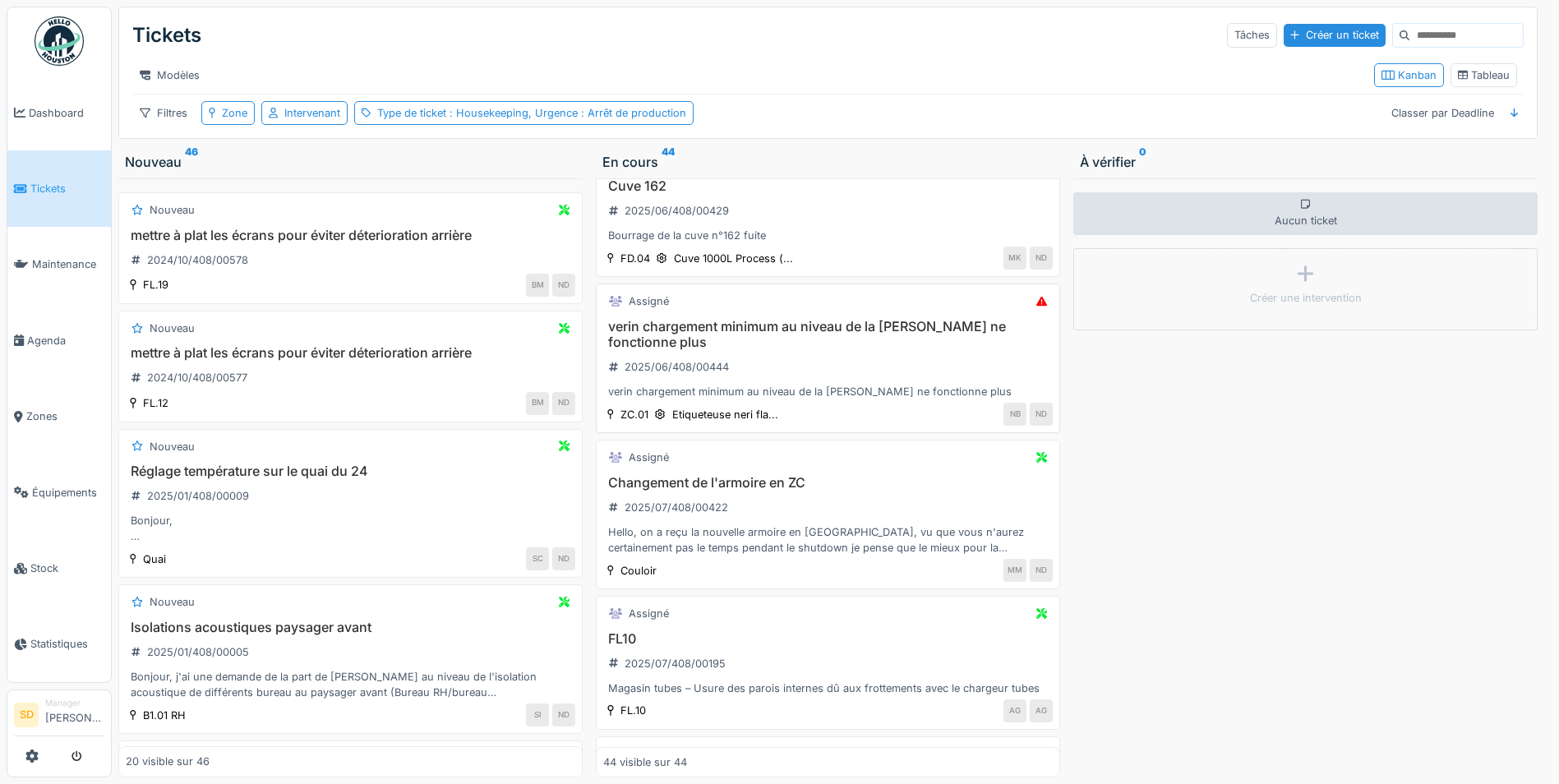 scroll, scrollTop: 5833, scrollLeft: 0, axis: vertical 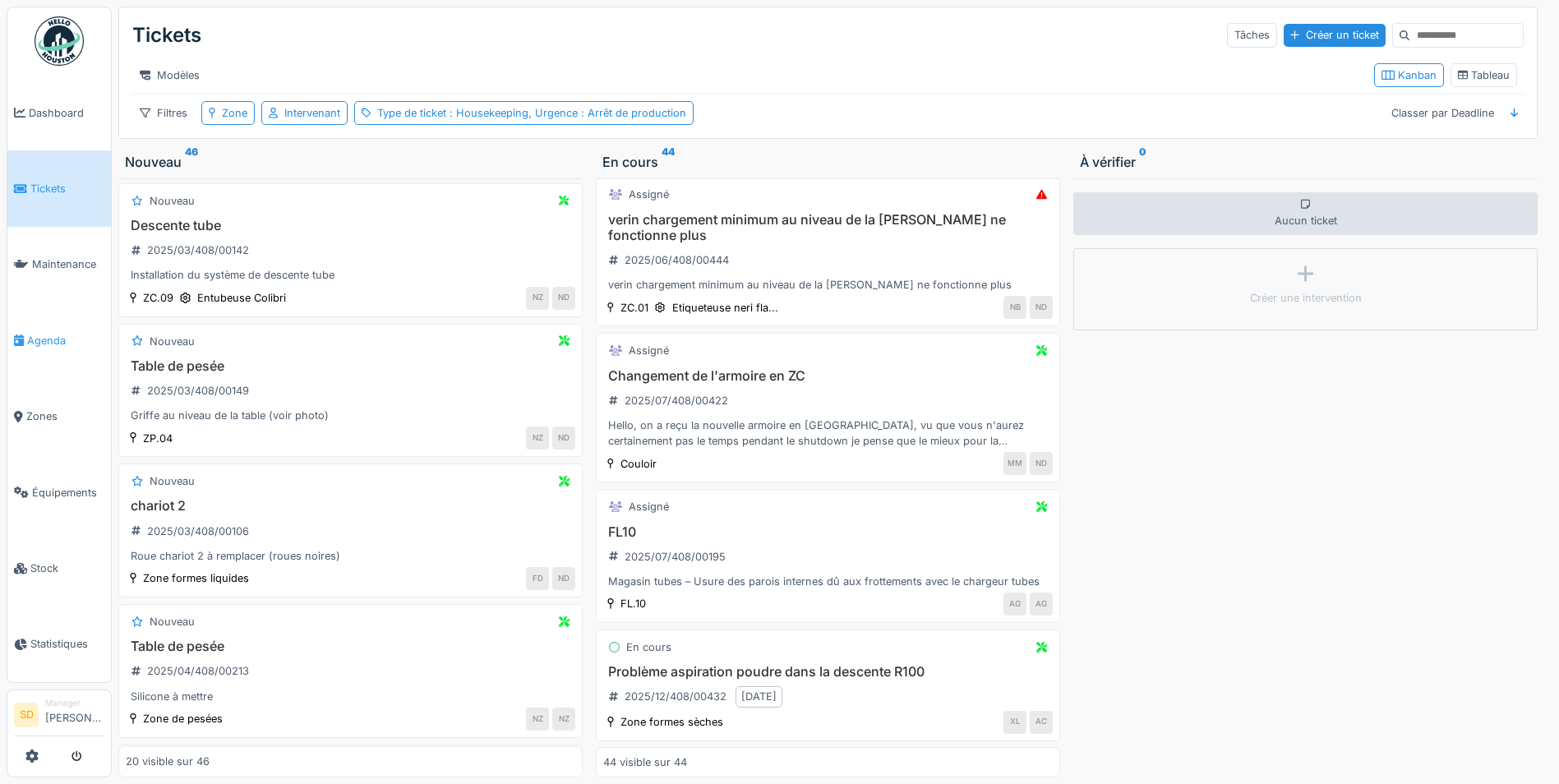 click on "Agenda" at bounding box center [66, 340] 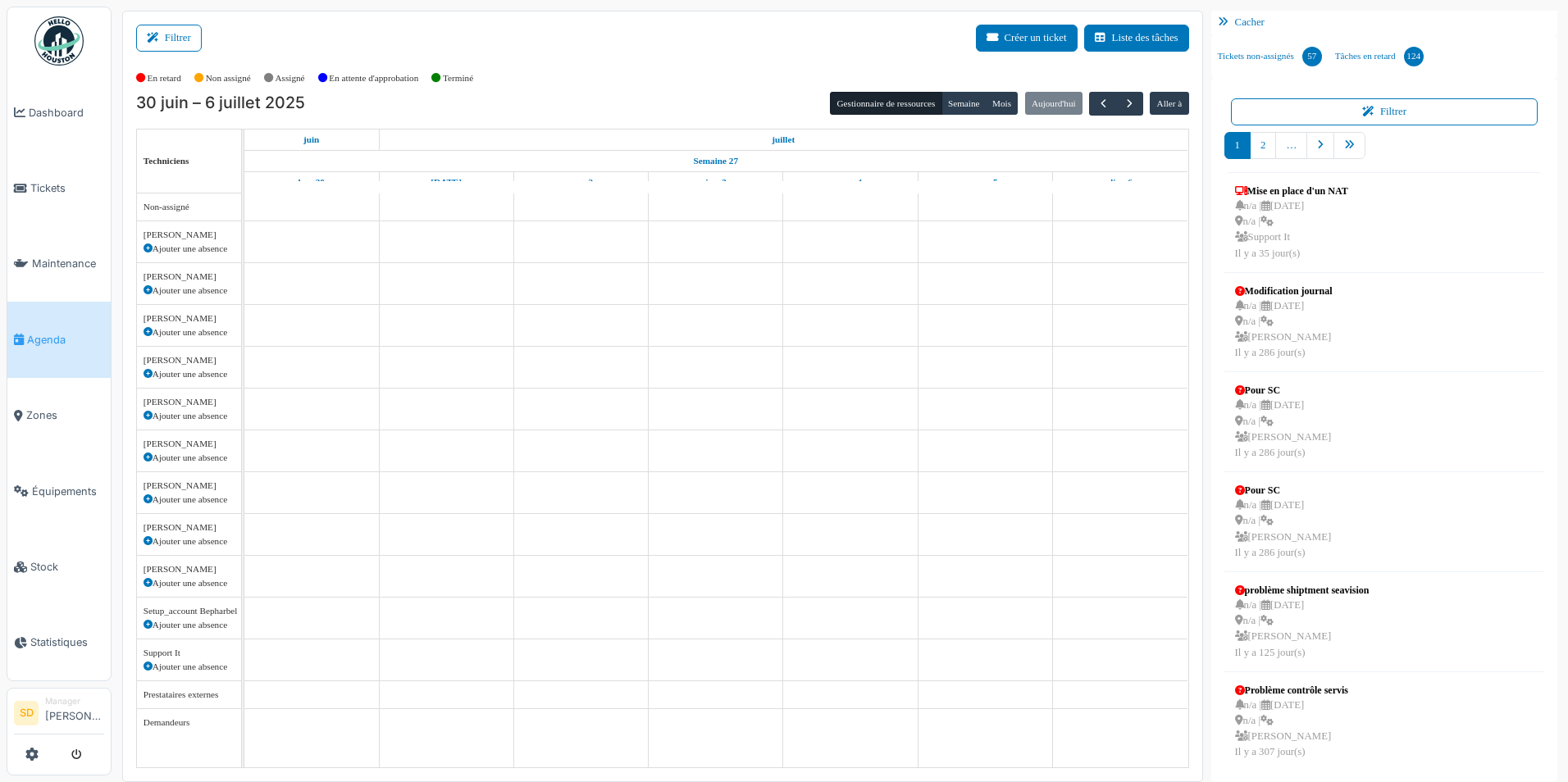 scroll, scrollTop: 0, scrollLeft: 0, axis: both 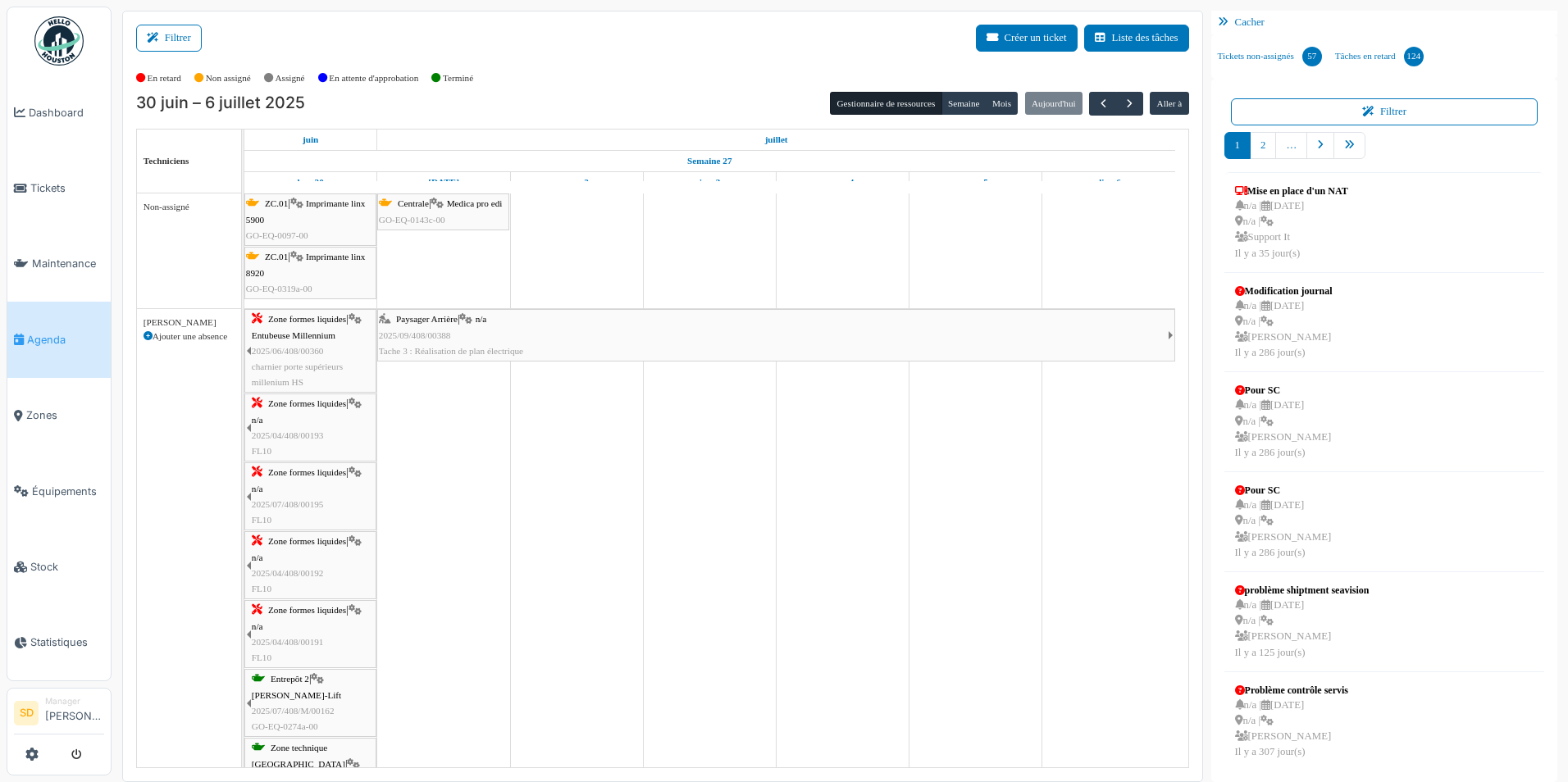 click at bounding box center [1226, 22] 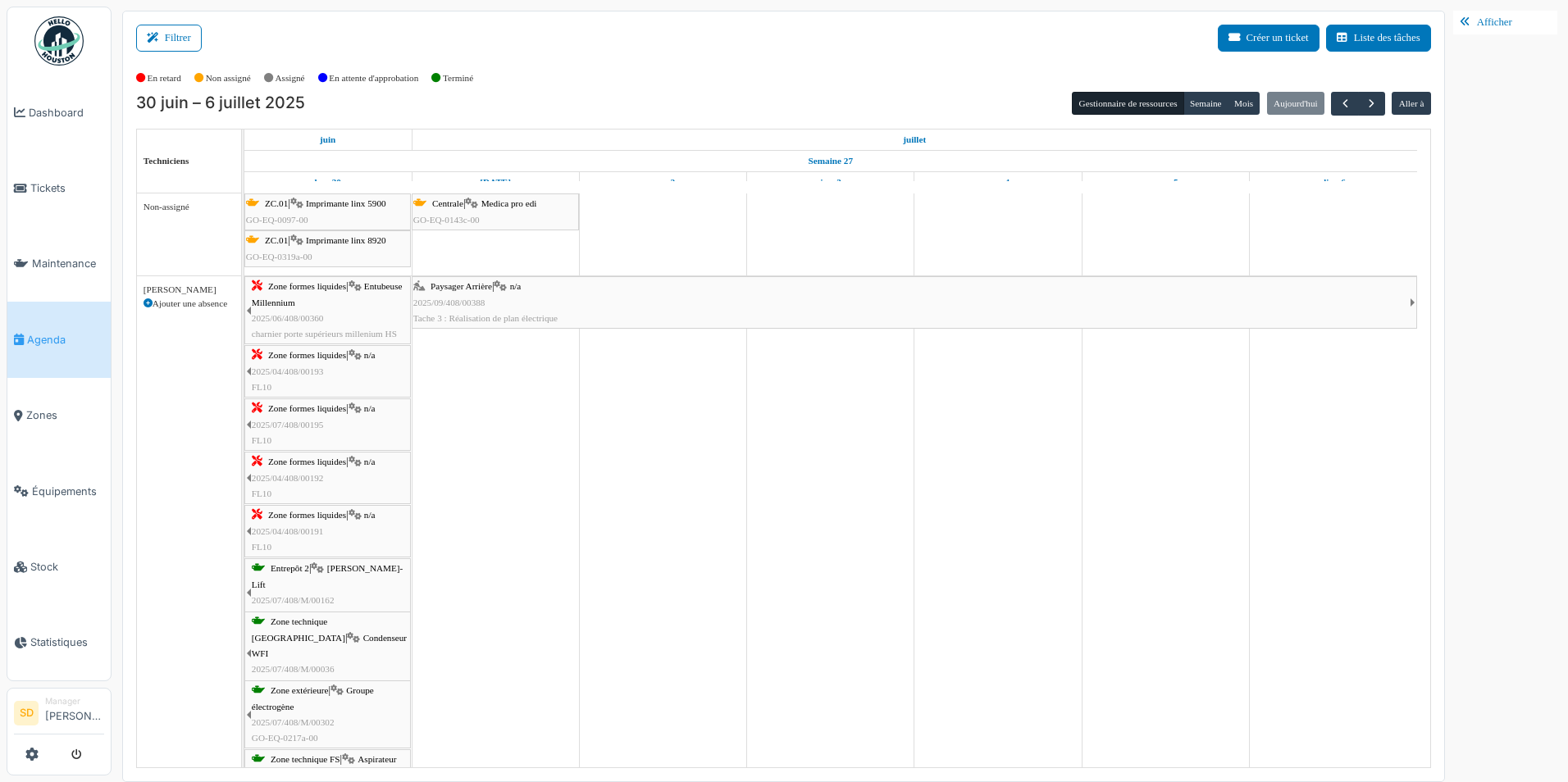 scroll, scrollTop: 258, scrollLeft: 0, axis: vertical 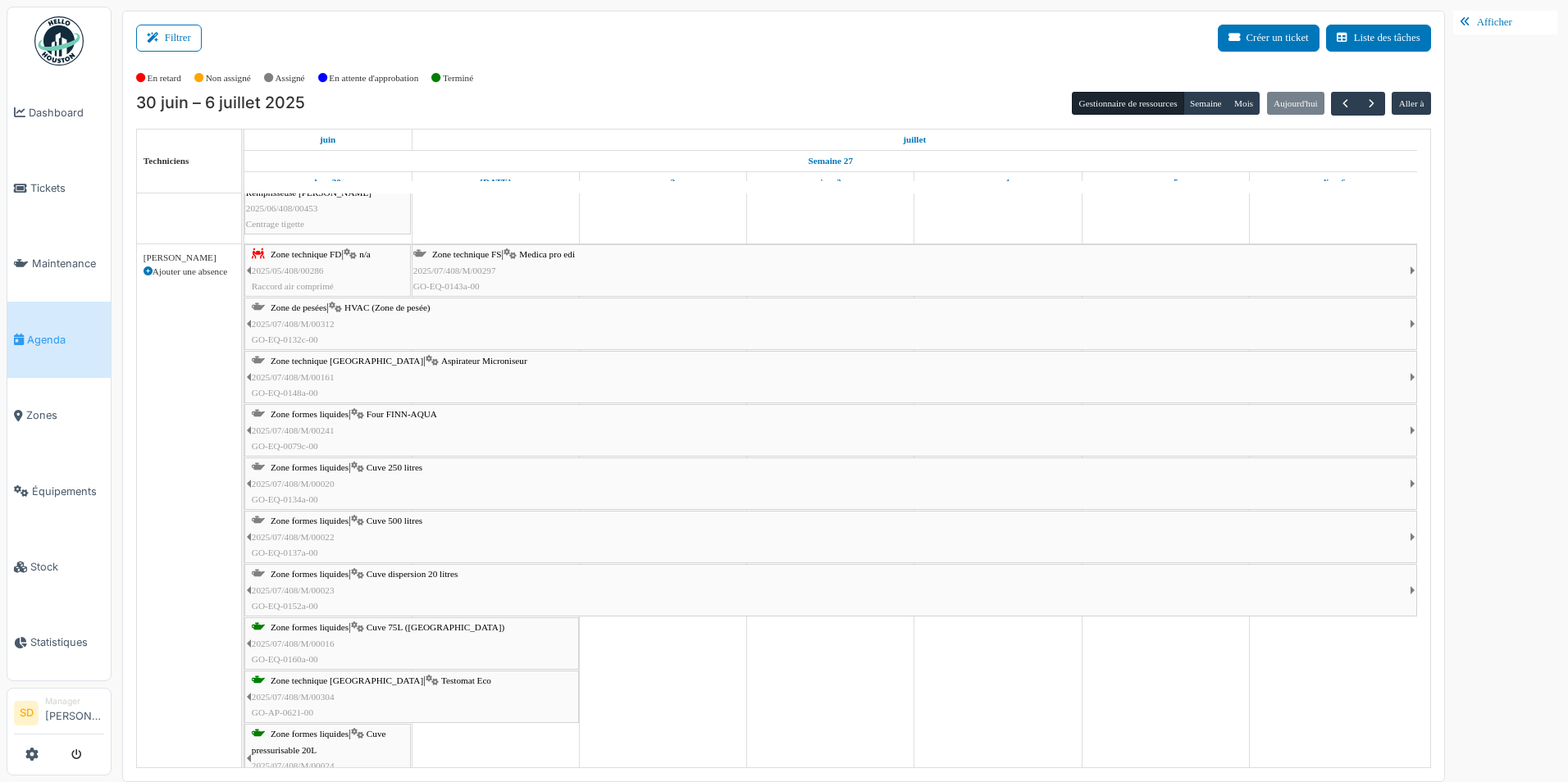 click on "Four FINN-AQUA" at bounding box center [402, 414] 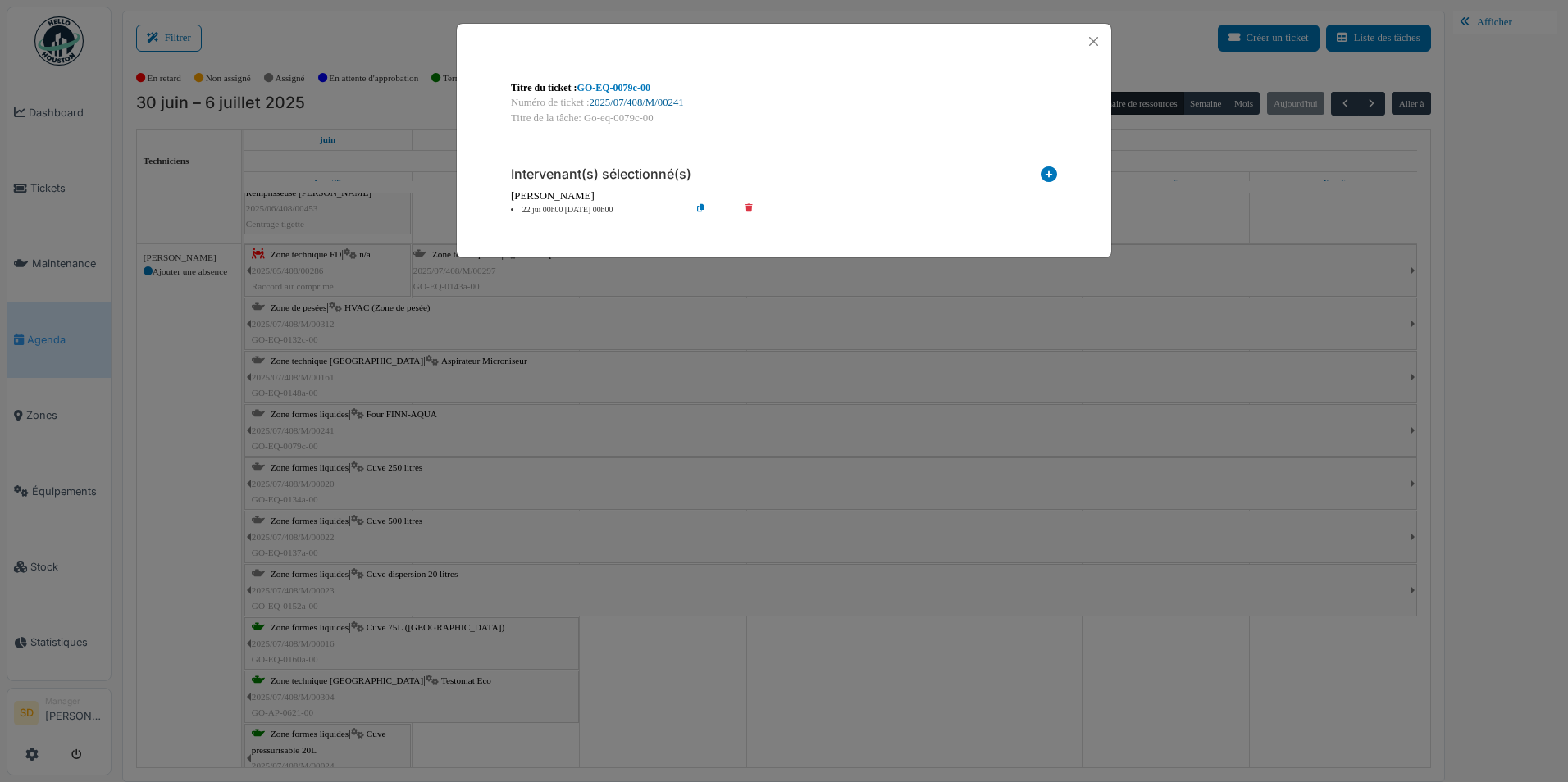 click on "2025/07/408/M/00241" at bounding box center [636, 102] 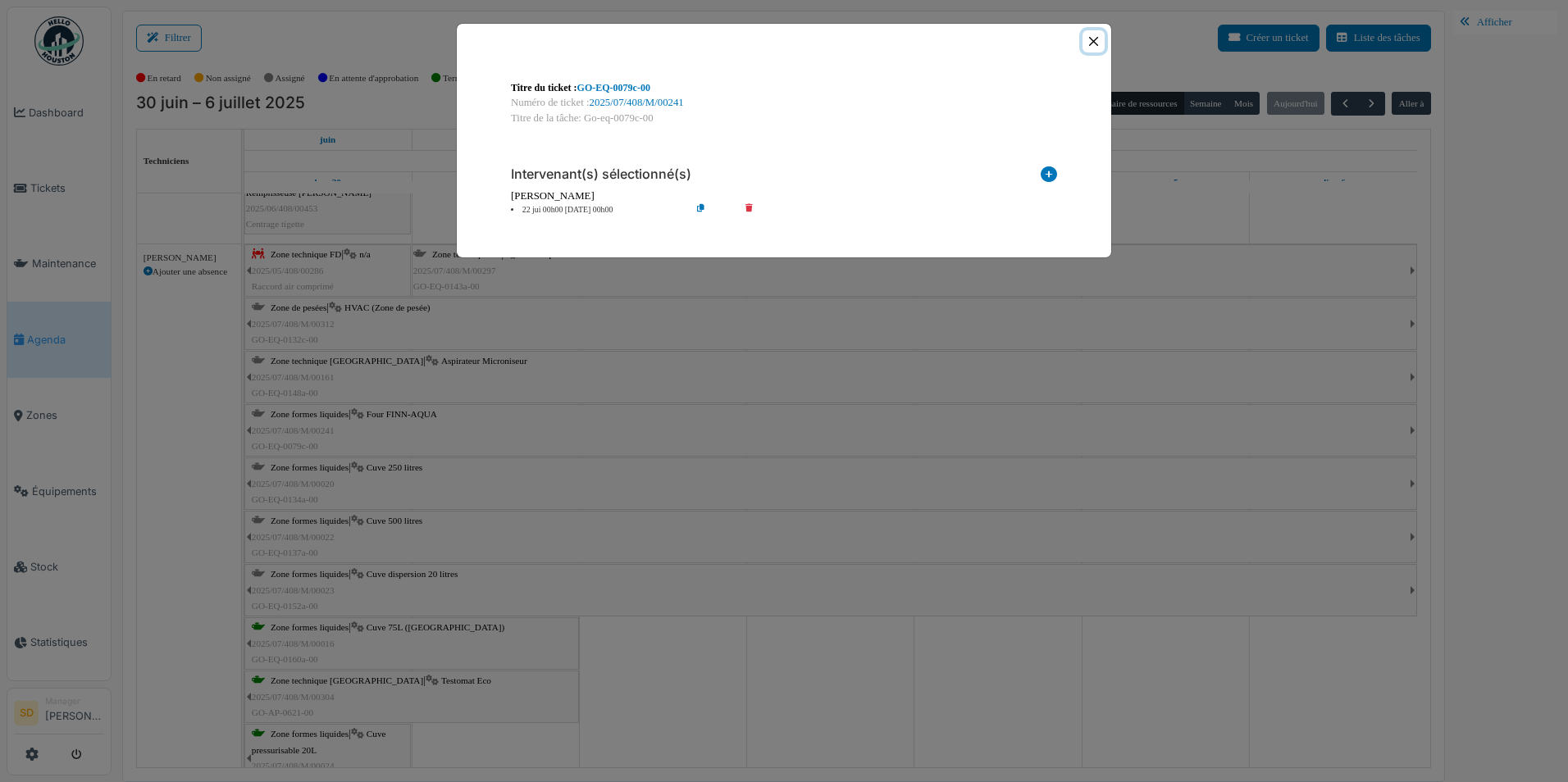 click at bounding box center [1093, 41] 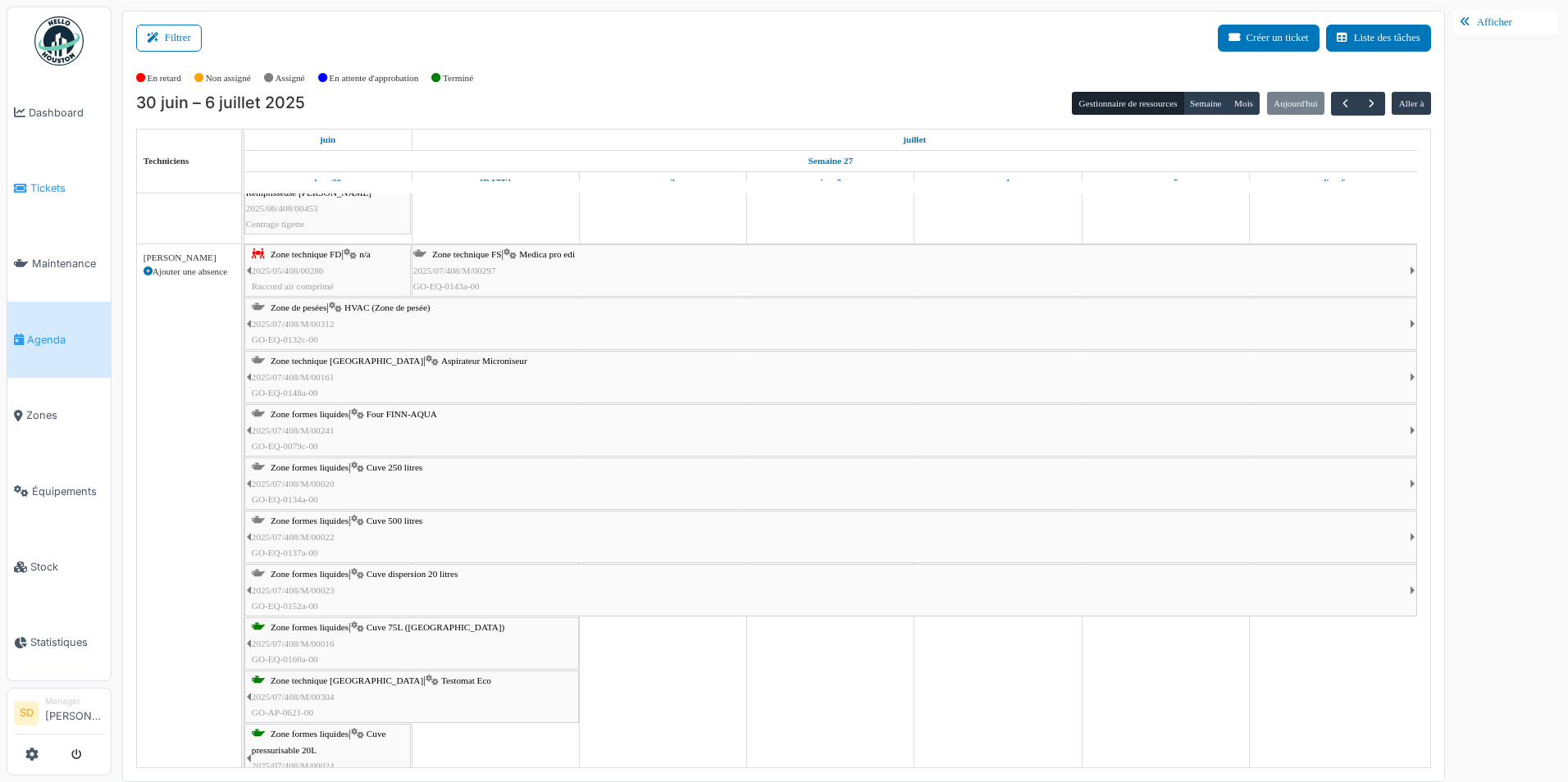 click on "Tickets" at bounding box center (67, 188) 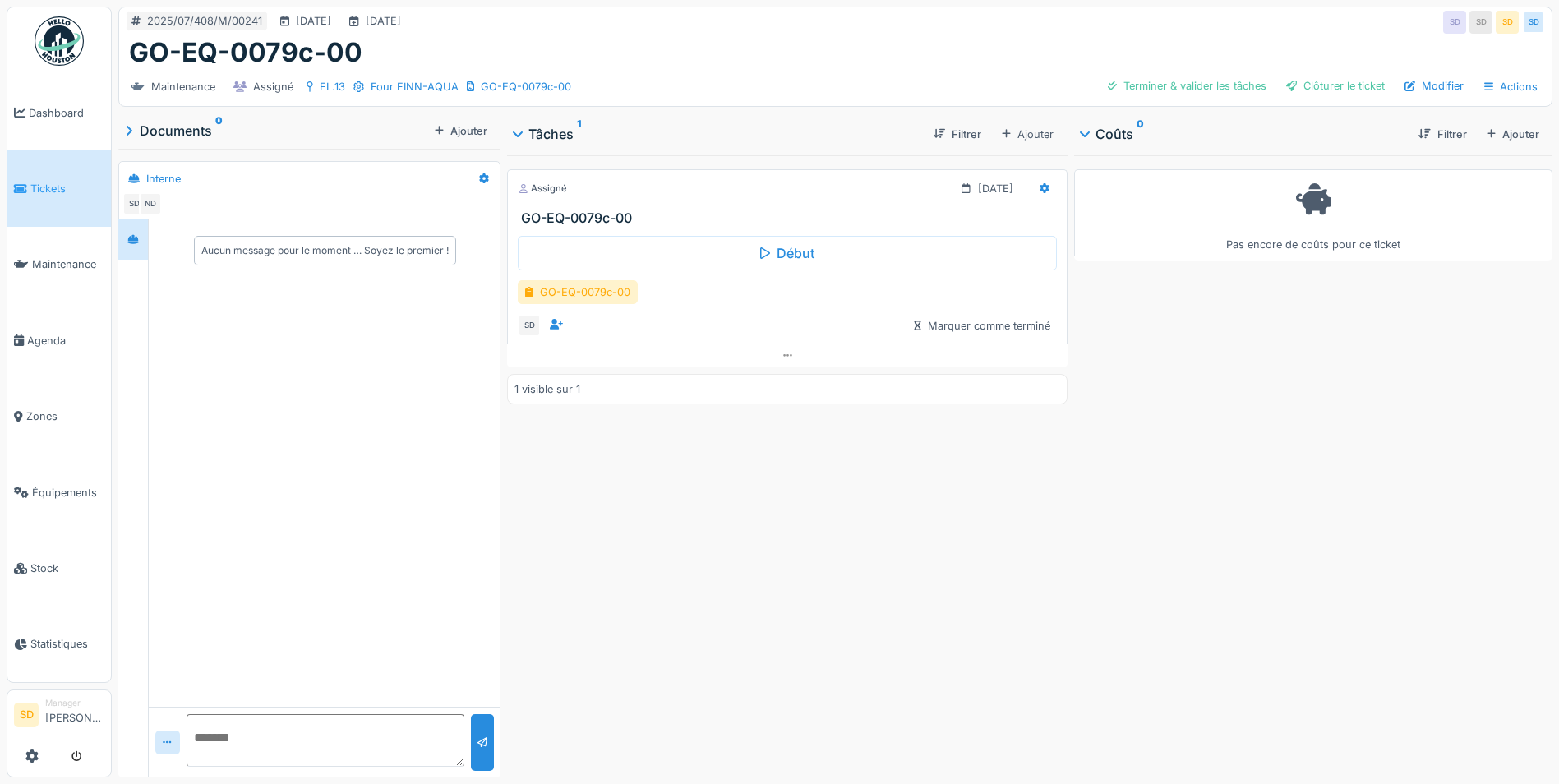 scroll, scrollTop: 0, scrollLeft: 0, axis: both 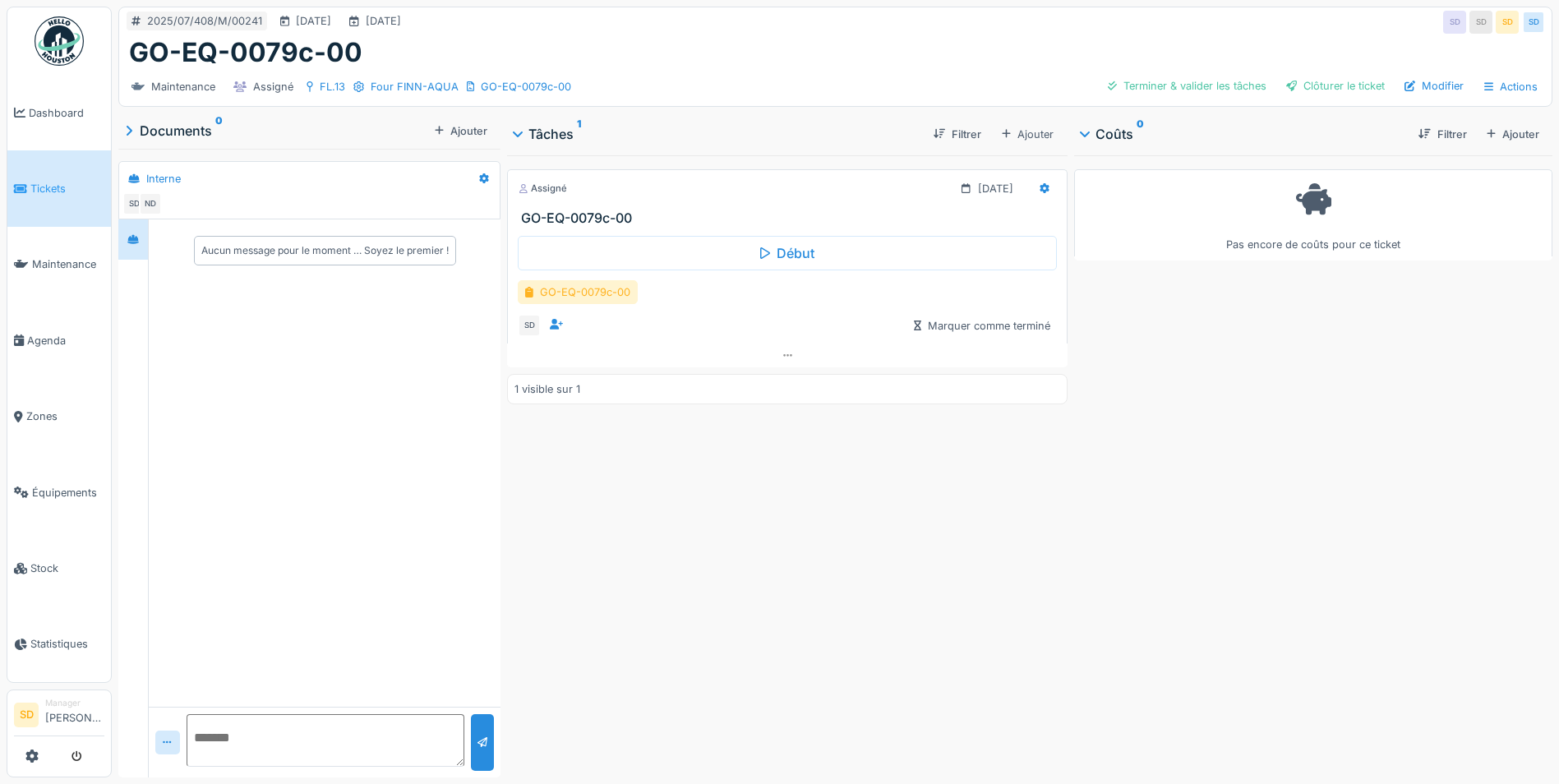 click on "GO-EQ-0079c-00" at bounding box center (578, 292) 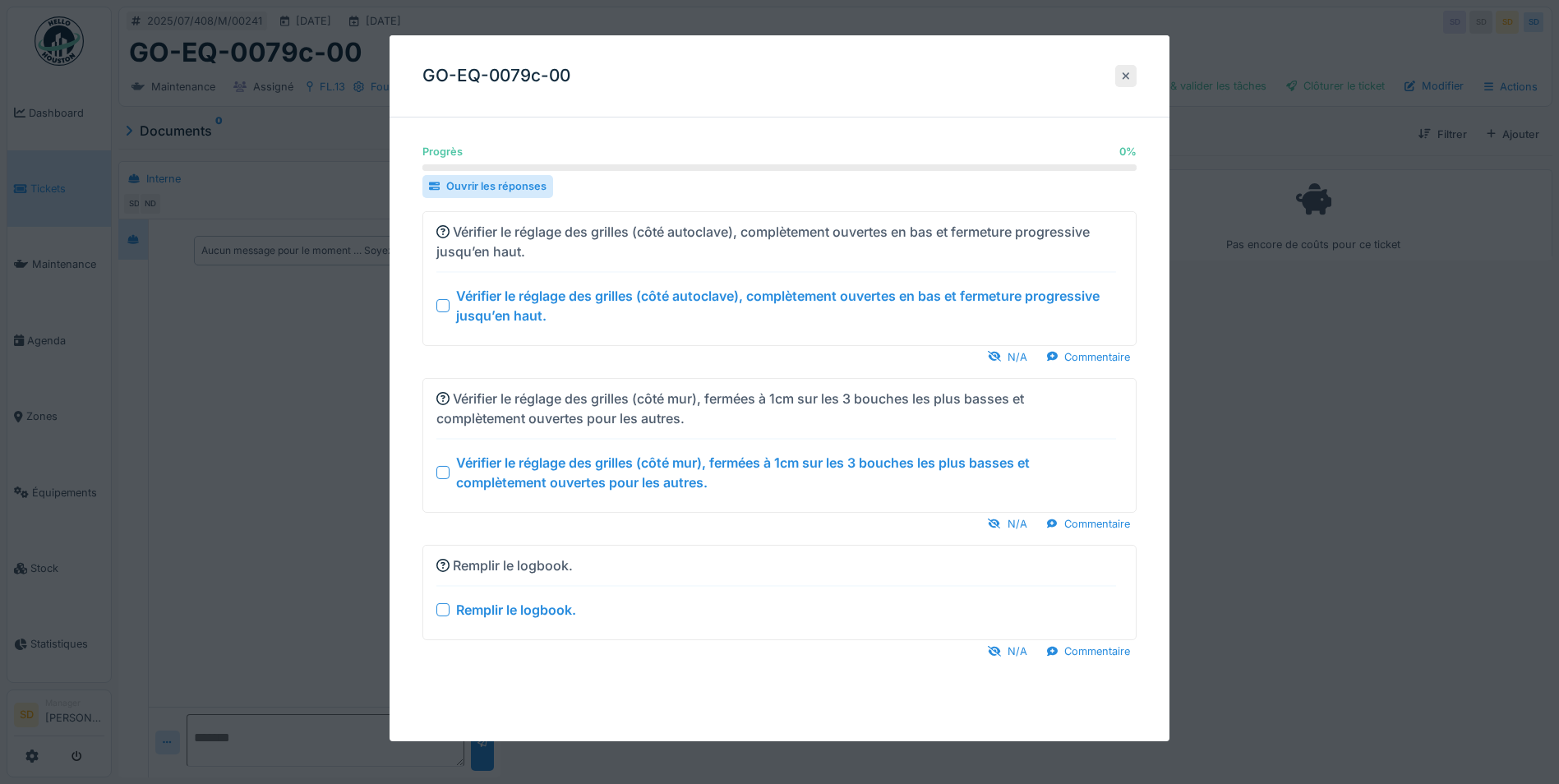 click at bounding box center [1126, 76] 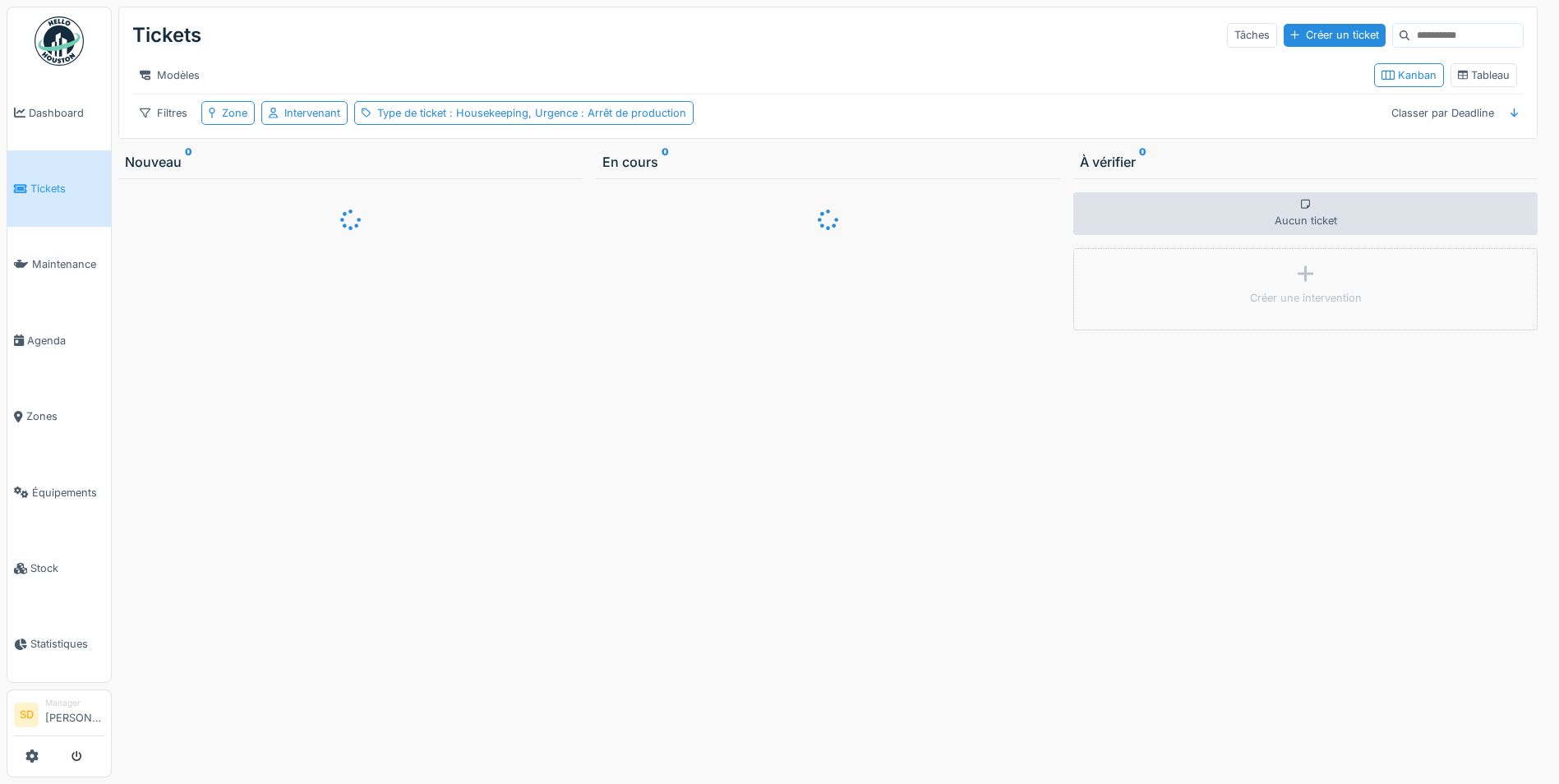 scroll, scrollTop: 0, scrollLeft: 0, axis: both 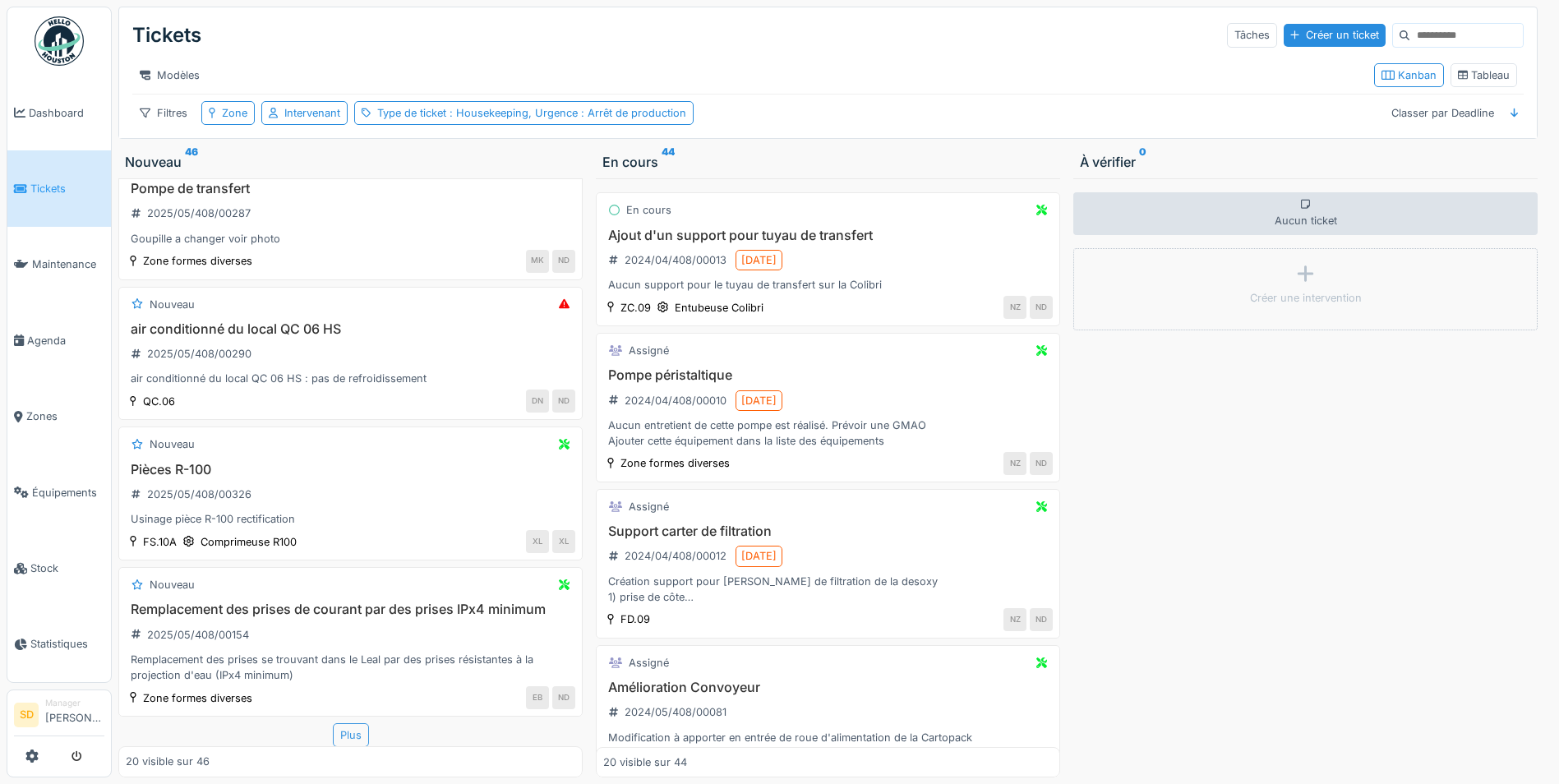 click on "Plus" at bounding box center (351, 735) 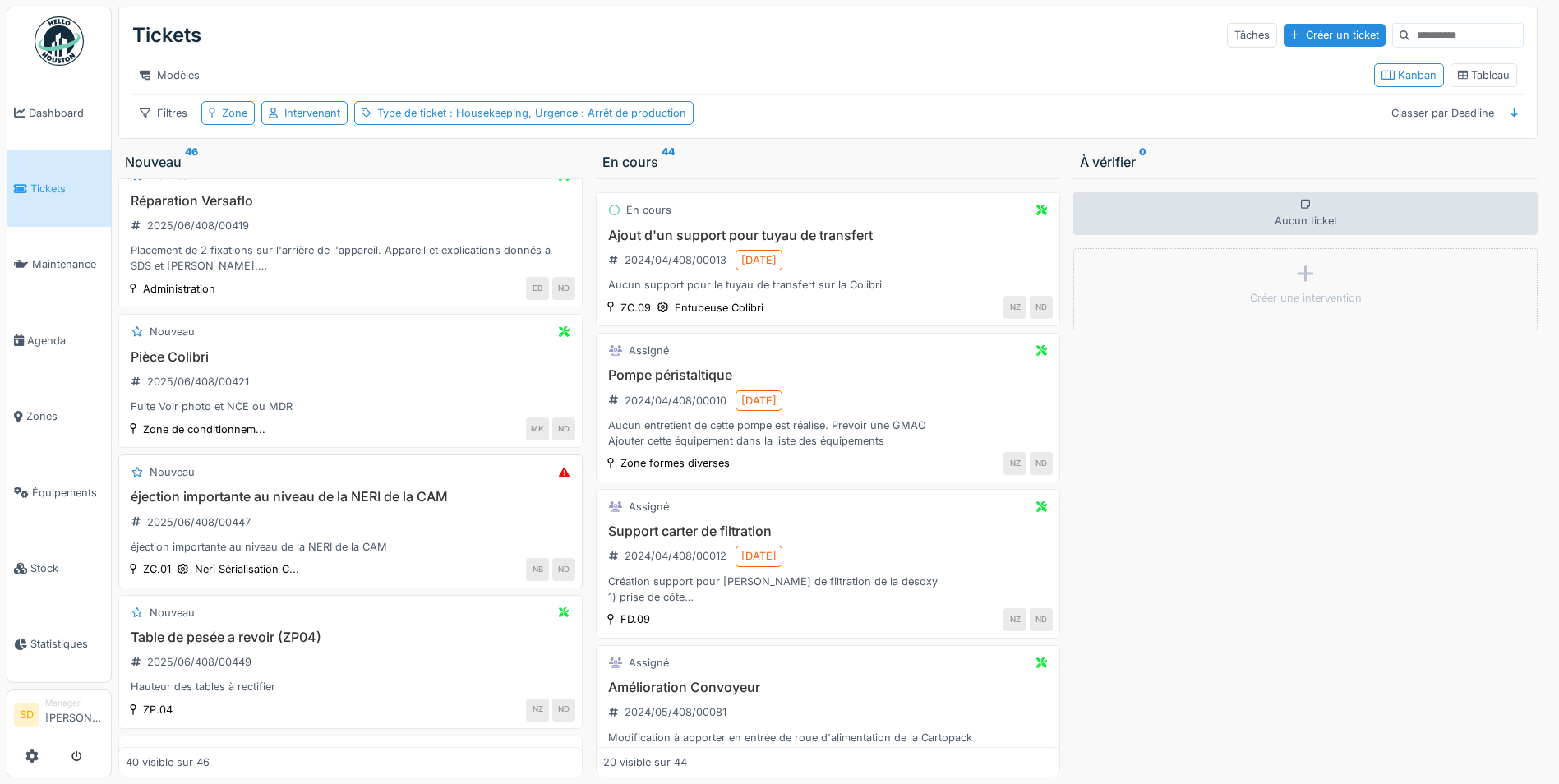 scroll, scrollTop: 3669, scrollLeft: 0, axis: vertical 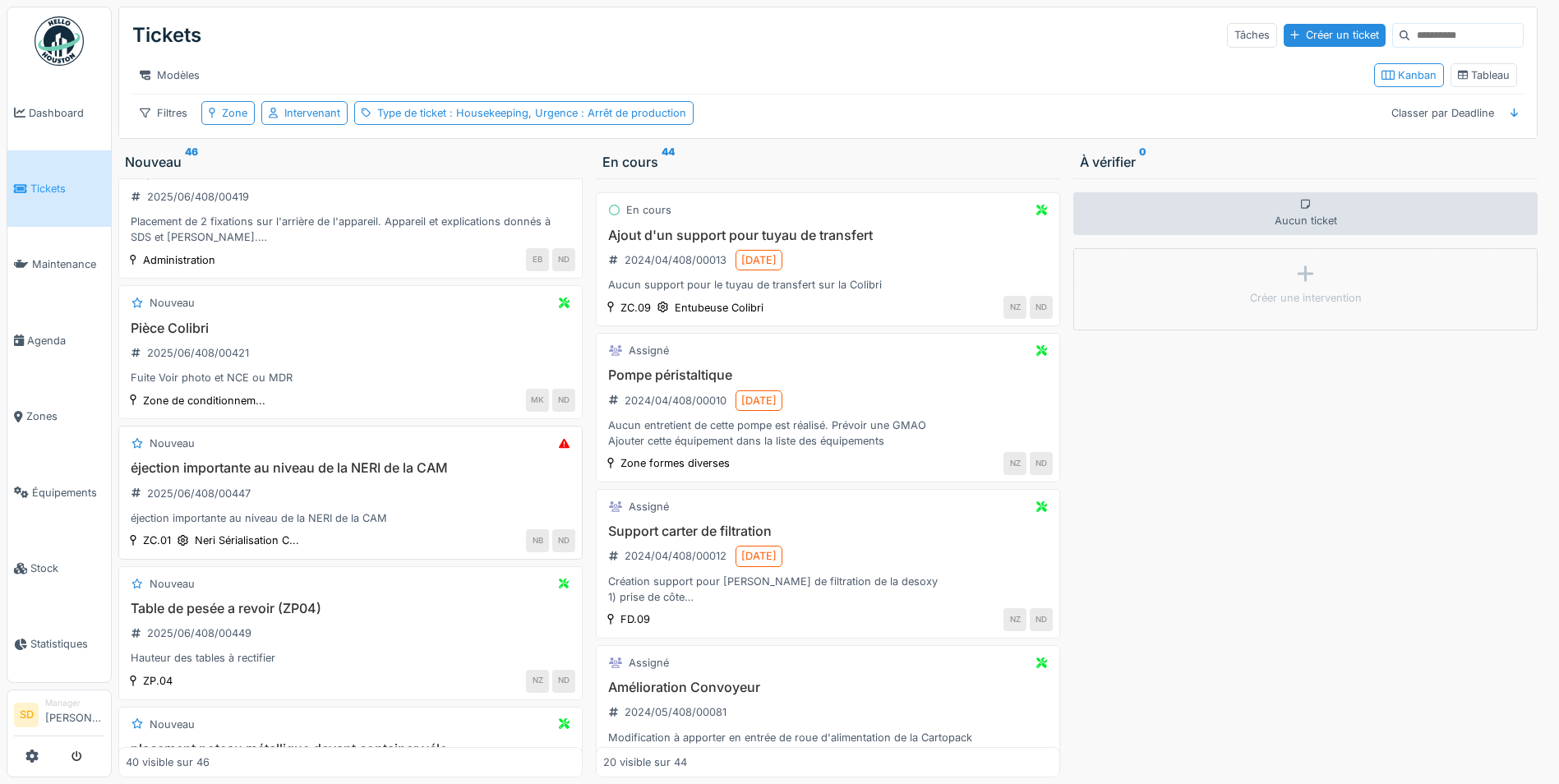 click on "éjection importante au niveau de la NERI de la CAM" at bounding box center (350, 468) 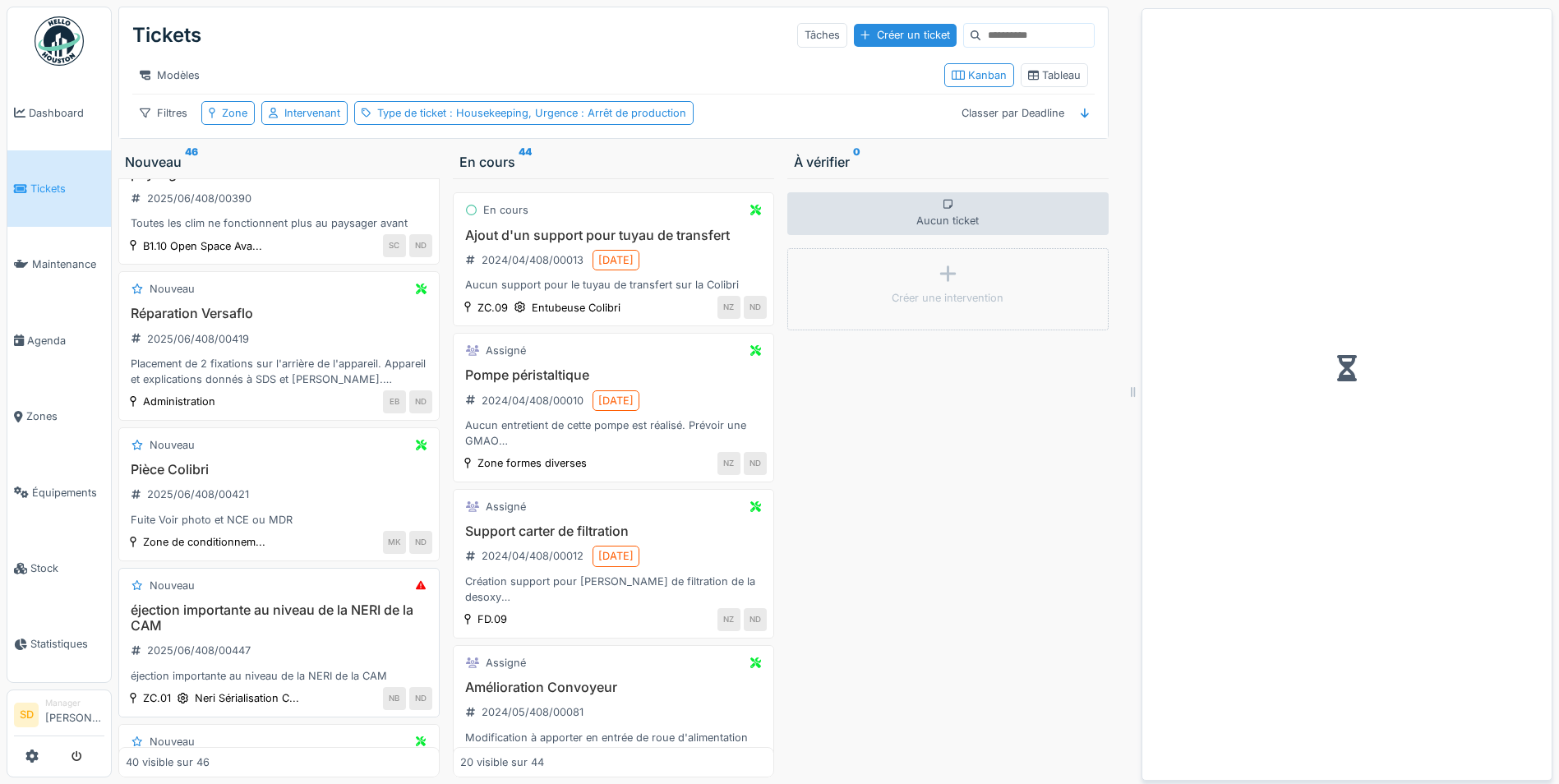 scroll, scrollTop: 3826, scrollLeft: 0, axis: vertical 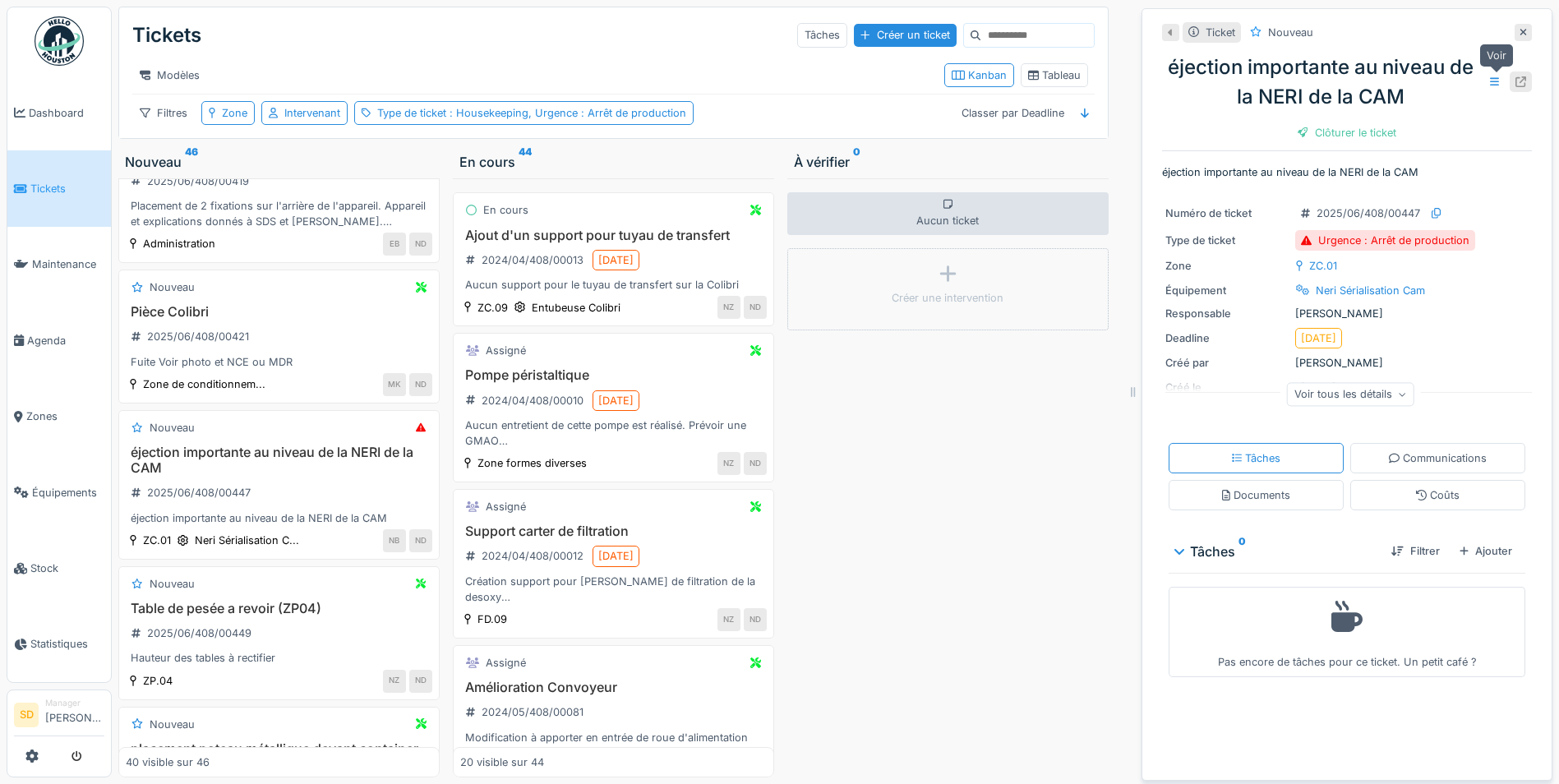 click 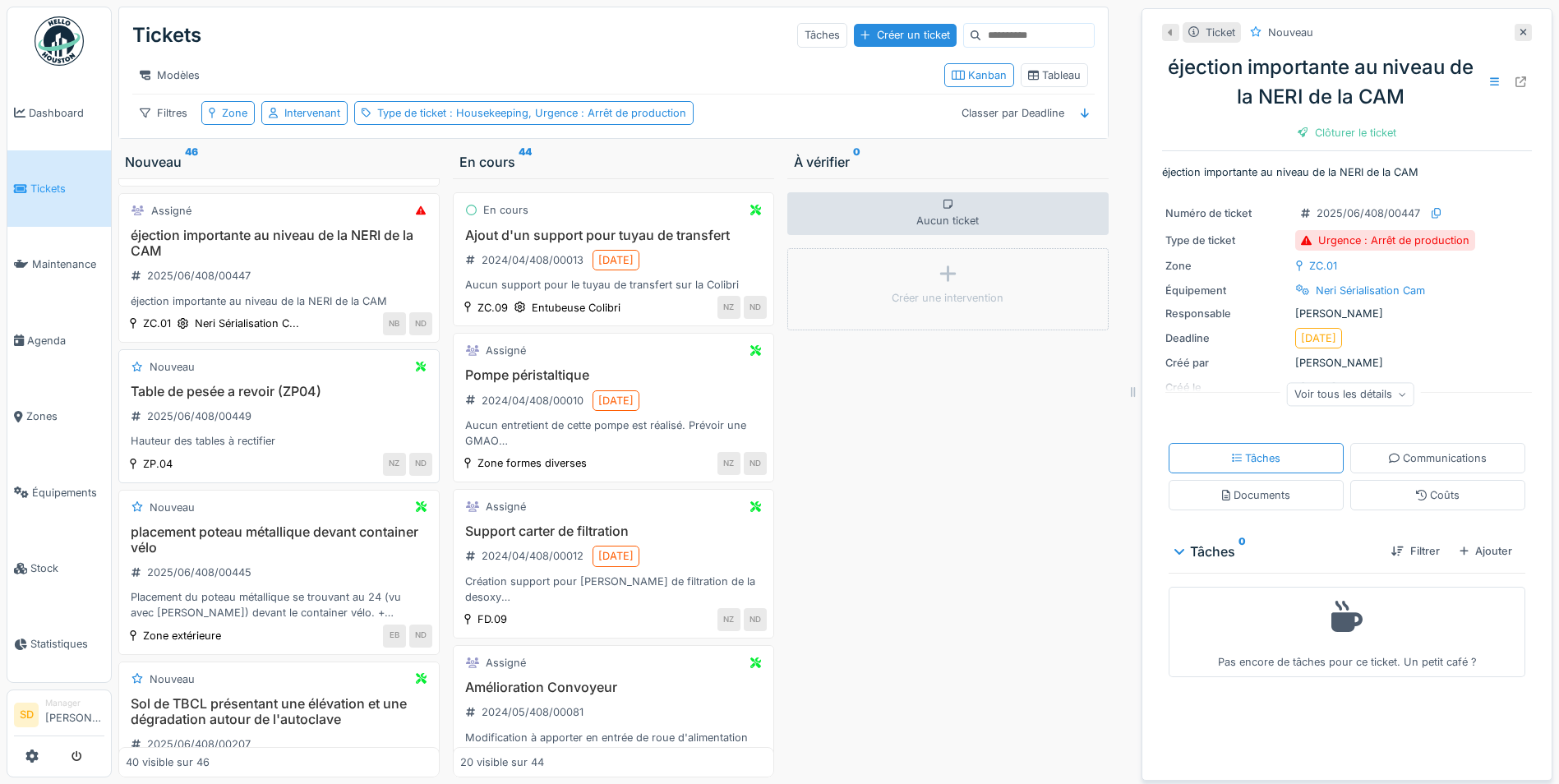 scroll, scrollTop: 4073, scrollLeft: 0, axis: vertical 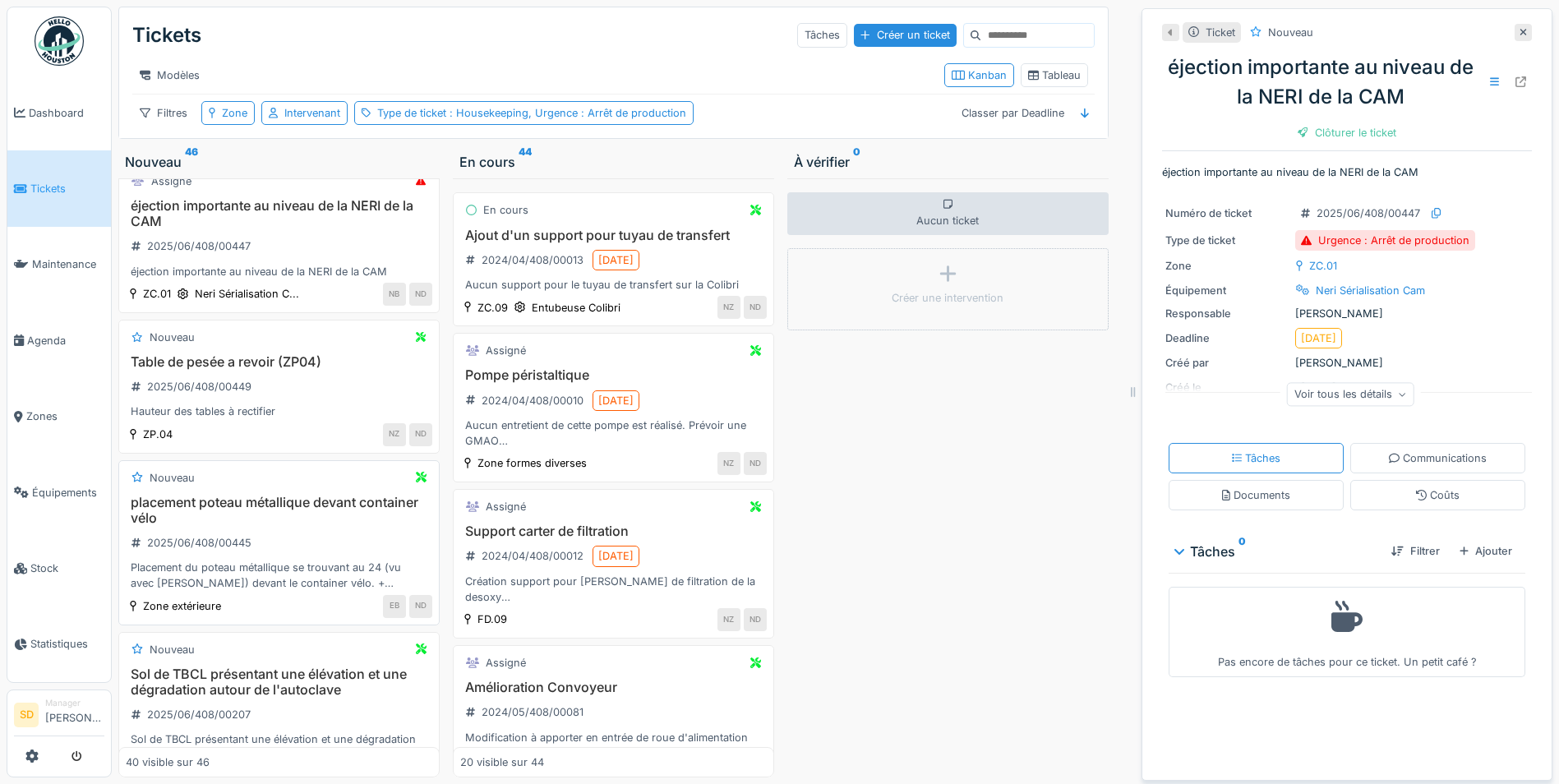 click on "Placement du poteau métallique se trouvant au 24 (vu avec Nico) devant le container vélo. + placement panneau flèche (que je m'occupe d'acheter). Poteau à placer devant les bloc rouge/blanc.
Merci !" at bounding box center [279, 575] 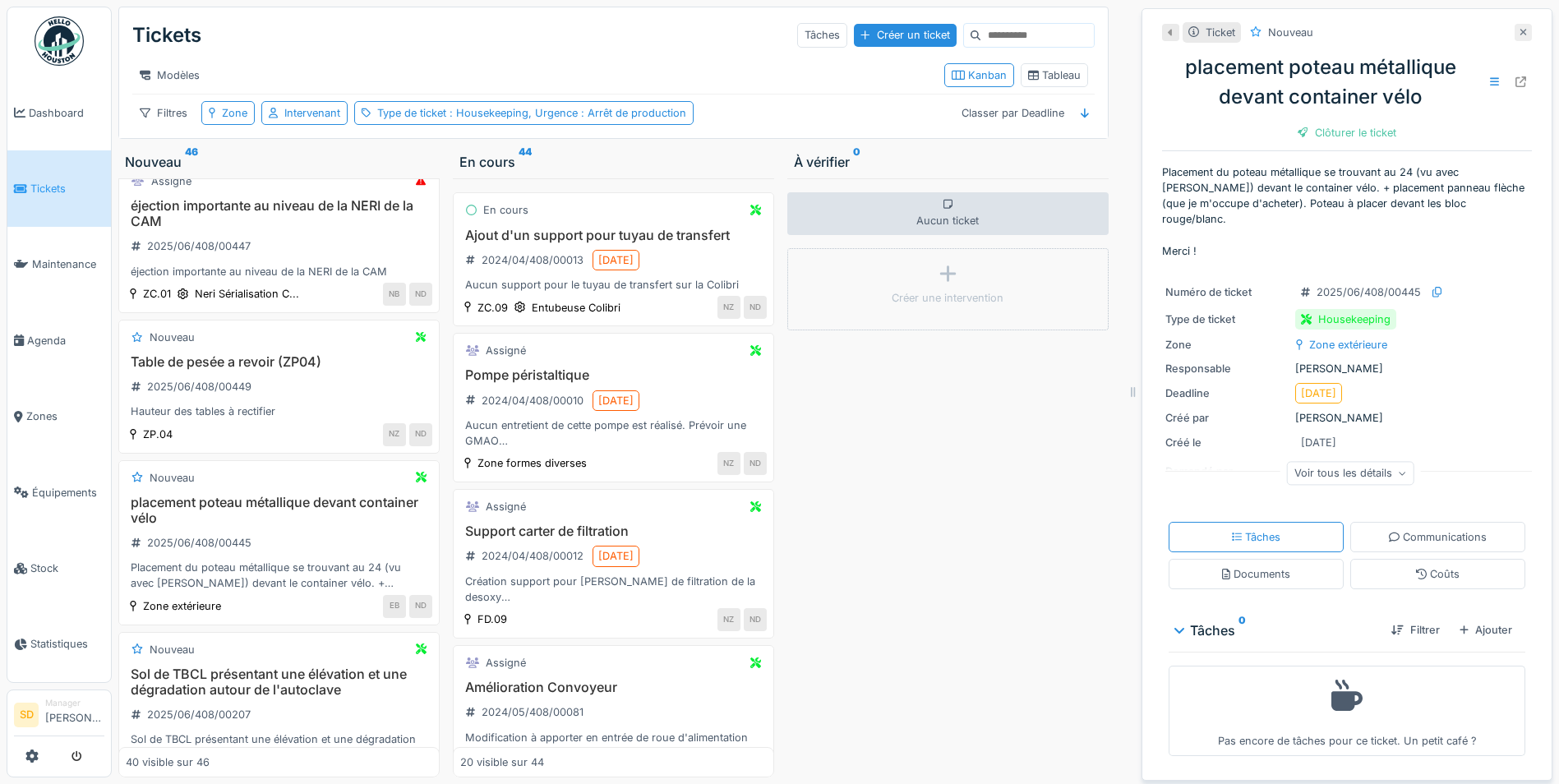 click 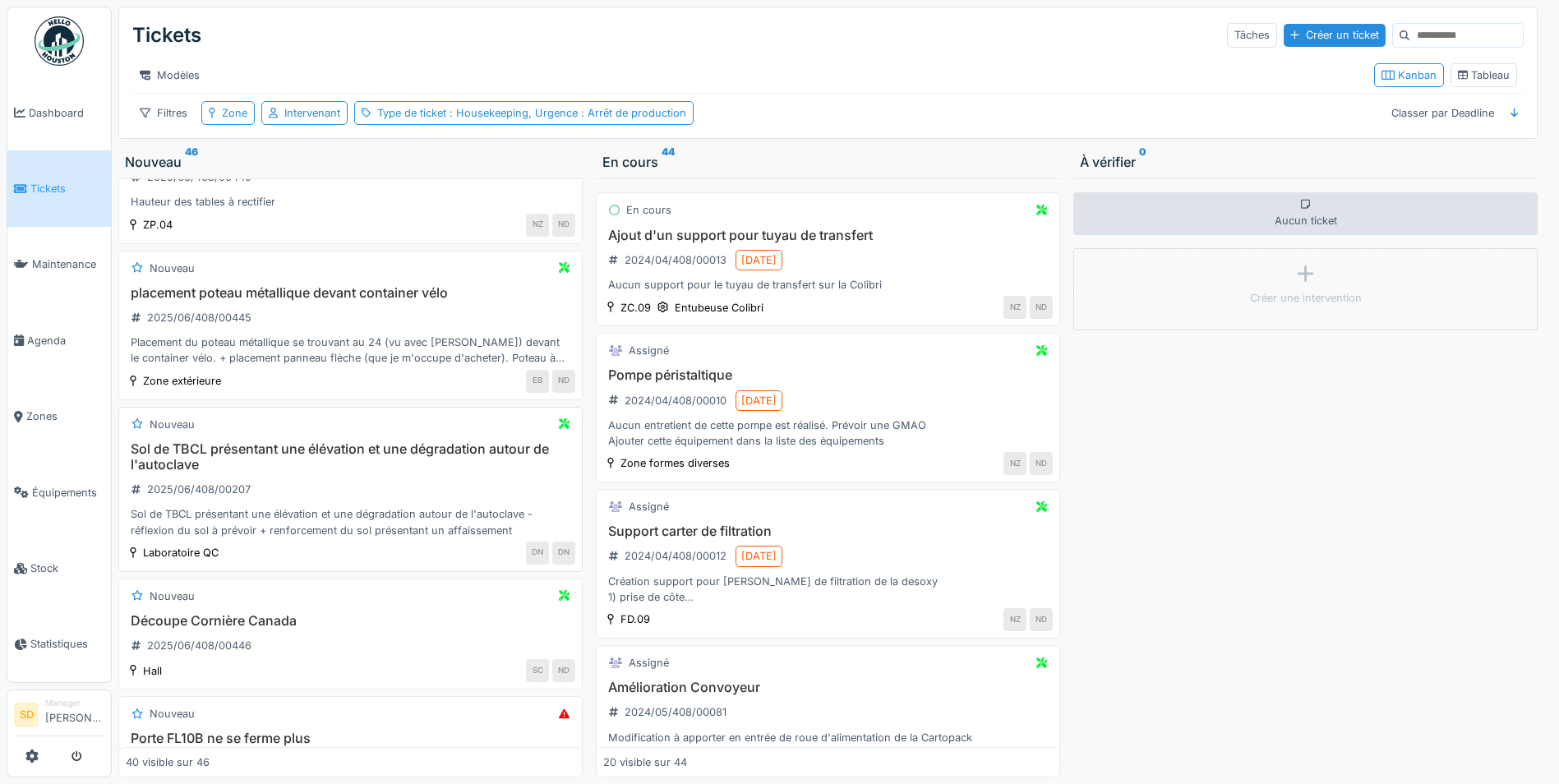 scroll, scrollTop: 4162, scrollLeft: 0, axis: vertical 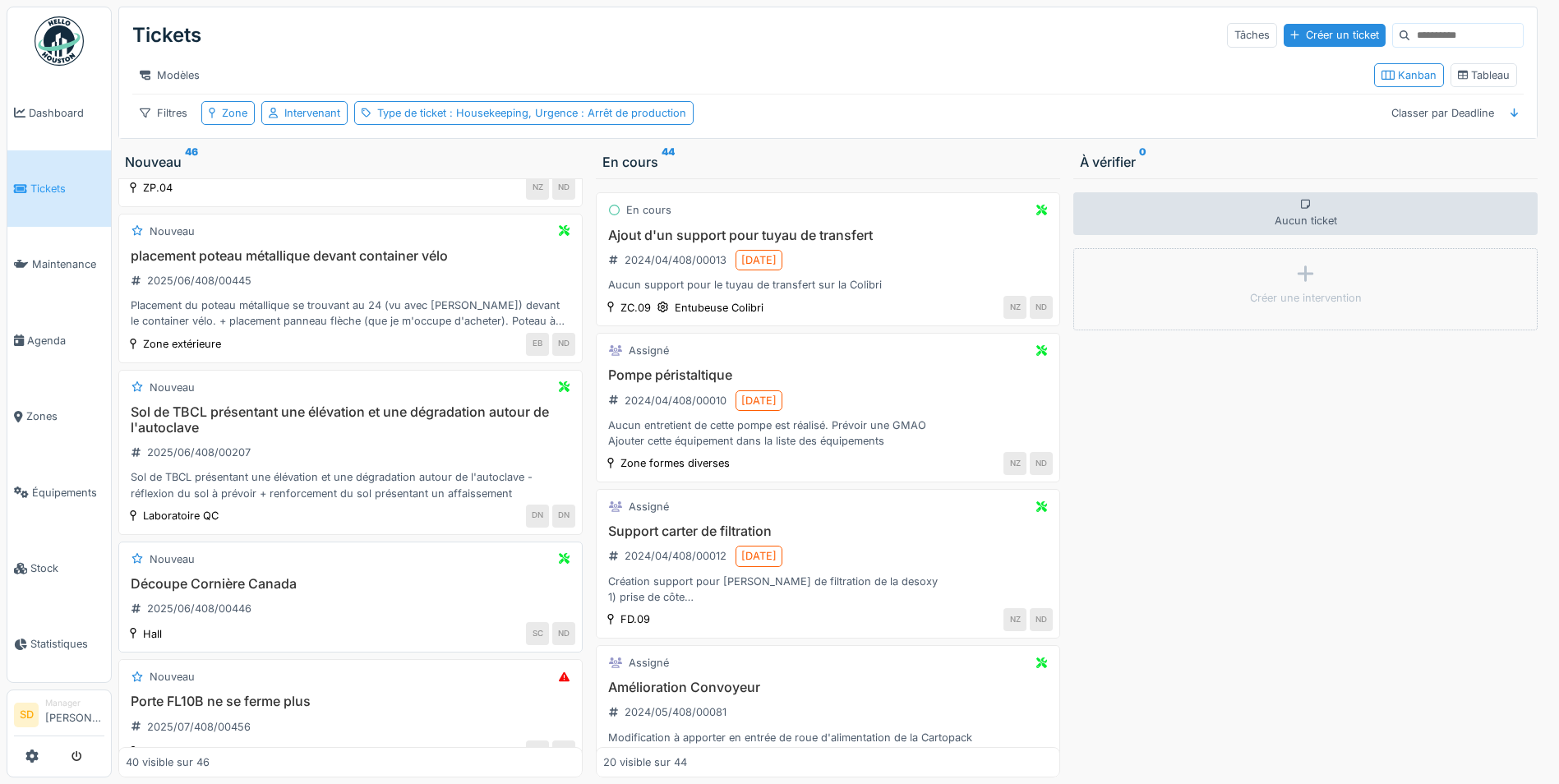 click on "Découpe Cornière Canada" at bounding box center [350, 583] 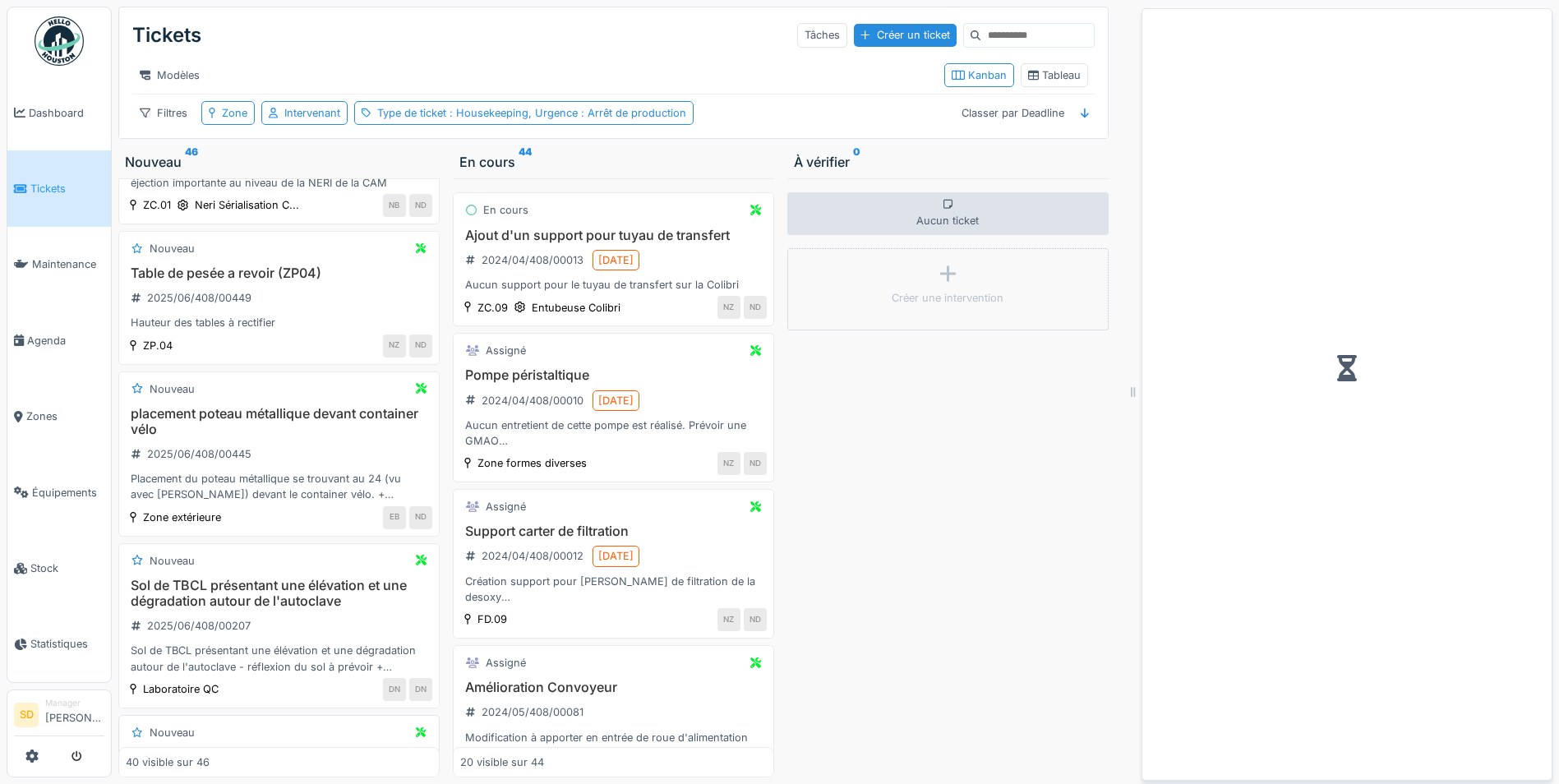 scroll, scrollTop: 4335, scrollLeft: 0, axis: vertical 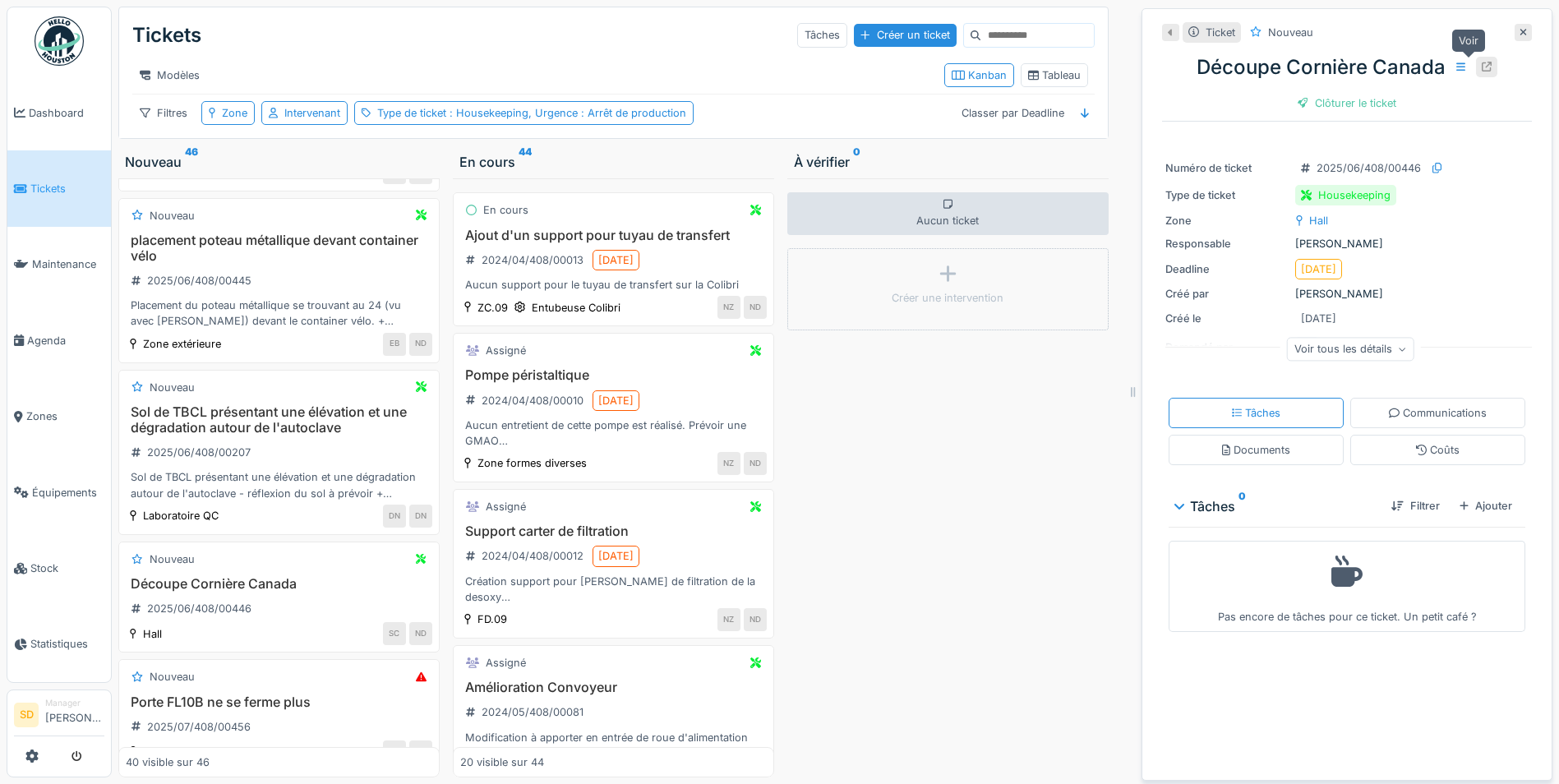 click 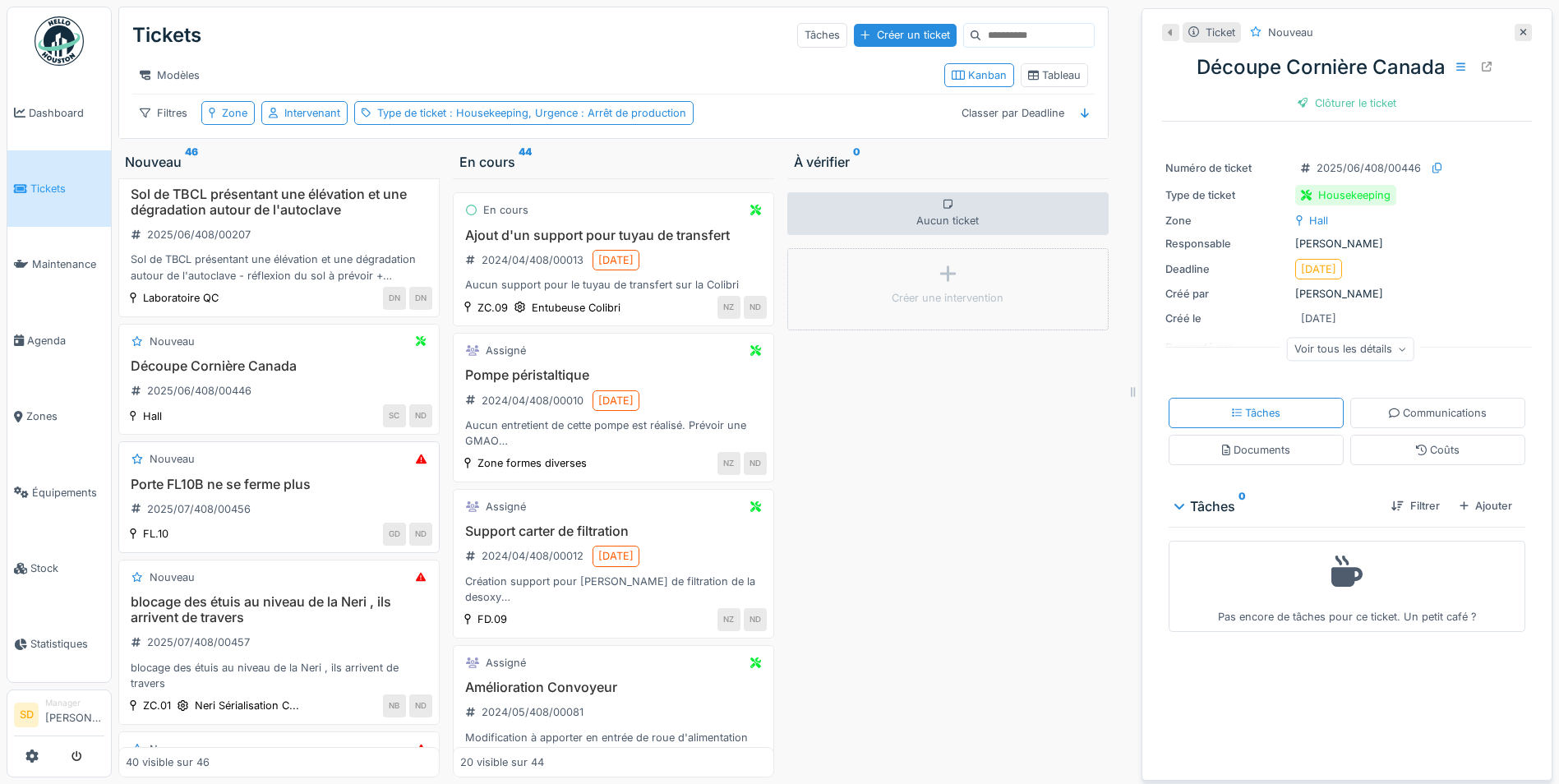 scroll, scrollTop: 4582, scrollLeft: 0, axis: vertical 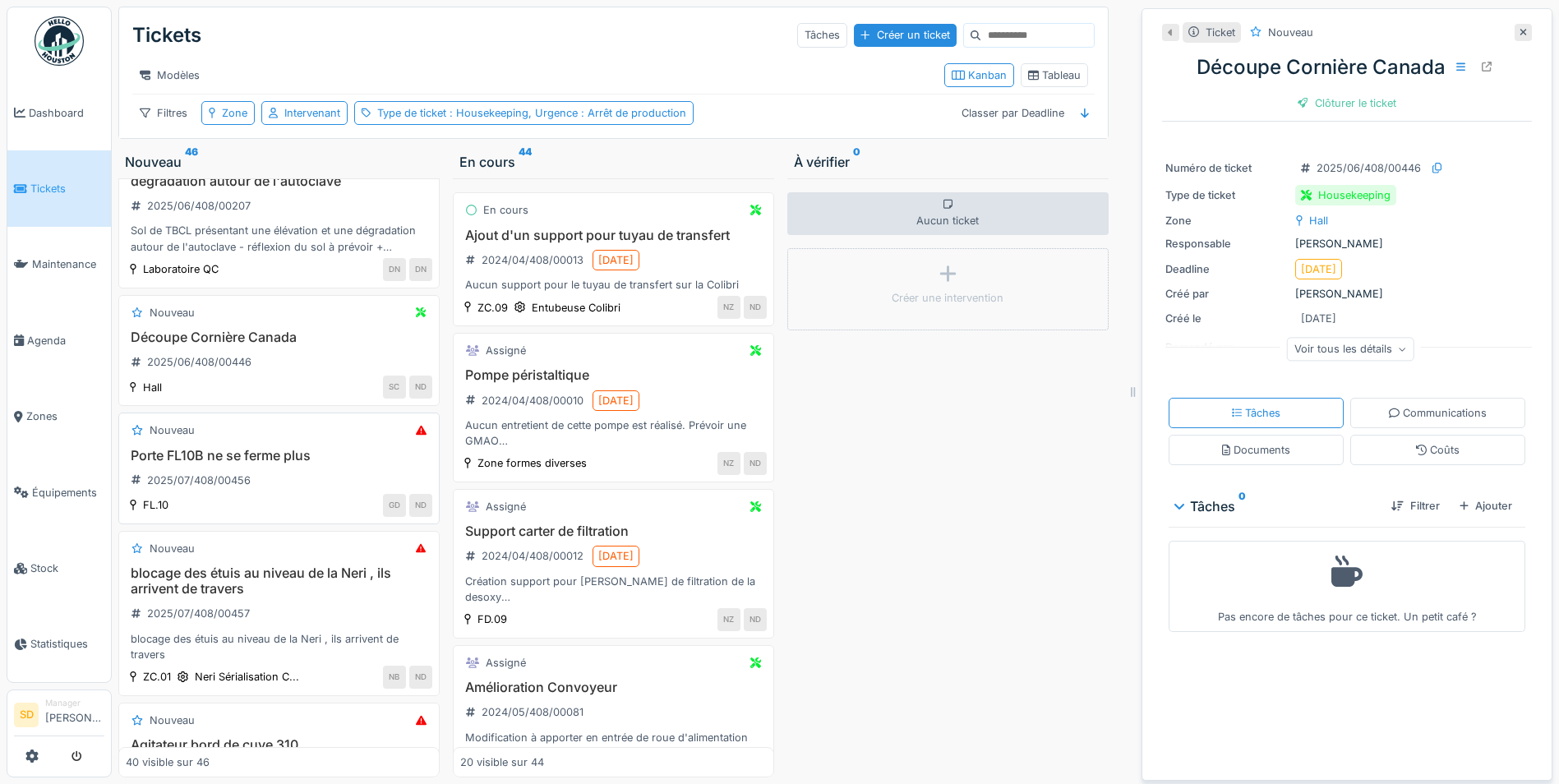 click on "Porte FL10B ne se ferme plus" at bounding box center (279, 455) 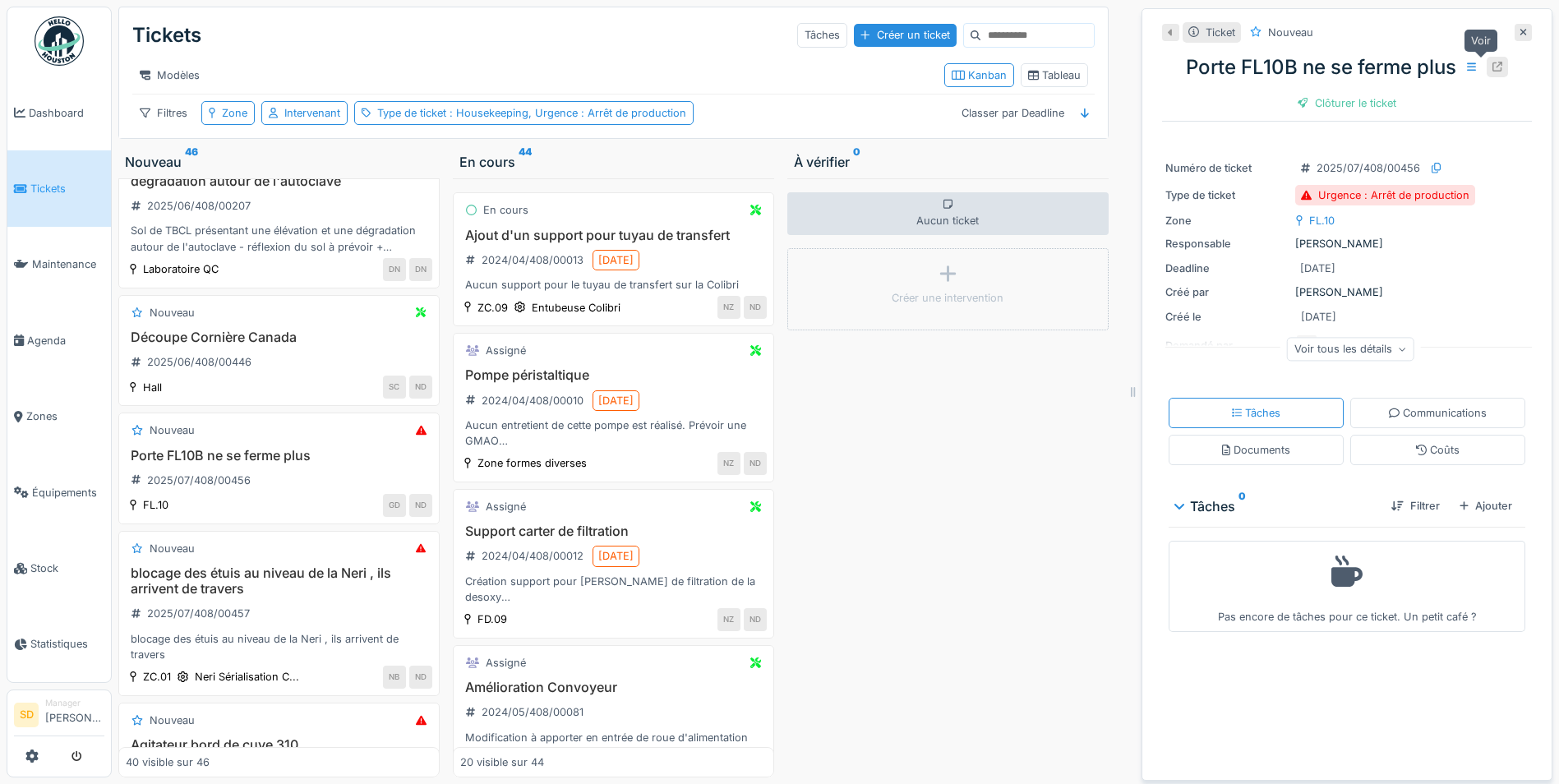 click 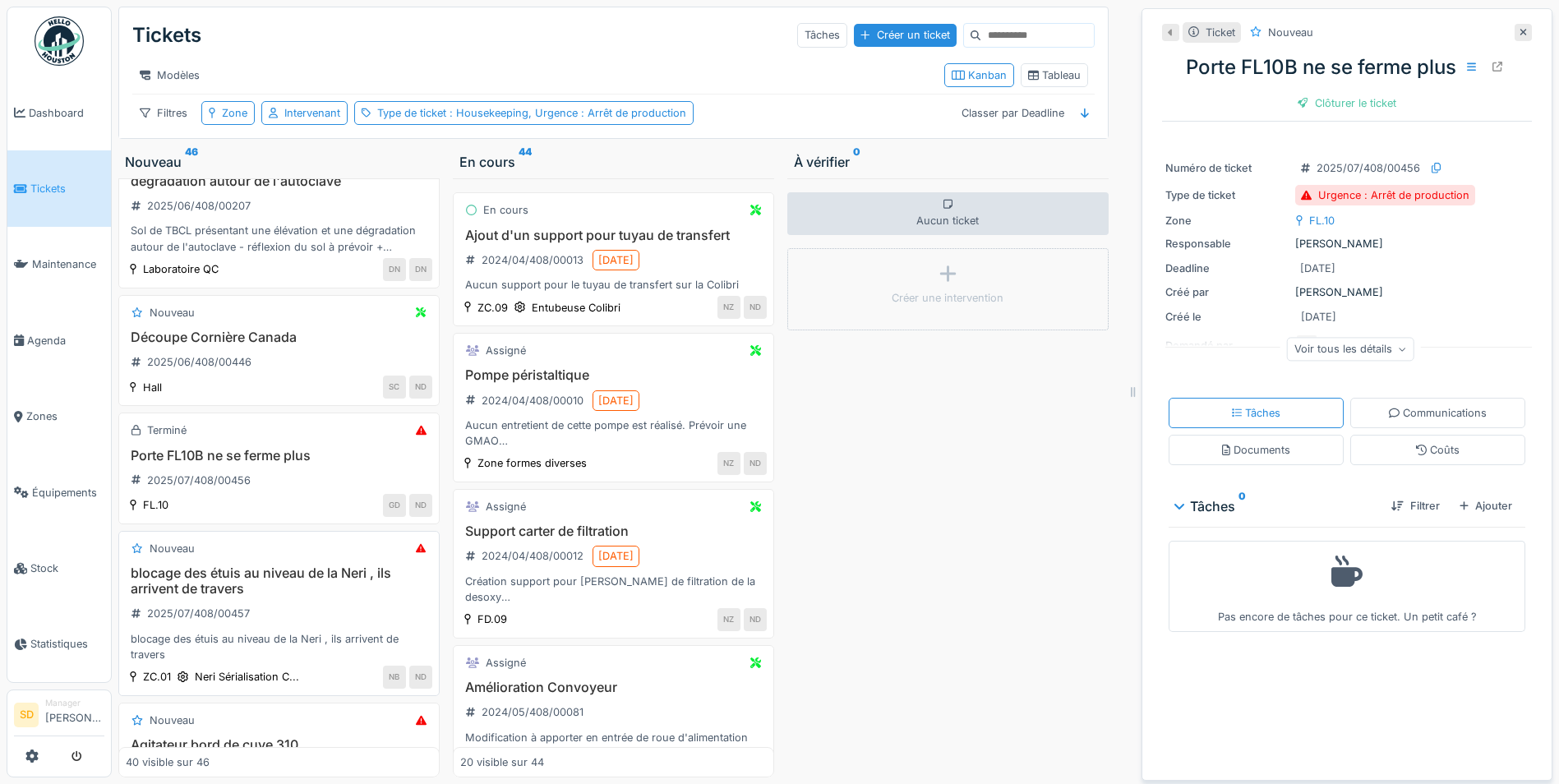 click on "blocage des étuis au niveau de la Neri , ils arrivent de travers" at bounding box center (279, 581) 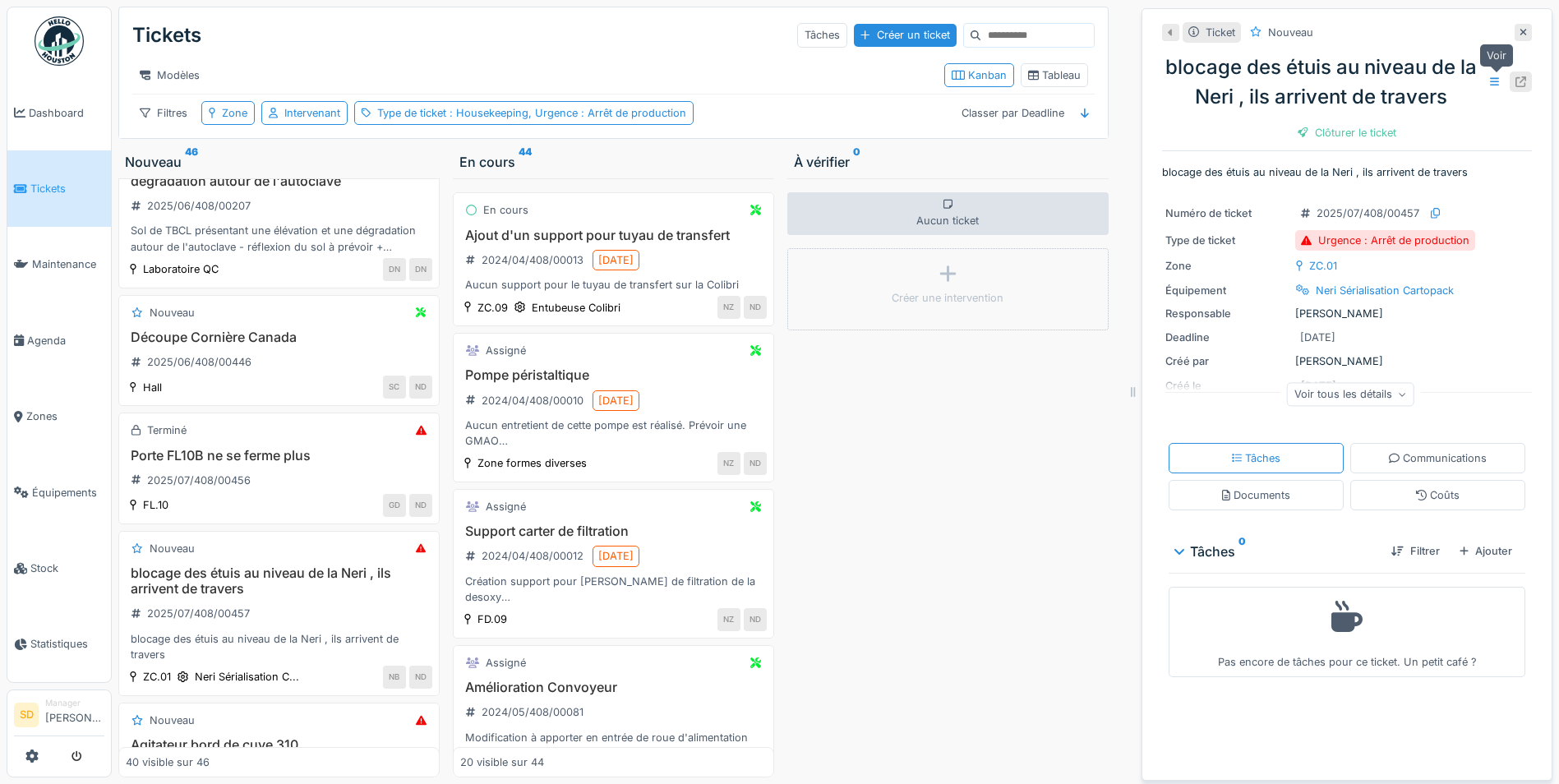 click 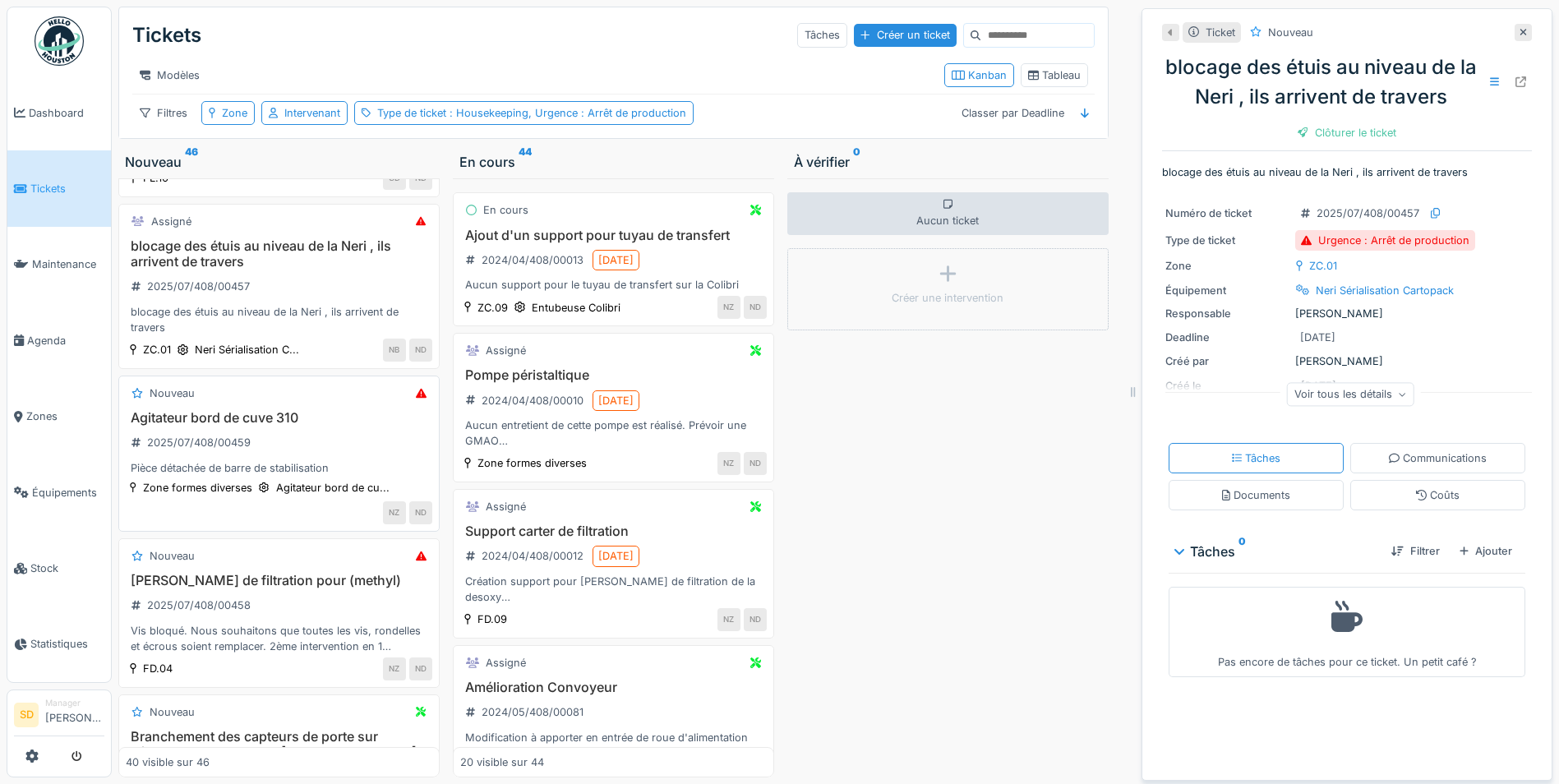 scroll, scrollTop: 4910, scrollLeft: 0, axis: vertical 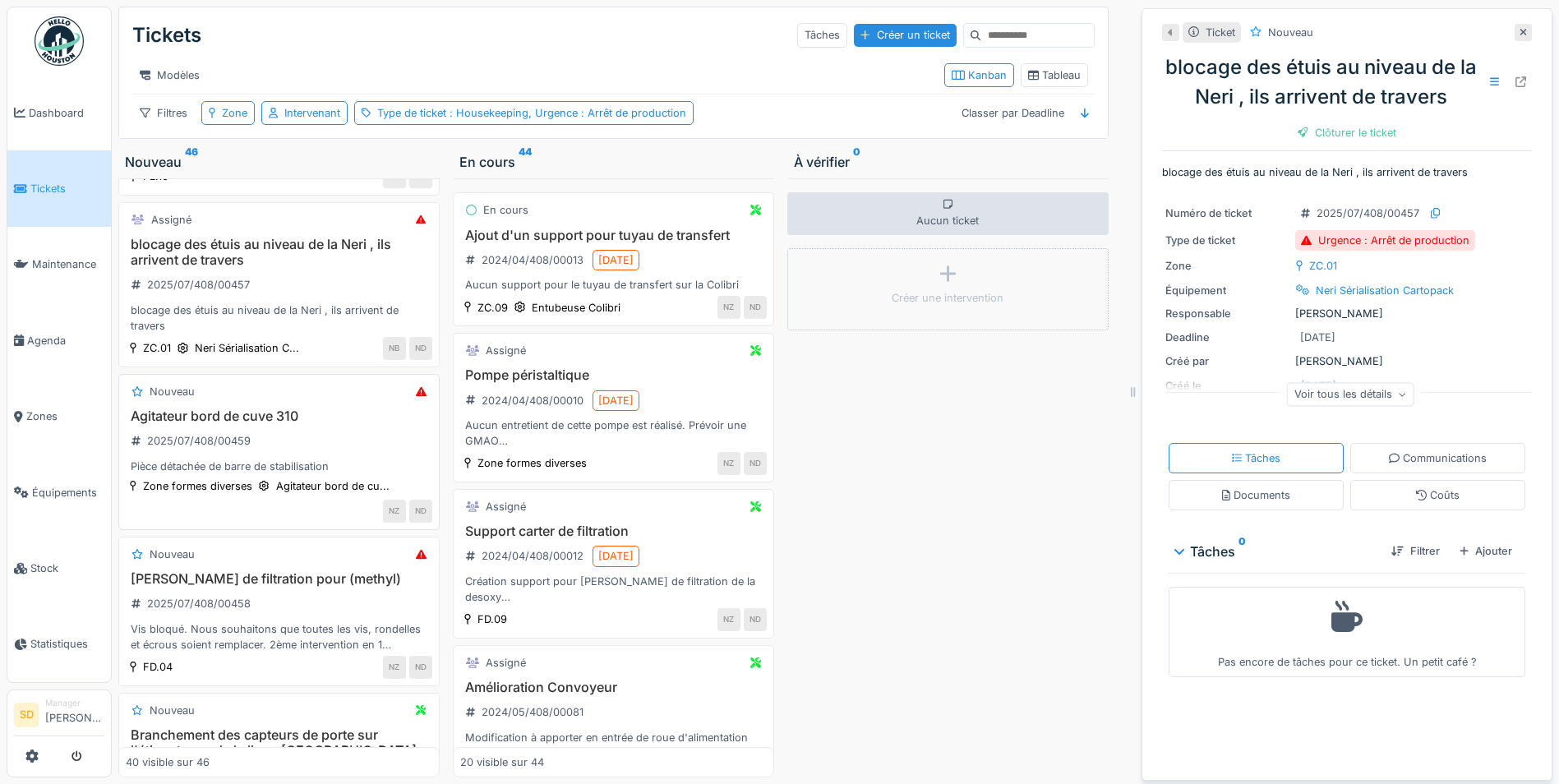 click on "Agitateur bord de cuve 310" at bounding box center [279, 416] 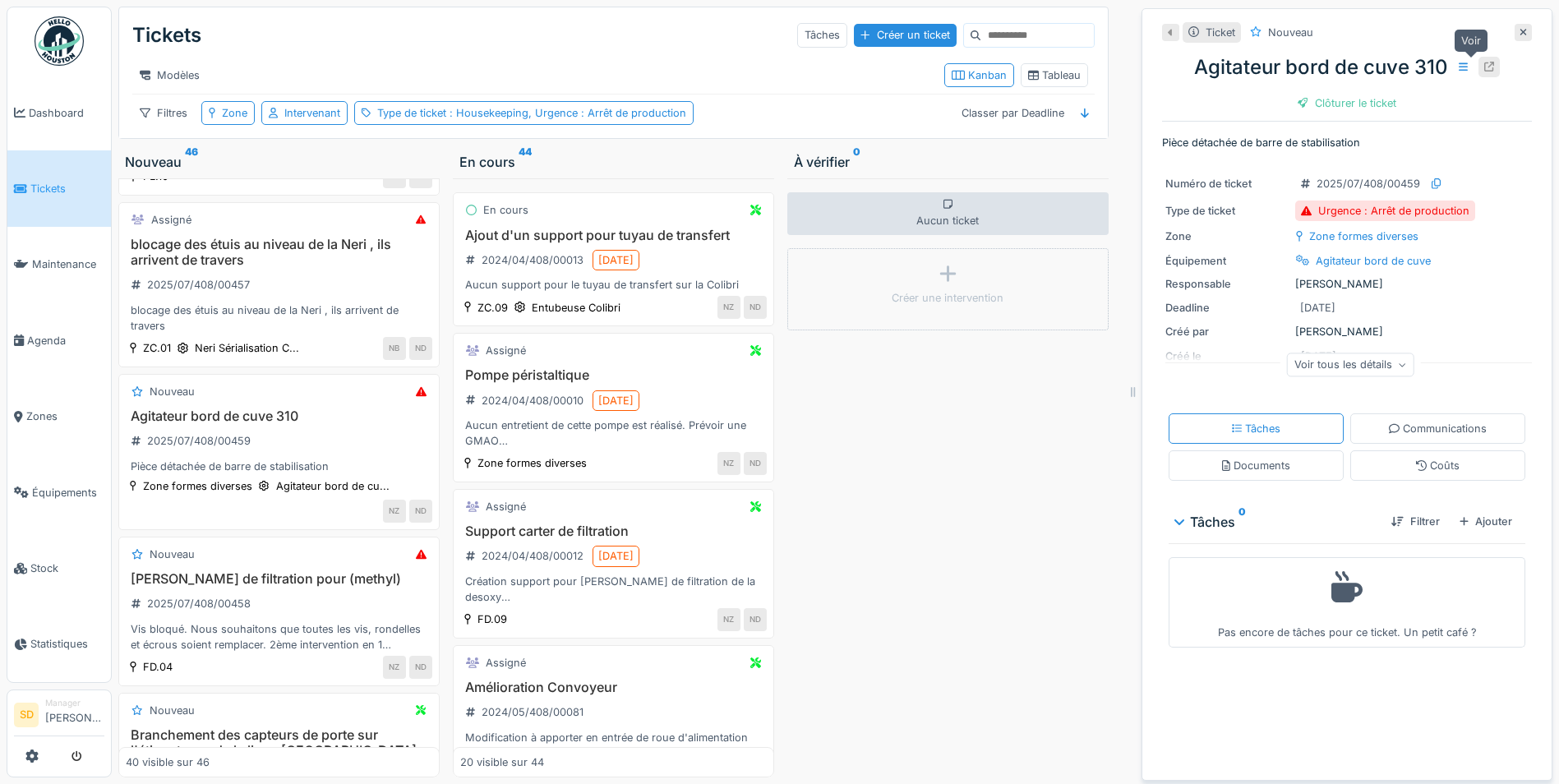 click 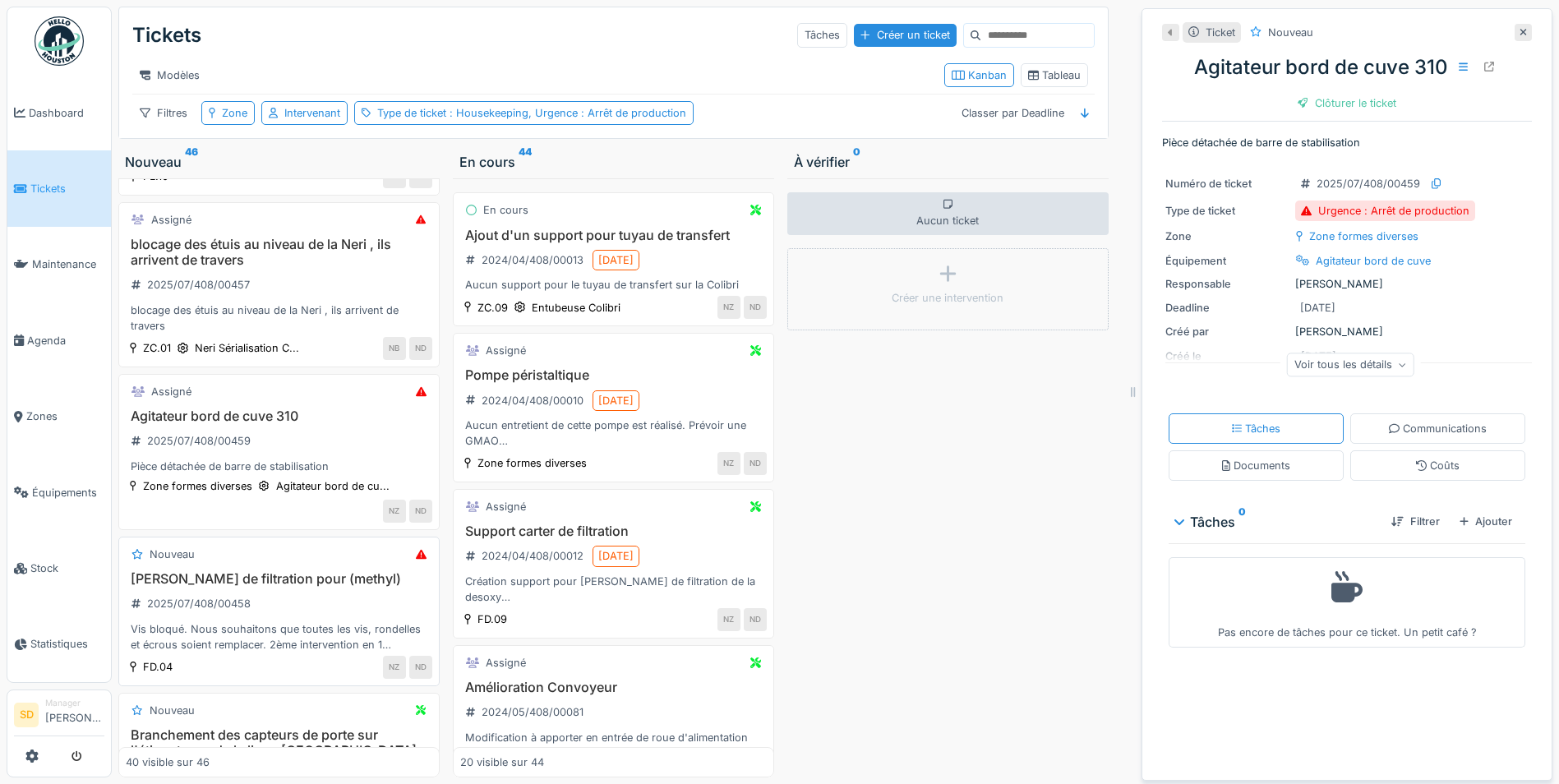 click on "Carter de filtration pour (methyl)" at bounding box center (279, 579) 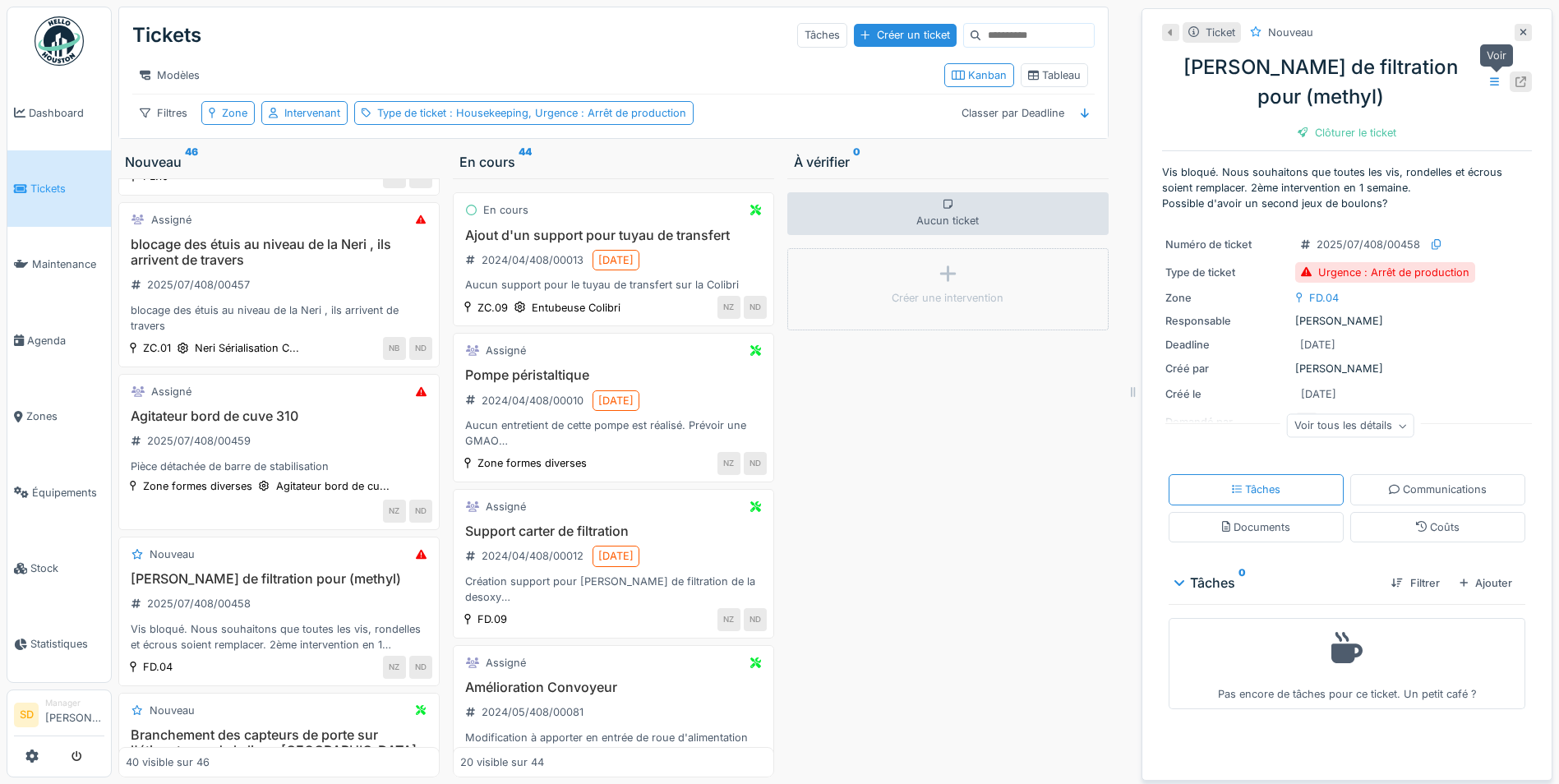 click at bounding box center (1520, 81) 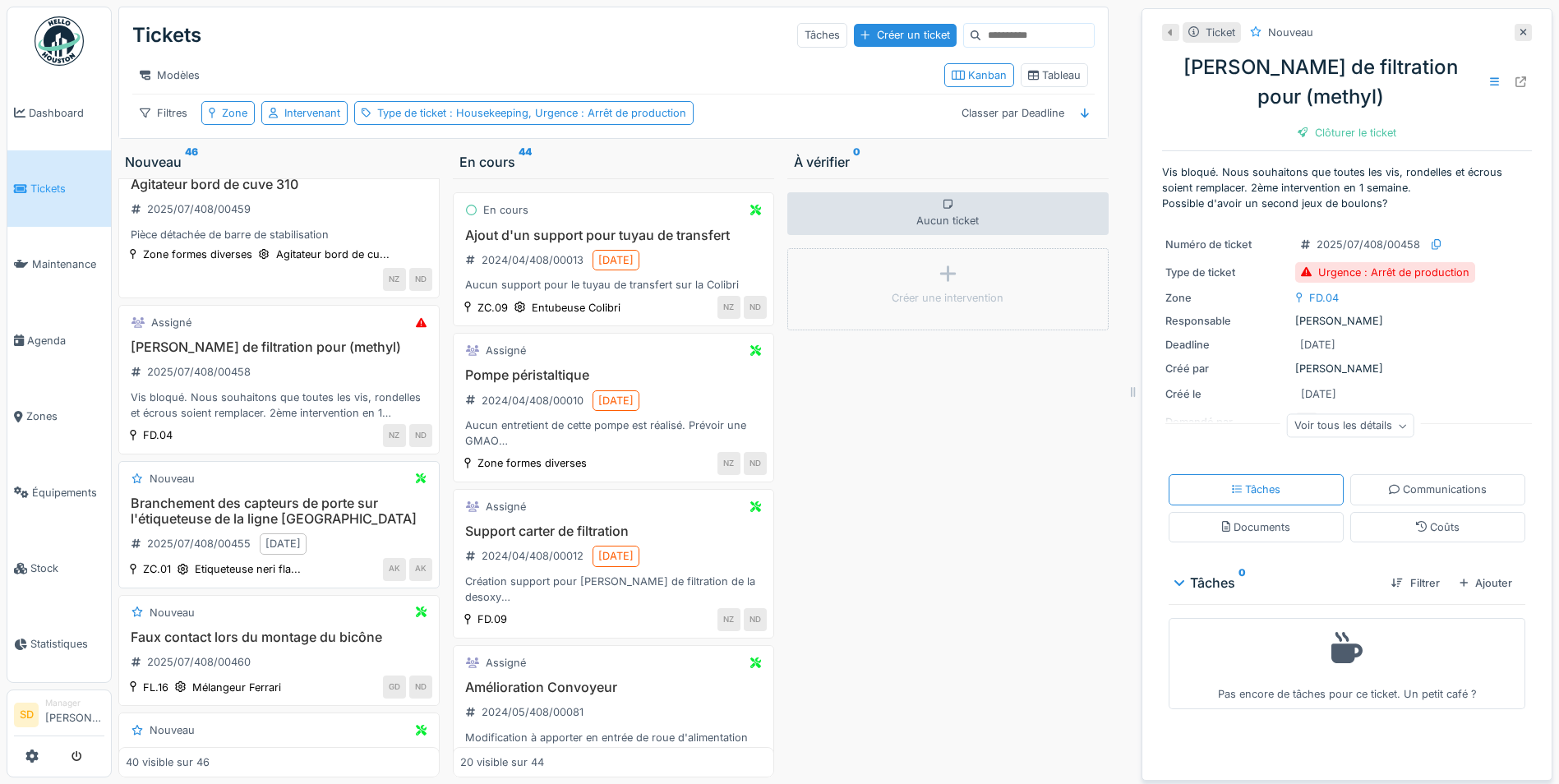 scroll, scrollTop: 5157, scrollLeft: 0, axis: vertical 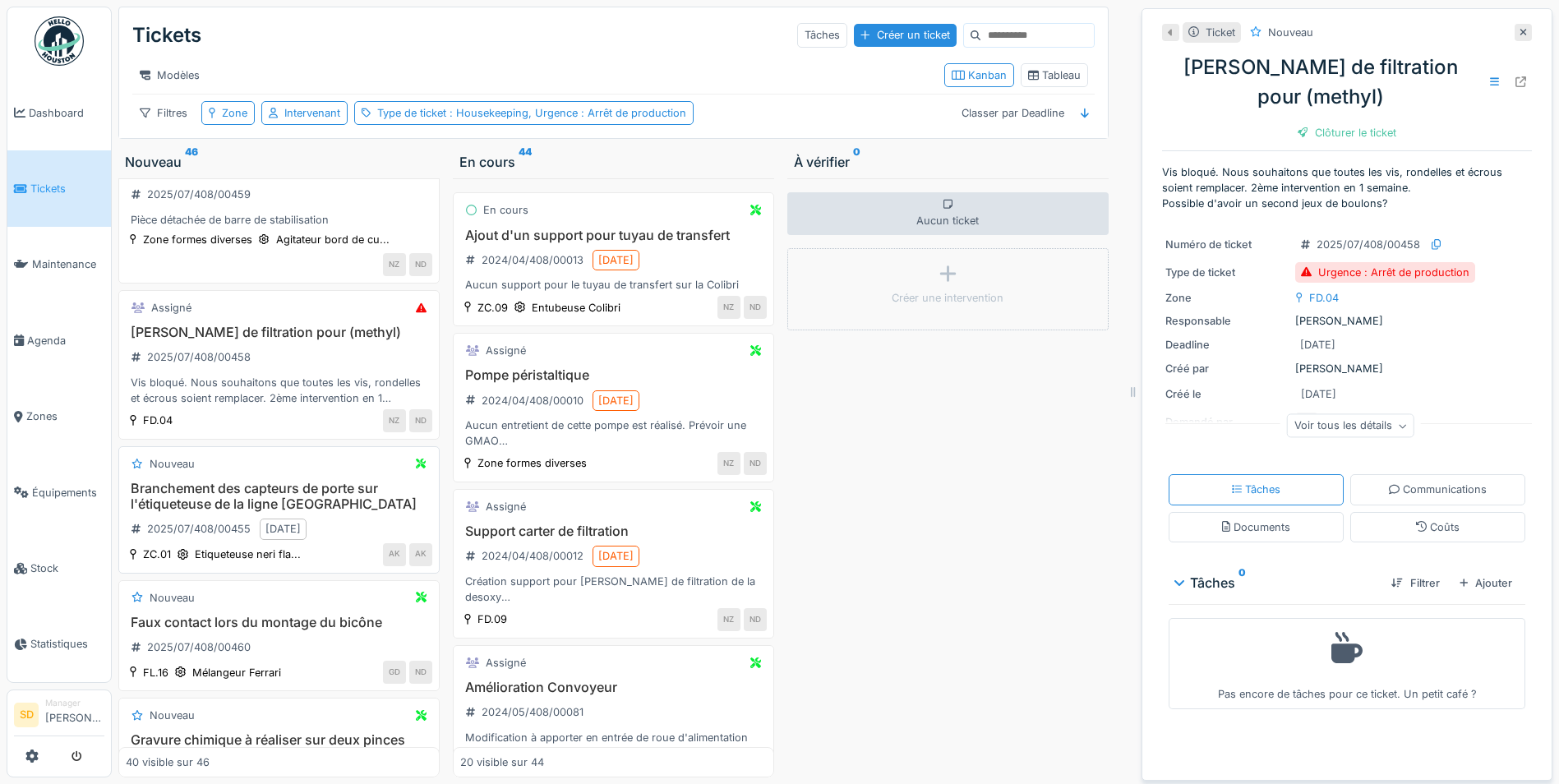click on "Branchement des capteurs de porte sur l'étiqueteuse de la ligne Zanasi" at bounding box center (279, 496) 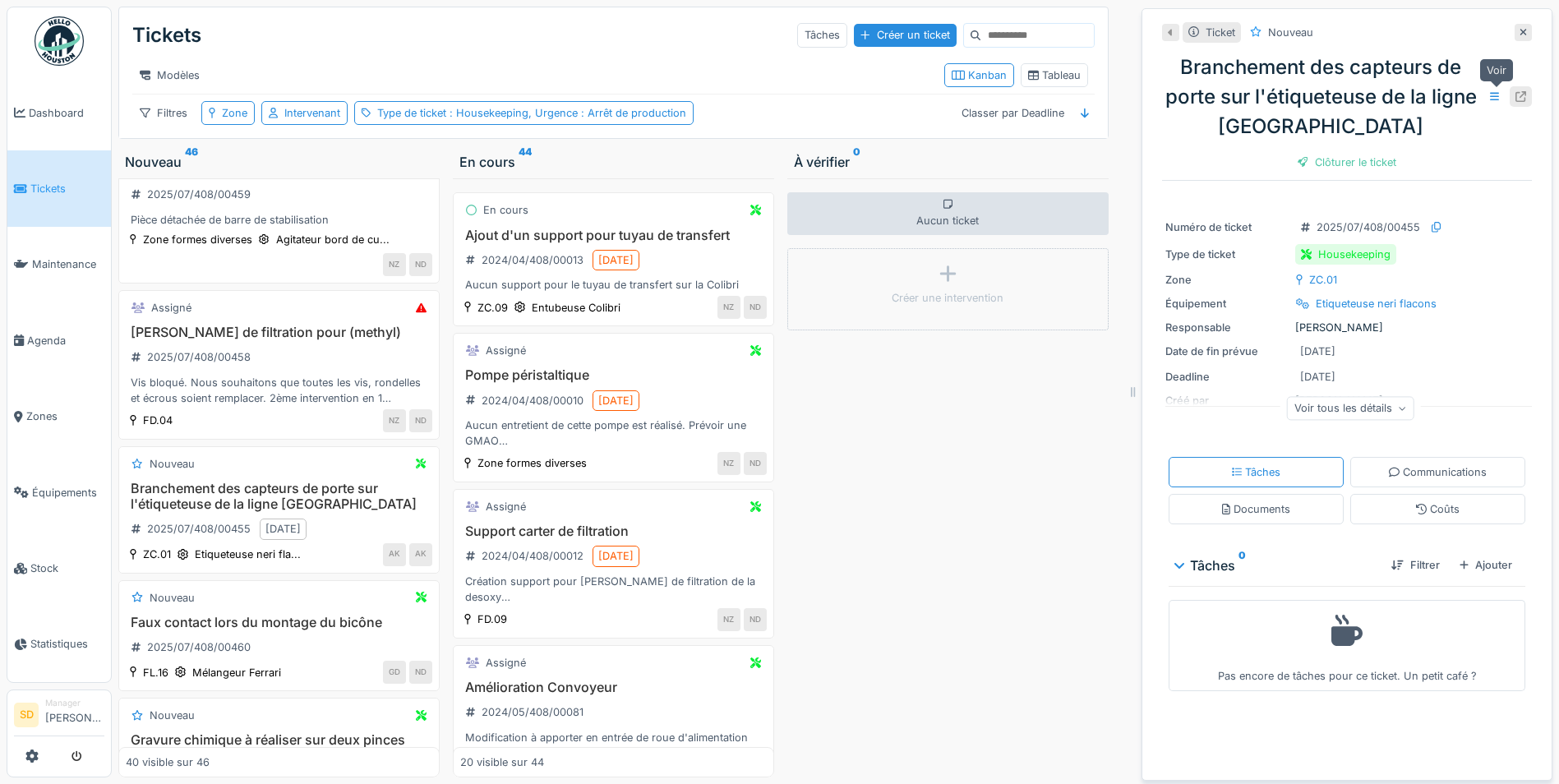 click at bounding box center [1520, 96] 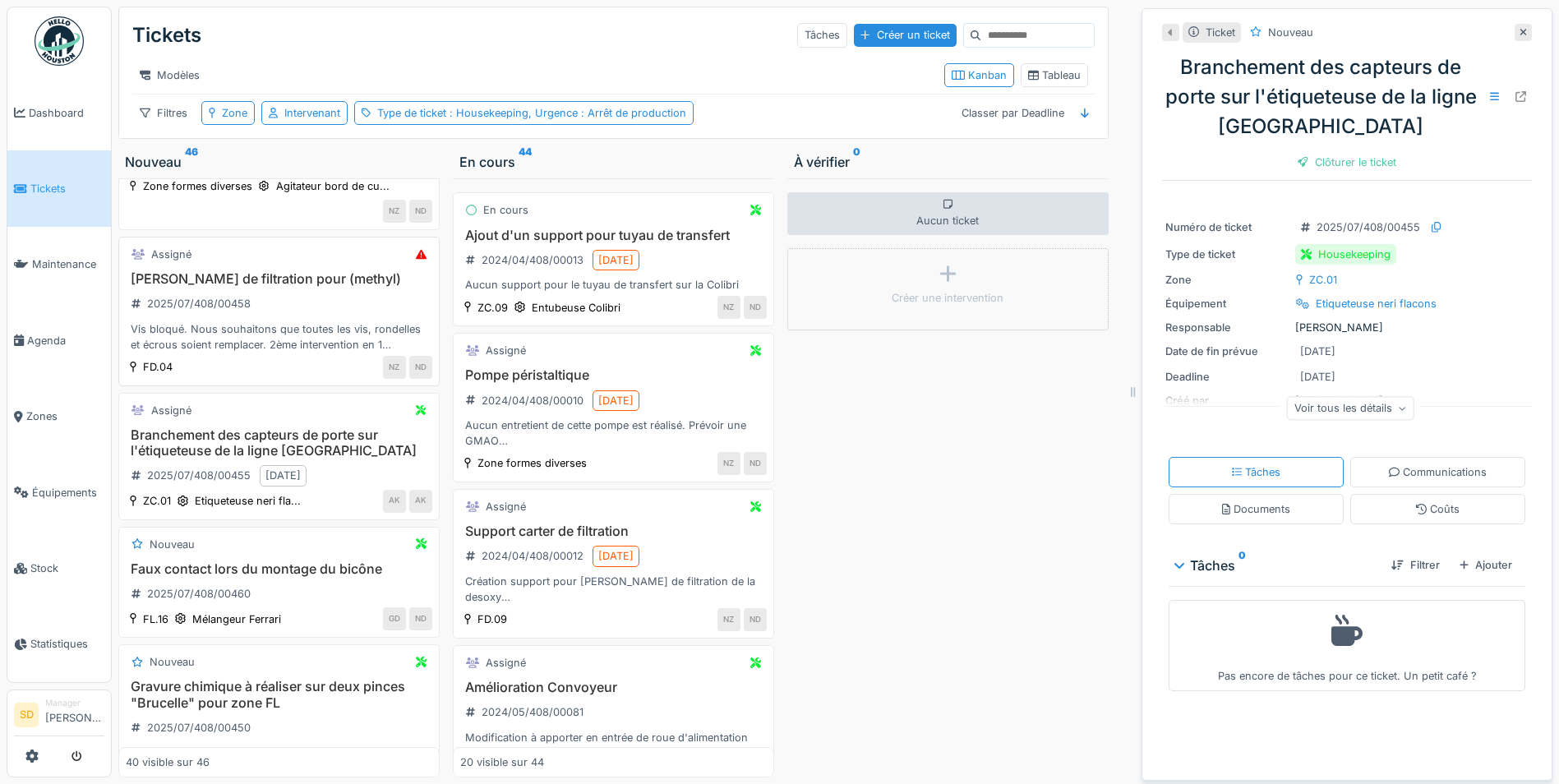 scroll, scrollTop: 5239, scrollLeft: 0, axis: vertical 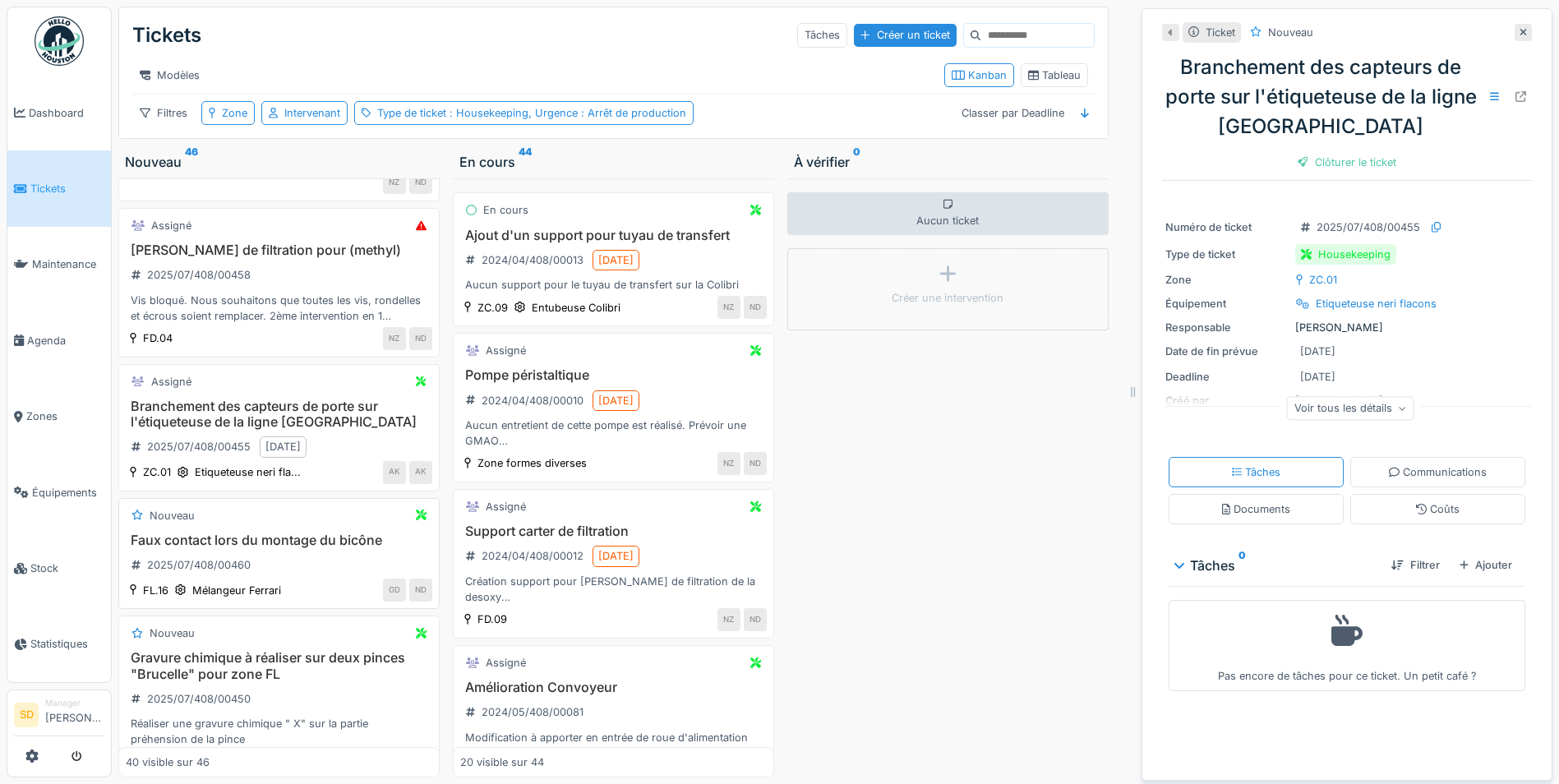click on "Faux contact lors du montage du bicône" at bounding box center (279, 540) 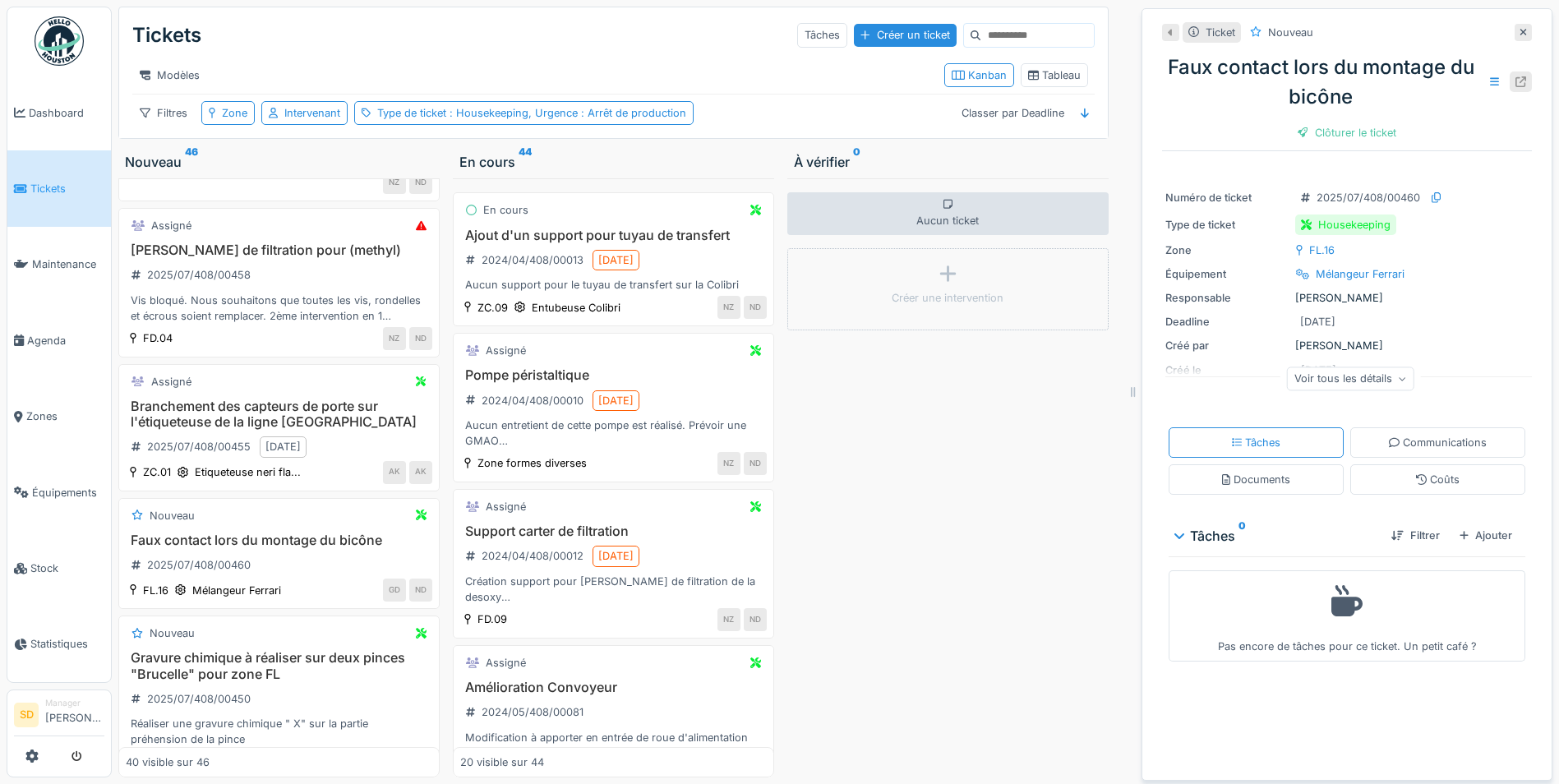 click 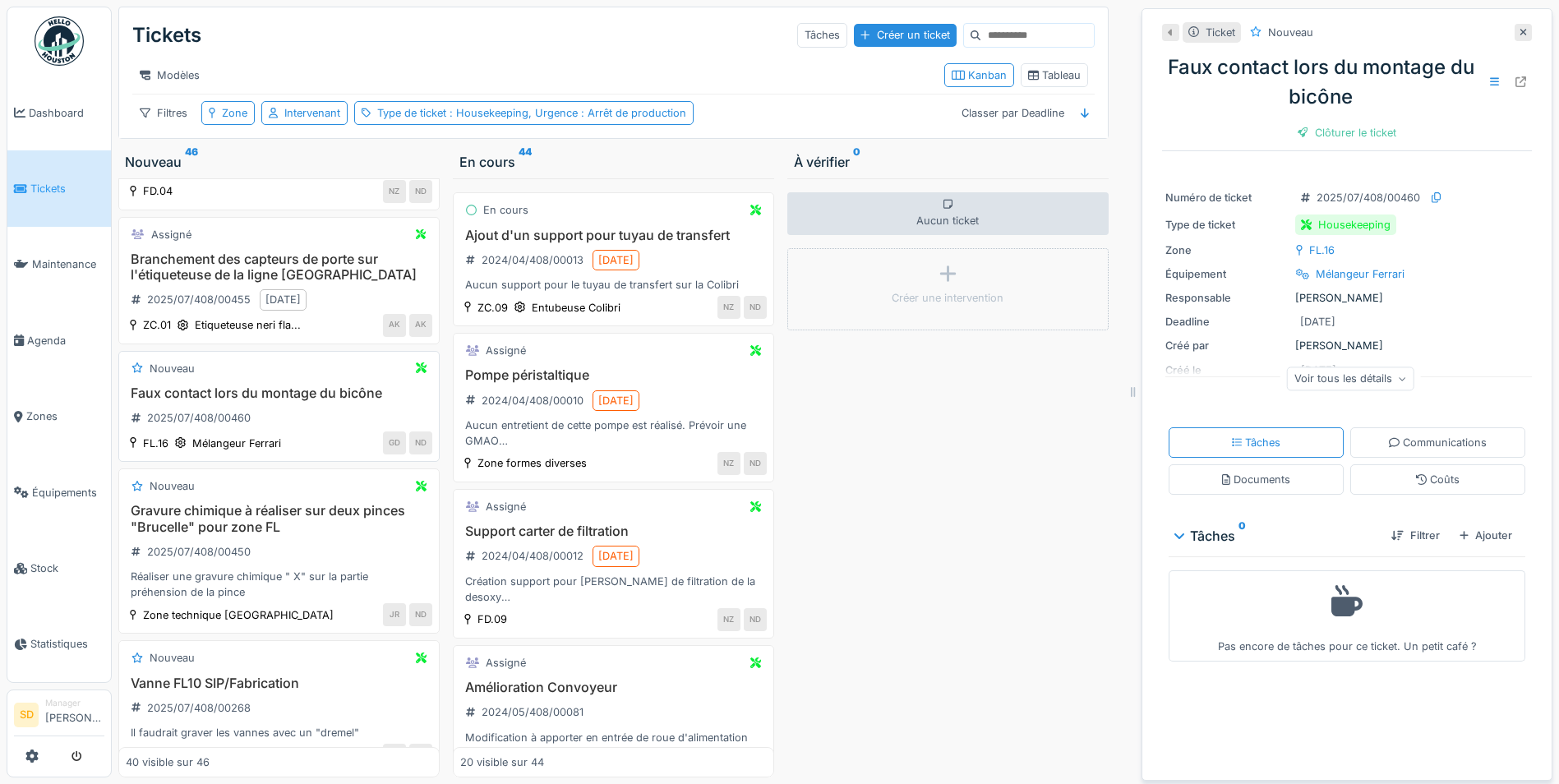 scroll, scrollTop: 5403, scrollLeft: 0, axis: vertical 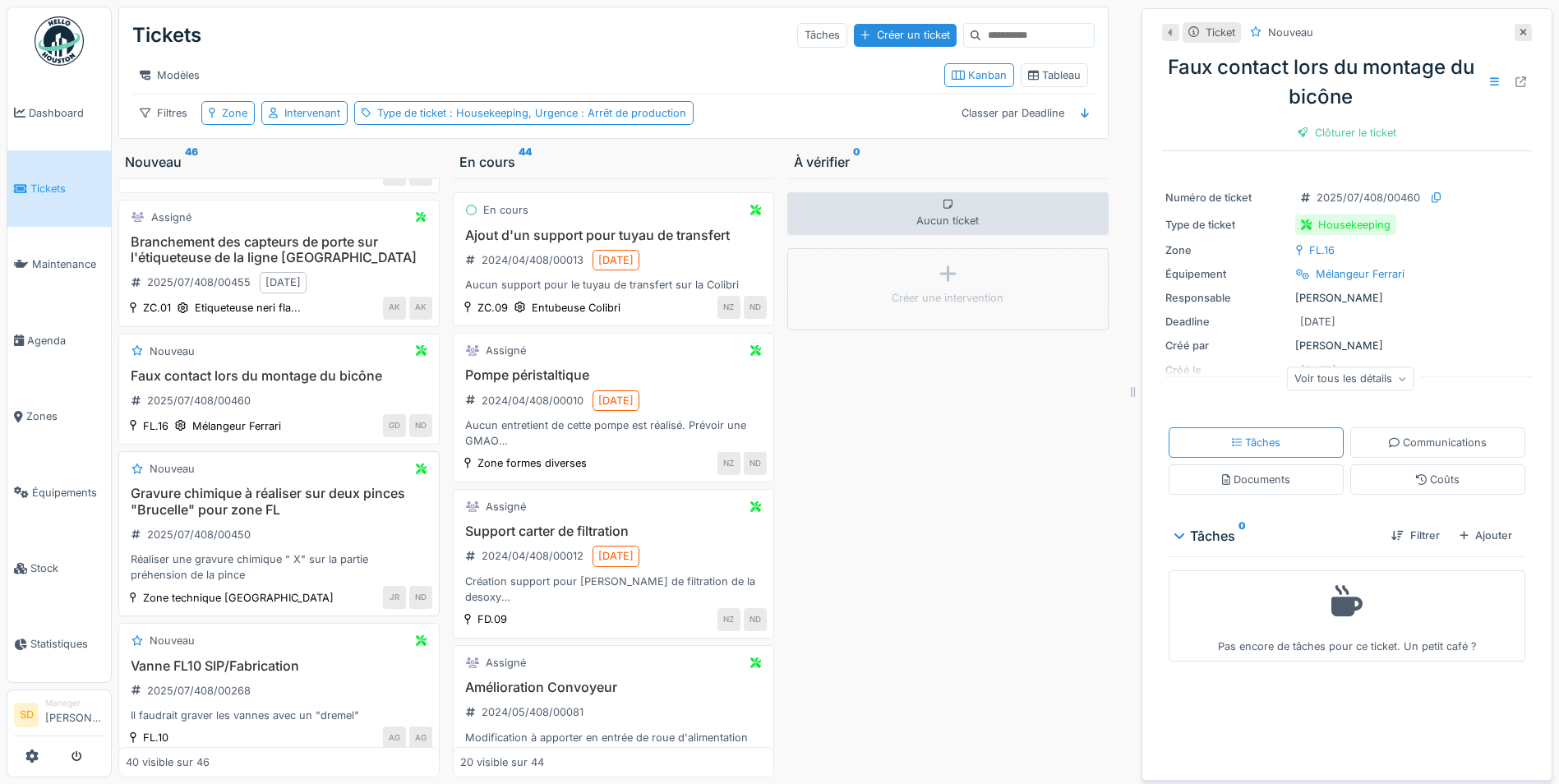 click on "Gravure chimique à réaliser sur deux pinces "Brucelle" pour zone FL" at bounding box center (279, 501) 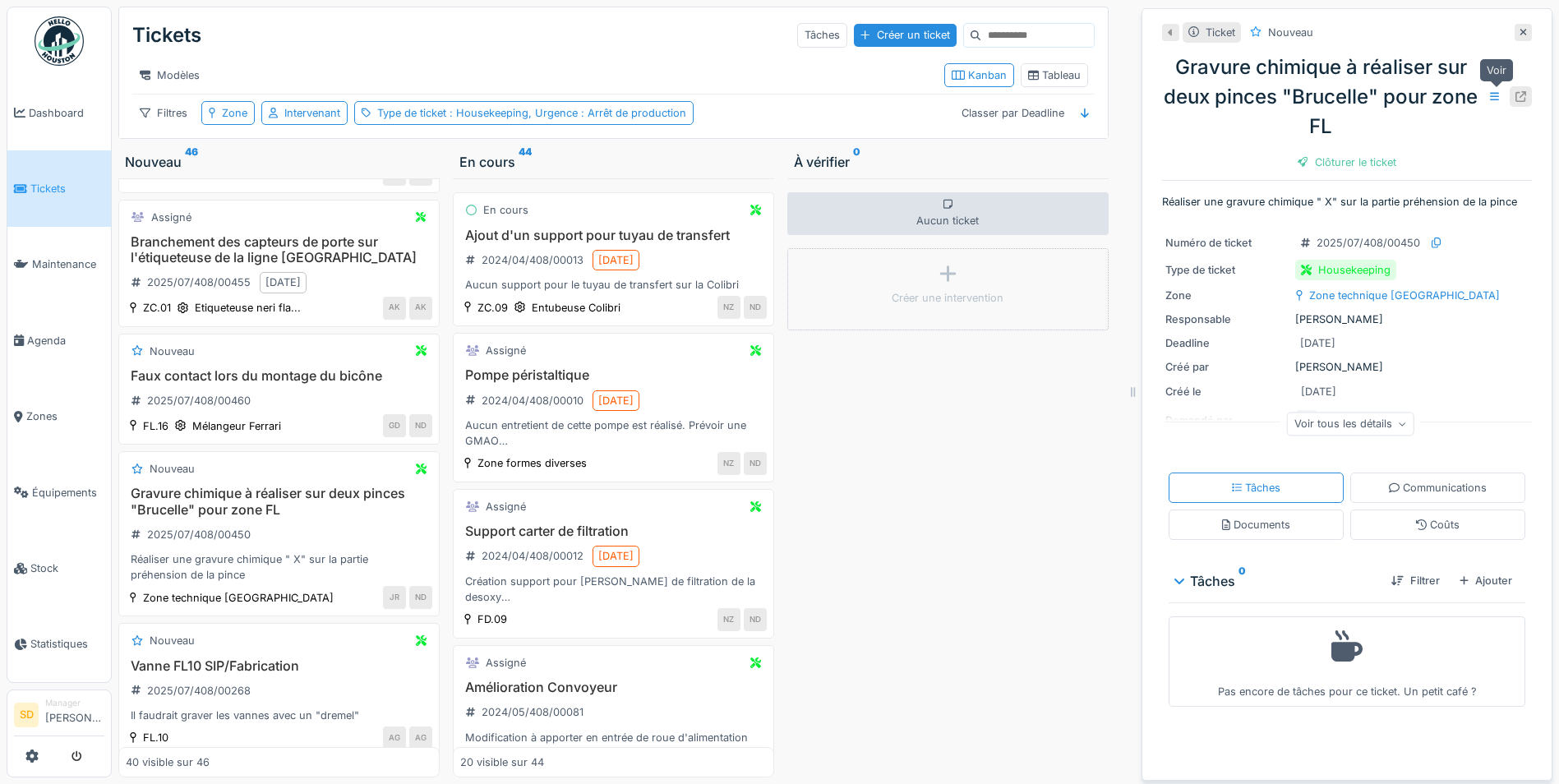 click 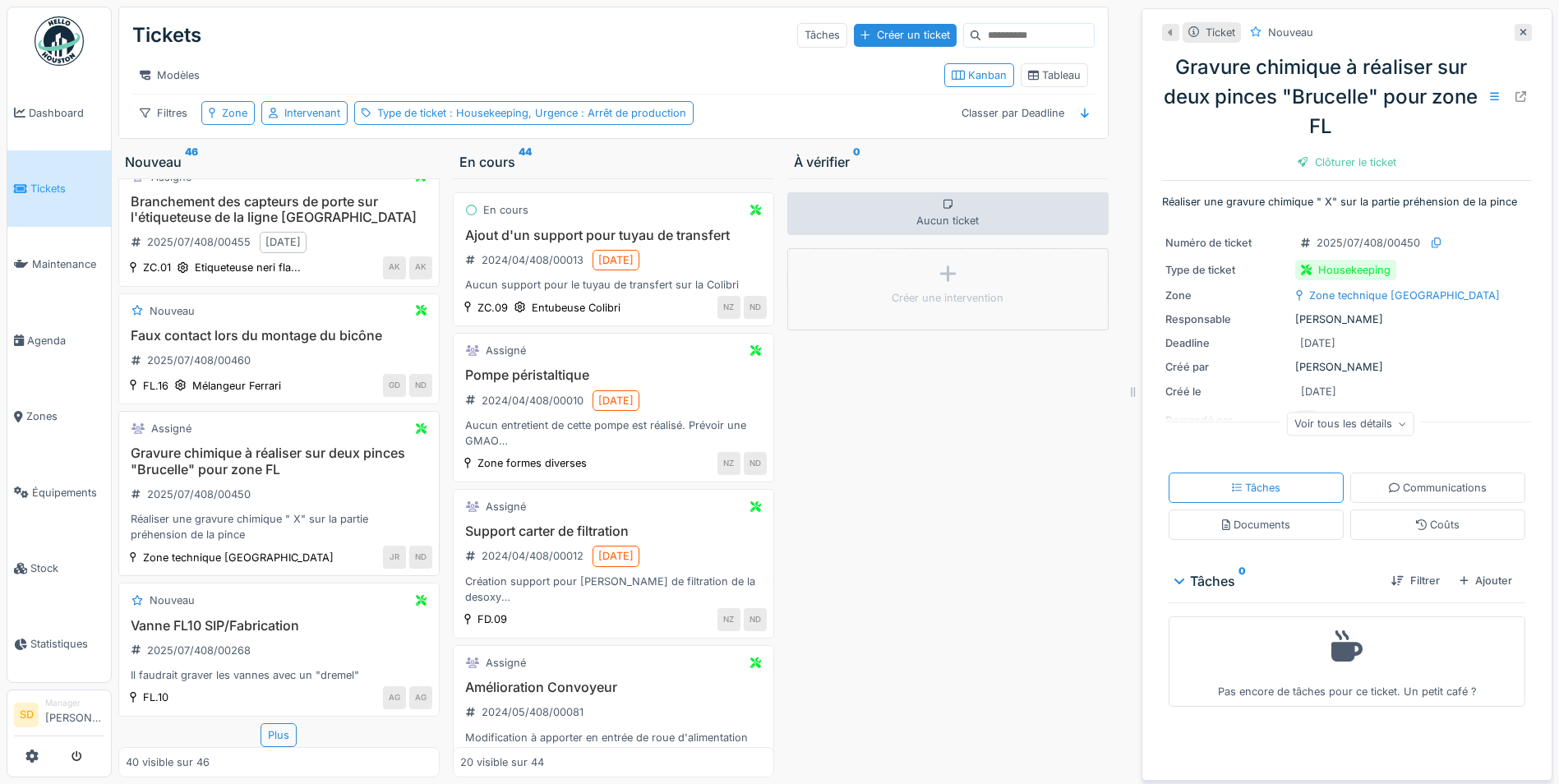 scroll, scrollTop: 5487, scrollLeft: 0, axis: vertical 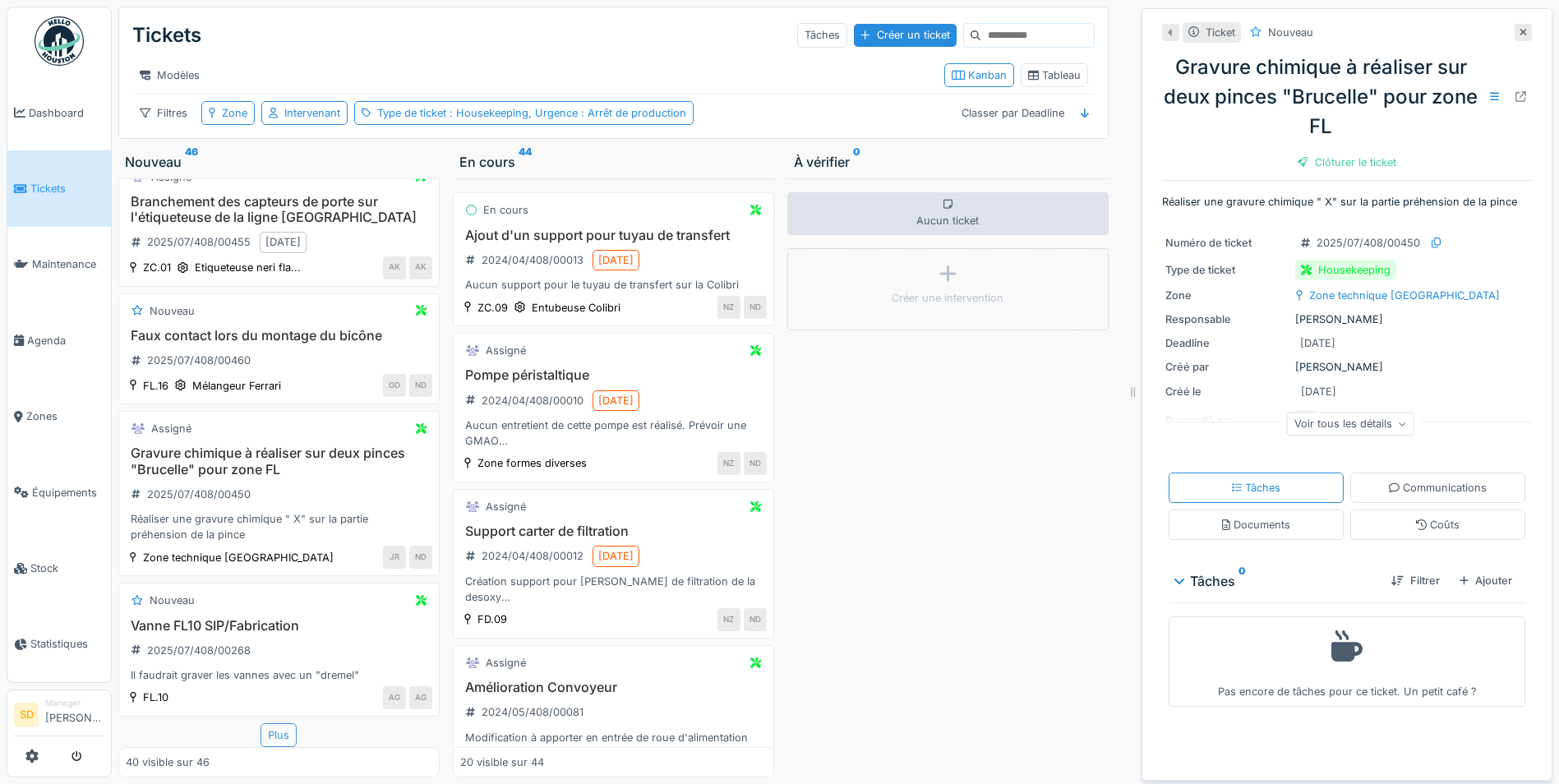 click on "Plus" at bounding box center (279, 735) 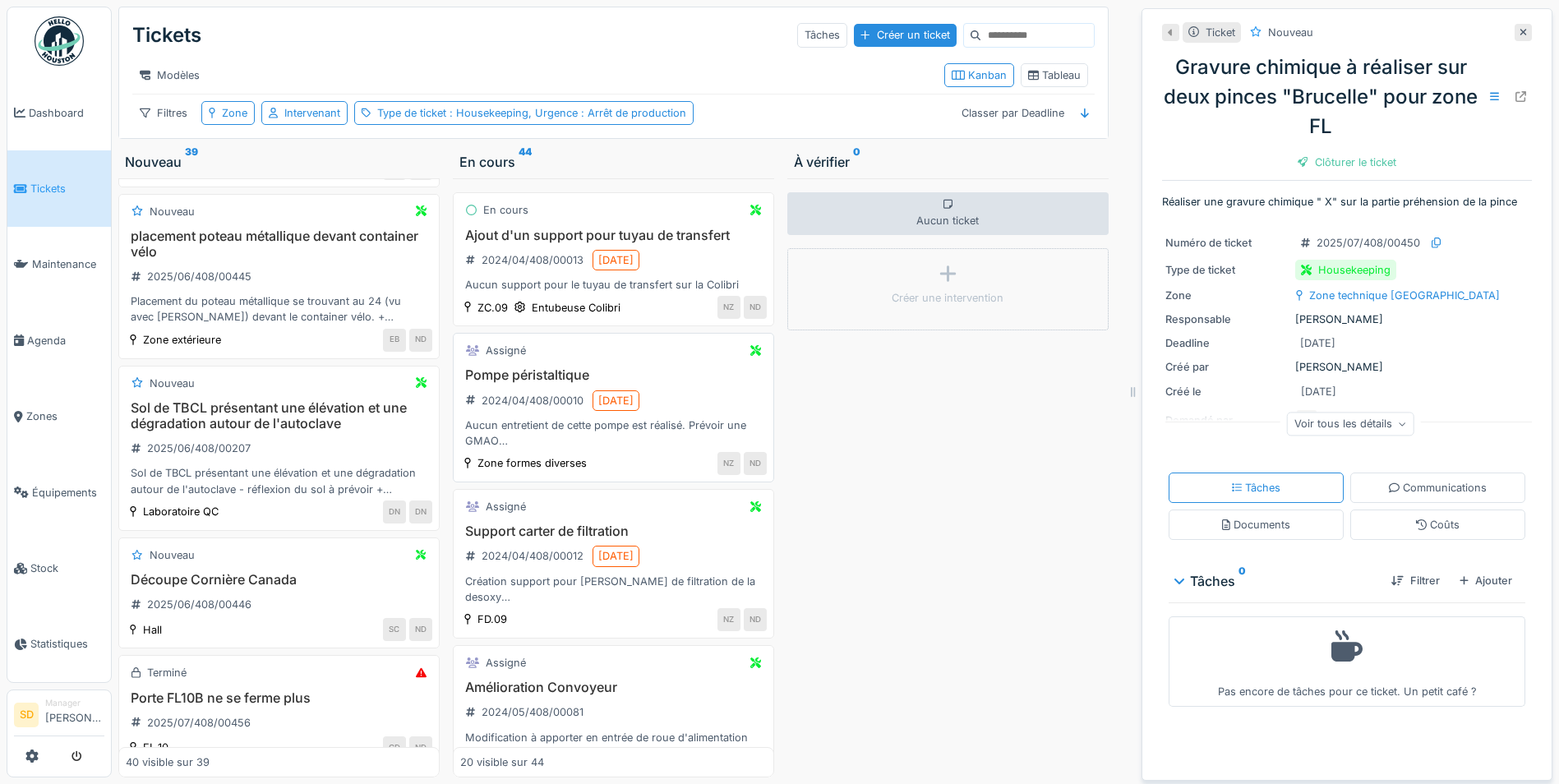 scroll, scrollTop: 4231, scrollLeft: 0, axis: vertical 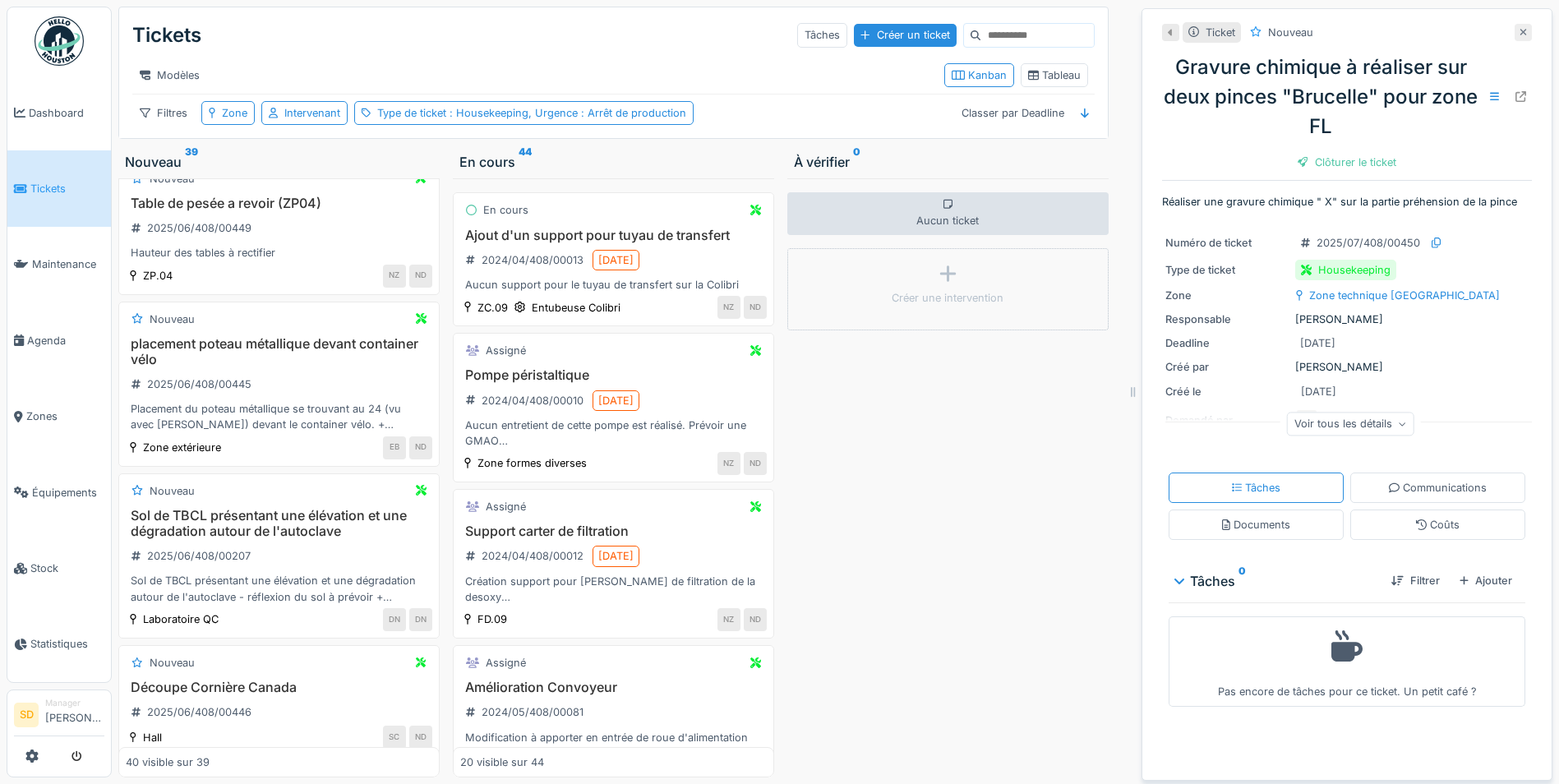 click 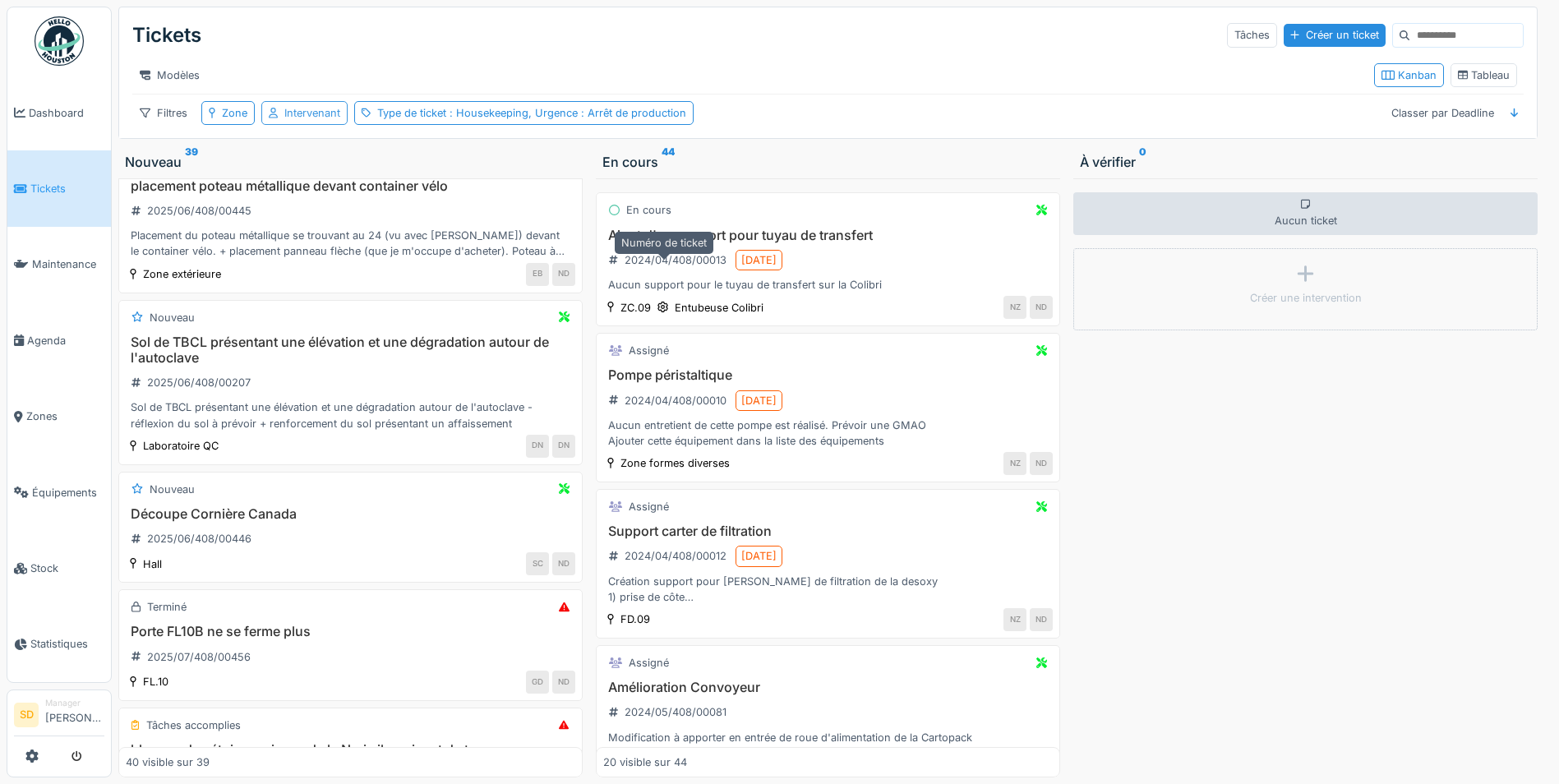 scroll, scrollTop: 4074, scrollLeft: 0, axis: vertical 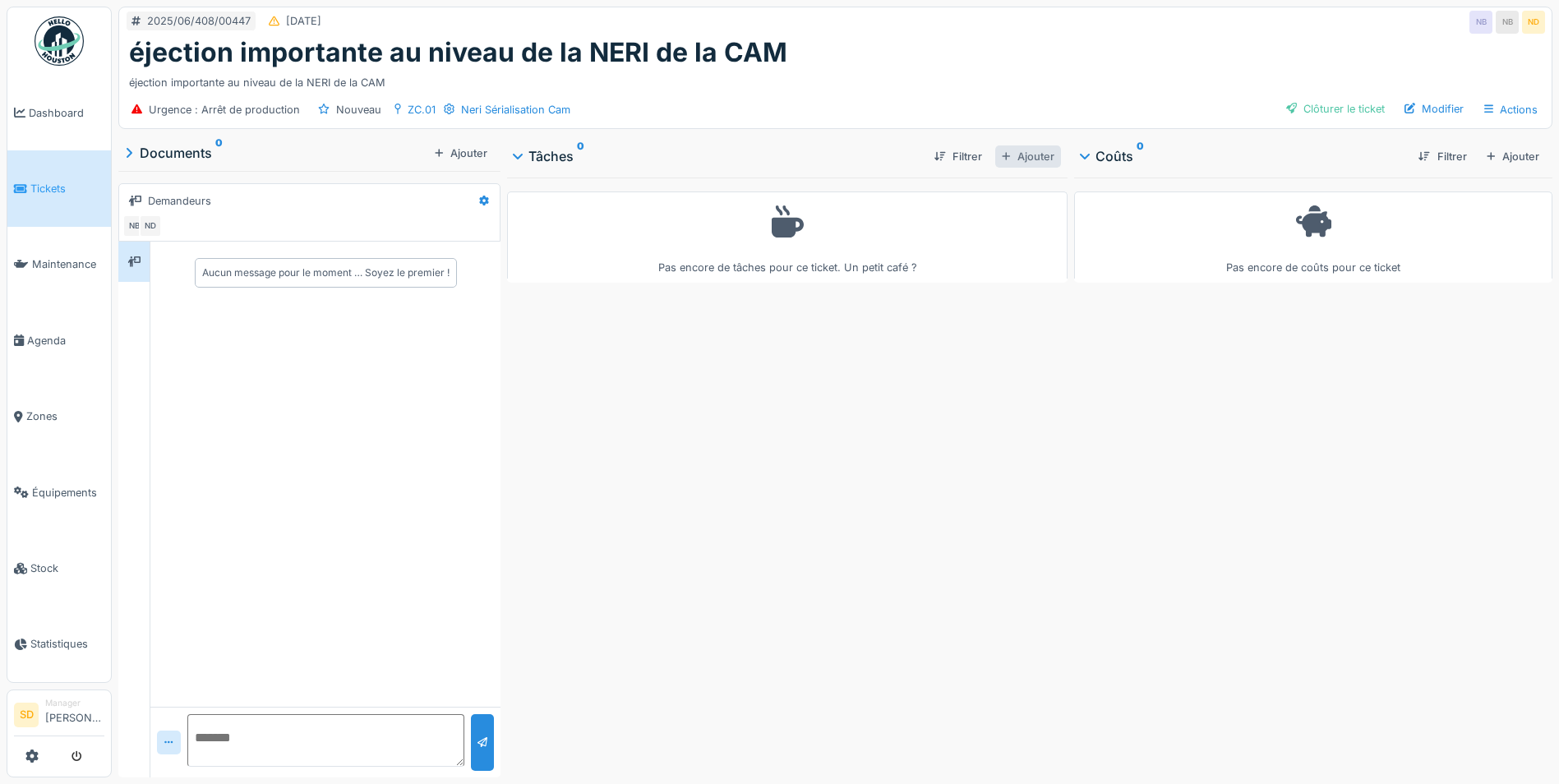click on "Ajouter" at bounding box center (1028, 156) 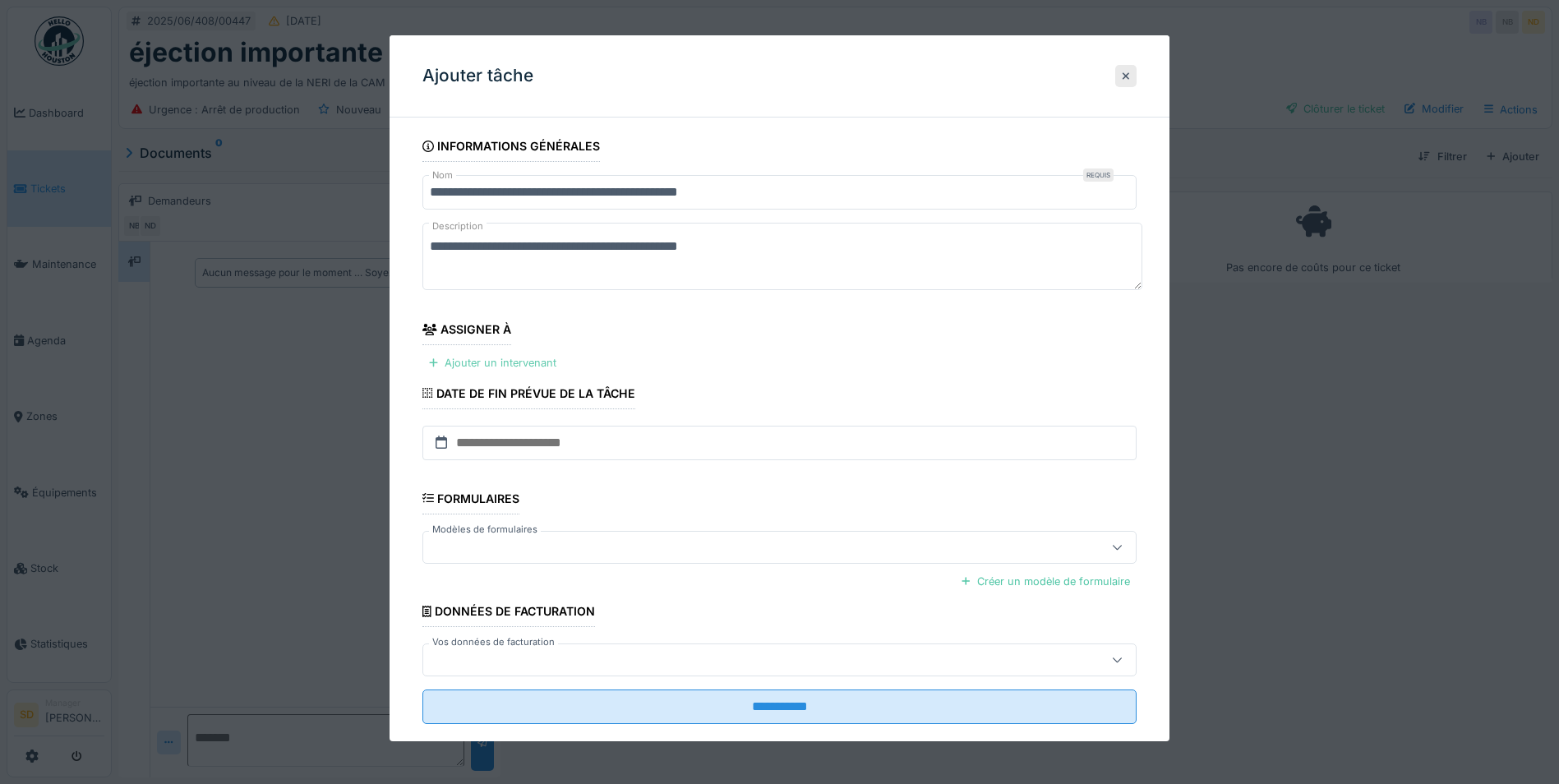 click on "Ajouter un intervenant" at bounding box center (492, 362) 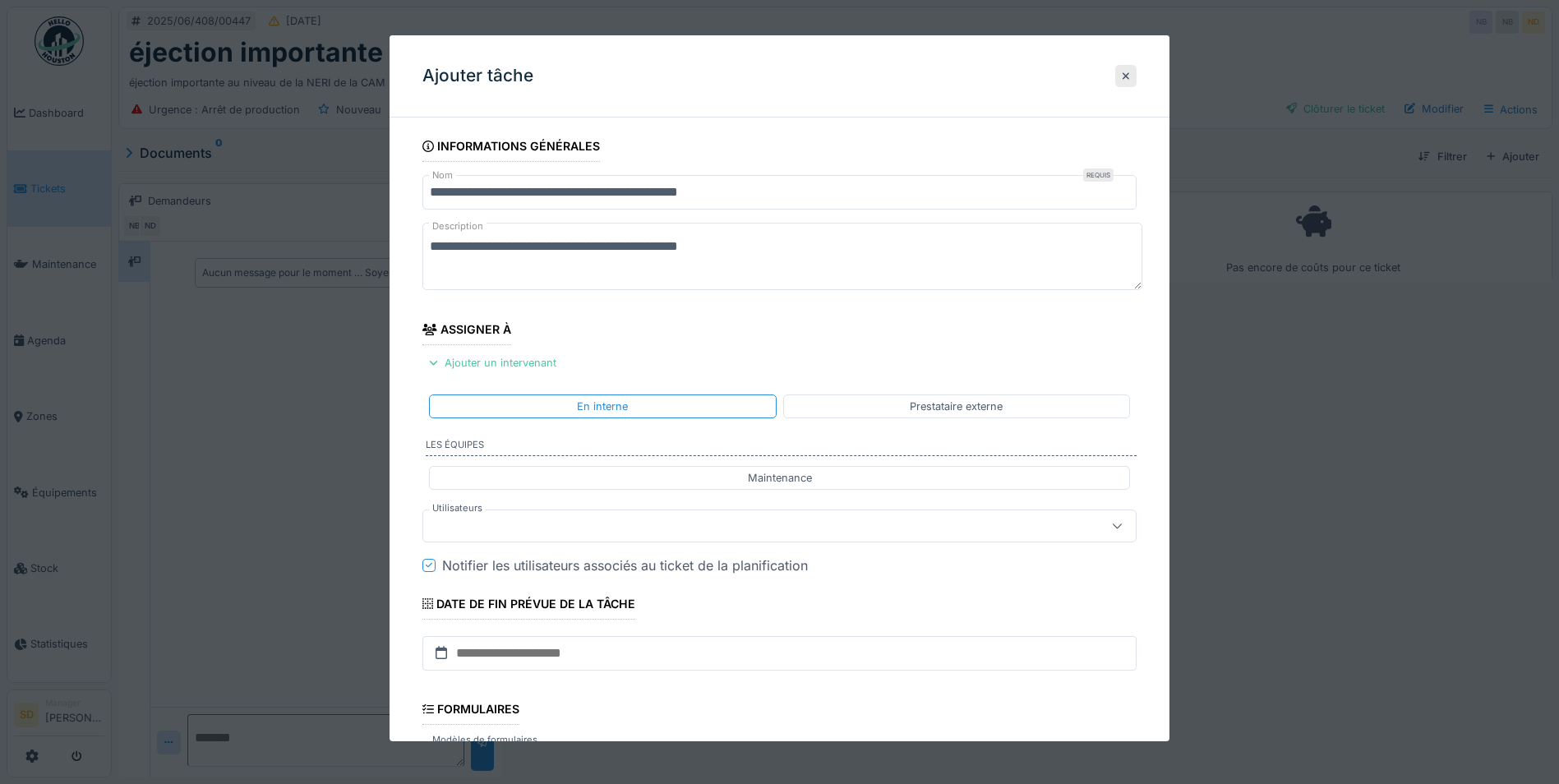 click at bounding box center (744, 526) 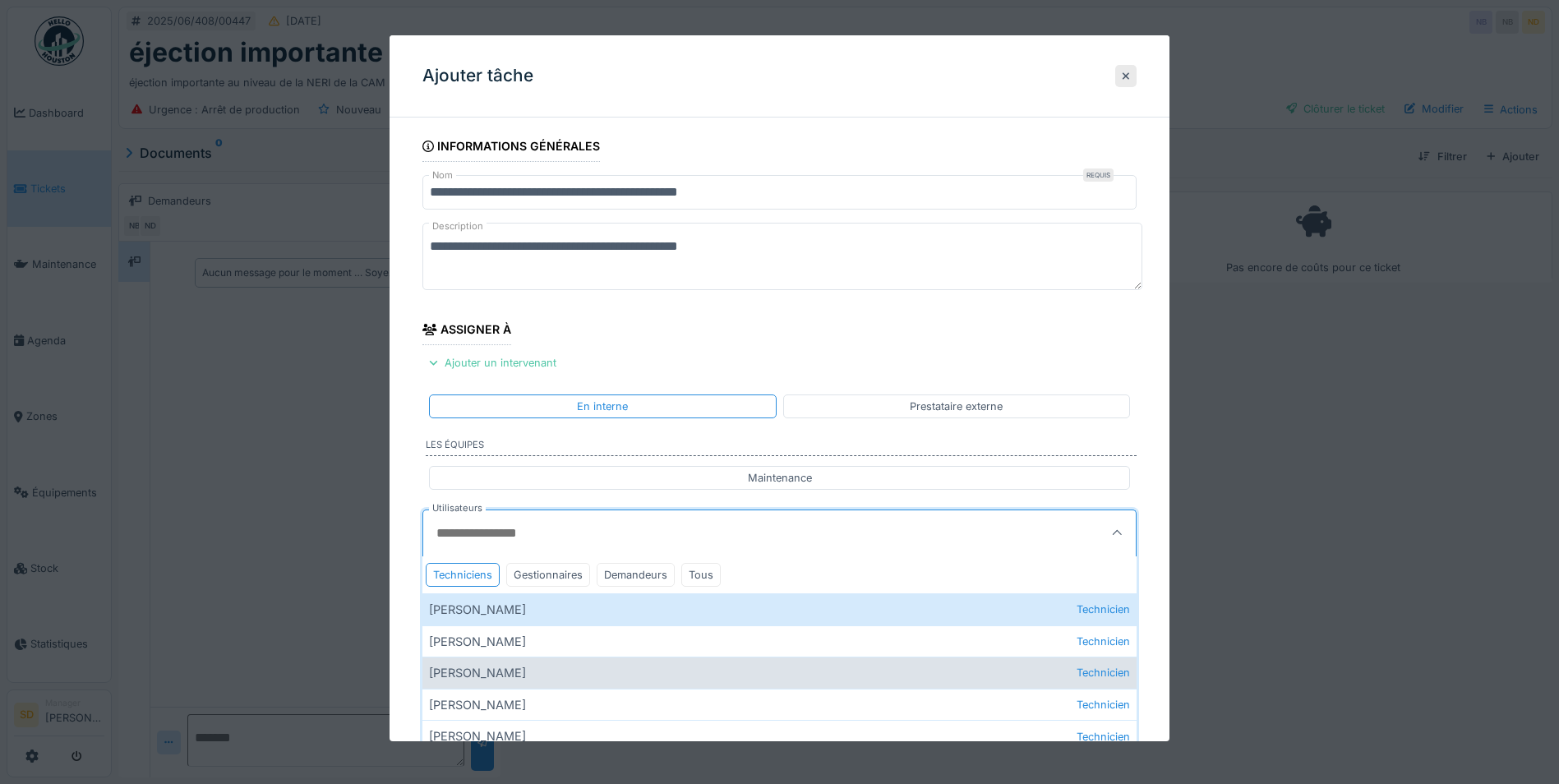 click on "[PERSON_NAME]   Technicien" at bounding box center [779, 672] 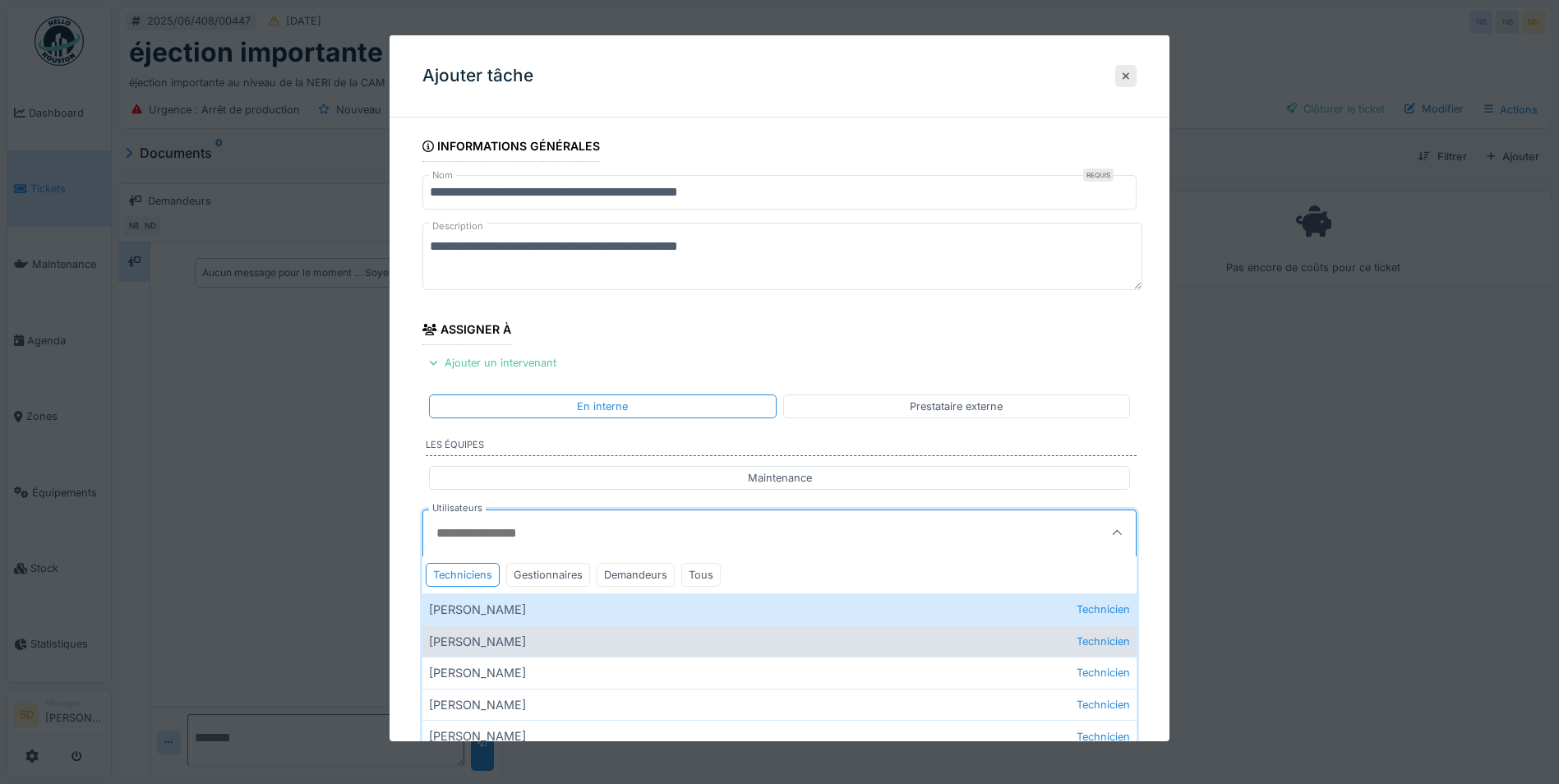 type on "****" 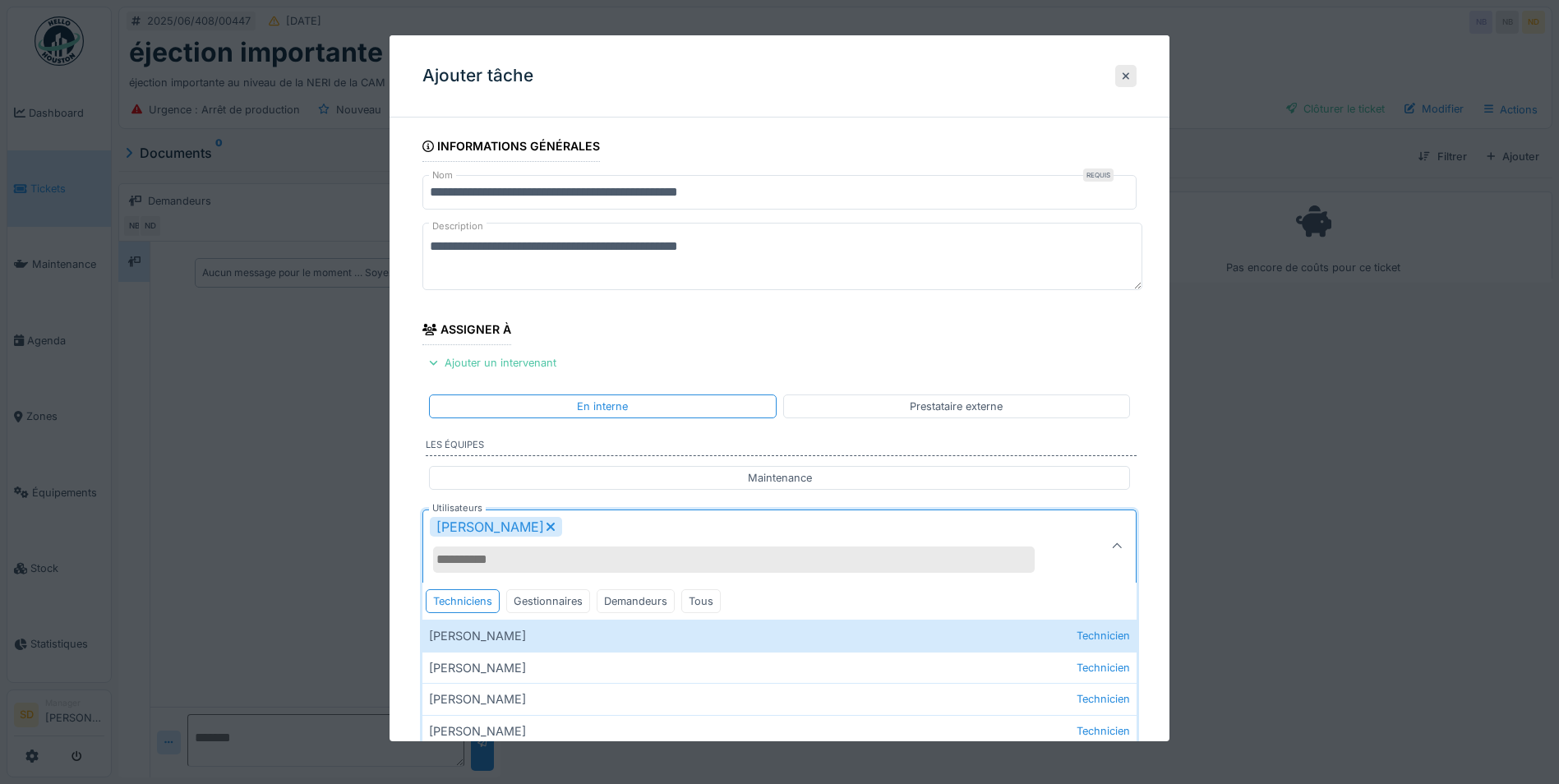 click on "**********" at bounding box center [779, 607] 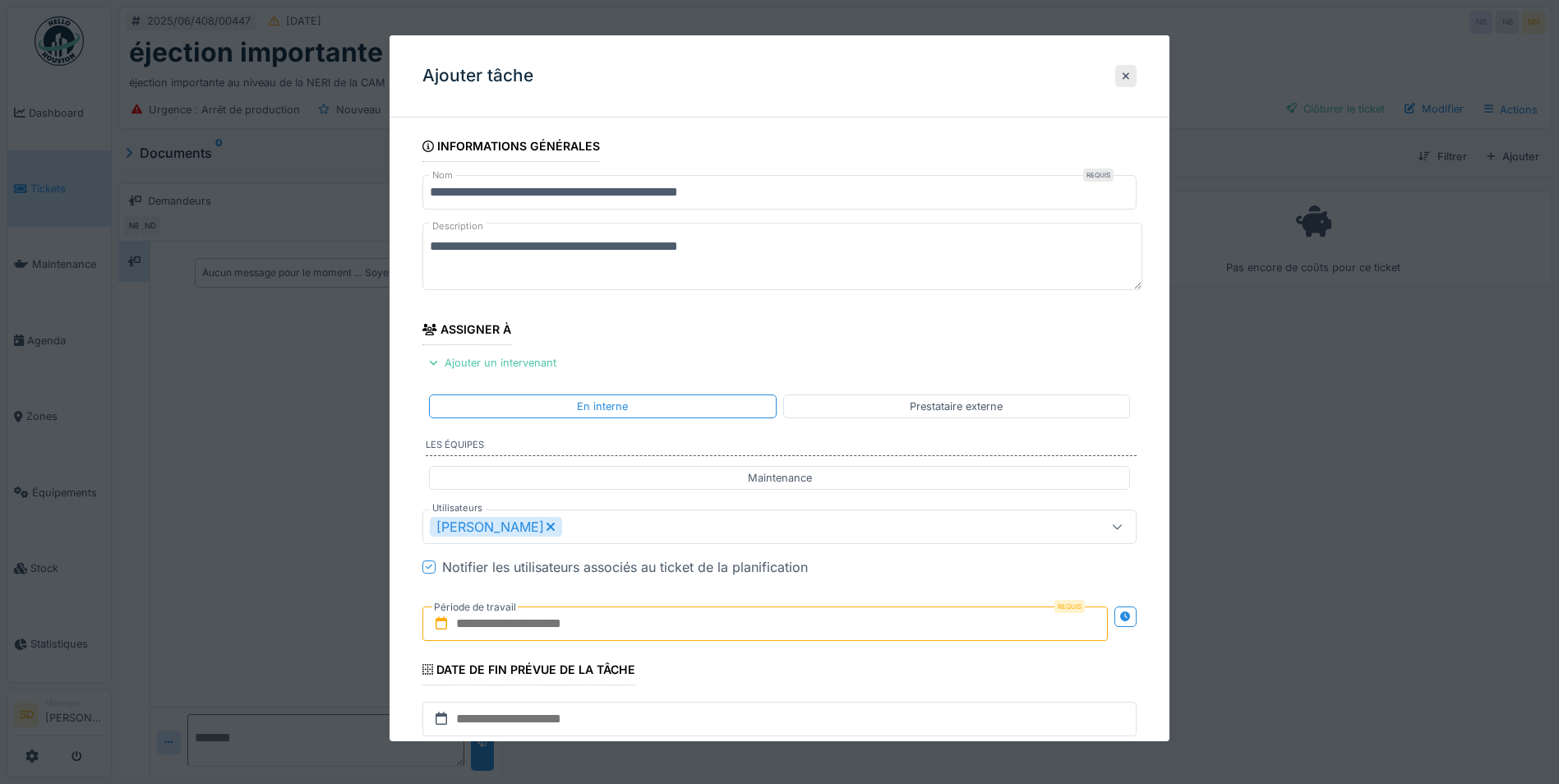 click at bounding box center (765, 624) 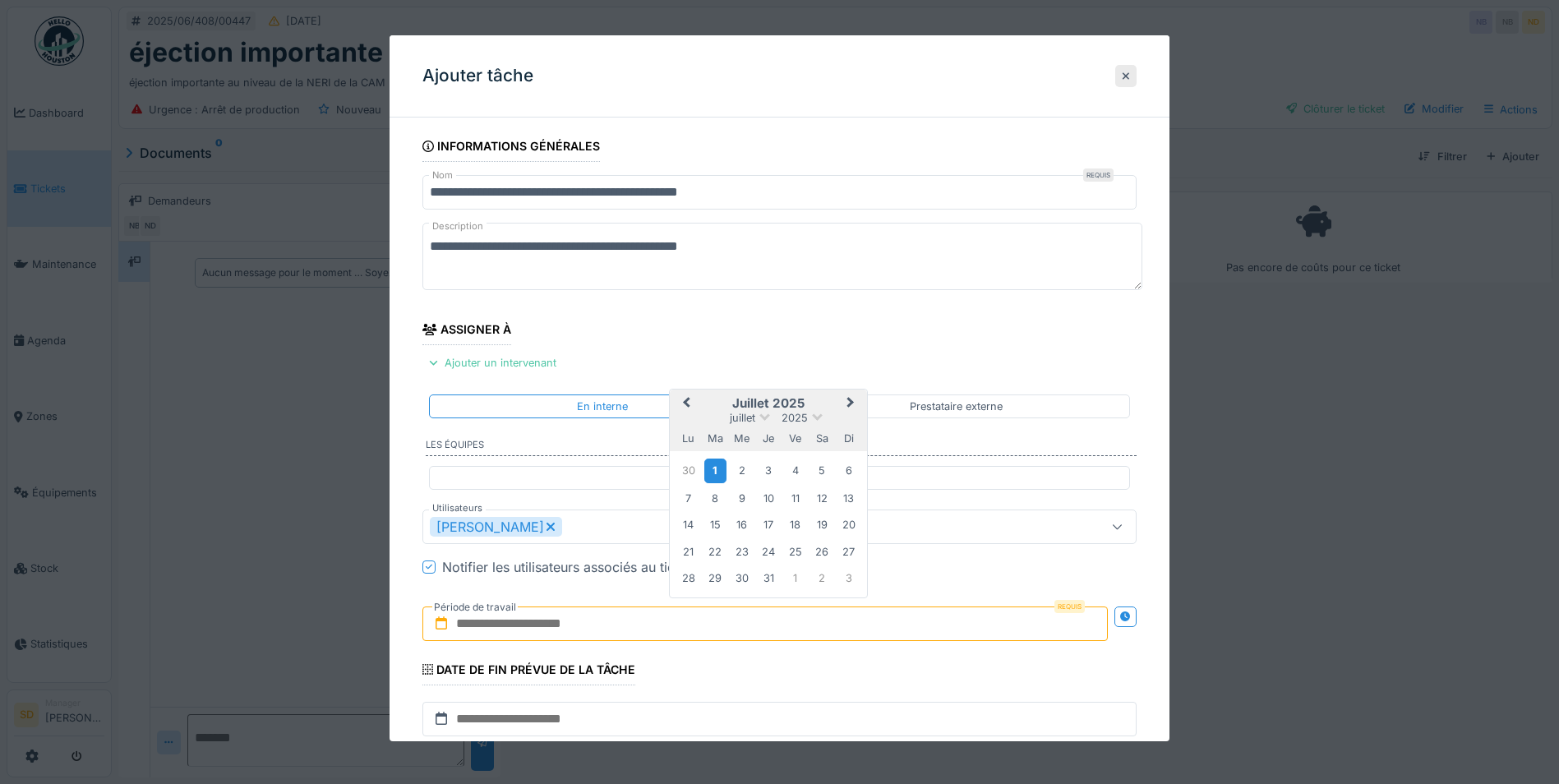 click on "1" at bounding box center (715, 470) 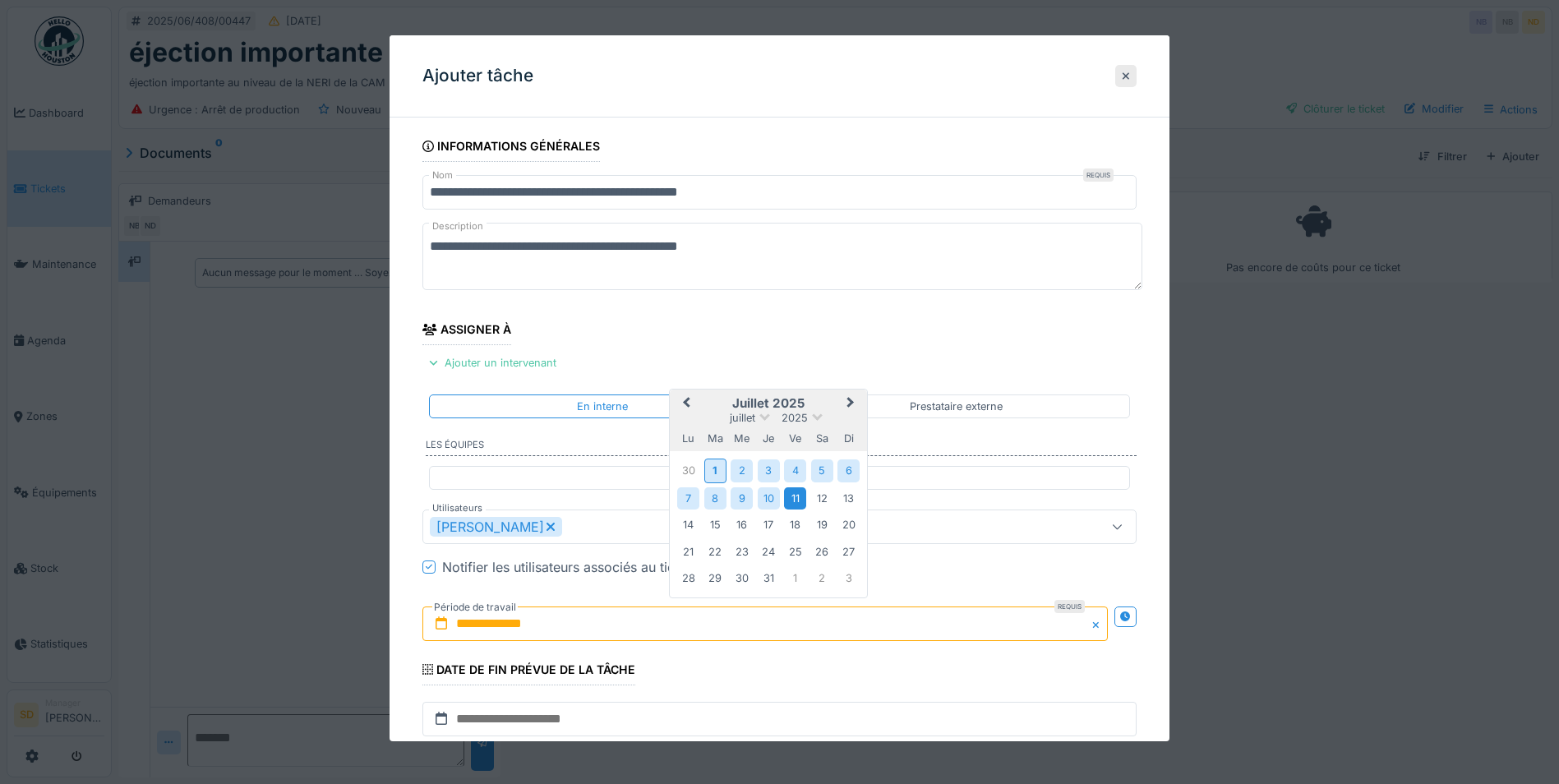click on "11" at bounding box center (795, 498) 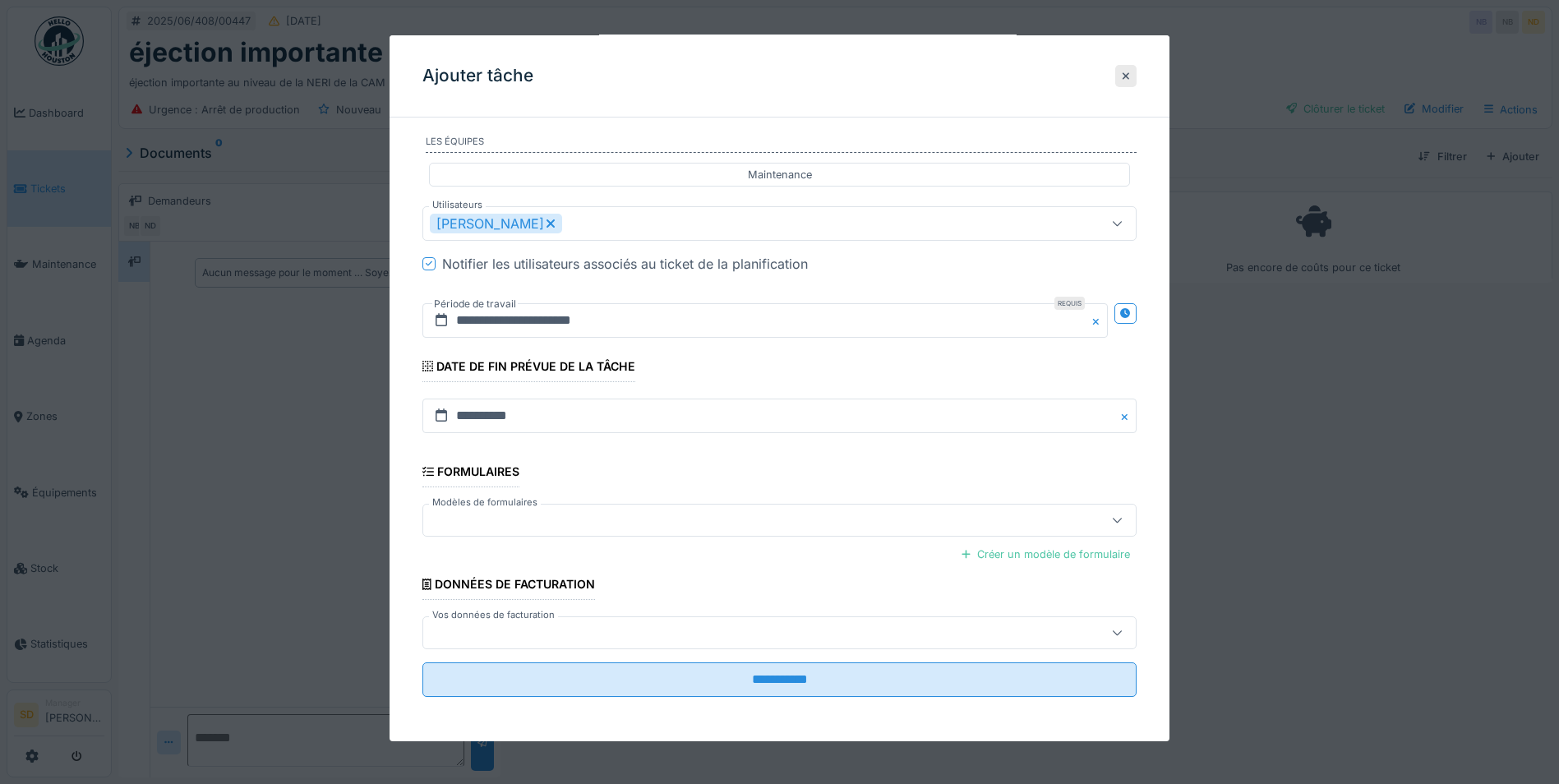 scroll, scrollTop: 305, scrollLeft: 0, axis: vertical 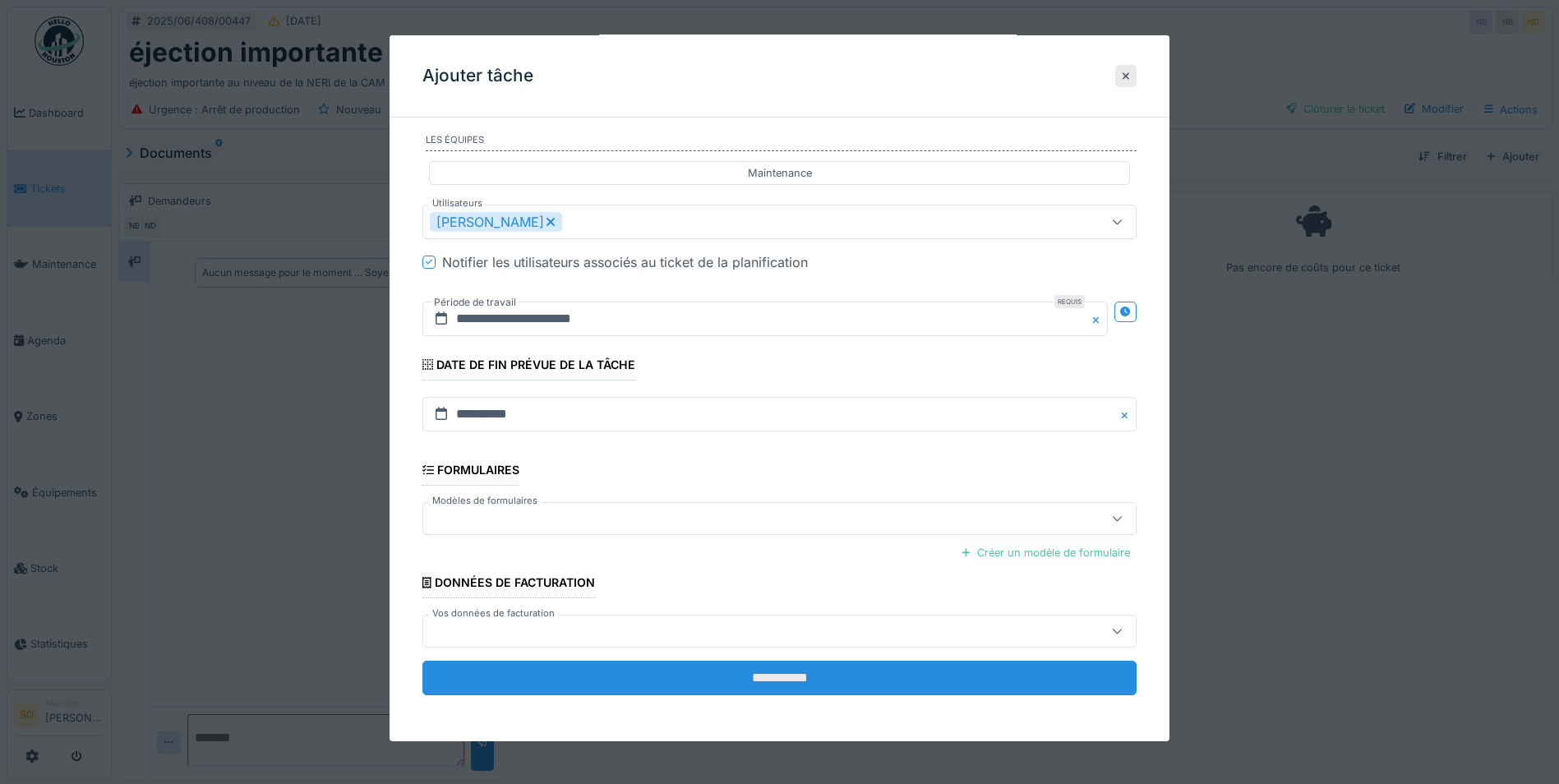 click on "**********" at bounding box center (779, 678) 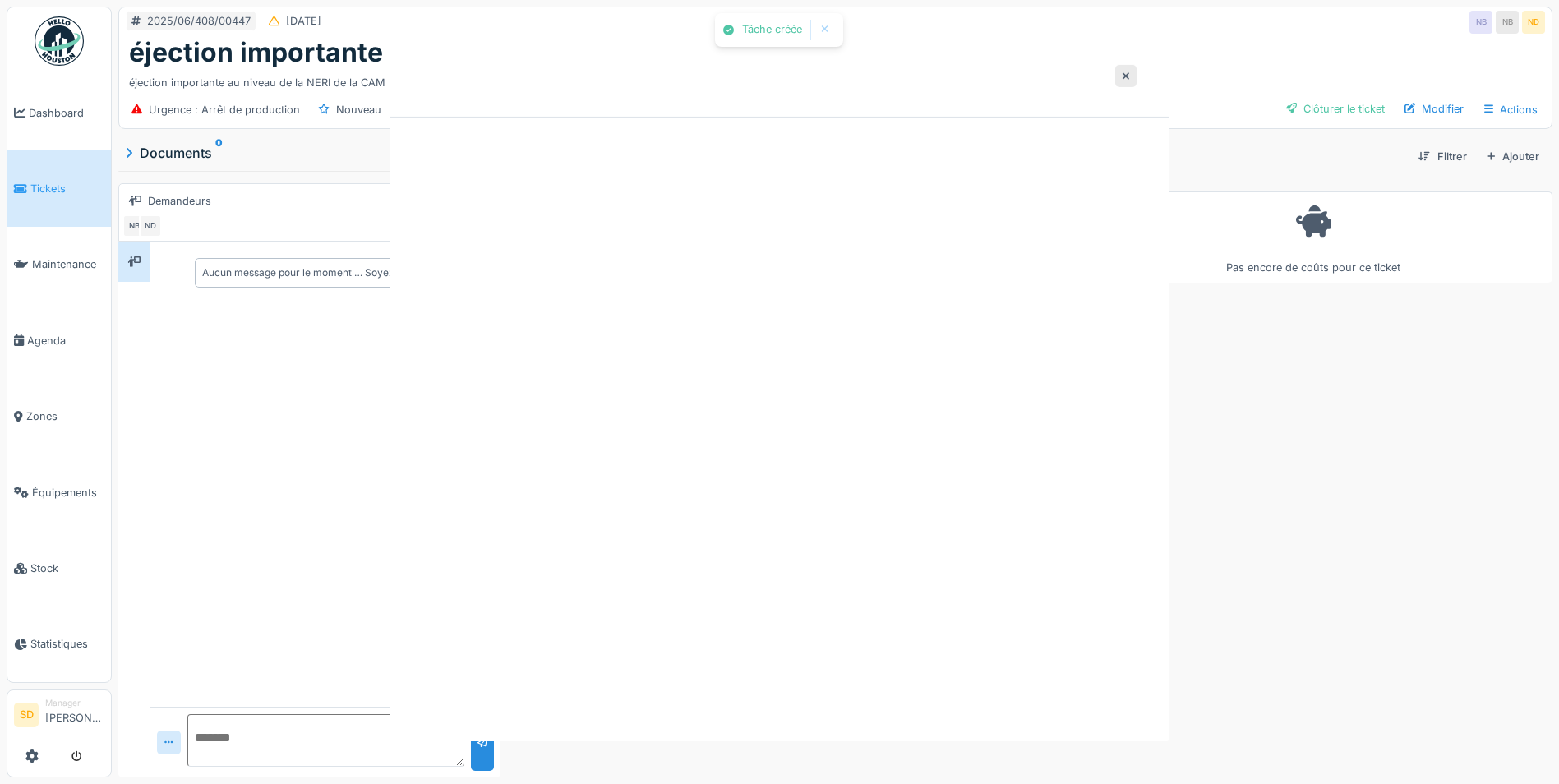 scroll, scrollTop: 0, scrollLeft: 0, axis: both 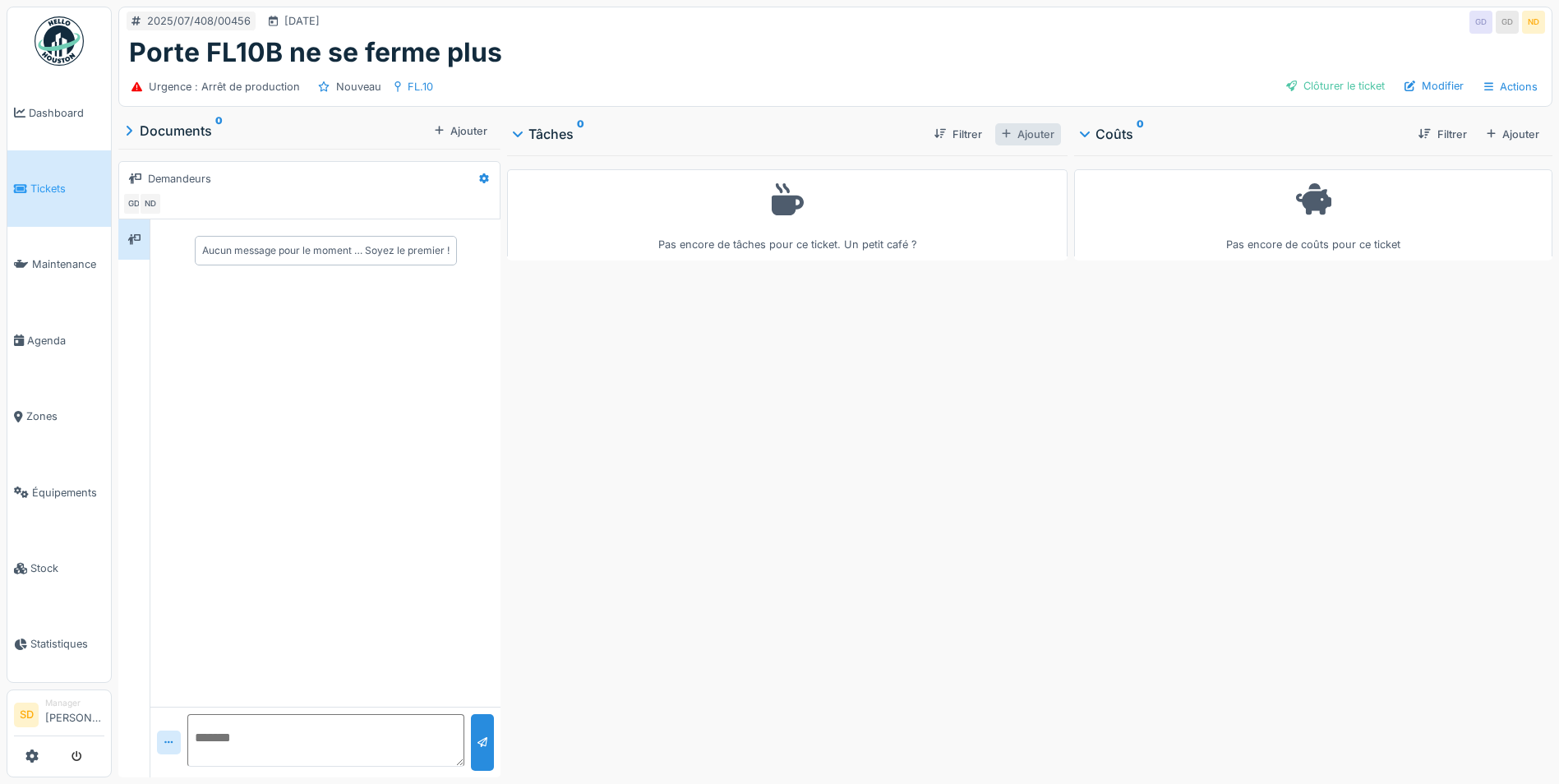 click at bounding box center [1006, 134] 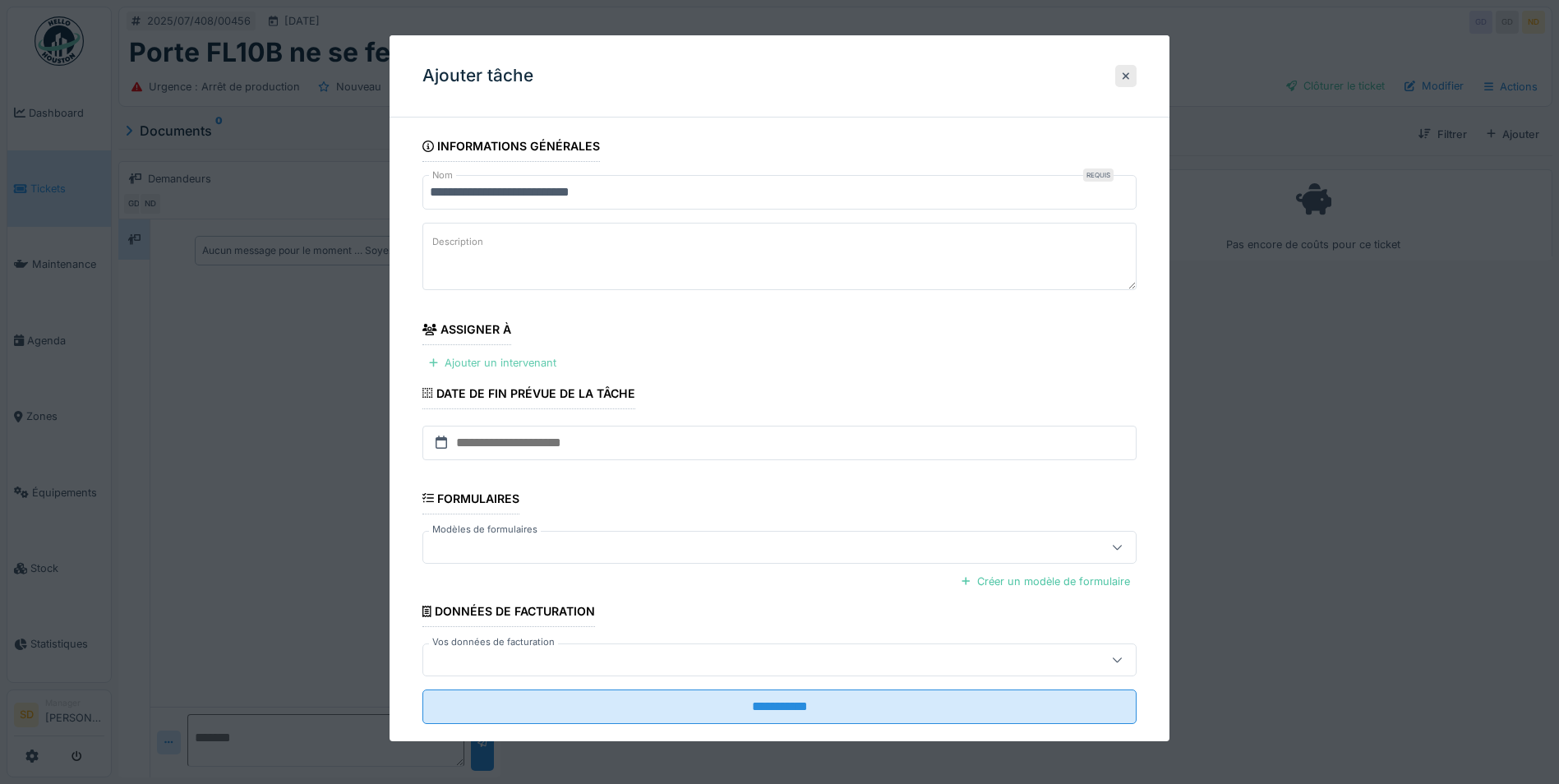 click on "Ajouter un intervenant" at bounding box center (492, 362) 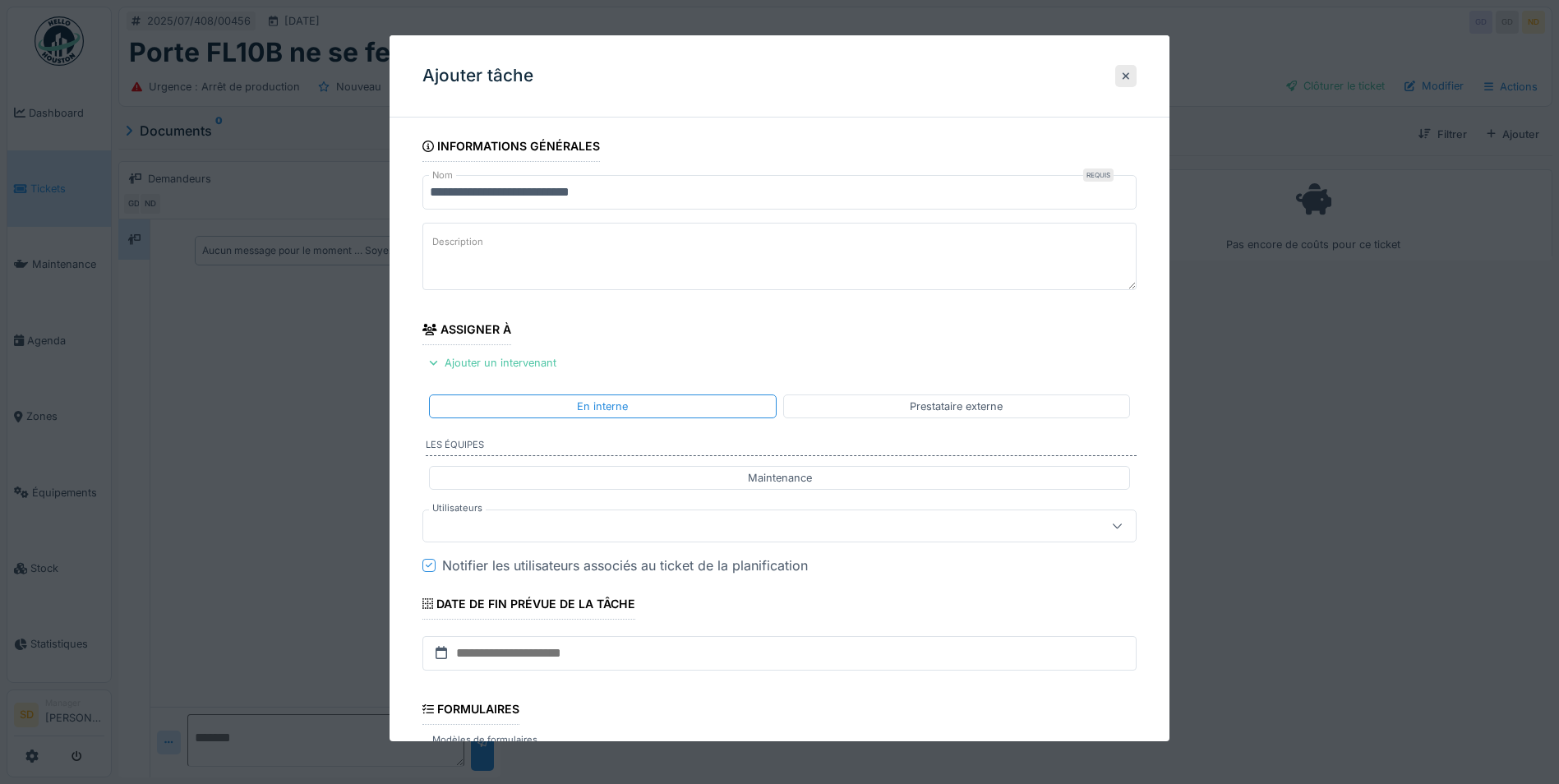 click at bounding box center [744, 526] 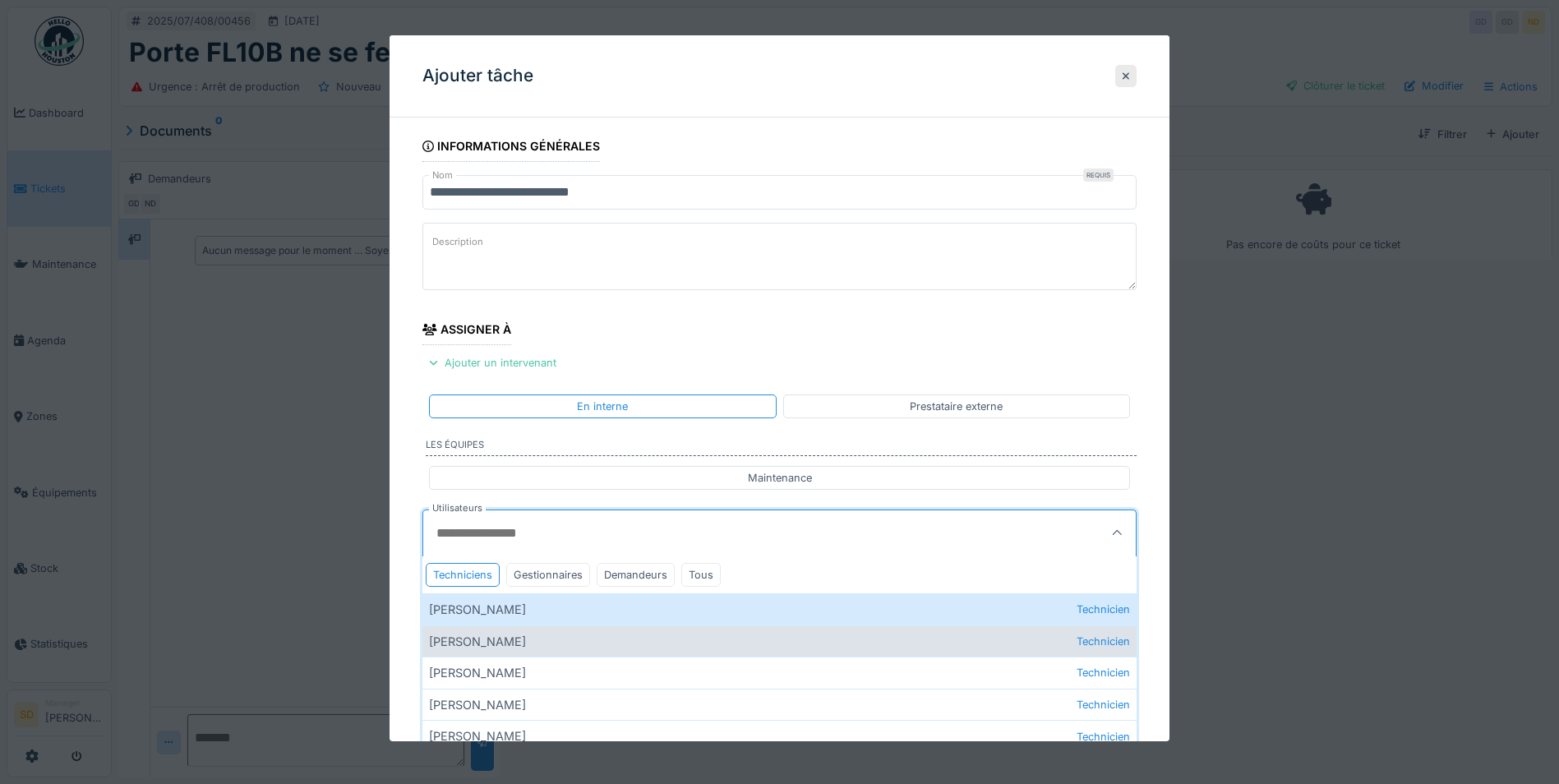 click on "Charles Boilly   Technicien" at bounding box center [779, 640] 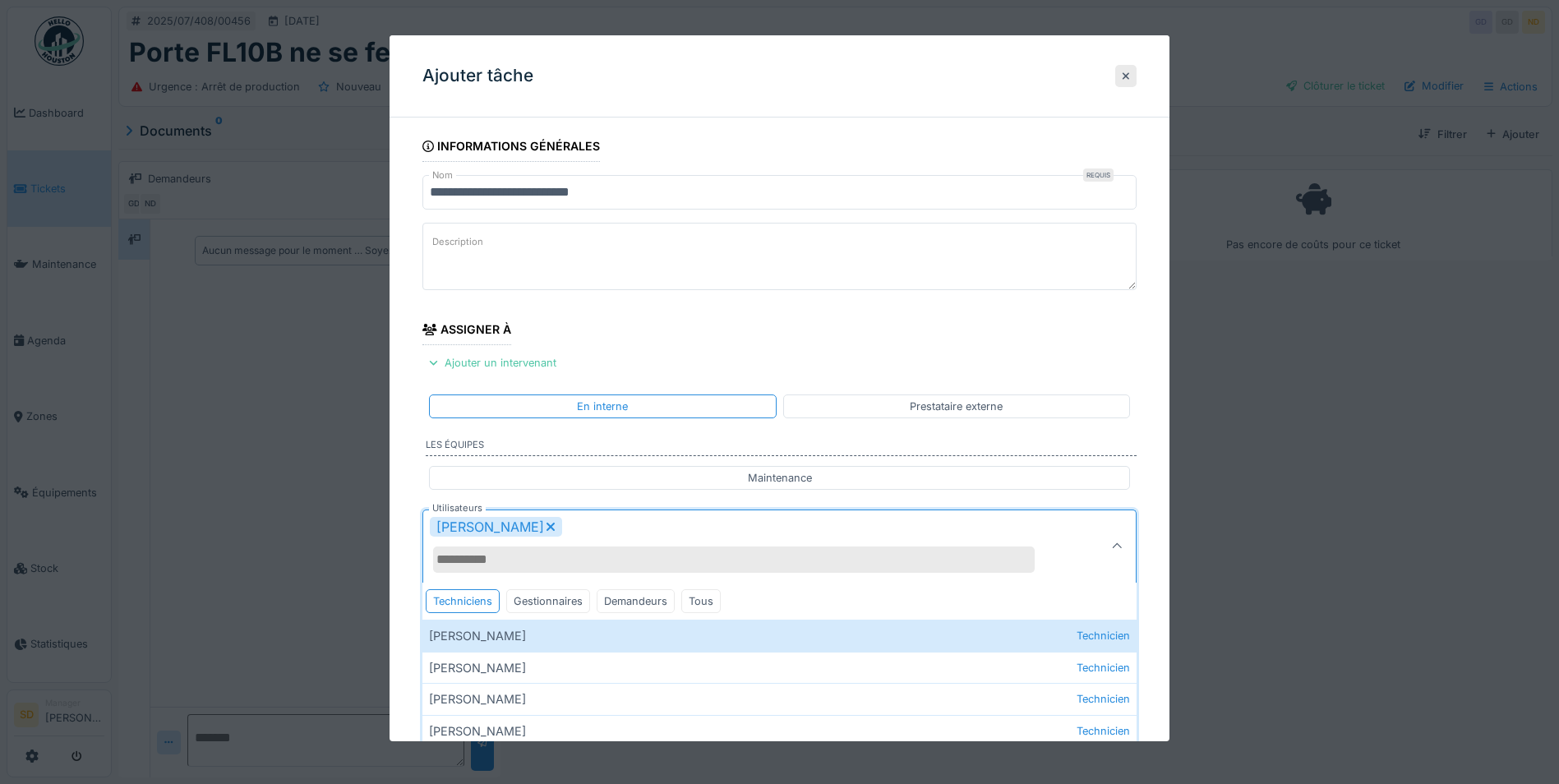 click on "**********" at bounding box center (779, 607) 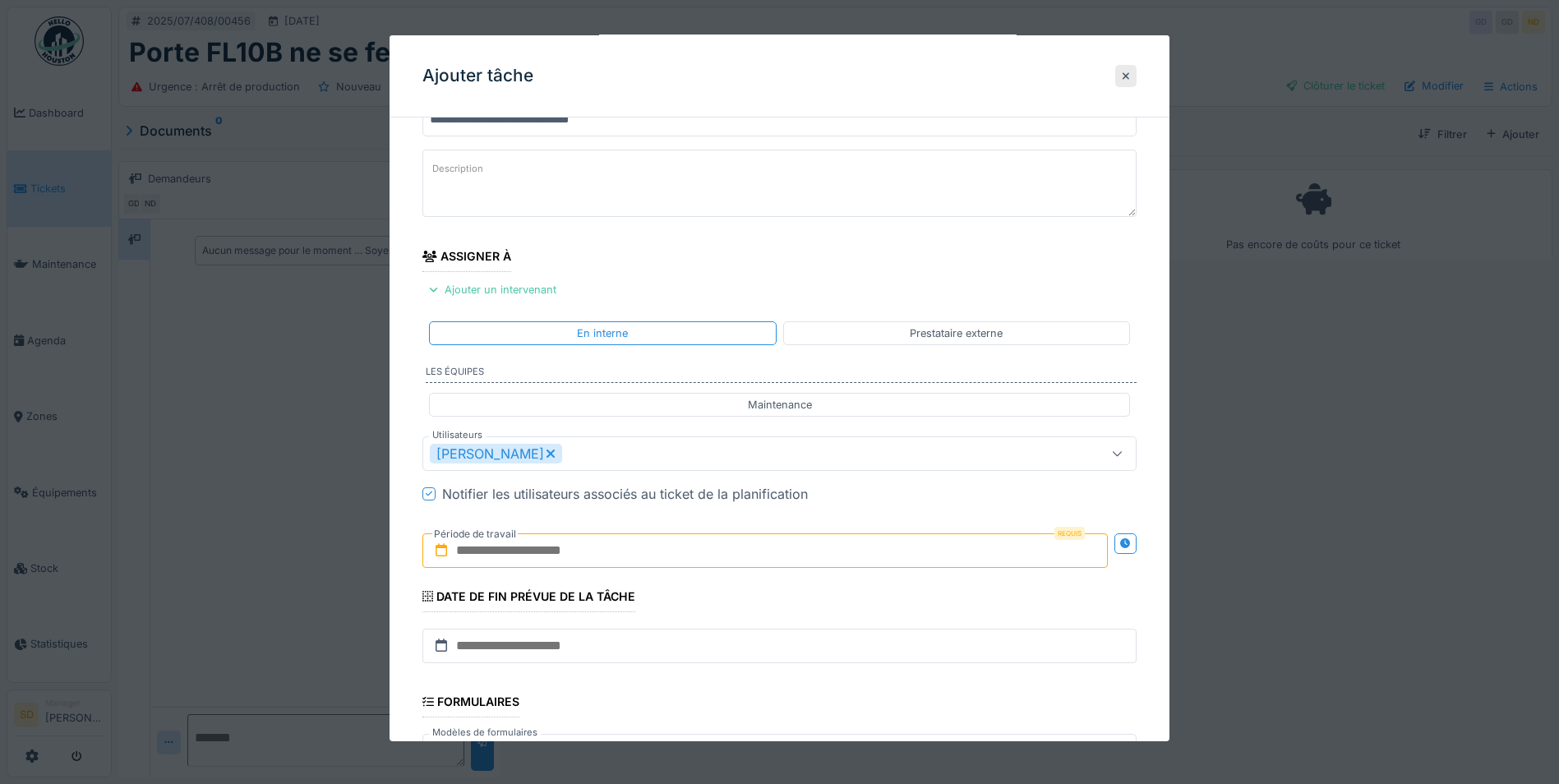 scroll, scrollTop: 164, scrollLeft: 0, axis: vertical 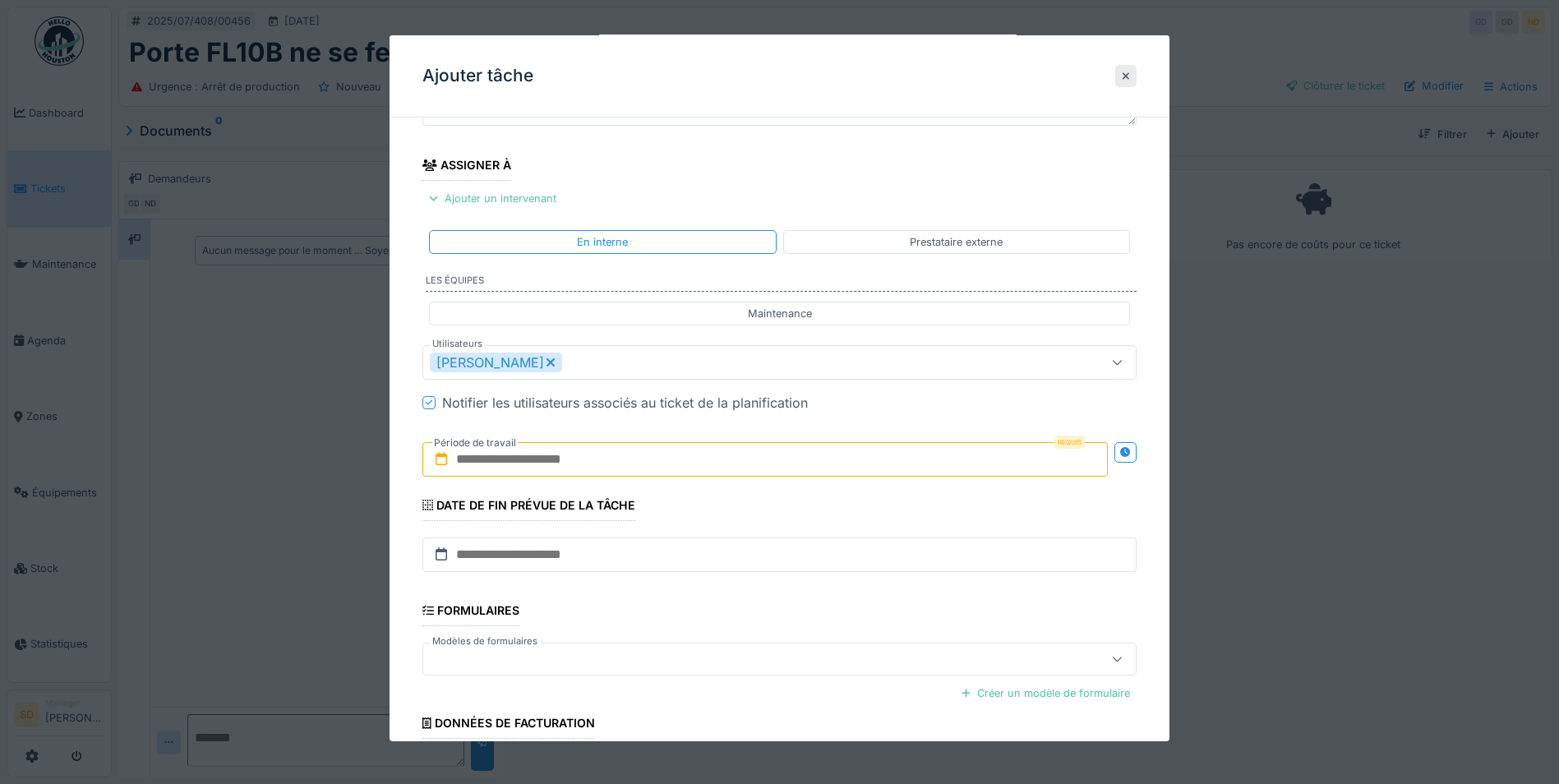 click at bounding box center (765, 459) 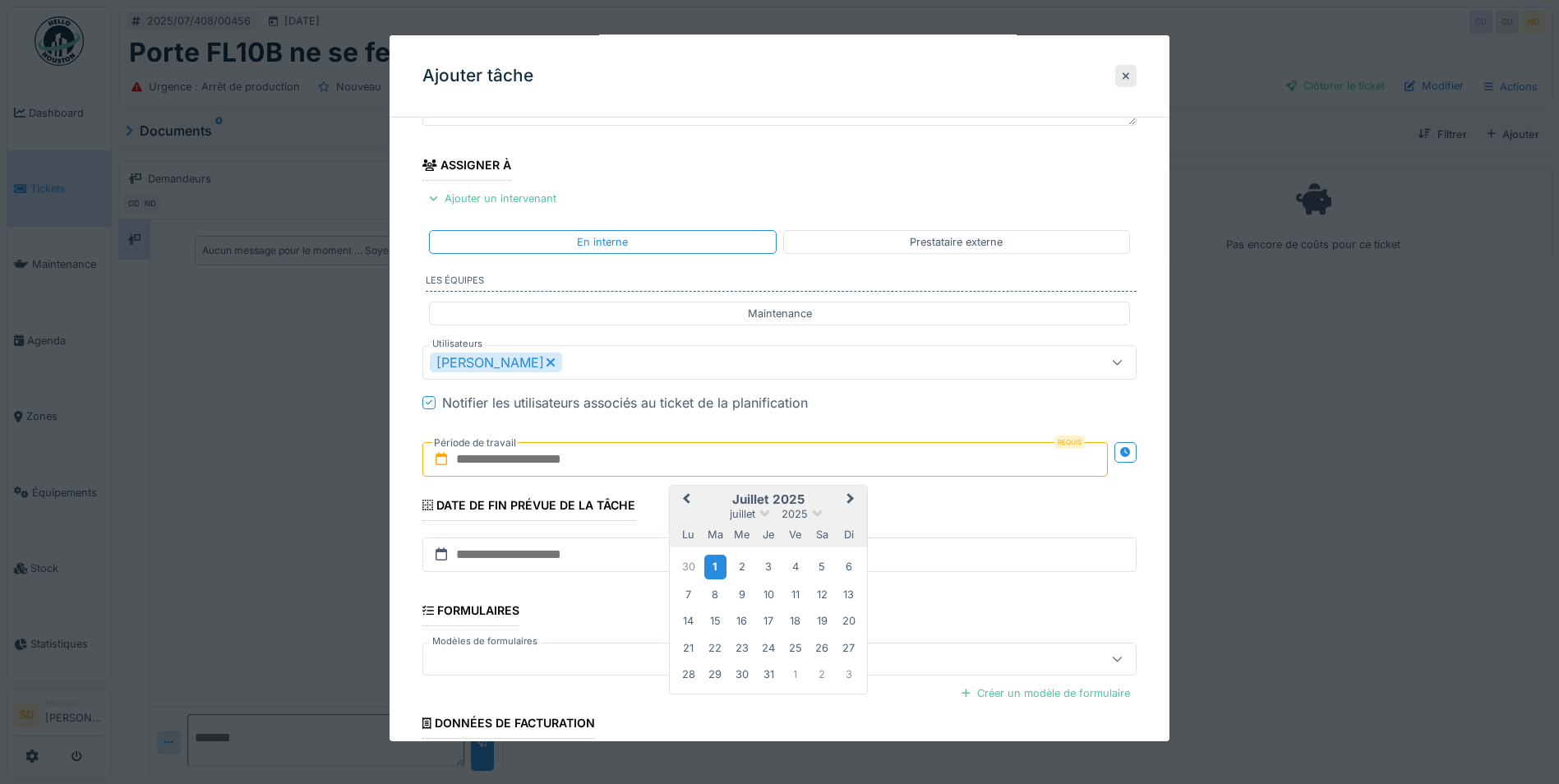 click on "1" at bounding box center (715, 566) 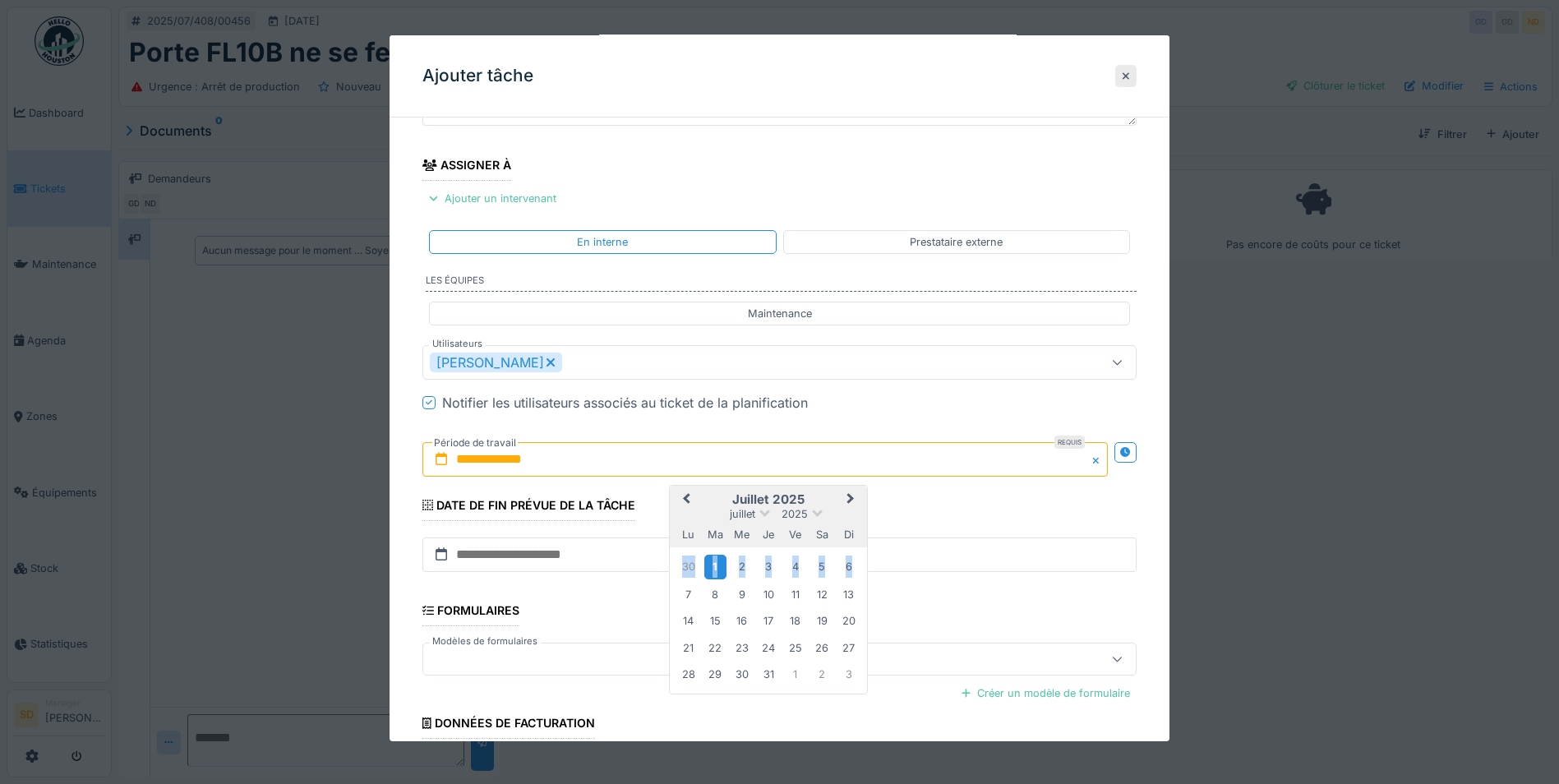click on "1" at bounding box center (715, 566) 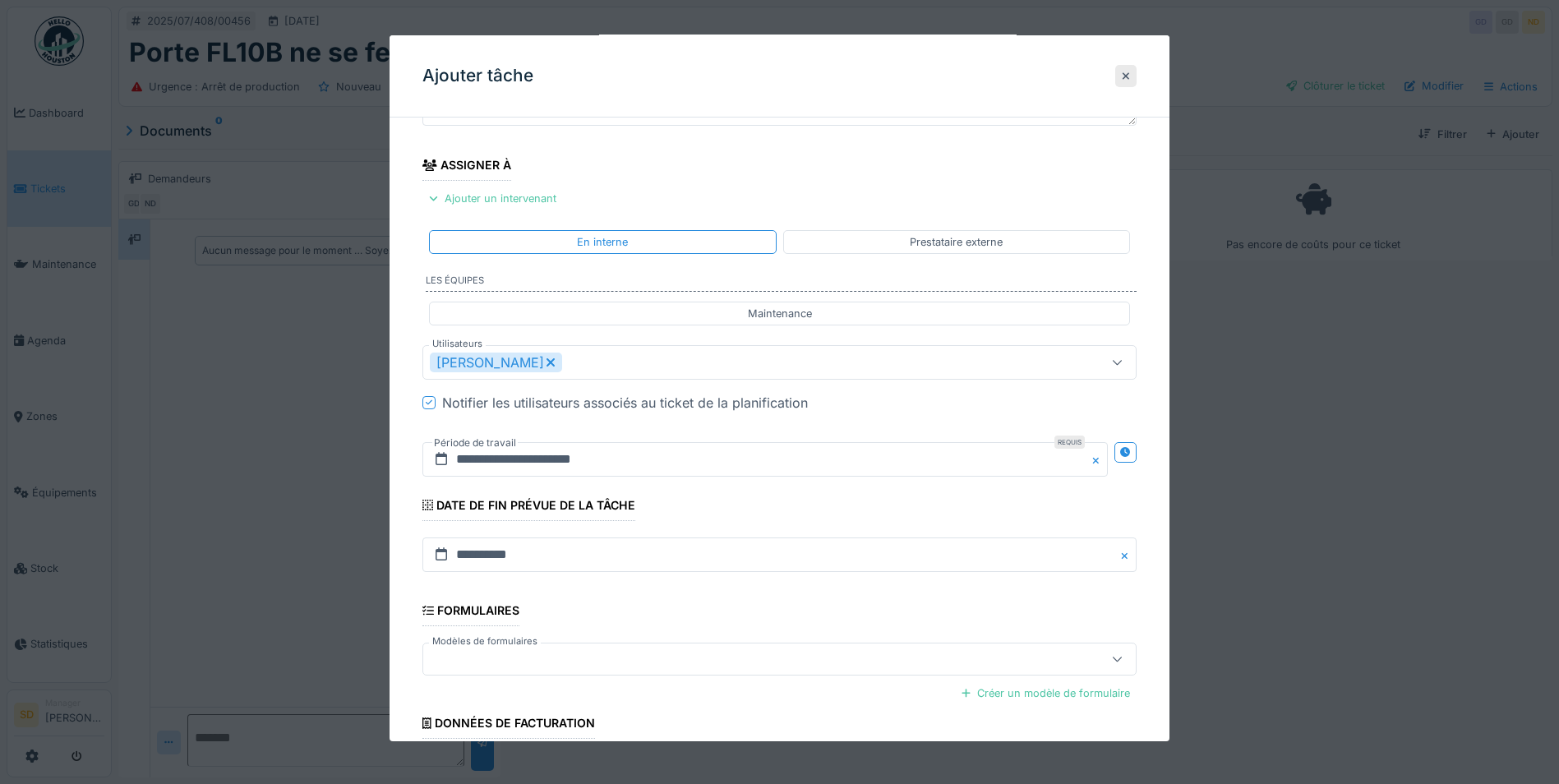 scroll, scrollTop: 305, scrollLeft: 0, axis: vertical 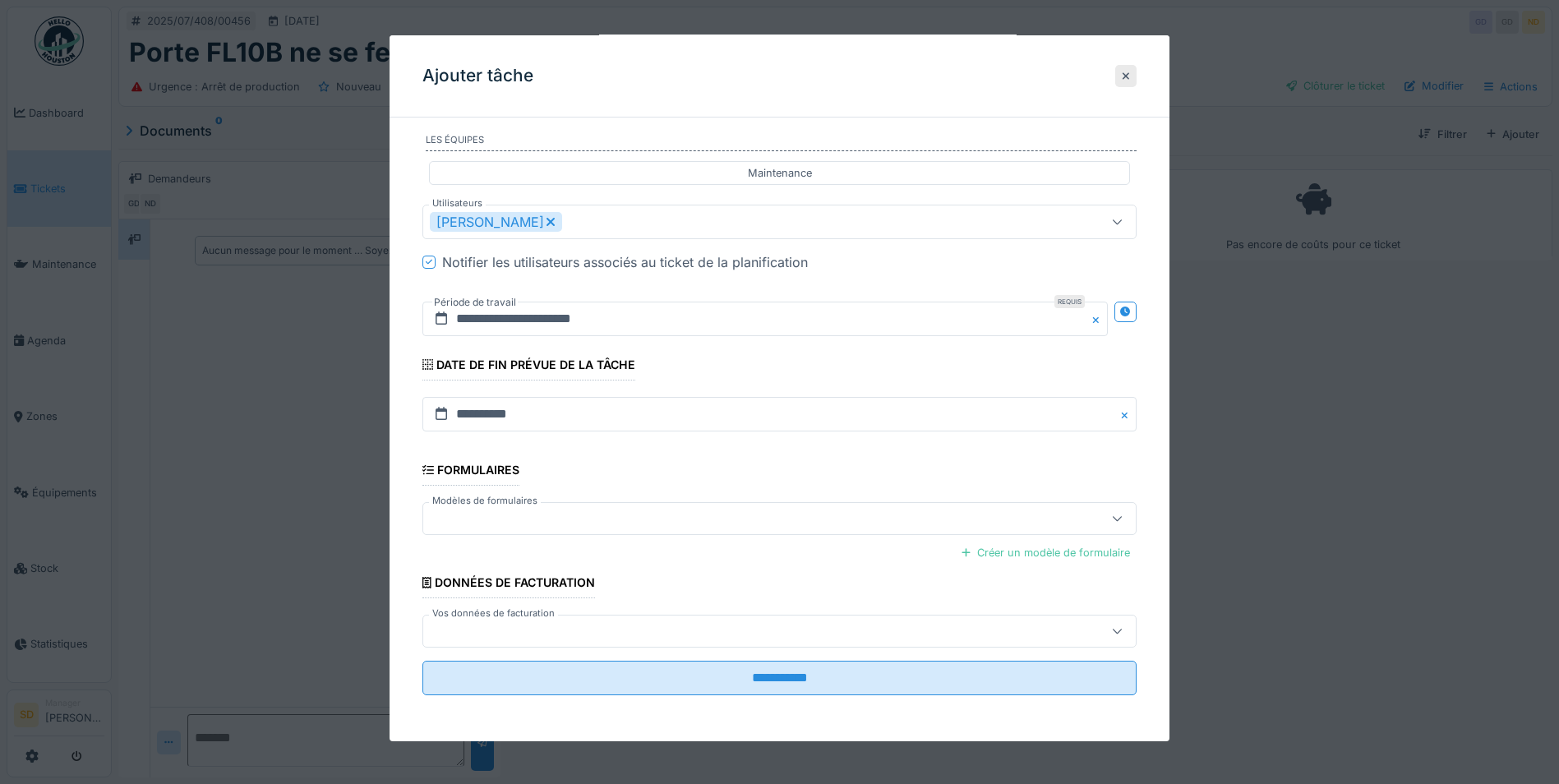 click on "**********" at bounding box center (779, 678) 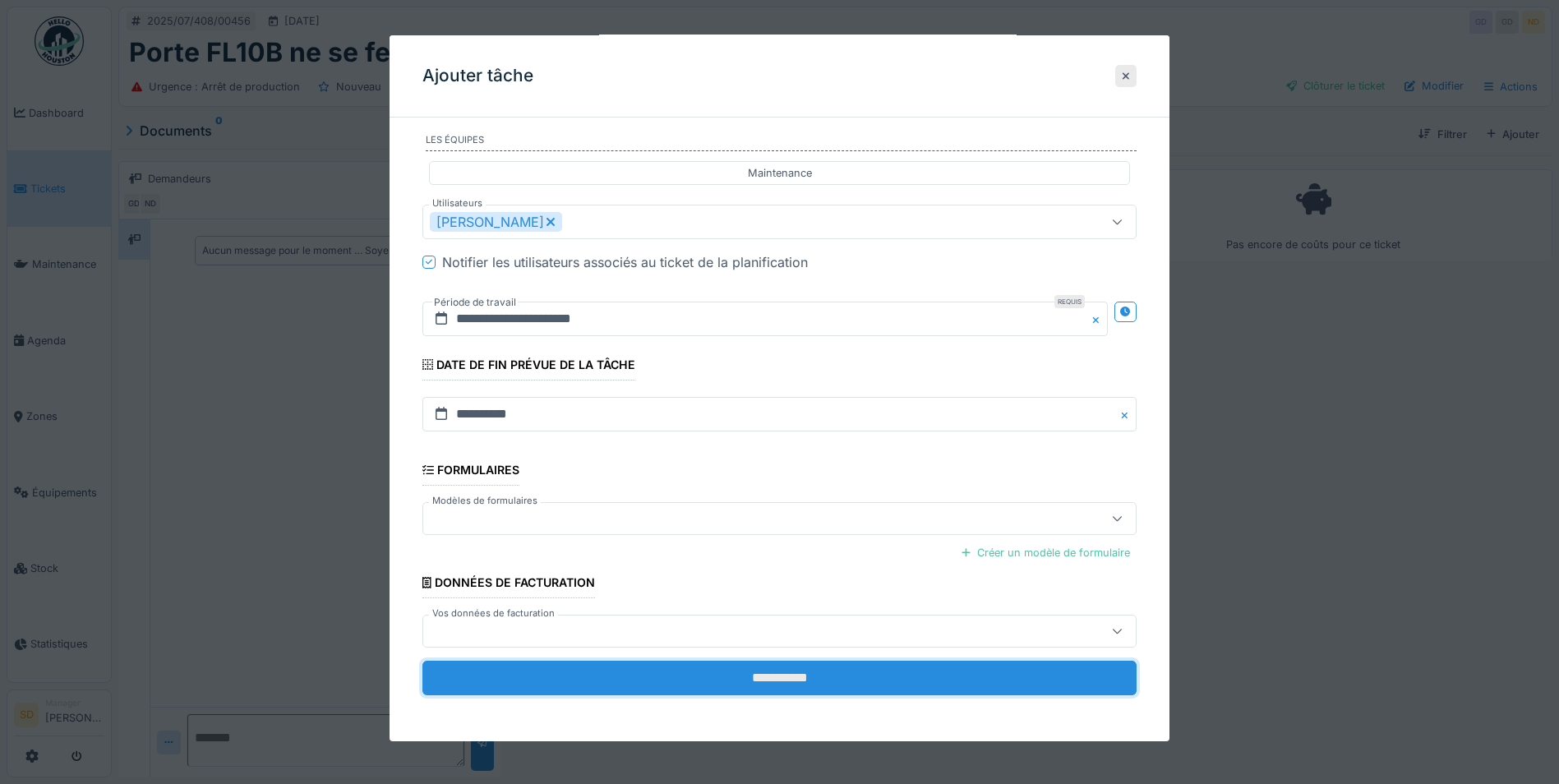 click on "**********" at bounding box center [779, 678] 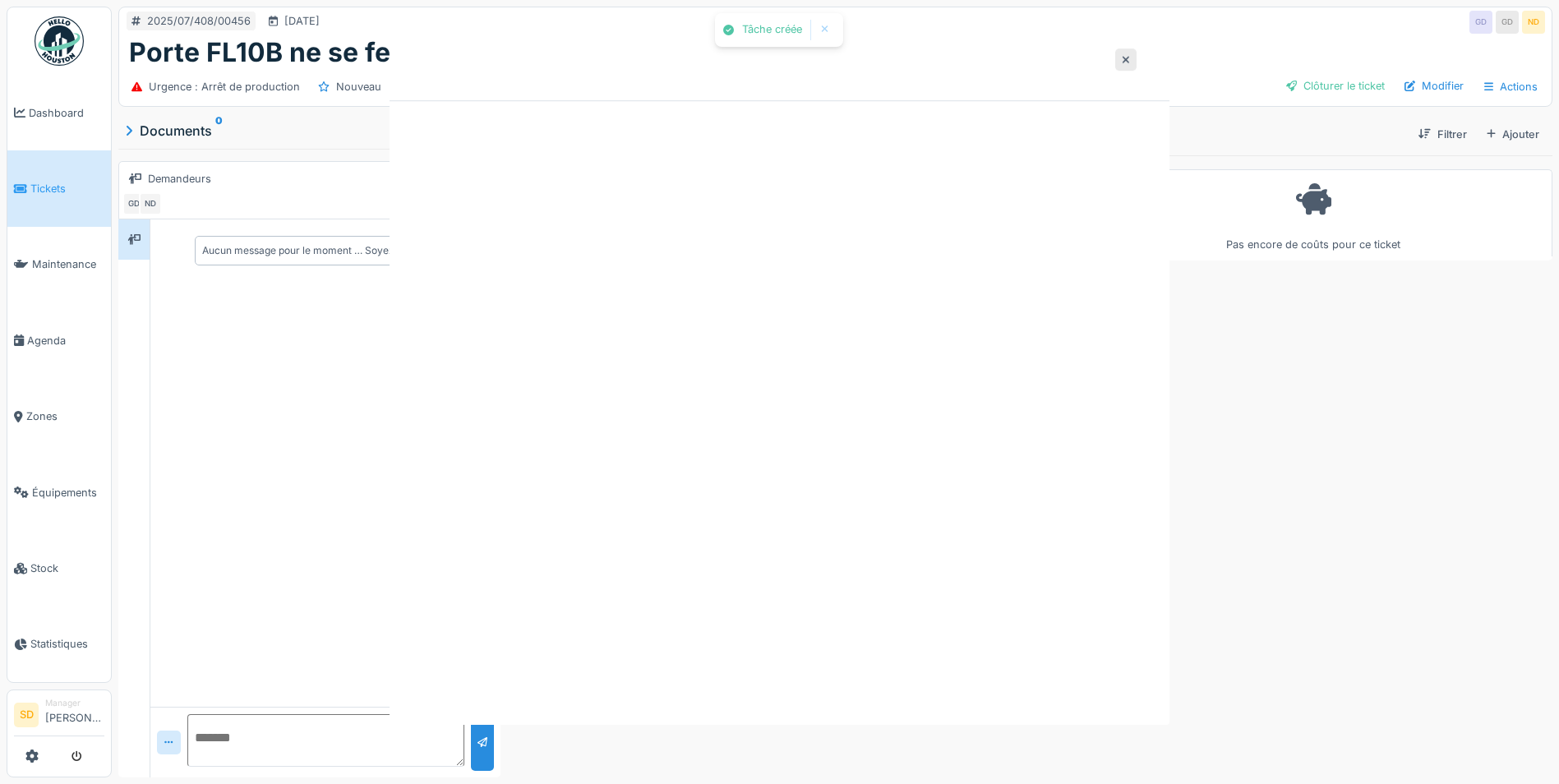 scroll, scrollTop: 0, scrollLeft: 0, axis: both 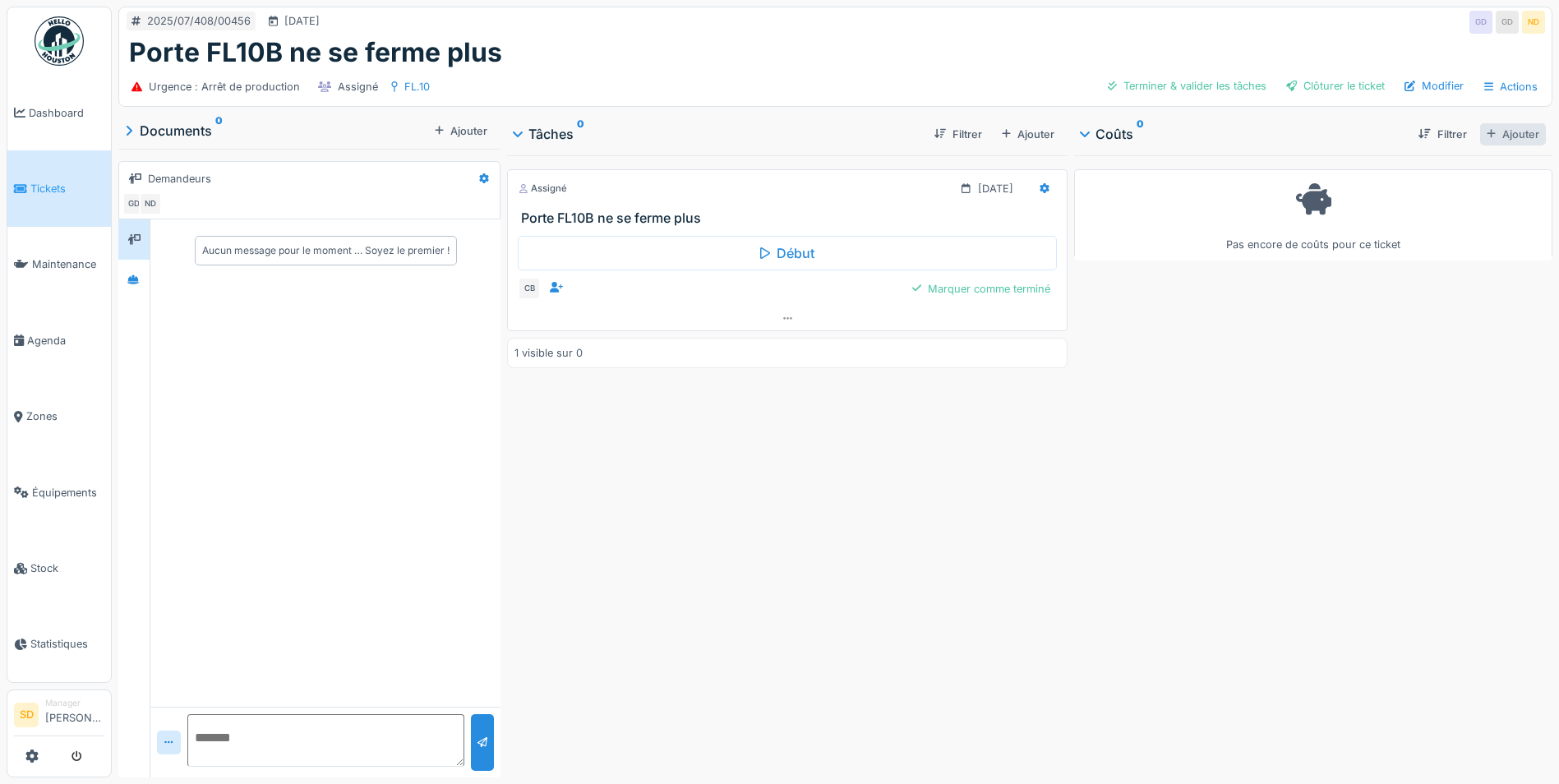 click at bounding box center [1491, 134] 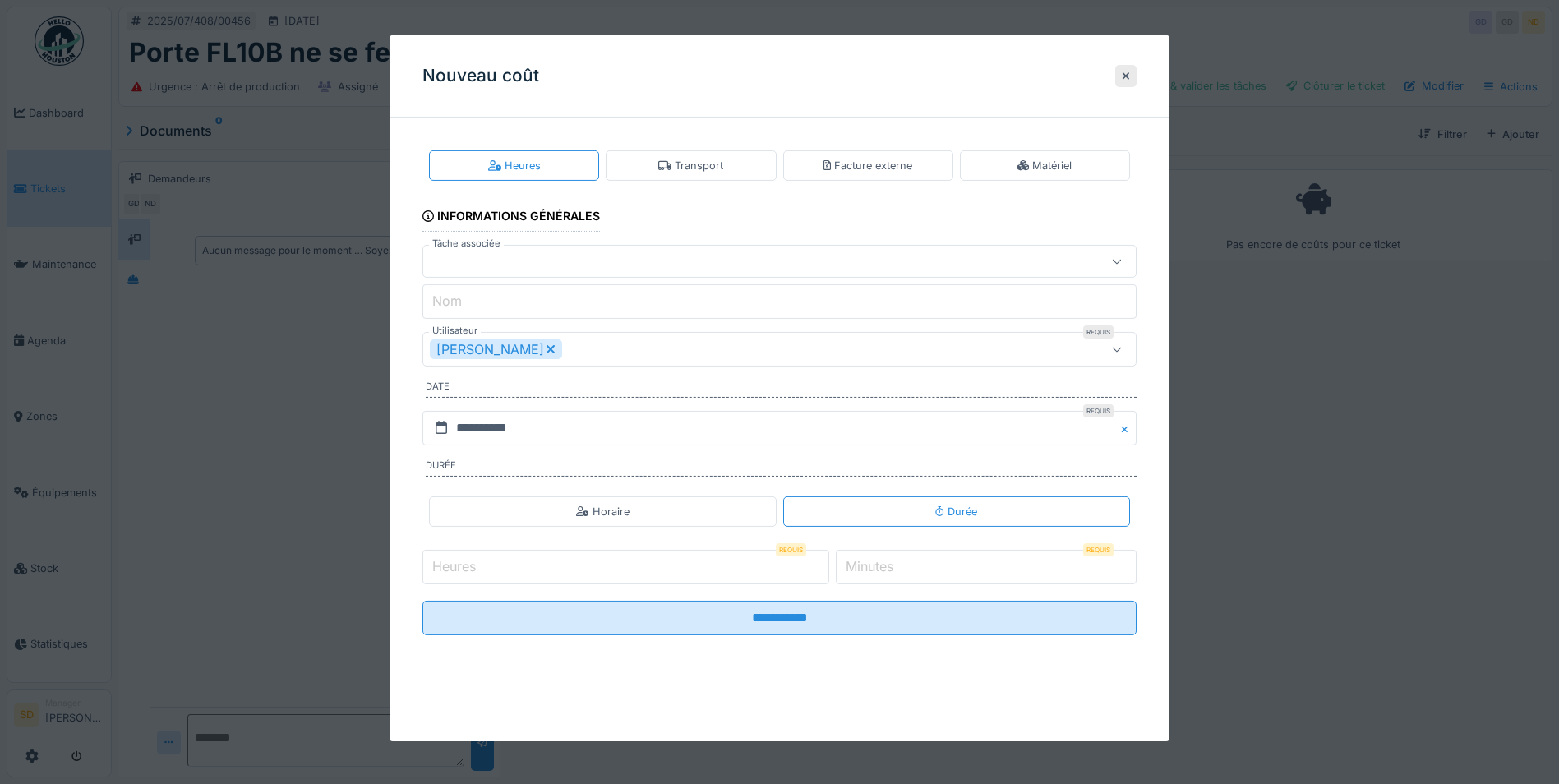 click on "Heures" at bounding box center (625, 567) 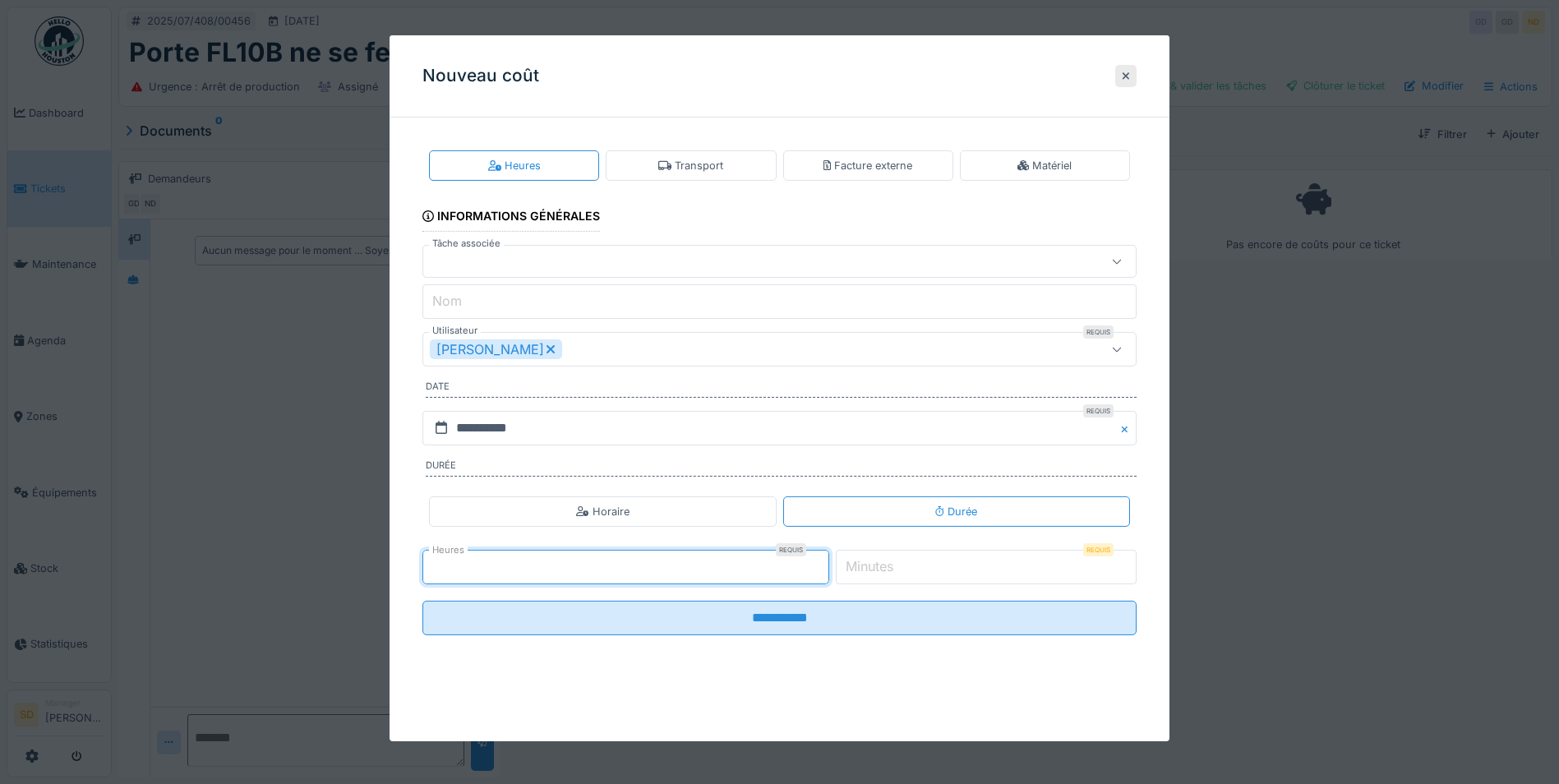 type on "**" 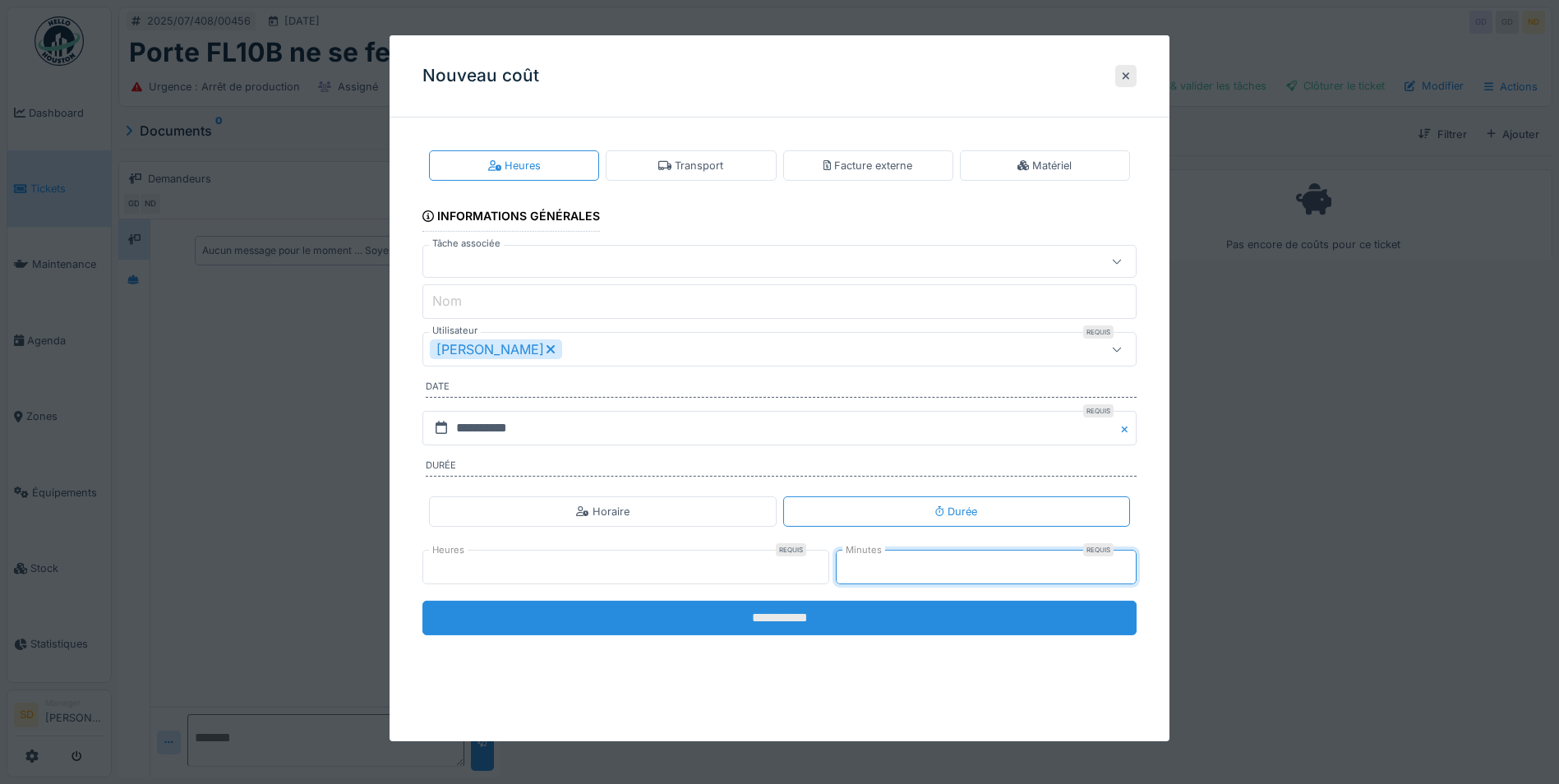 type on "**" 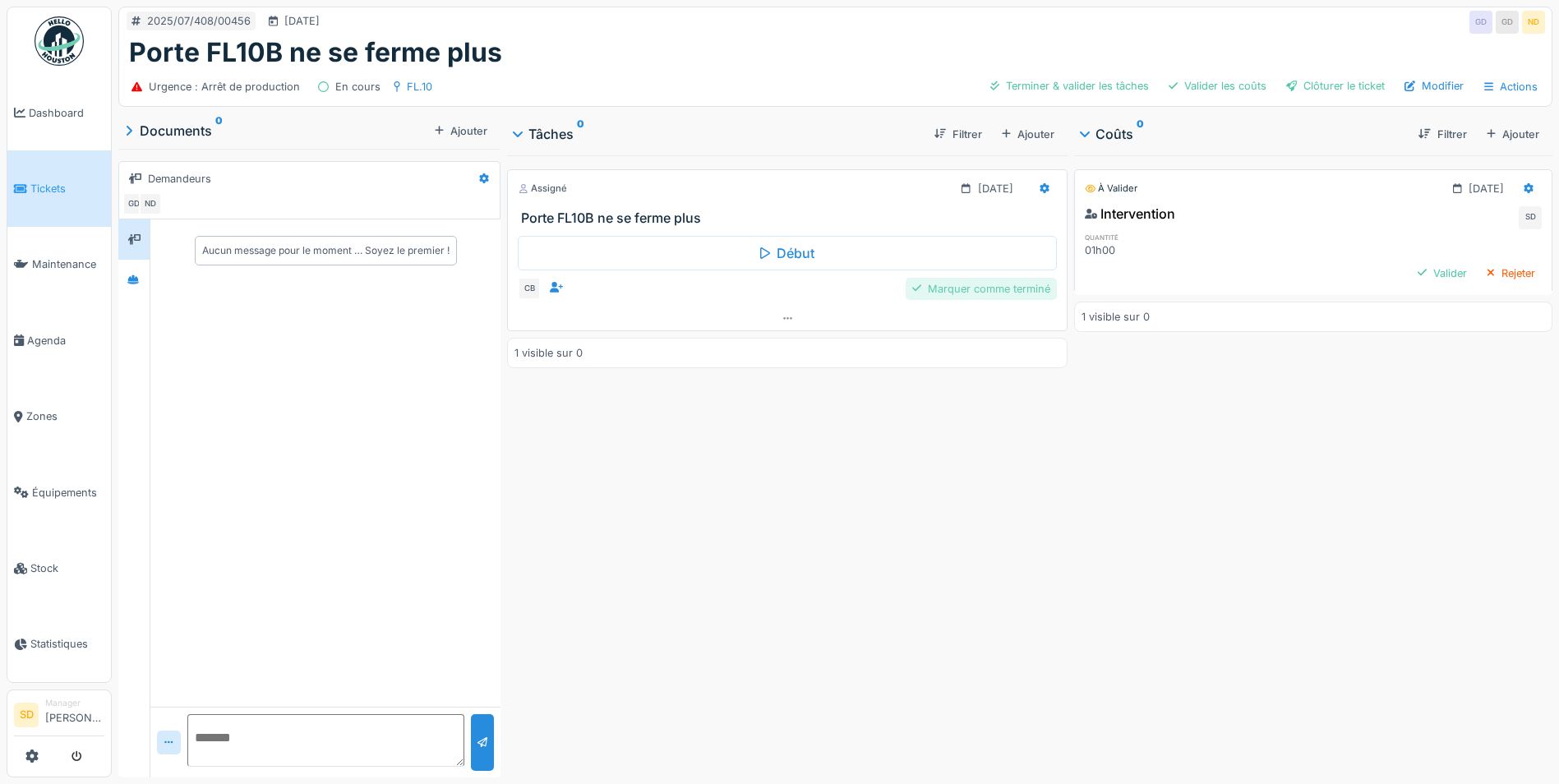 click on "Marquer comme terminé" at bounding box center [981, 288] 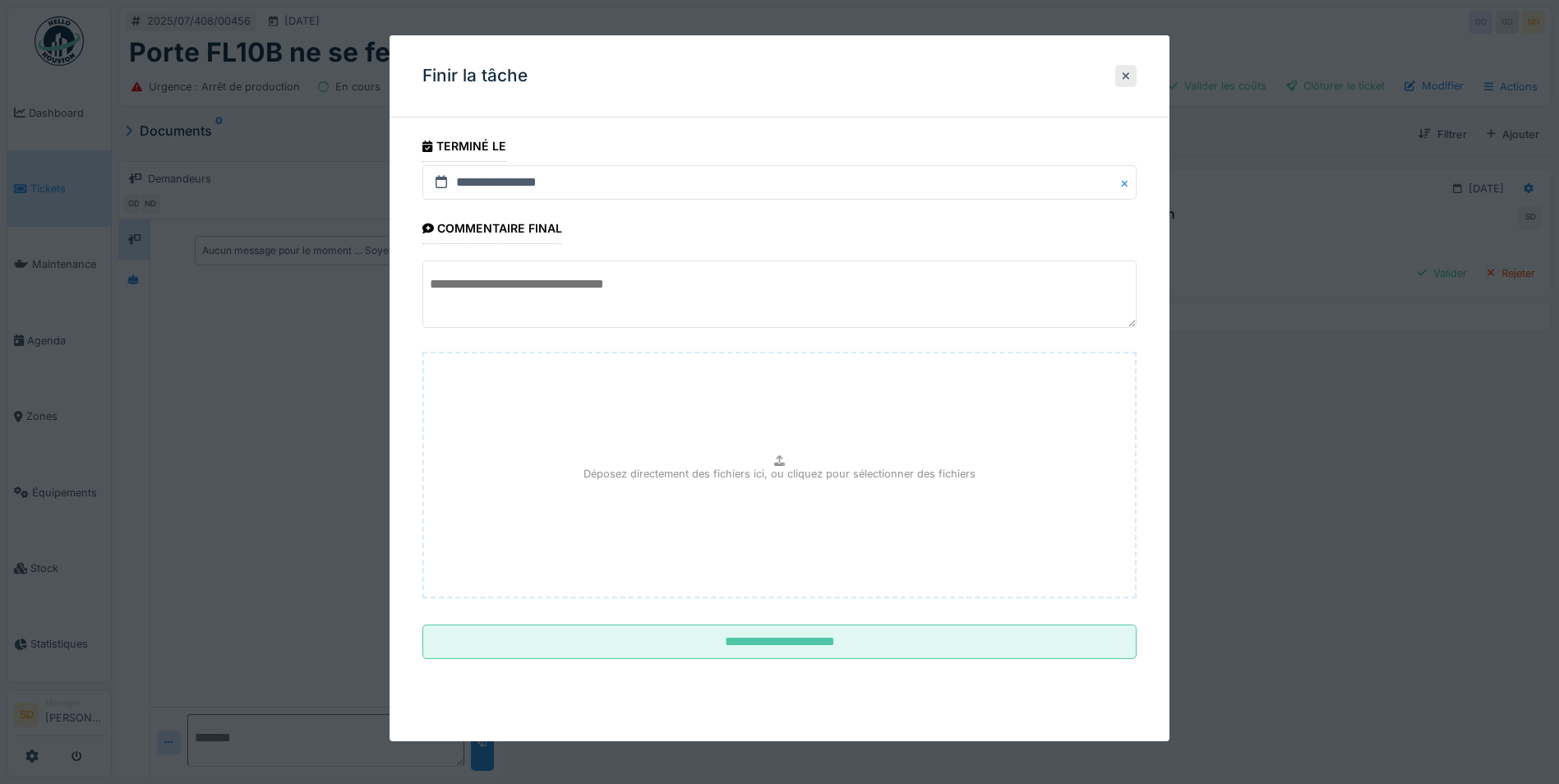 click at bounding box center (779, 294) 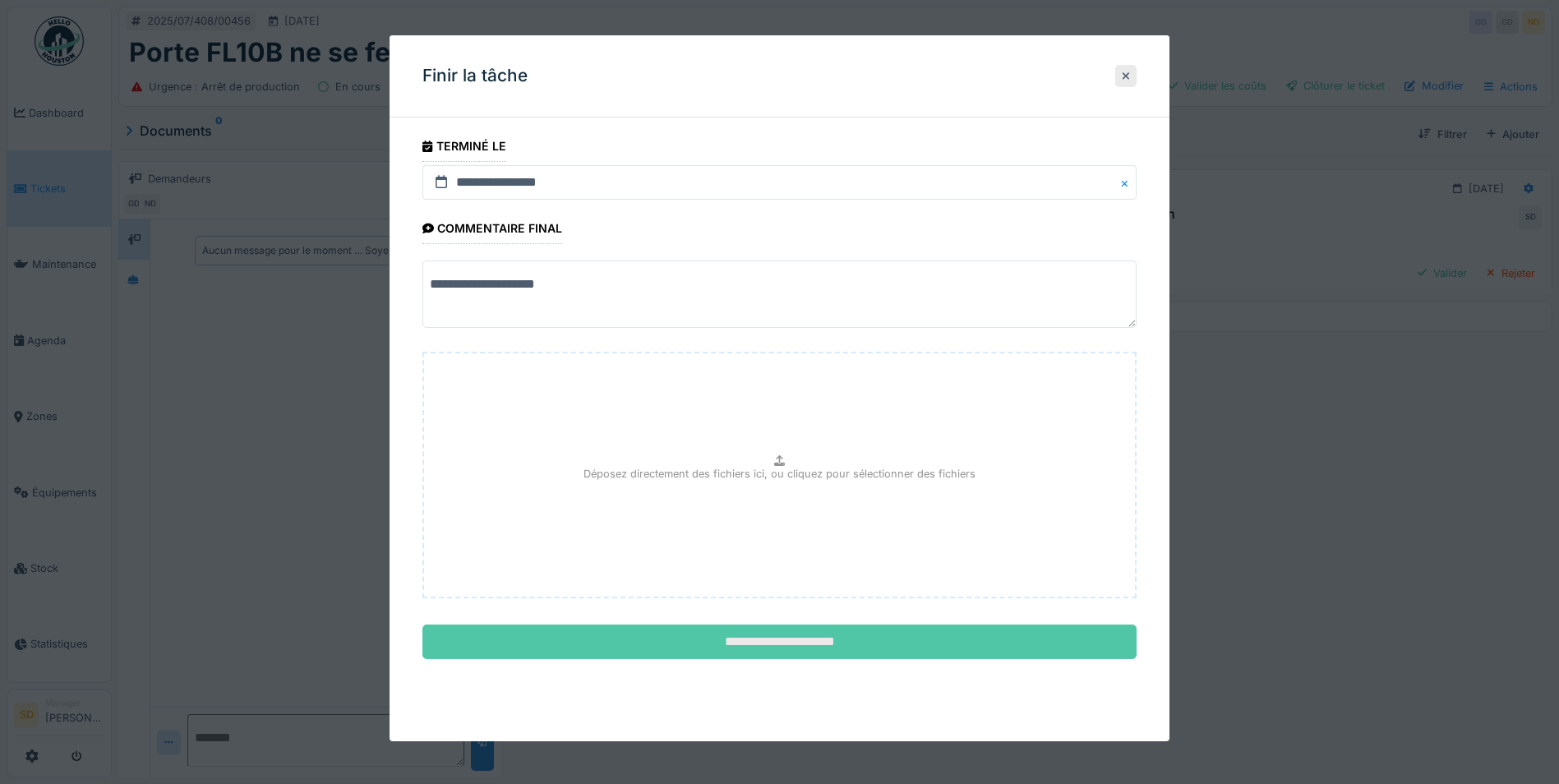 type on "**********" 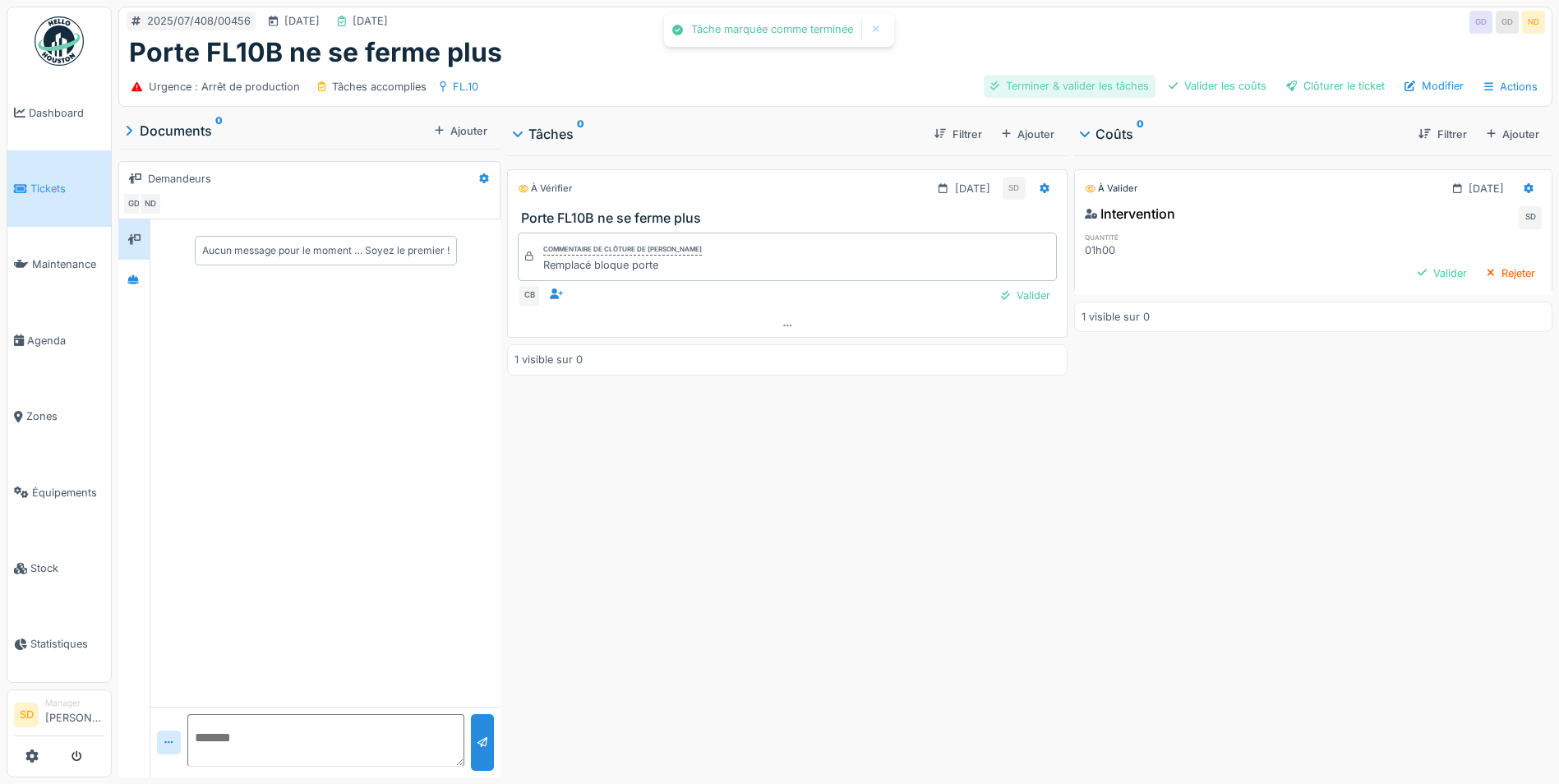 click on "Terminer & valider les tâches" at bounding box center (1069, 85) 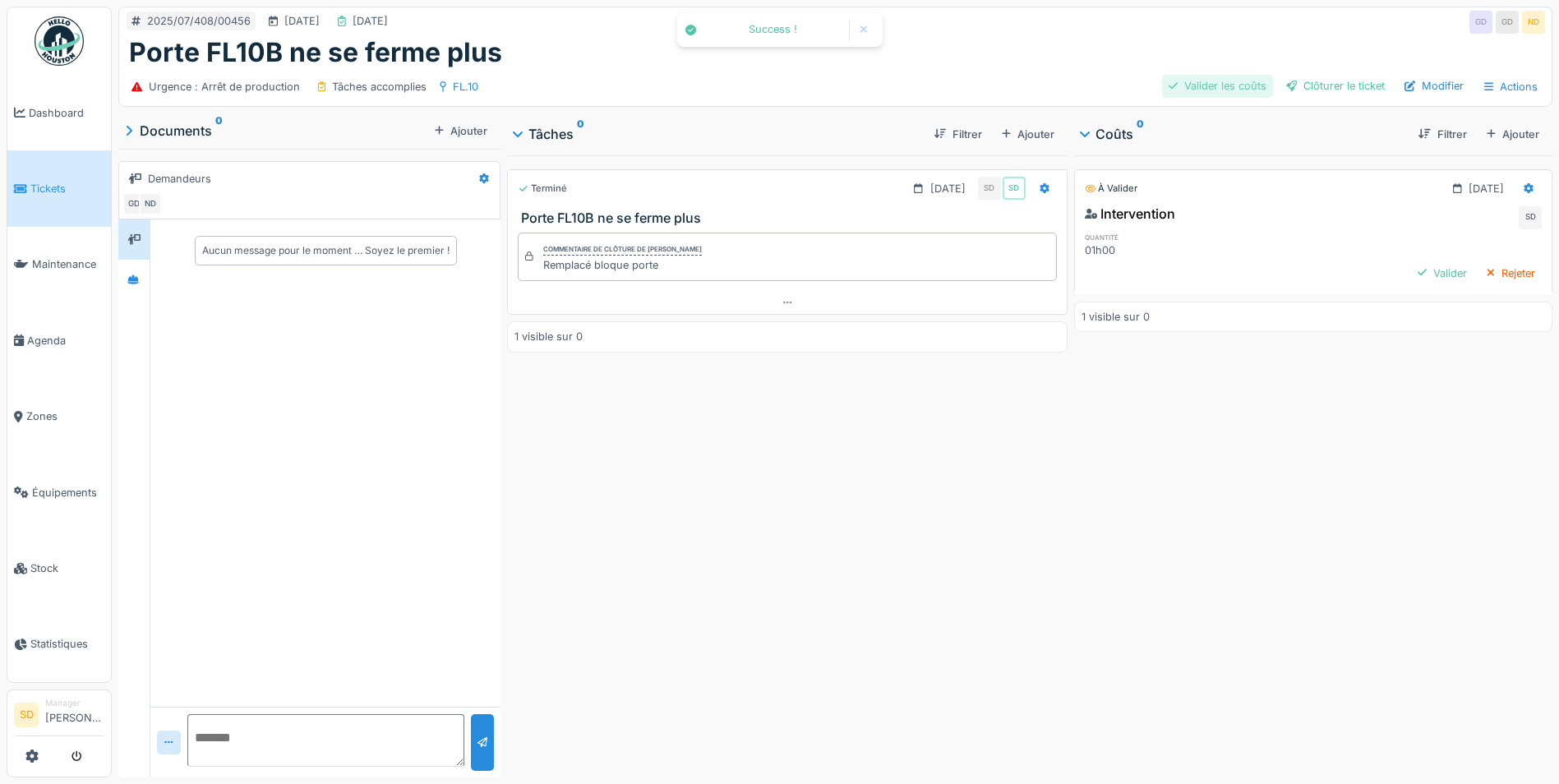 click on "Valider les coûts" at bounding box center (1217, 85) 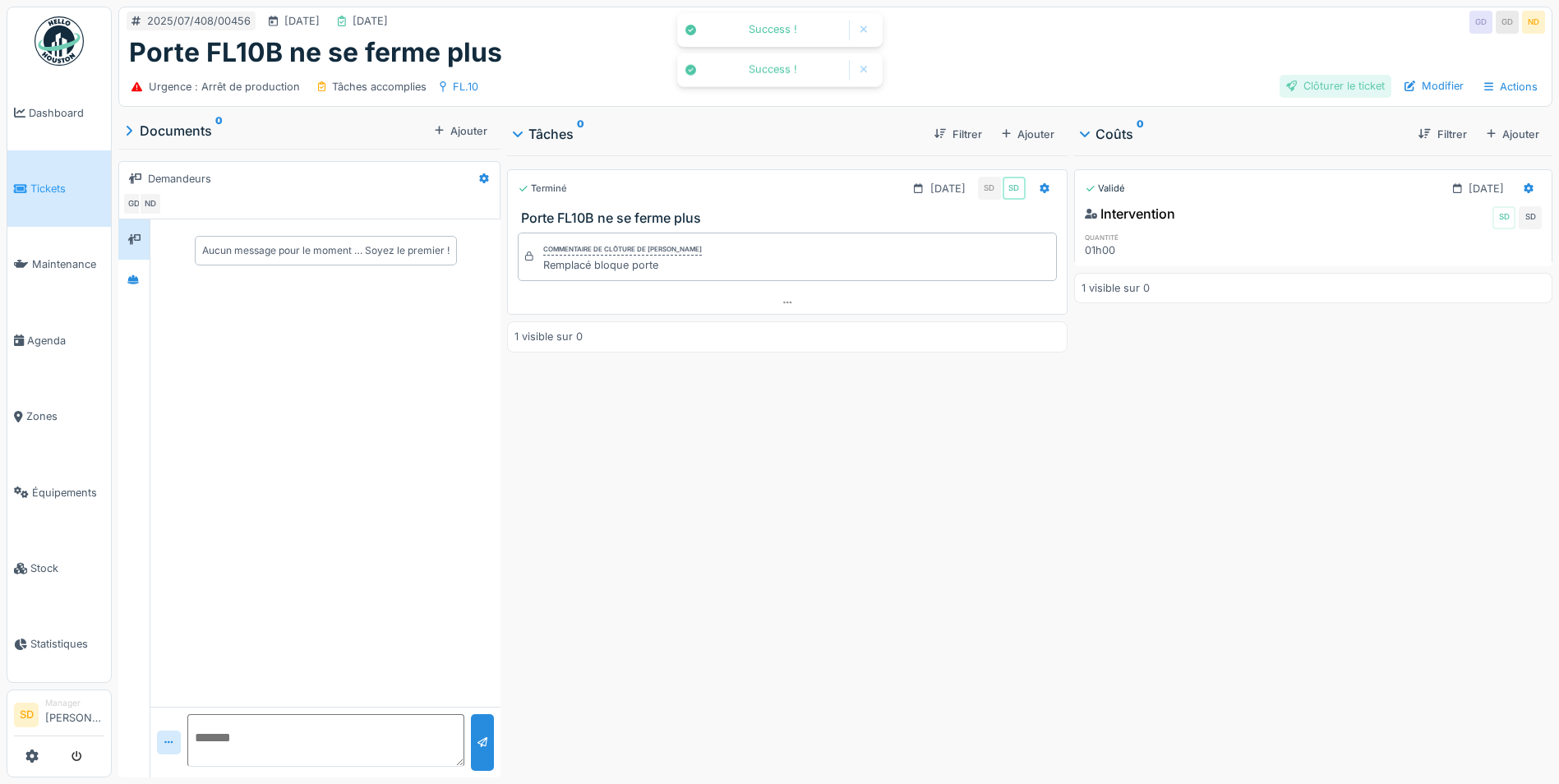 click on "Clôturer le ticket" at bounding box center [1335, 85] 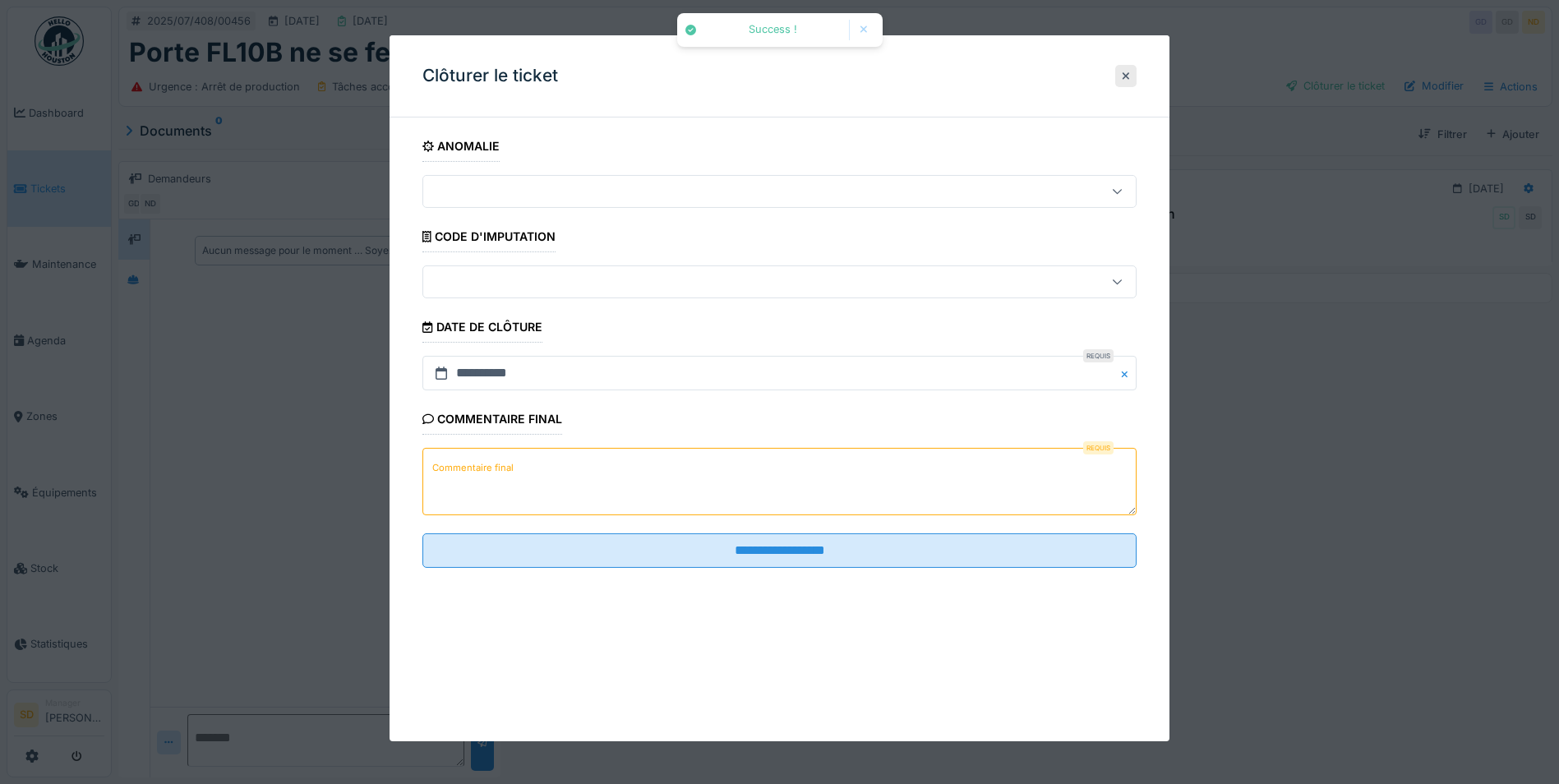 click on "Commentaire final" at bounding box center [779, 482] 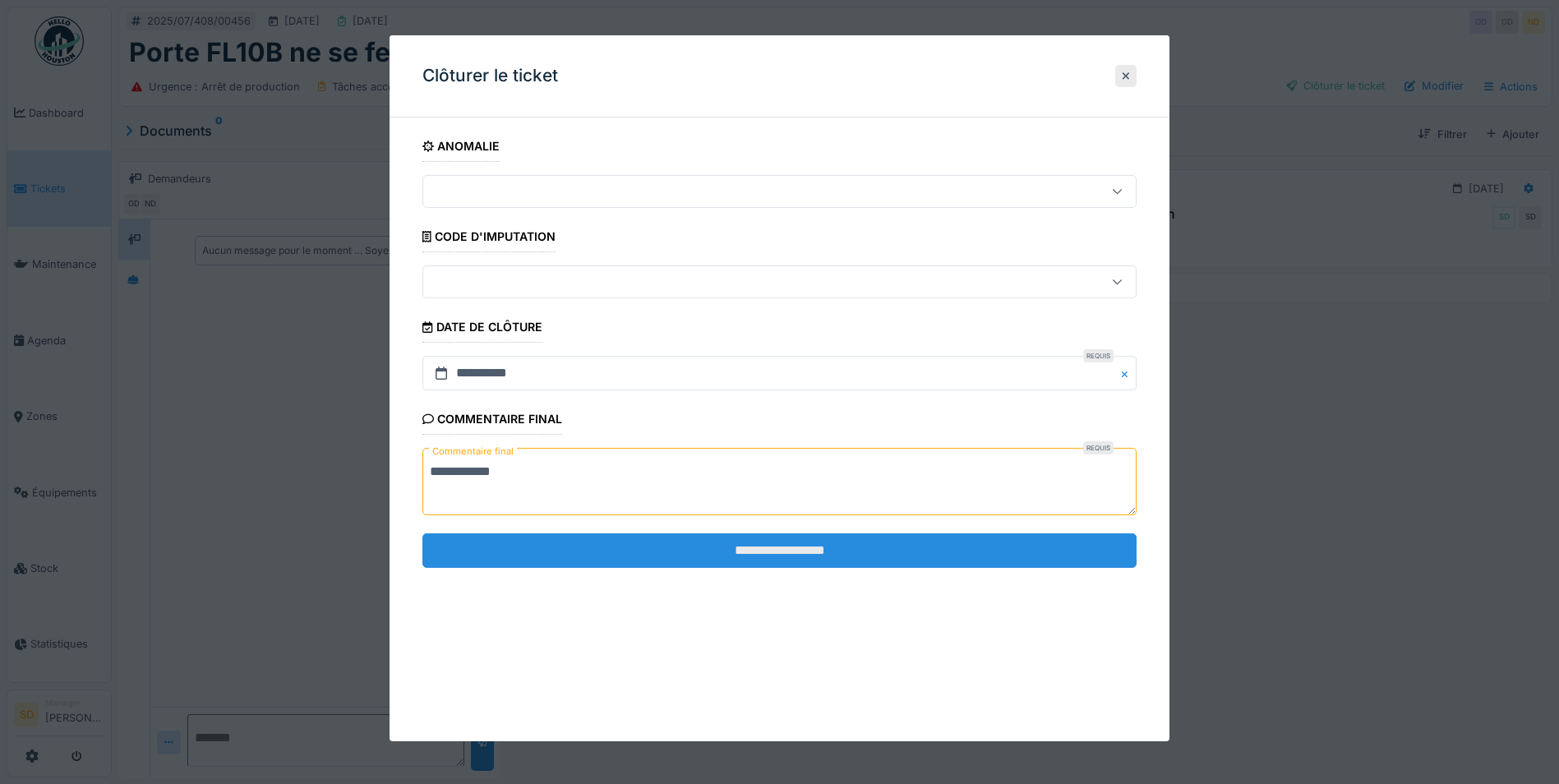 type on "**********" 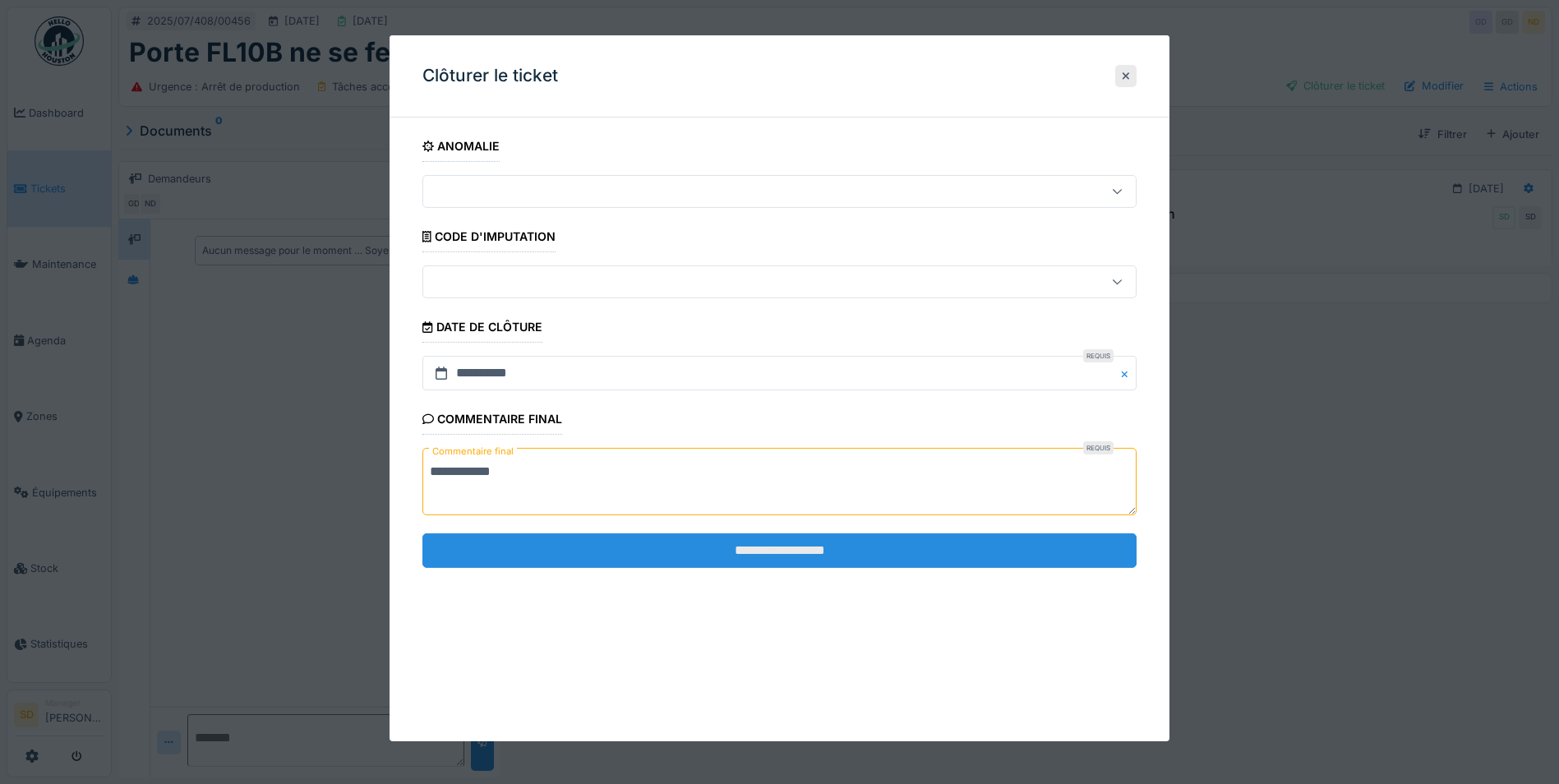 click on "**********" at bounding box center [779, 551] 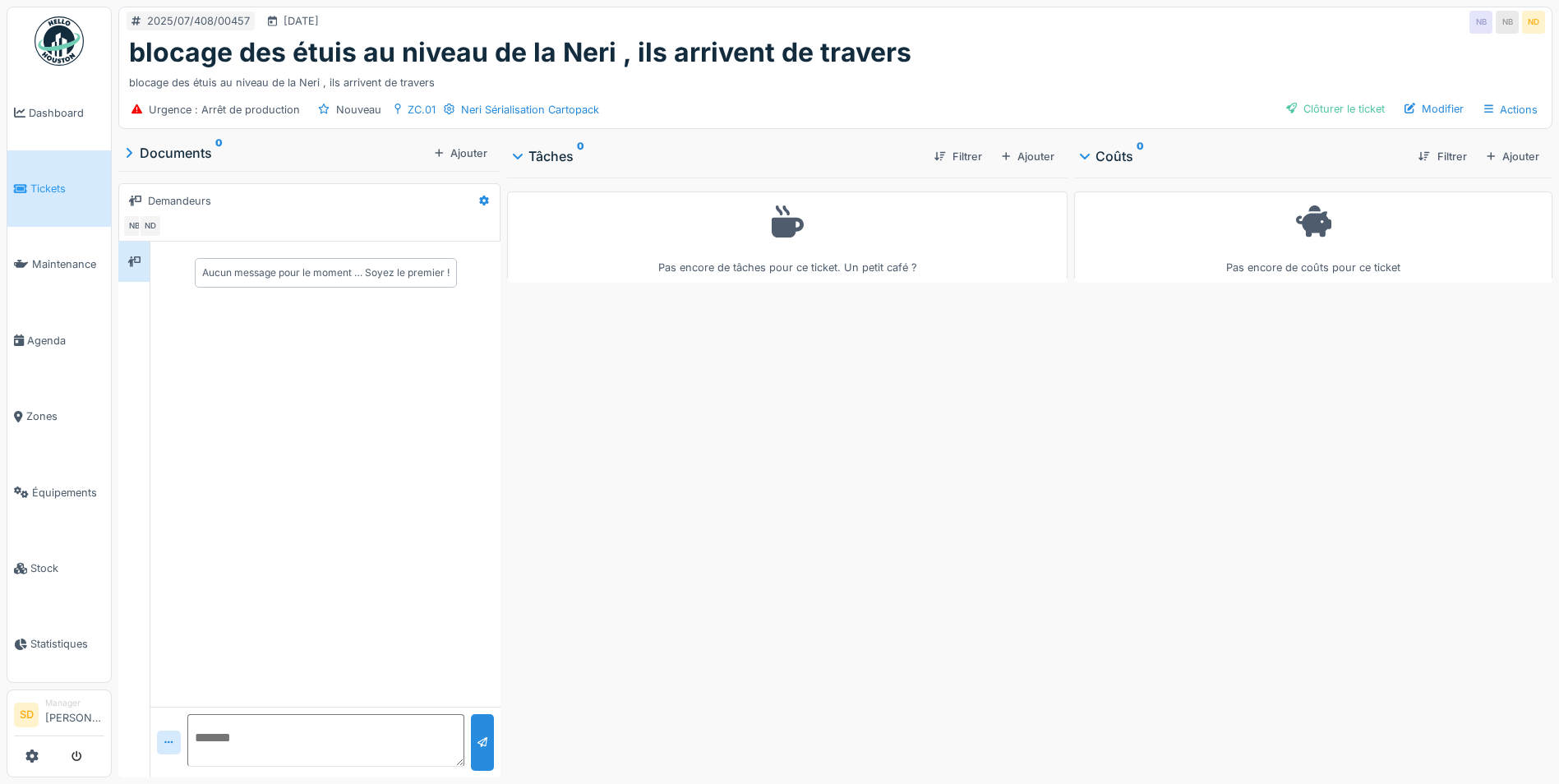 scroll, scrollTop: 0, scrollLeft: 0, axis: both 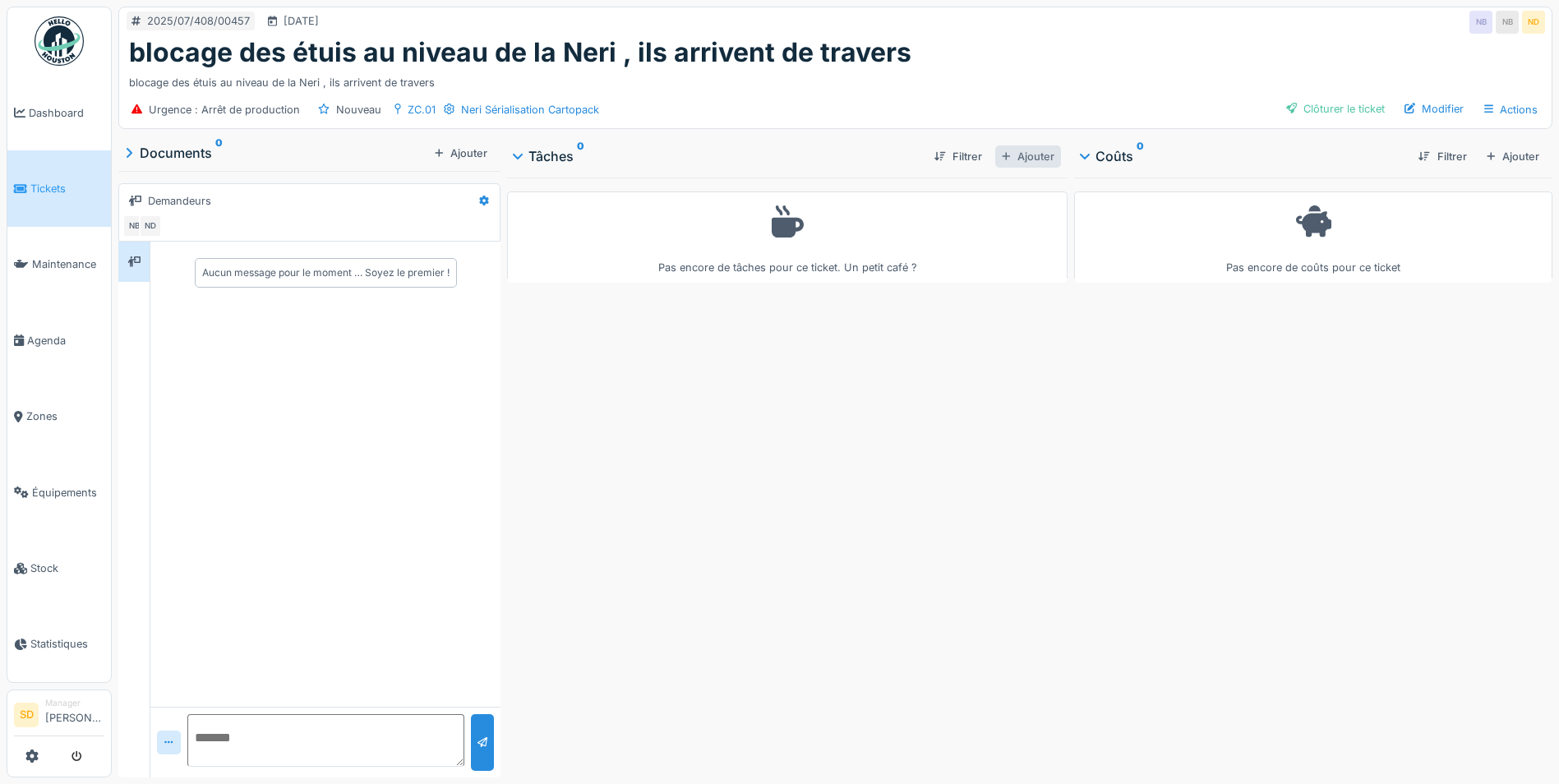 click on "Ajouter" at bounding box center [1028, 156] 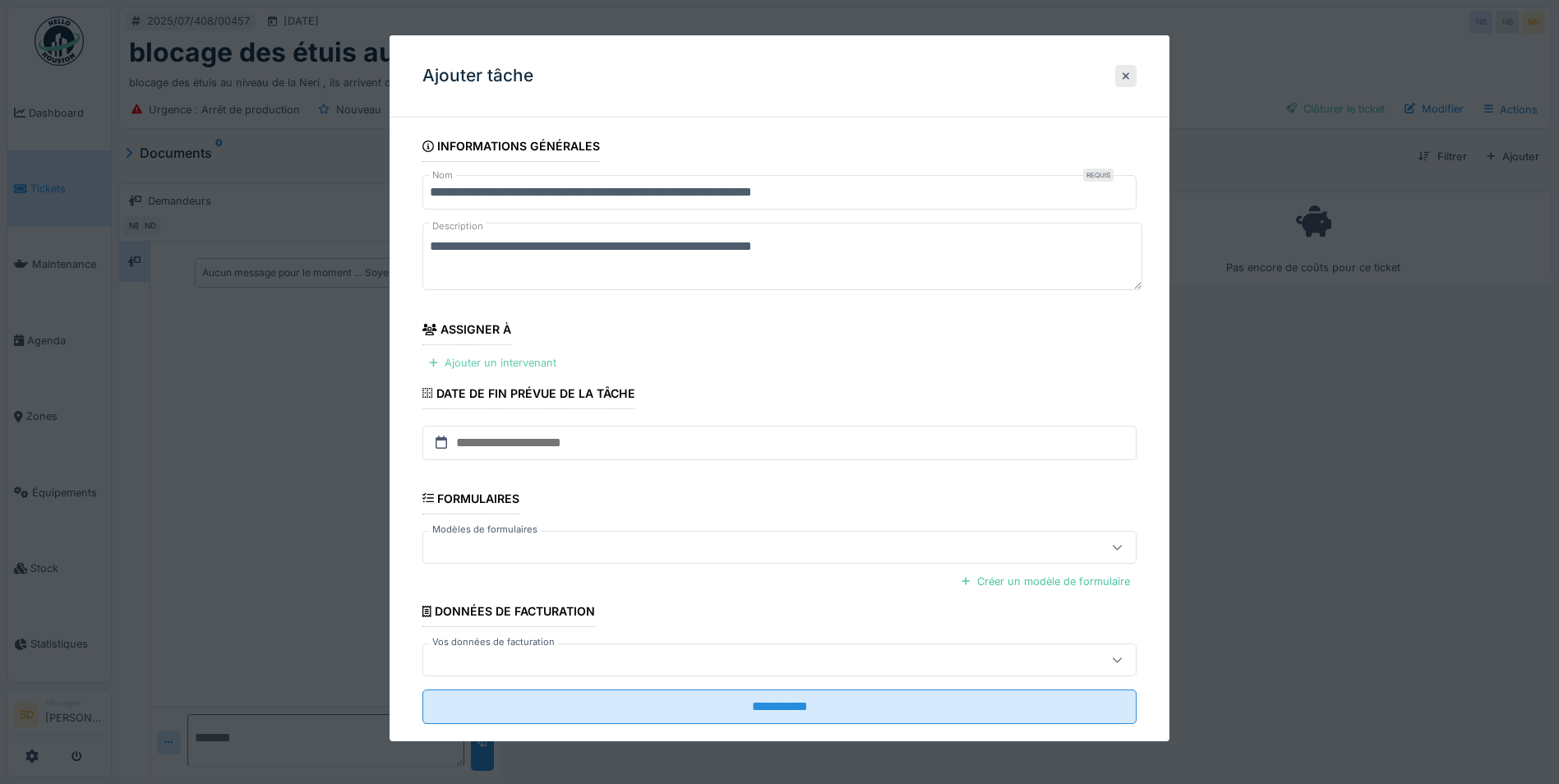 click on "Ajouter un intervenant" at bounding box center [492, 362] 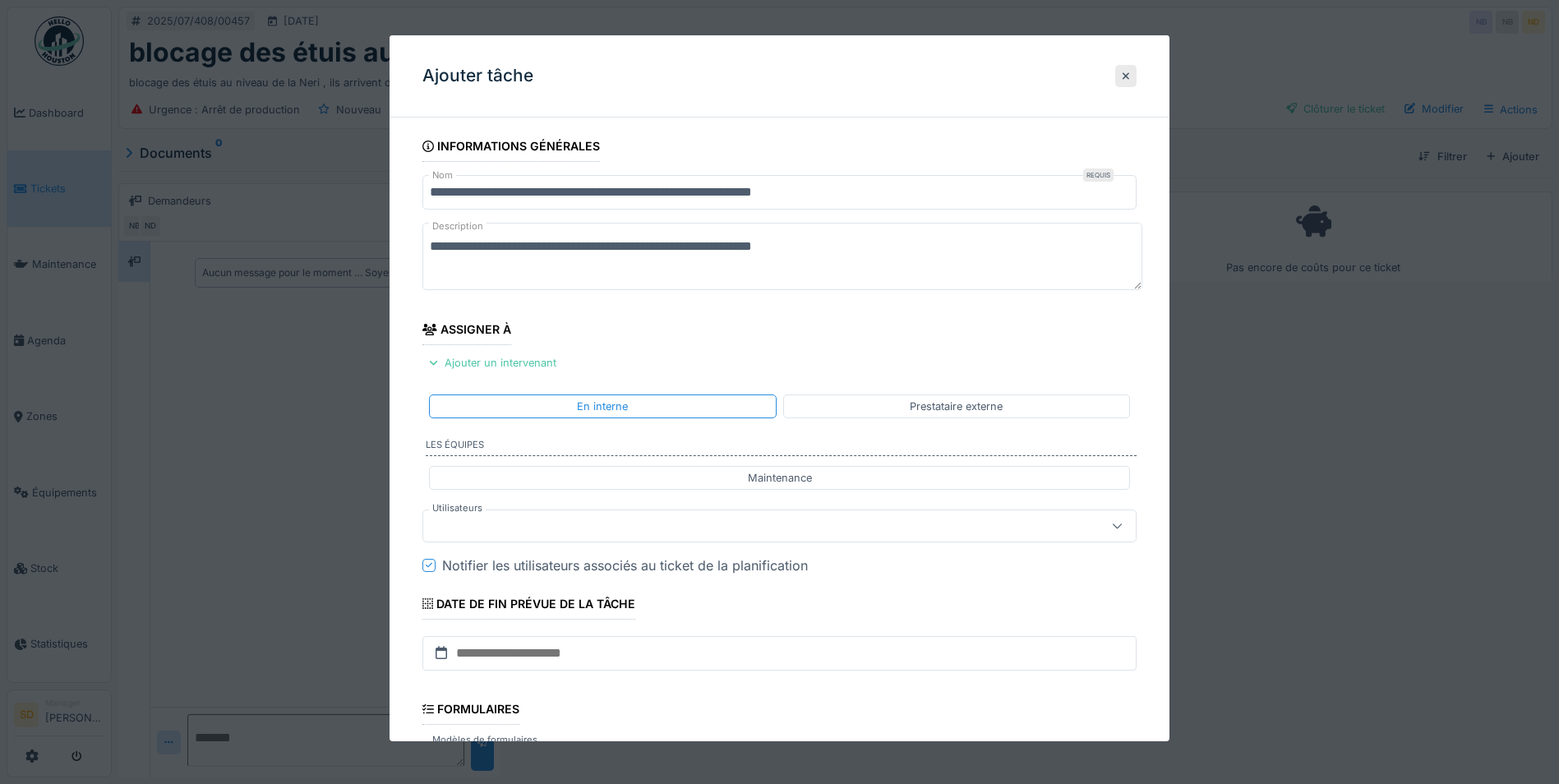 click at bounding box center (744, 526) 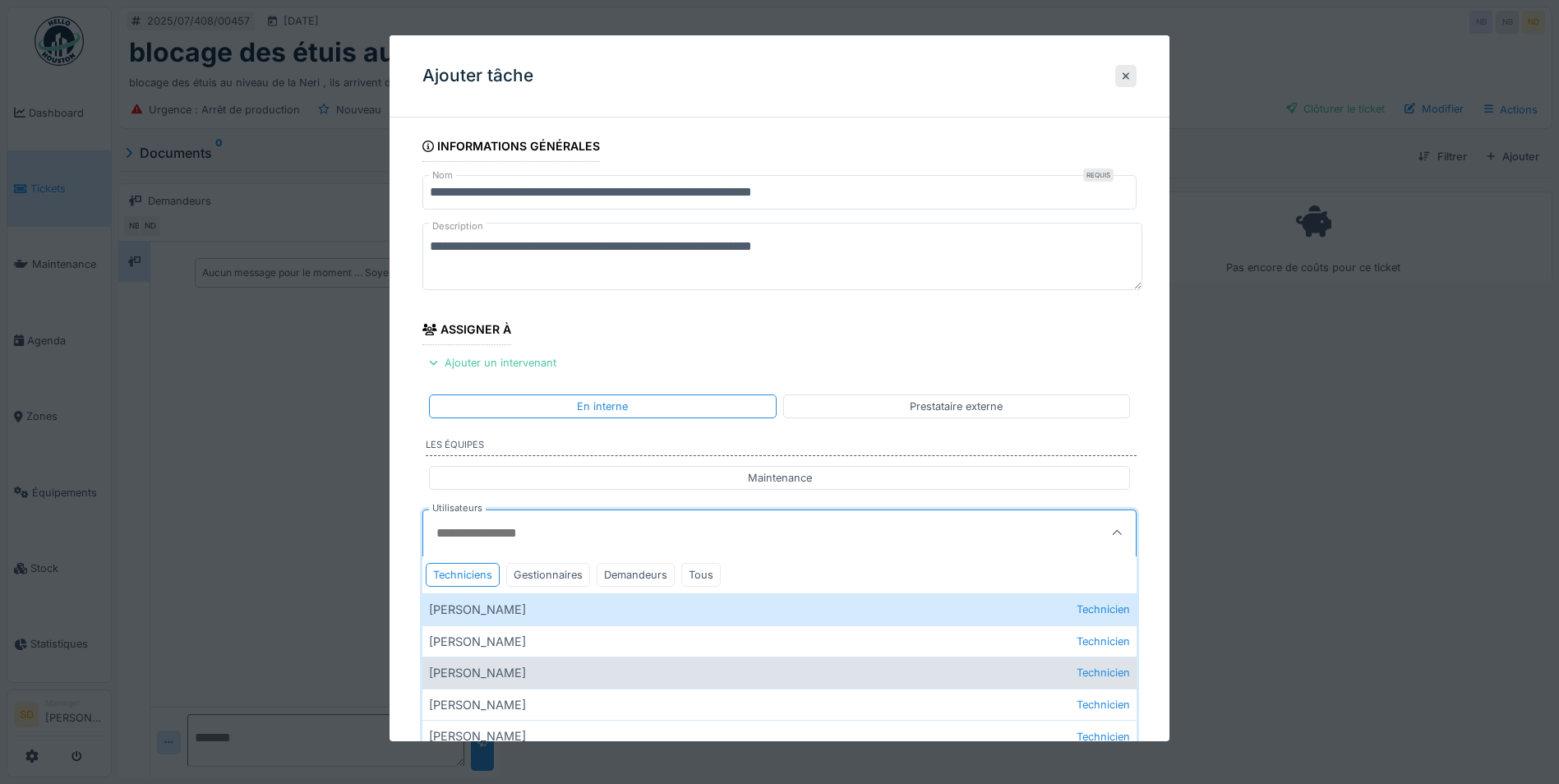 click on "[PERSON_NAME]   Technicien" at bounding box center [779, 672] 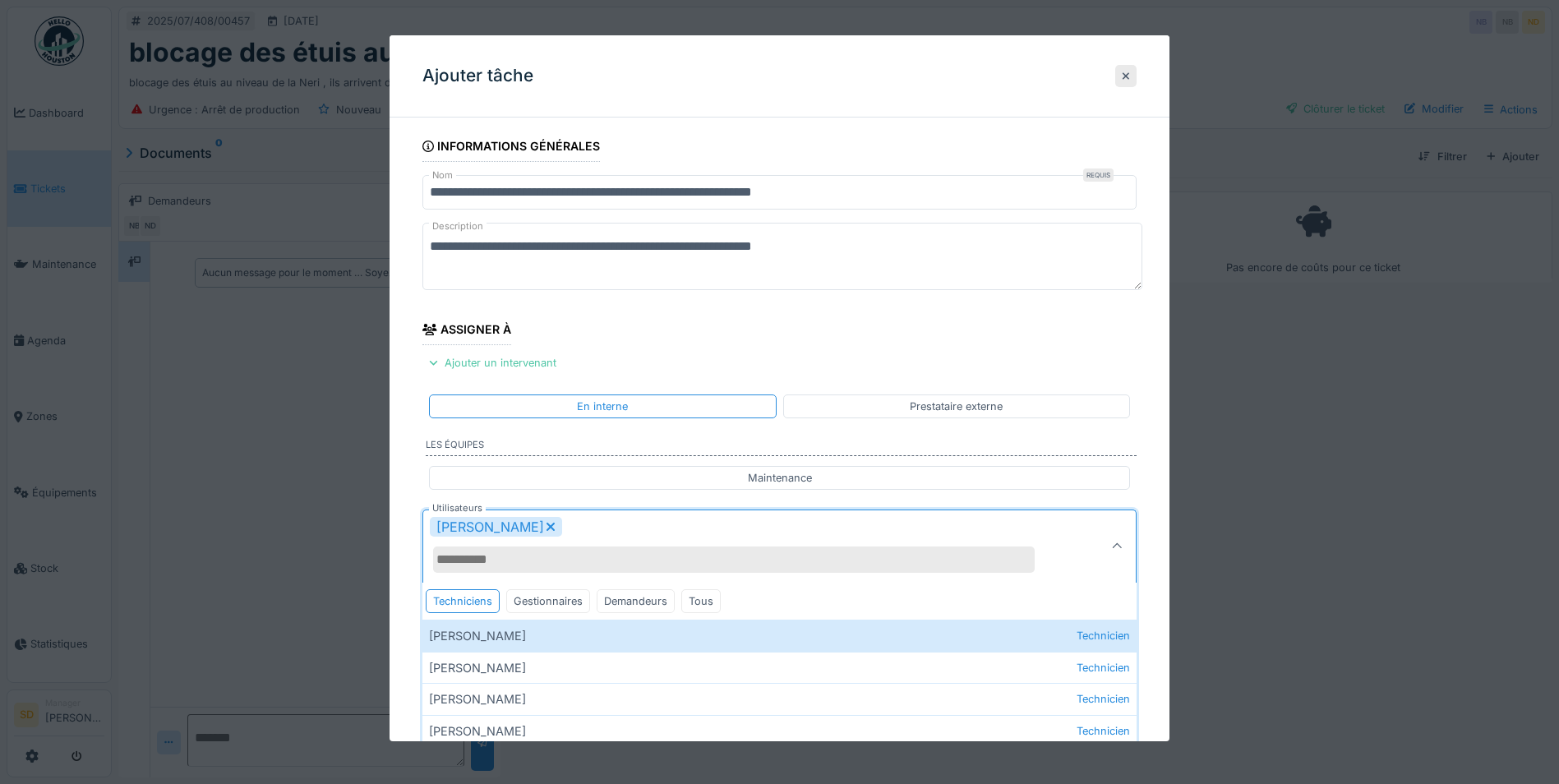 click on "**********" at bounding box center (779, 607) 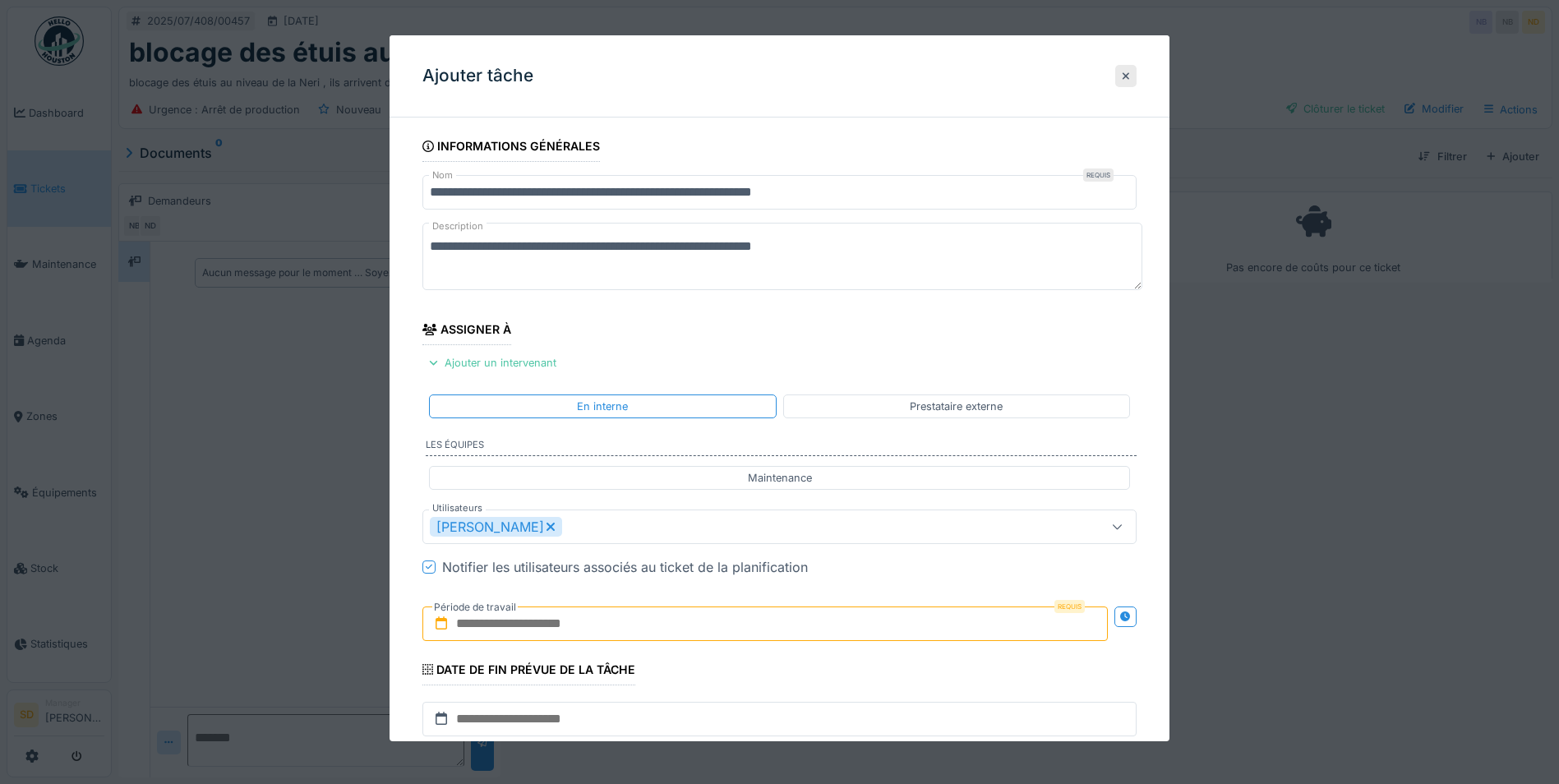 click at bounding box center (765, 624) 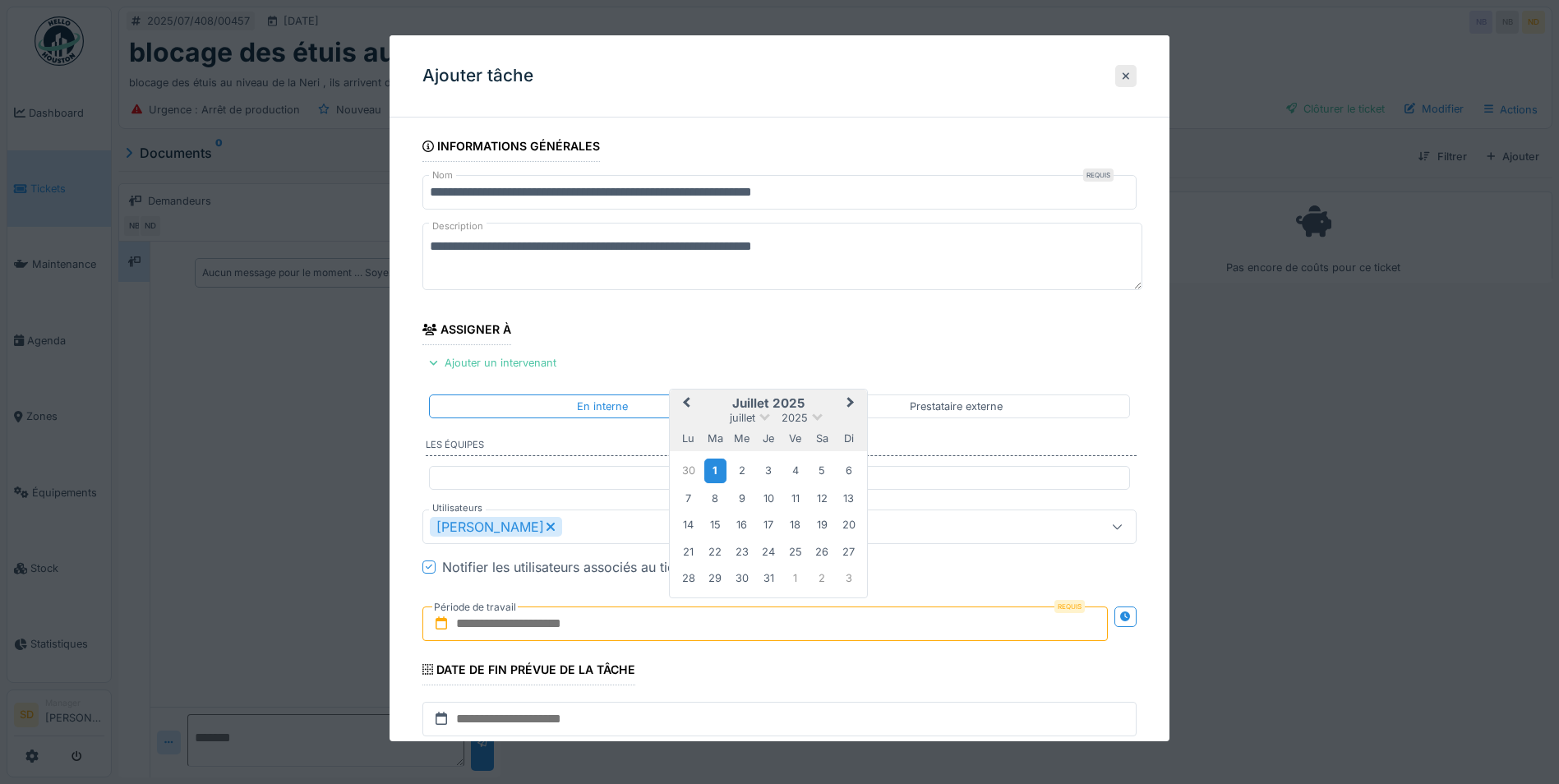 click on "1" at bounding box center (715, 470) 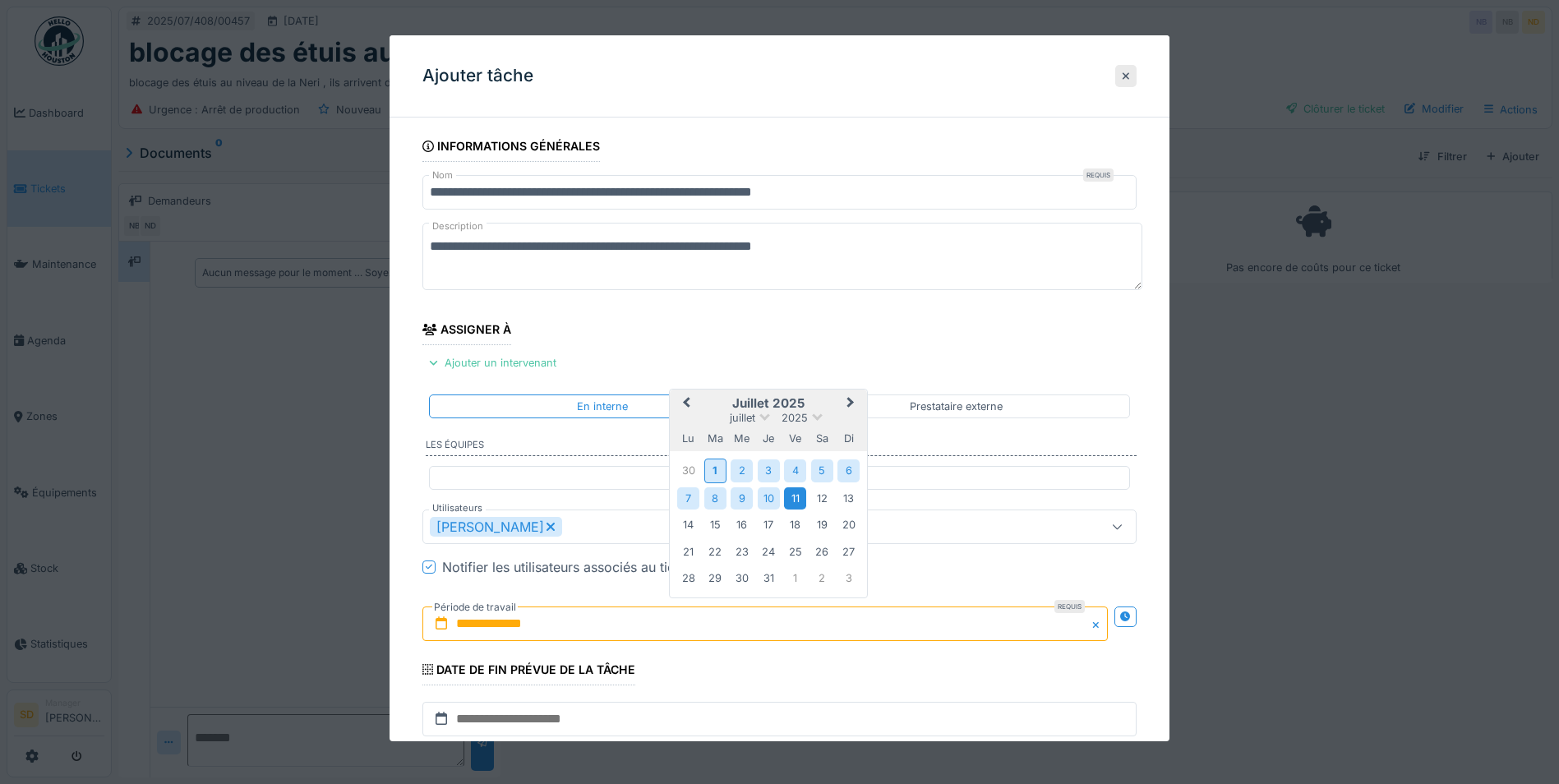 click on "11" at bounding box center [795, 498] 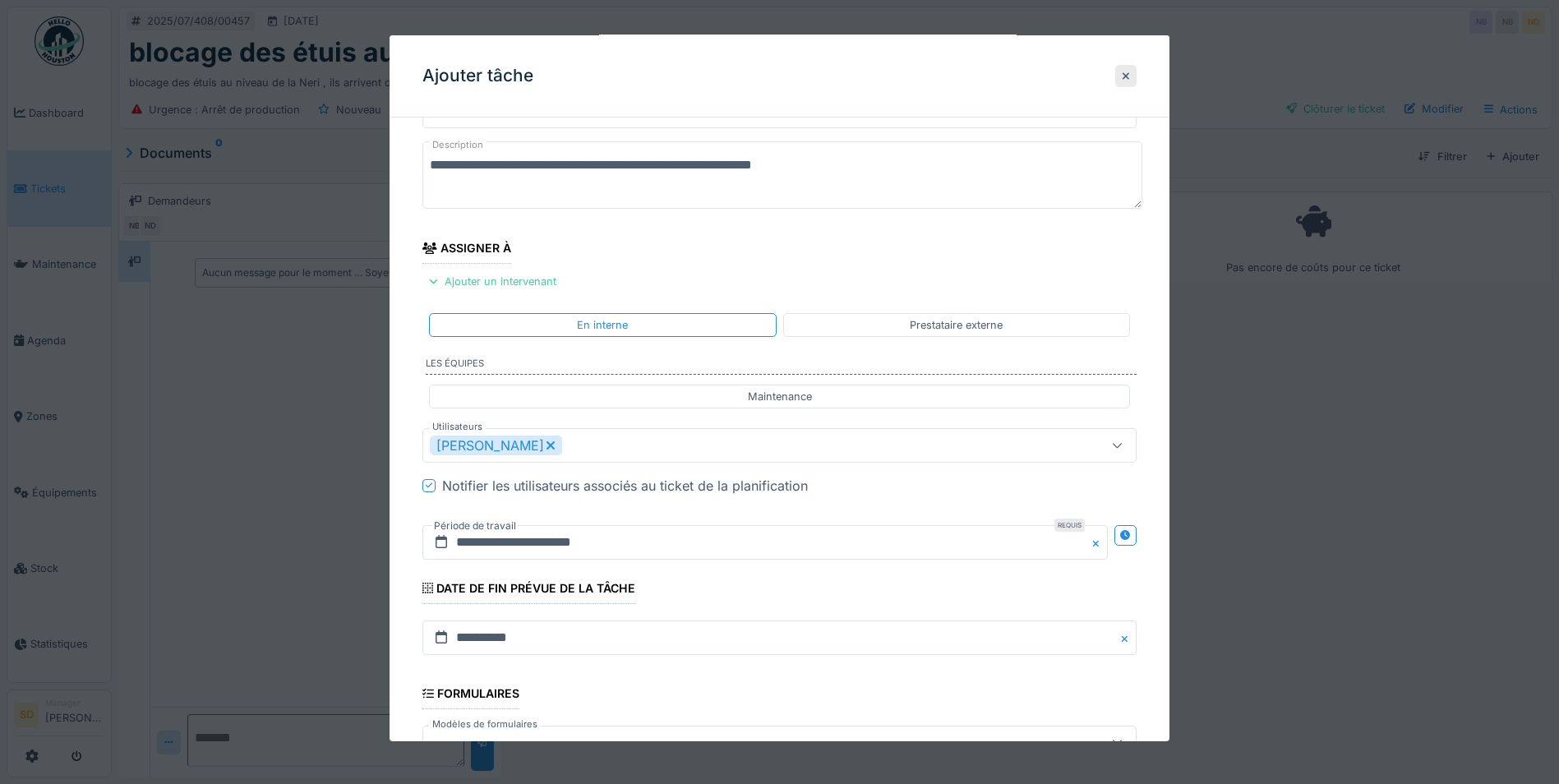 scroll, scrollTop: 305, scrollLeft: 0, axis: vertical 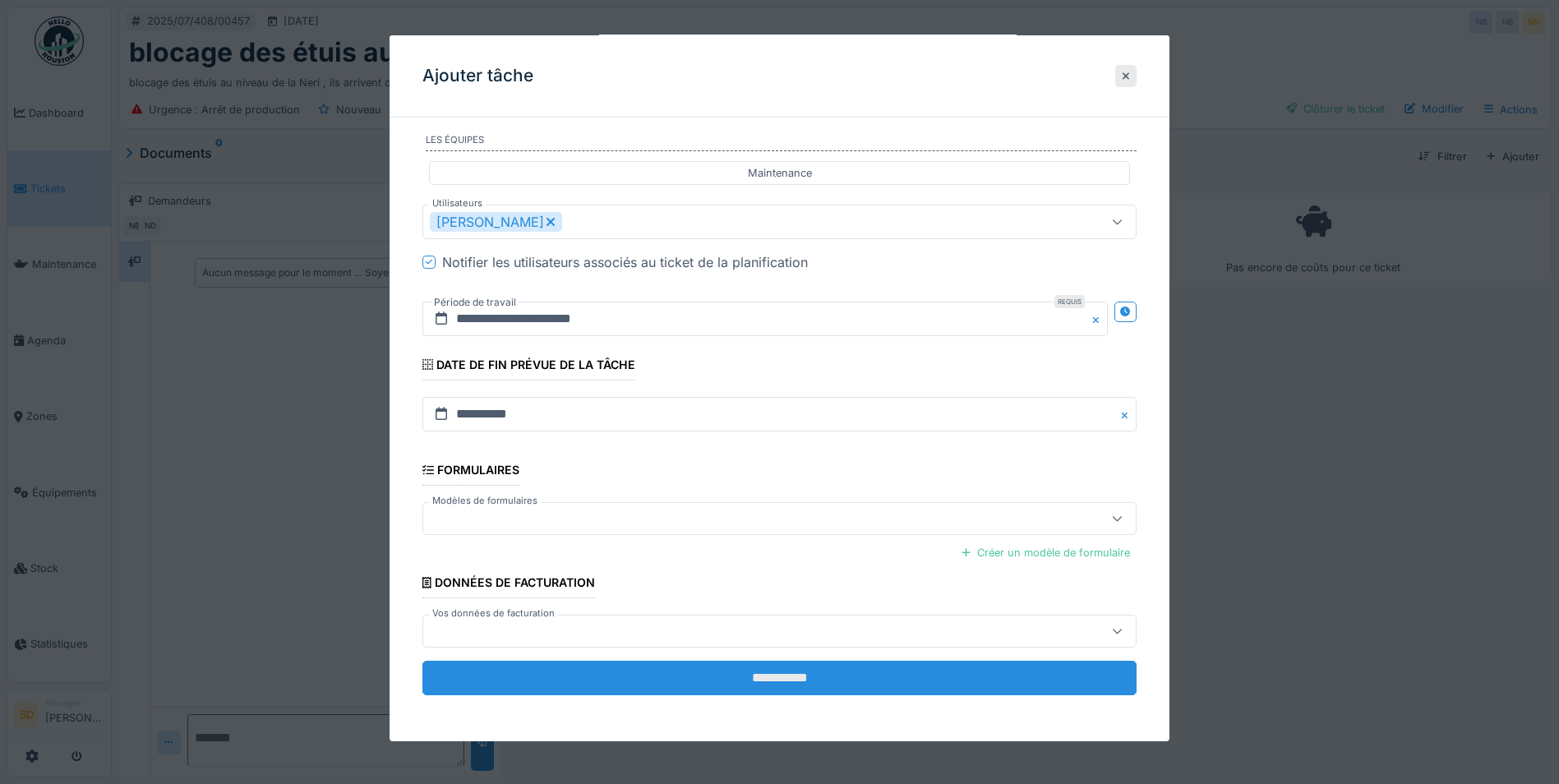 click on "**********" at bounding box center [779, 678] 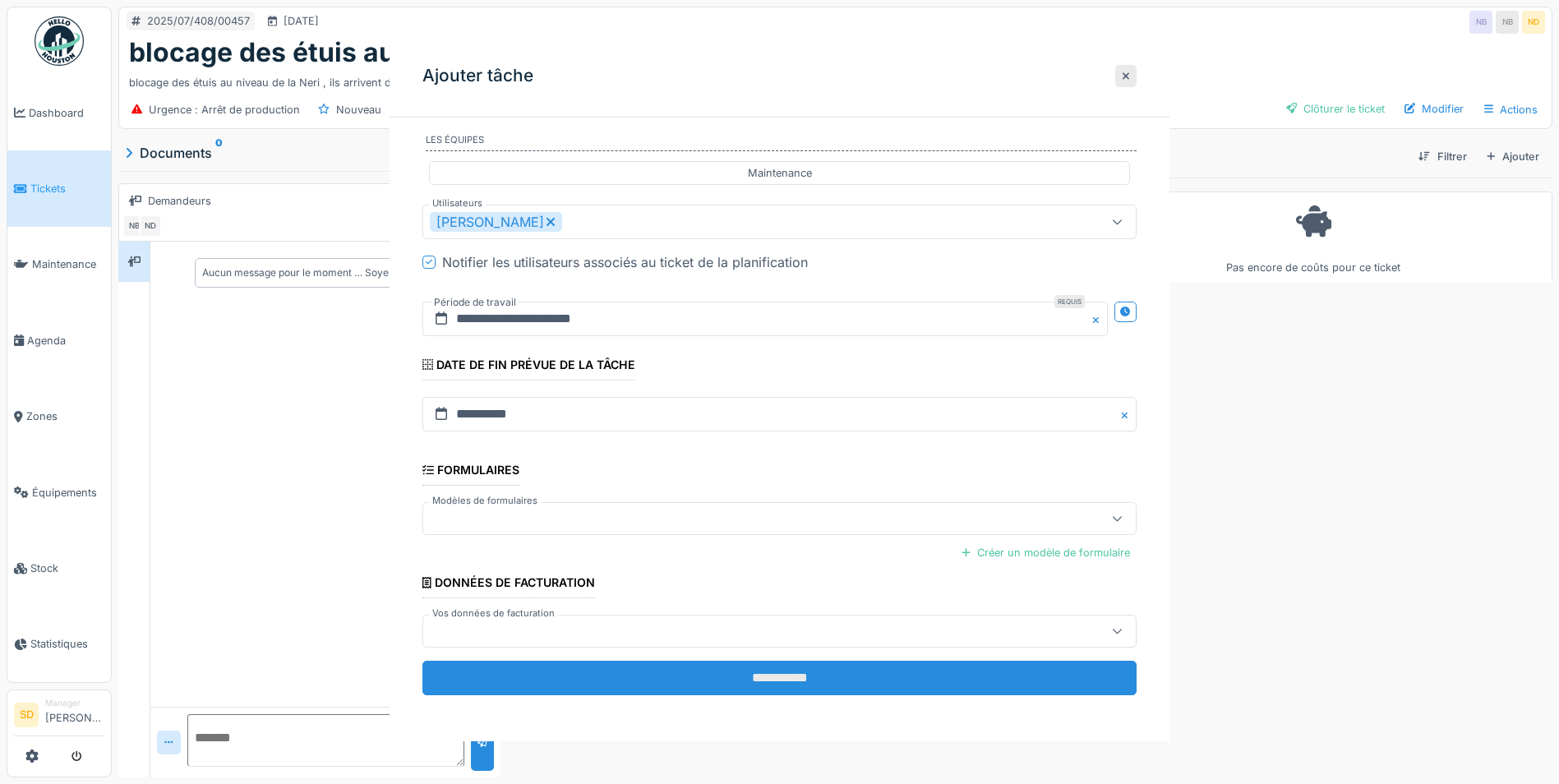 scroll, scrollTop: 0, scrollLeft: 0, axis: both 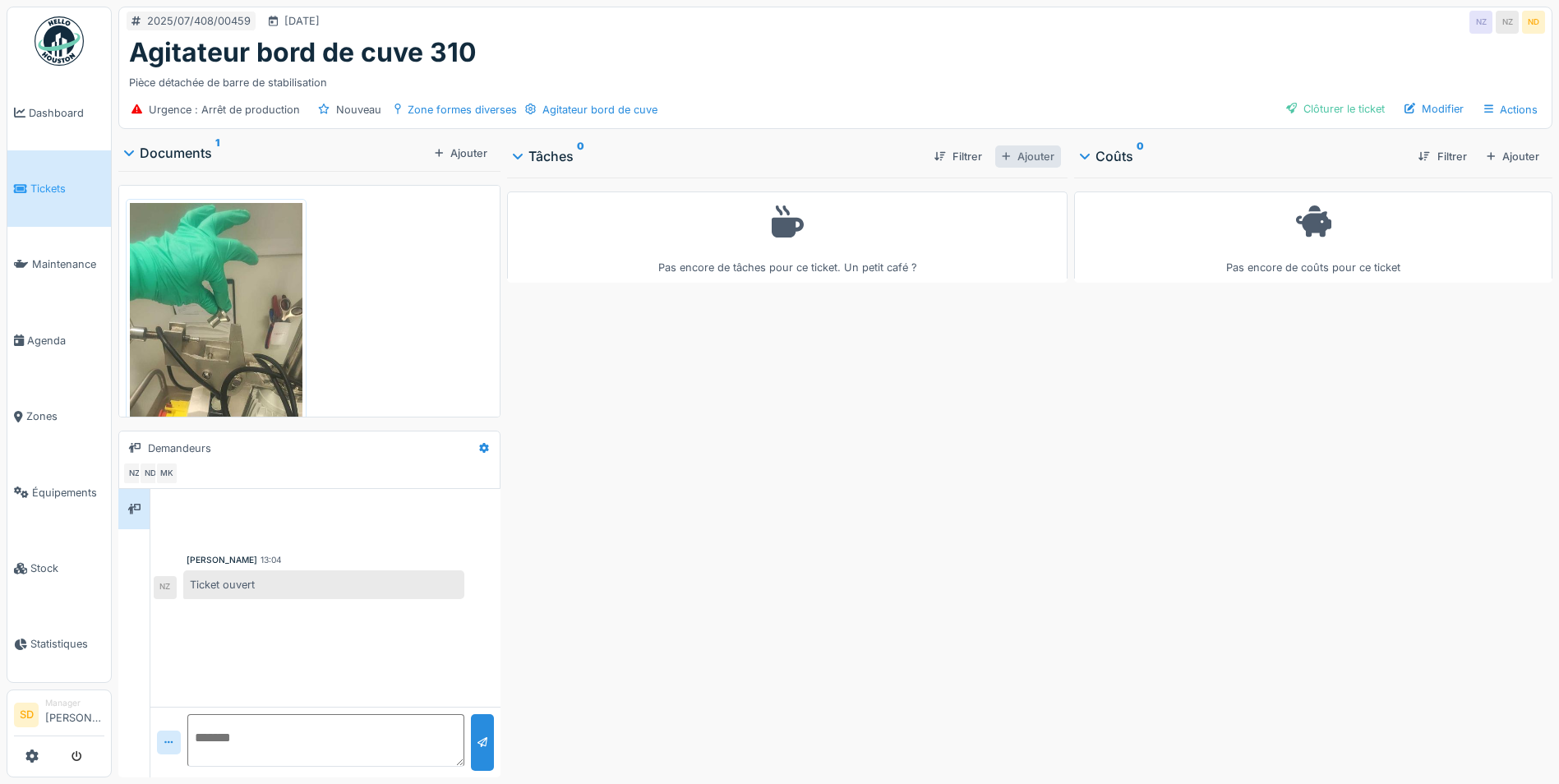 click on "Ajouter" at bounding box center [1028, 156] 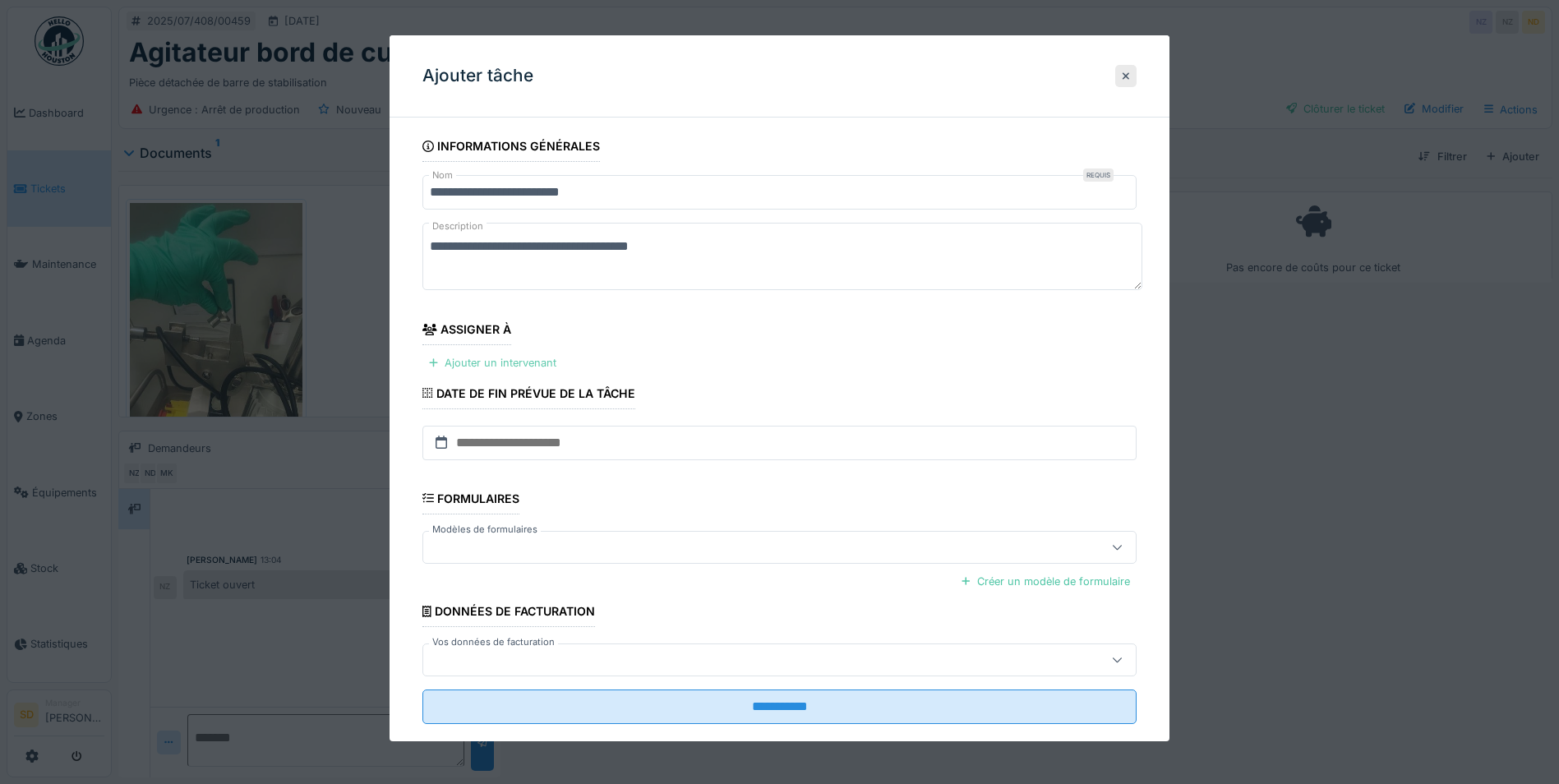 click on "Ajouter un intervenant" at bounding box center [492, 362] 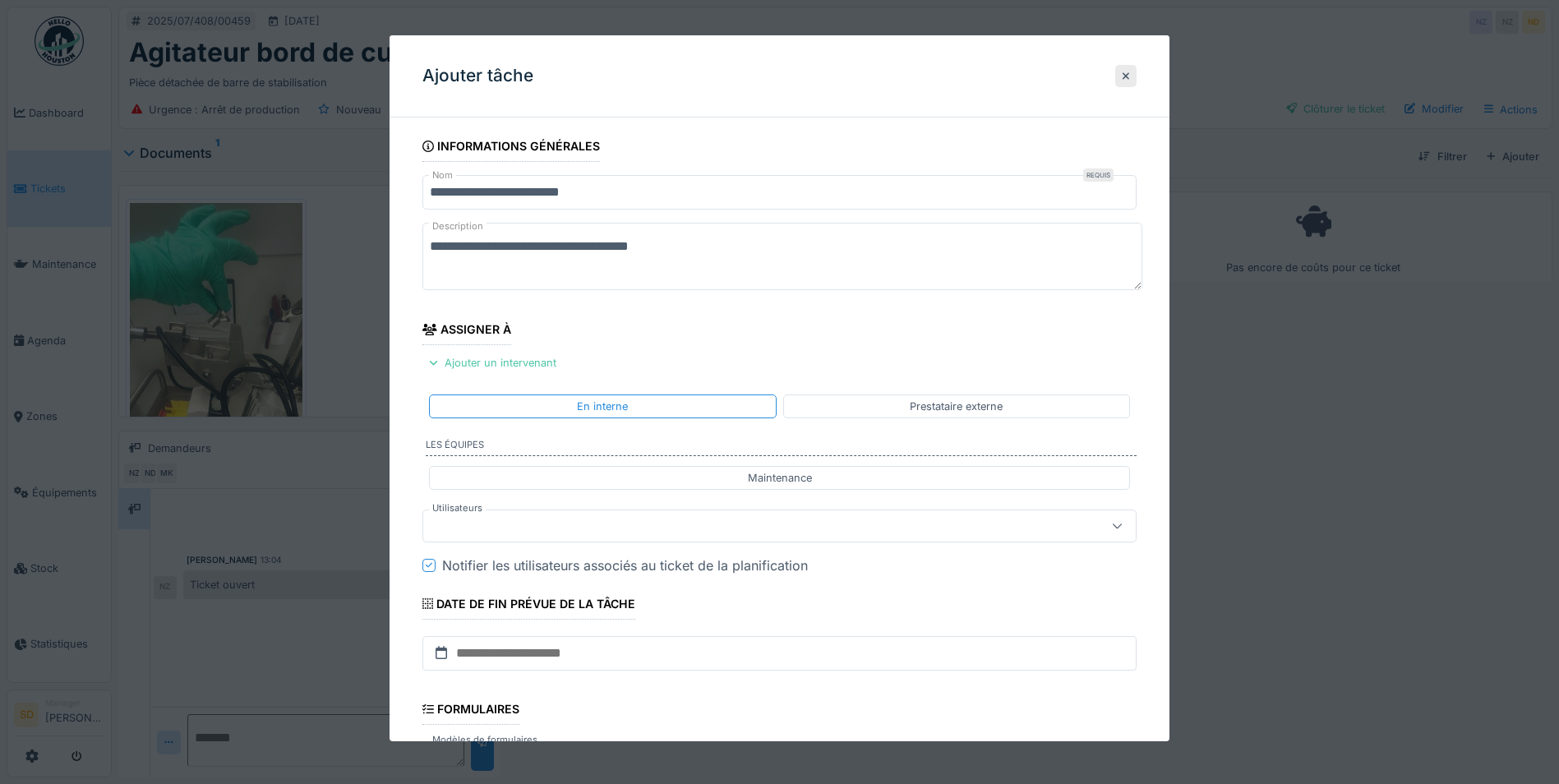 click at bounding box center [744, 526] 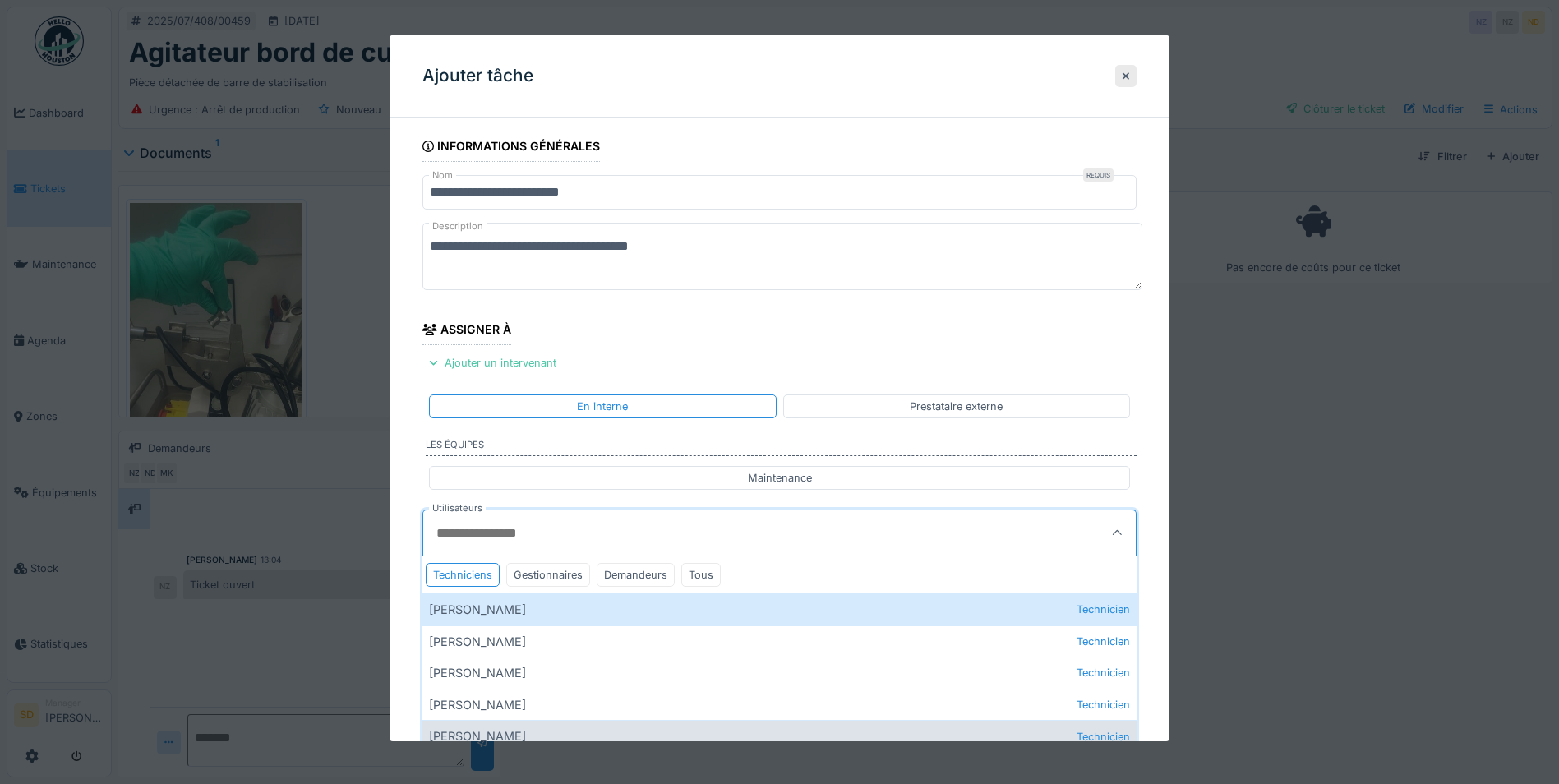 click on "[PERSON_NAME]   Technicien" at bounding box center (779, 736) 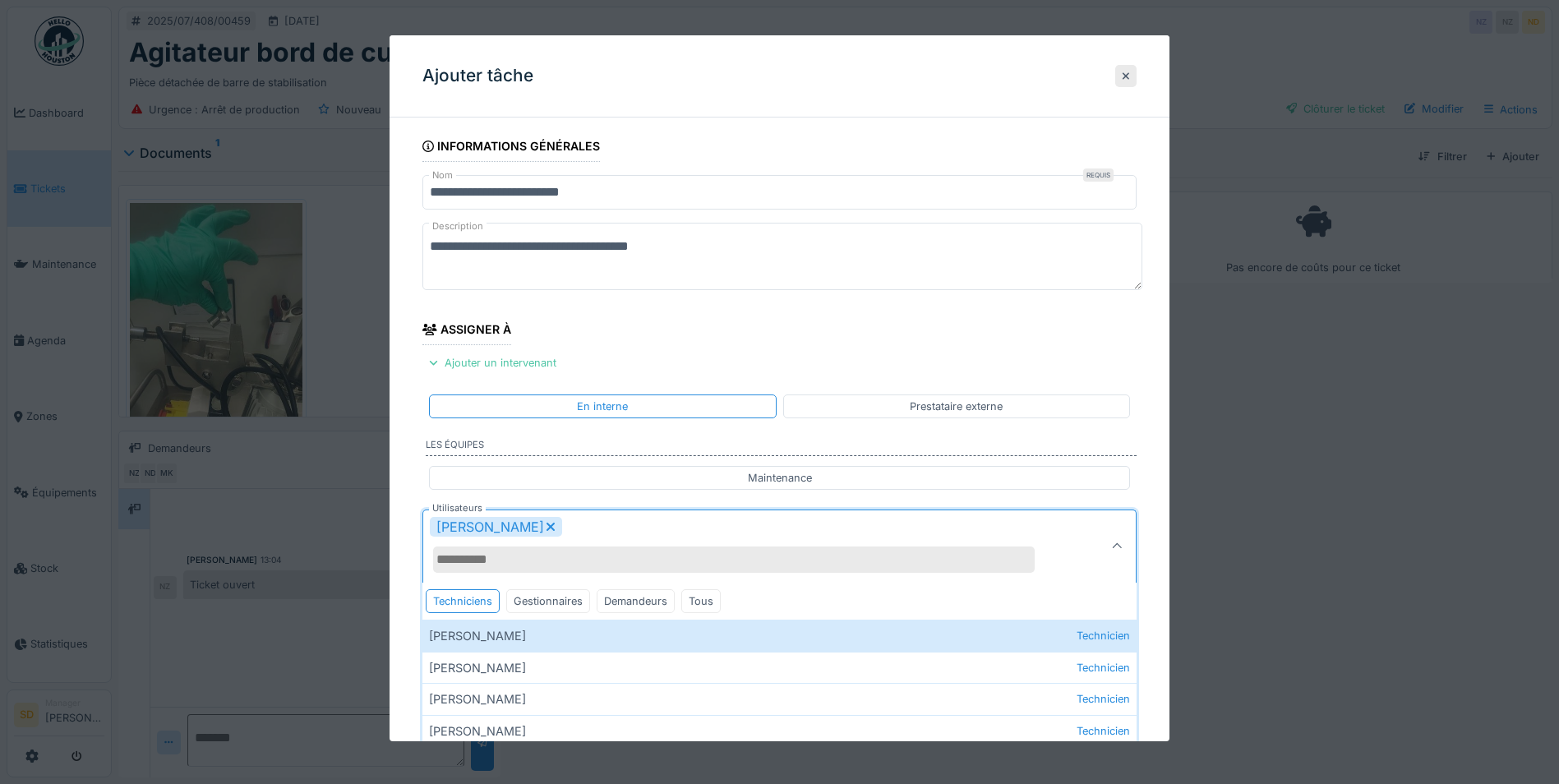 click on "**********" at bounding box center [779, 607] 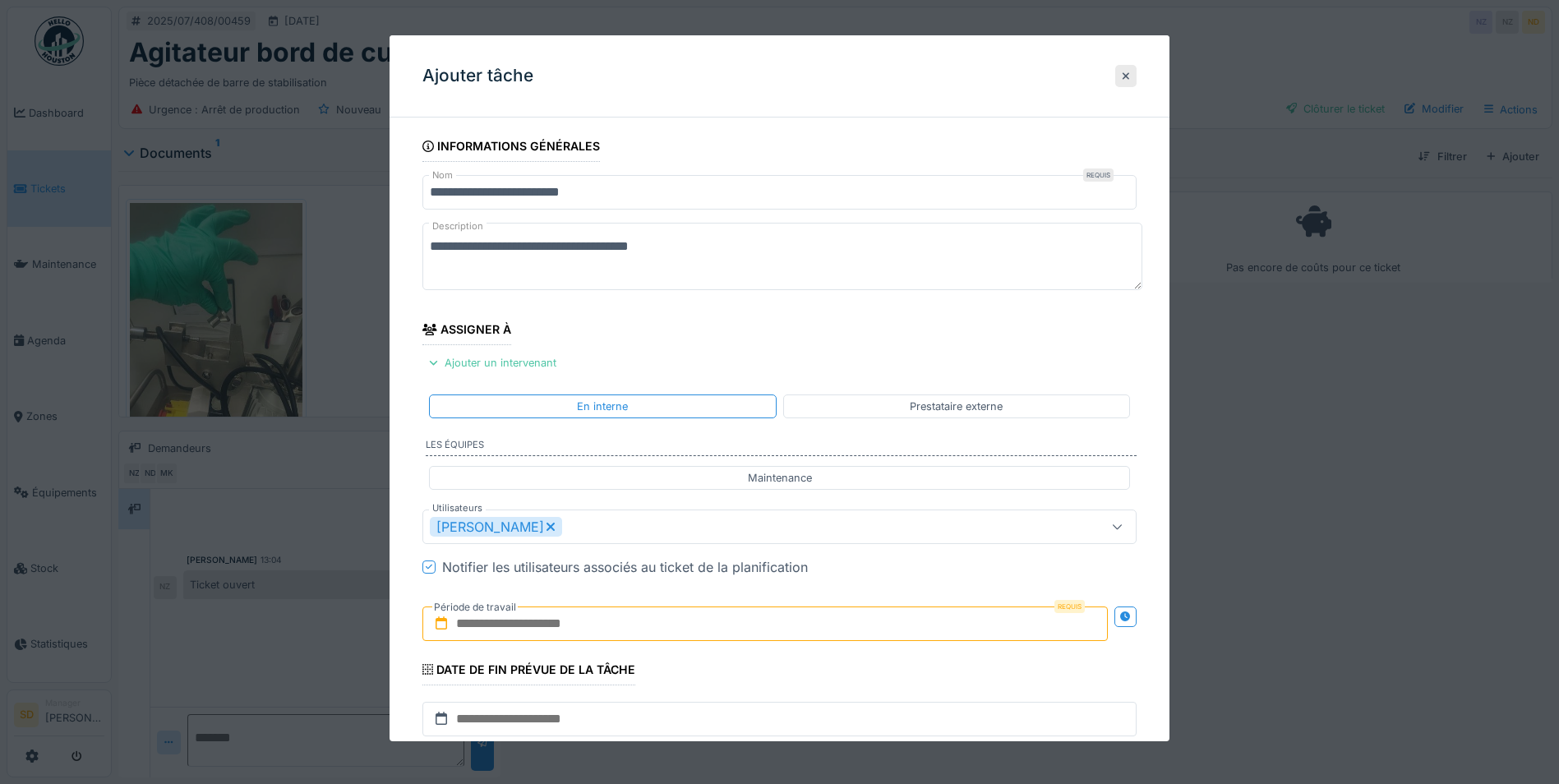 scroll, scrollTop: 82, scrollLeft: 0, axis: vertical 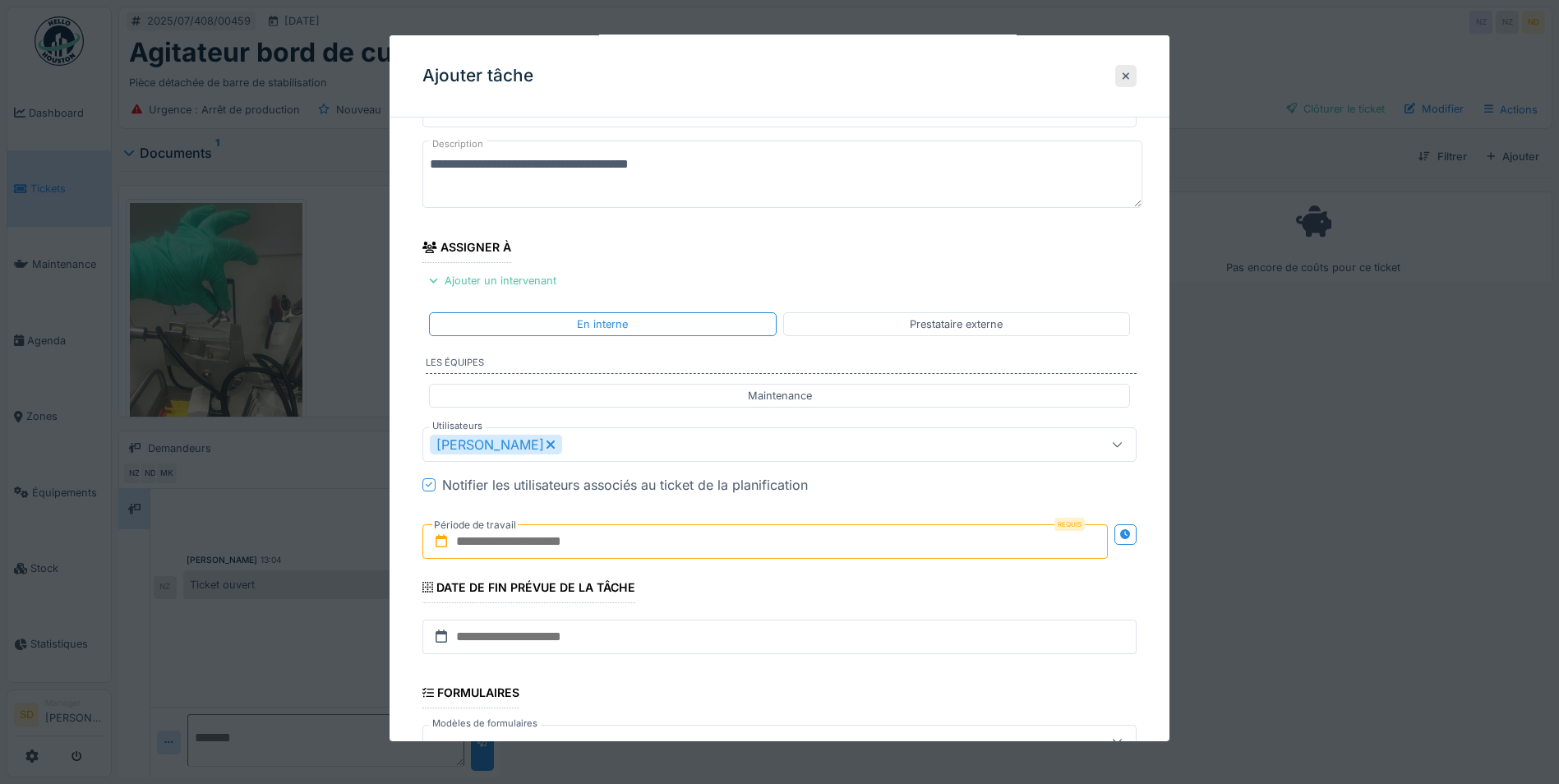 click at bounding box center (765, 542) 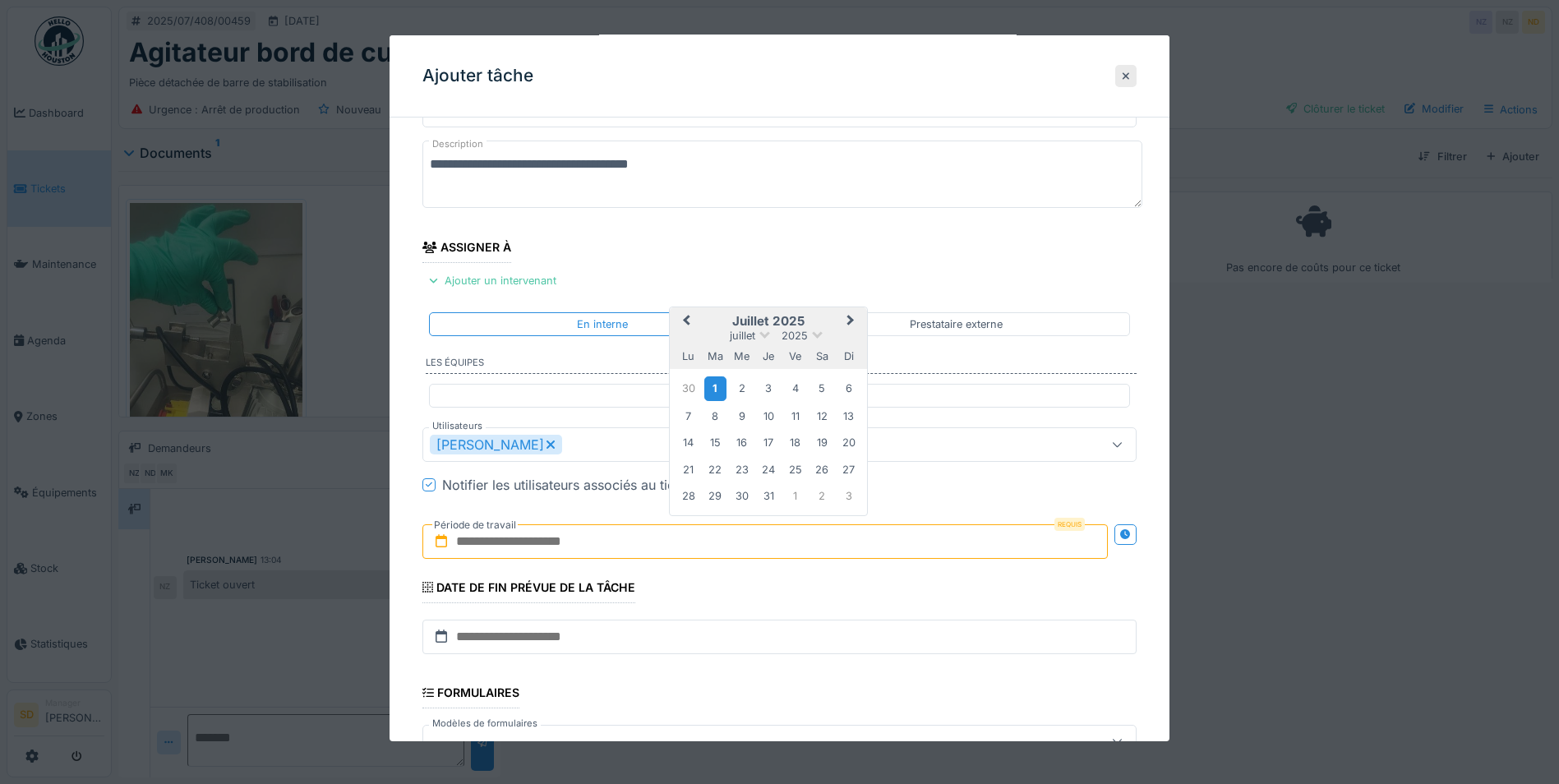 click on "1" at bounding box center (715, 388) 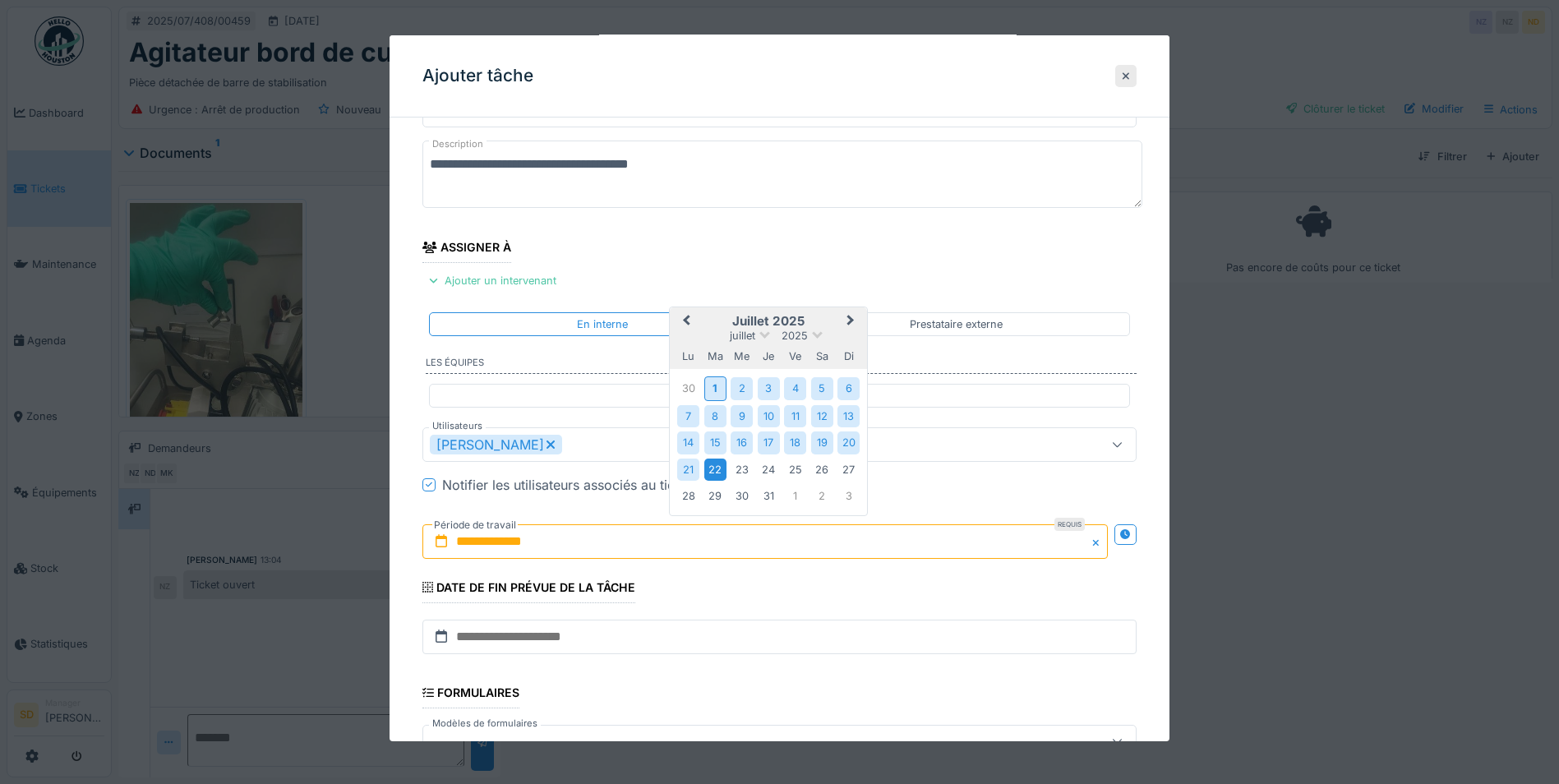 click on "22" at bounding box center (715, 469) 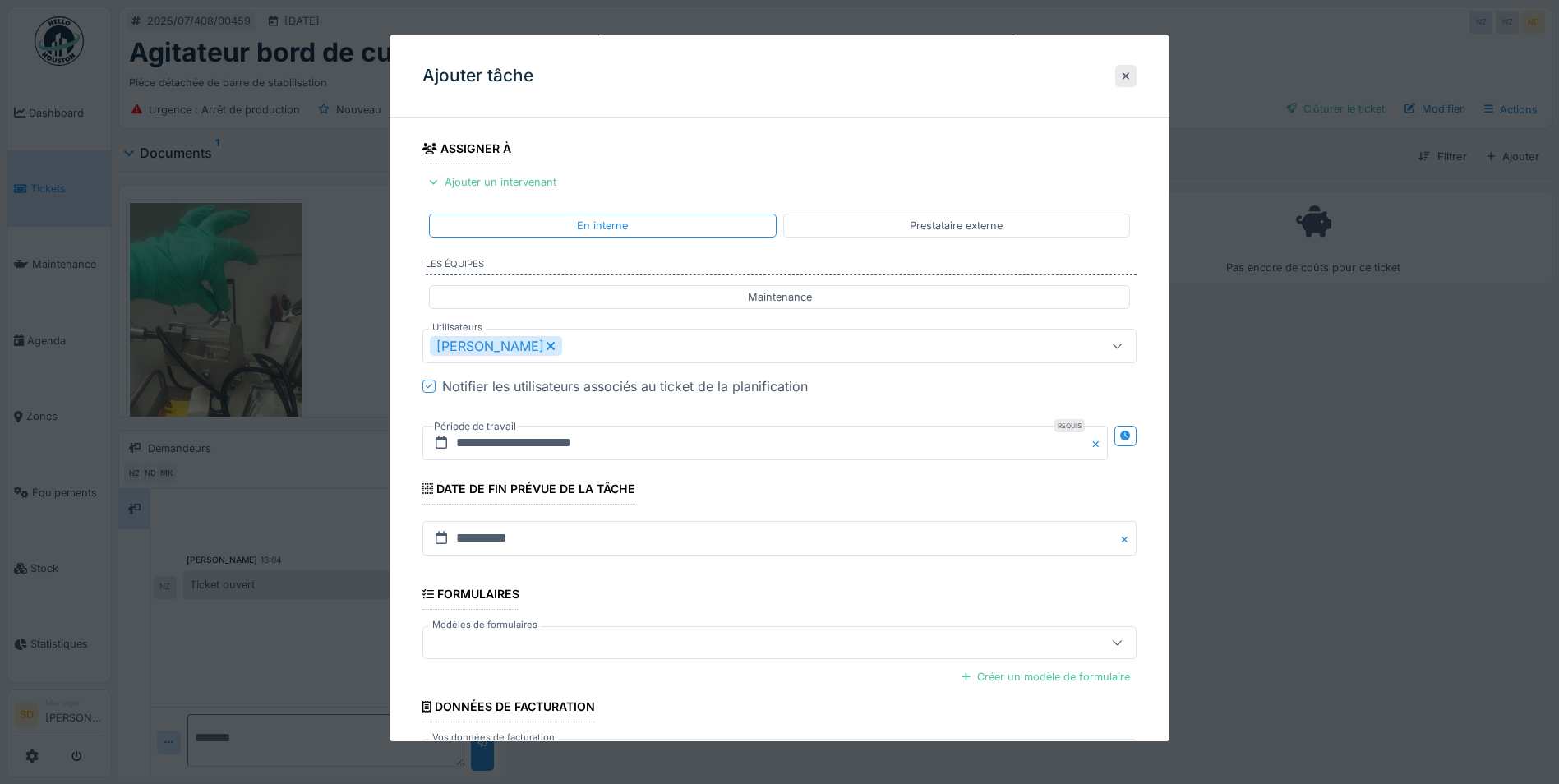 scroll, scrollTop: 305, scrollLeft: 0, axis: vertical 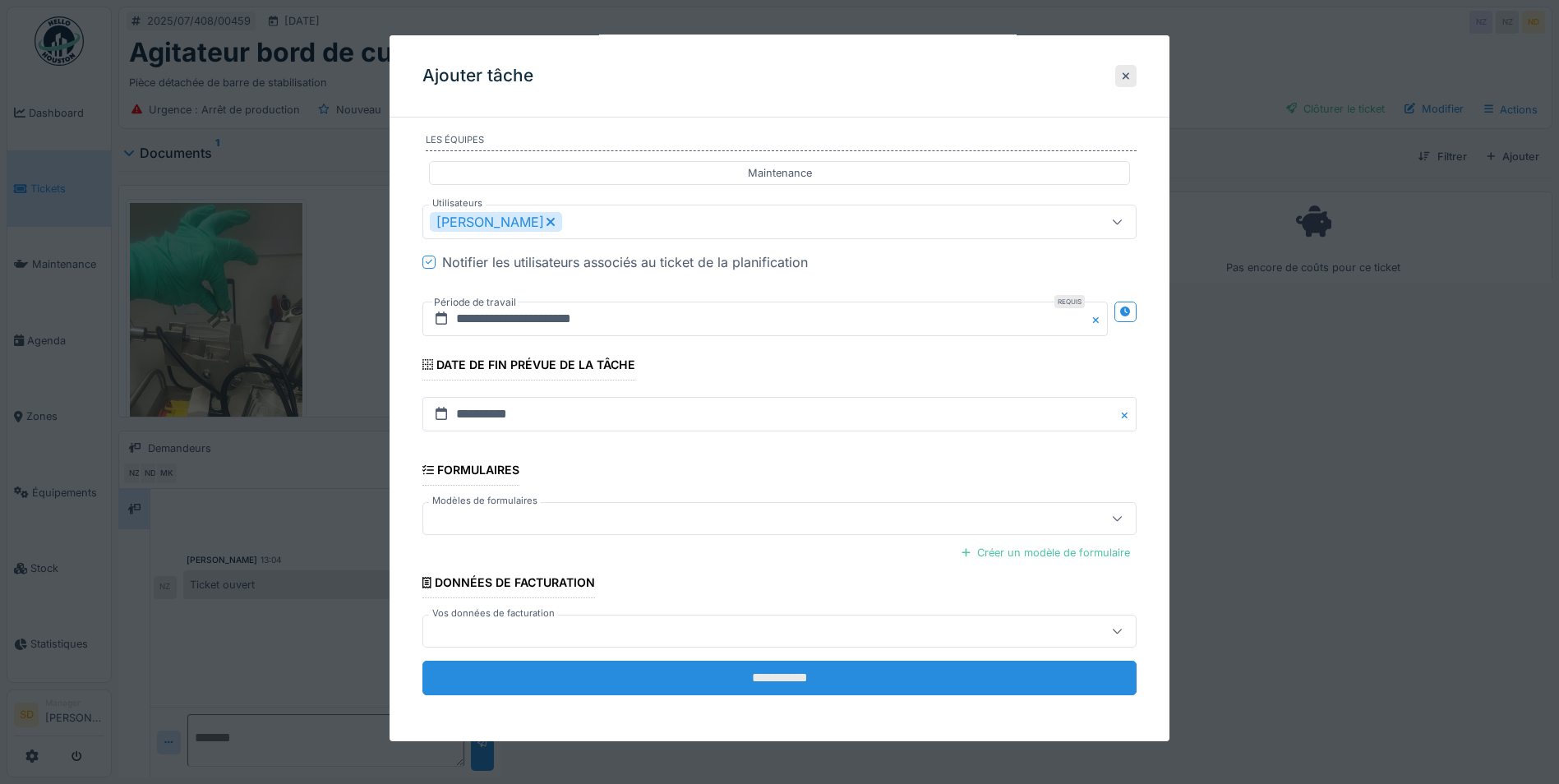 click on "**********" at bounding box center (779, 678) 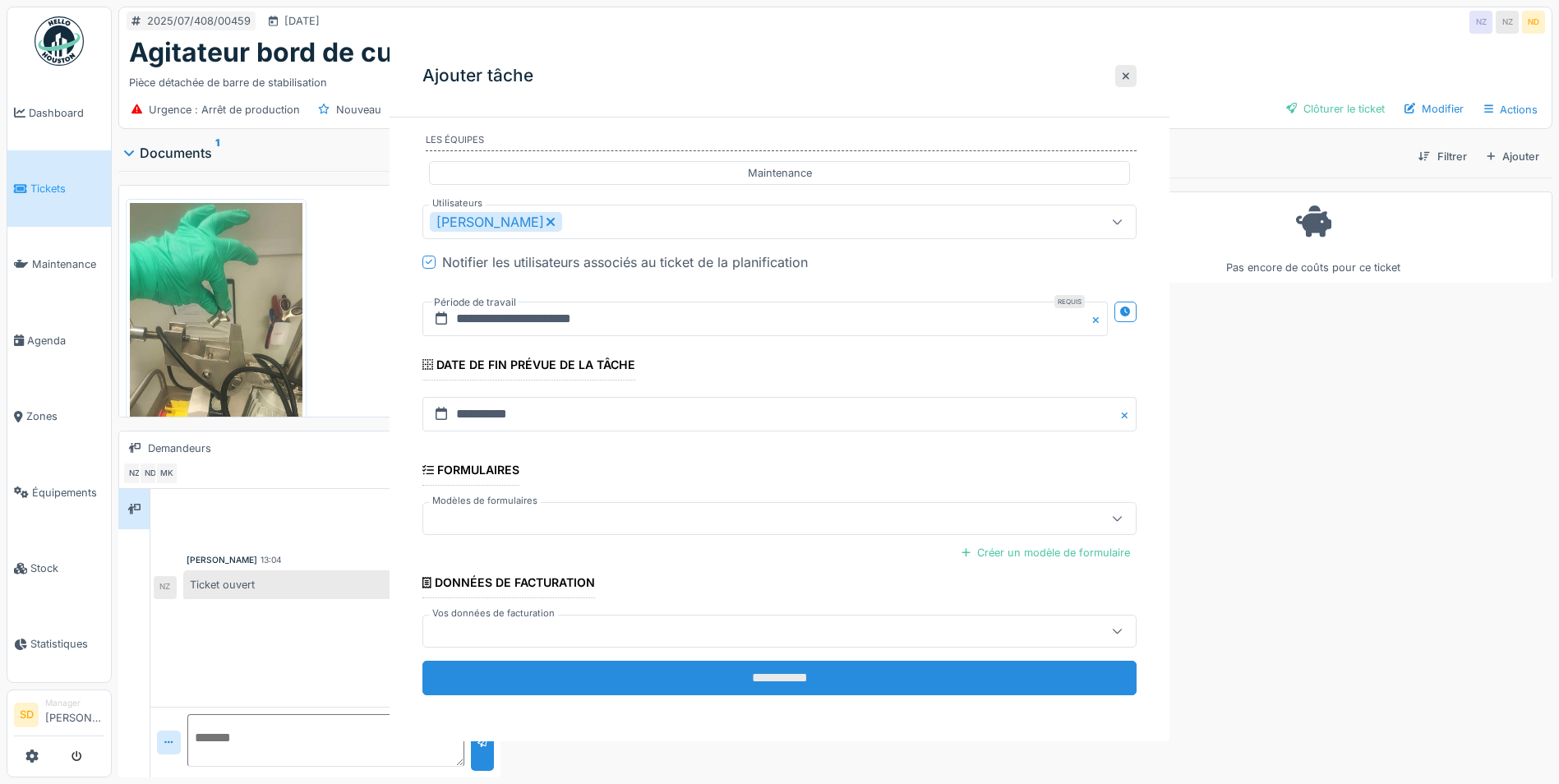 scroll, scrollTop: 0, scrollLeft: 0, axis: both 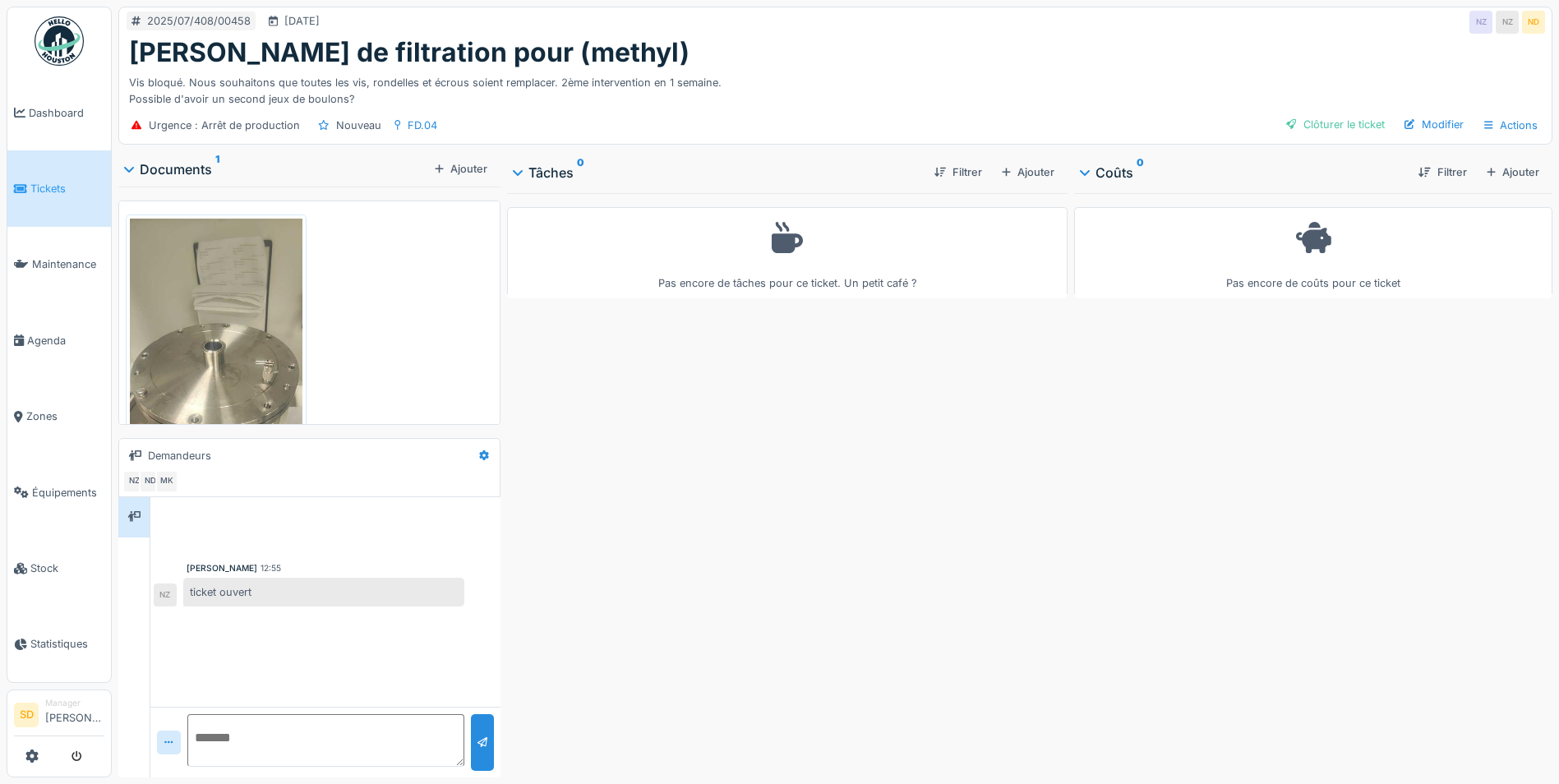 click on "Ajouter" at bounding box center (1028, 172) 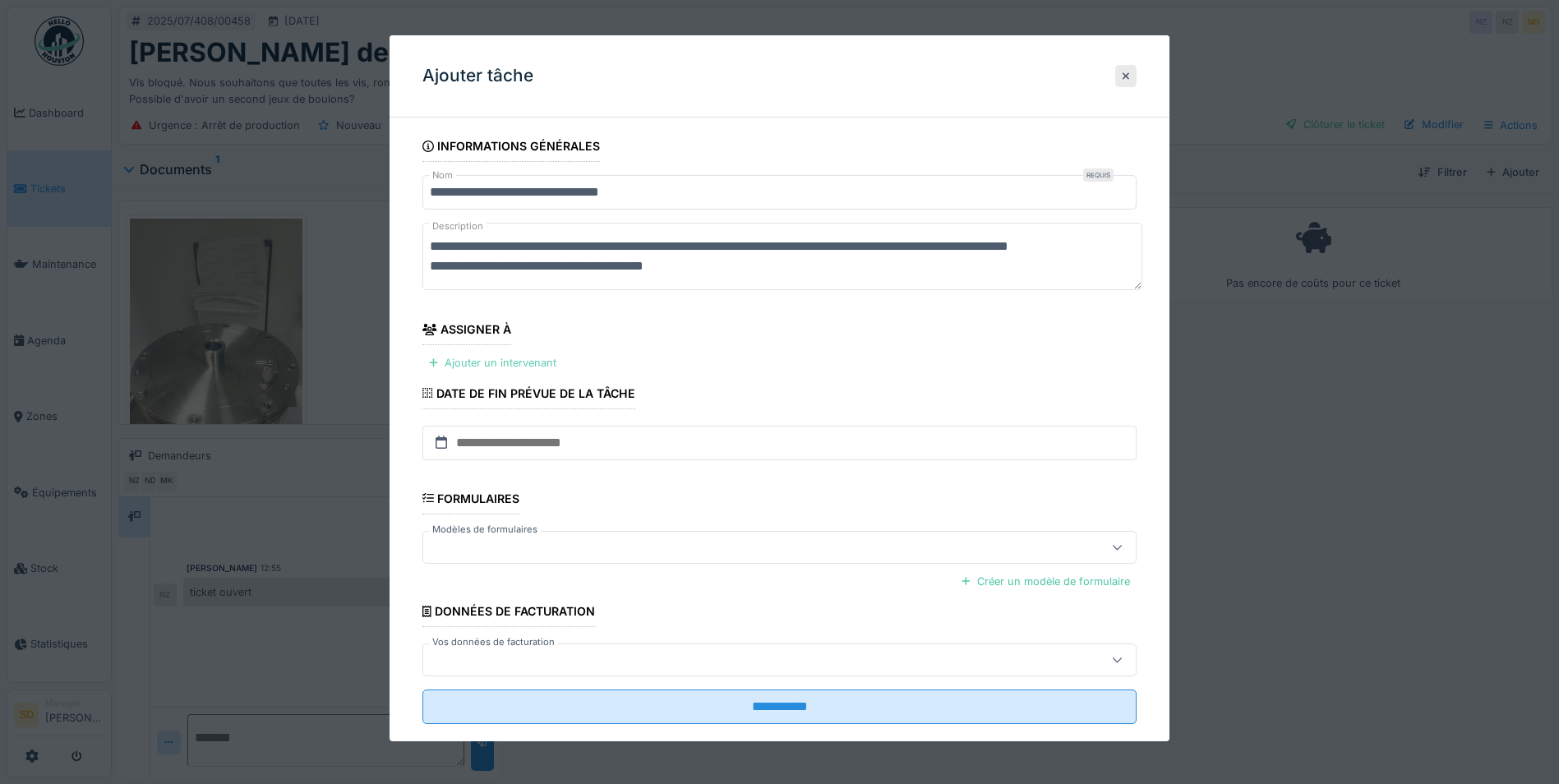 click on "Ajouter un intervenant" at bounding box center (492, 362) 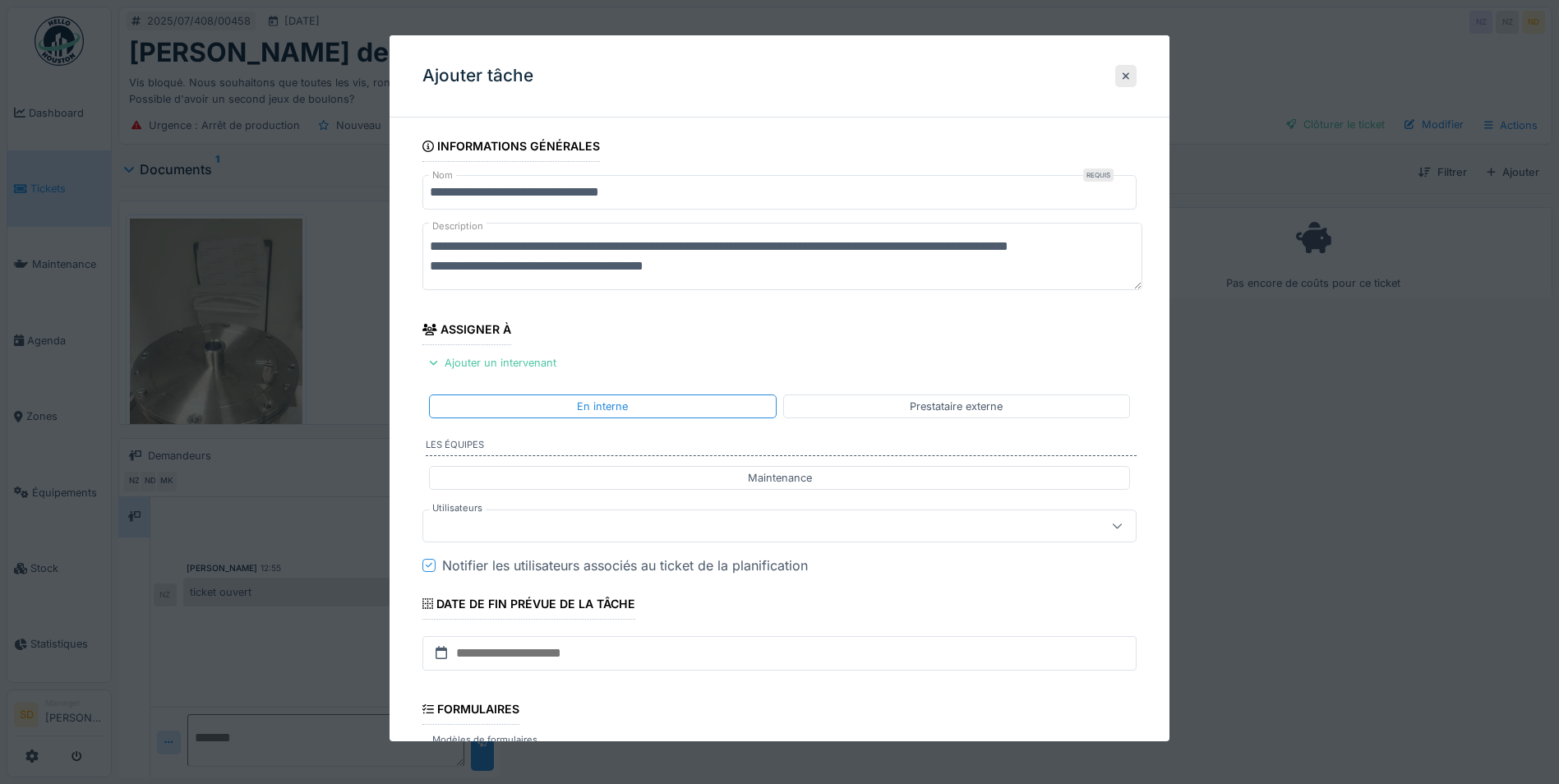click at bounding box center [744, 526] 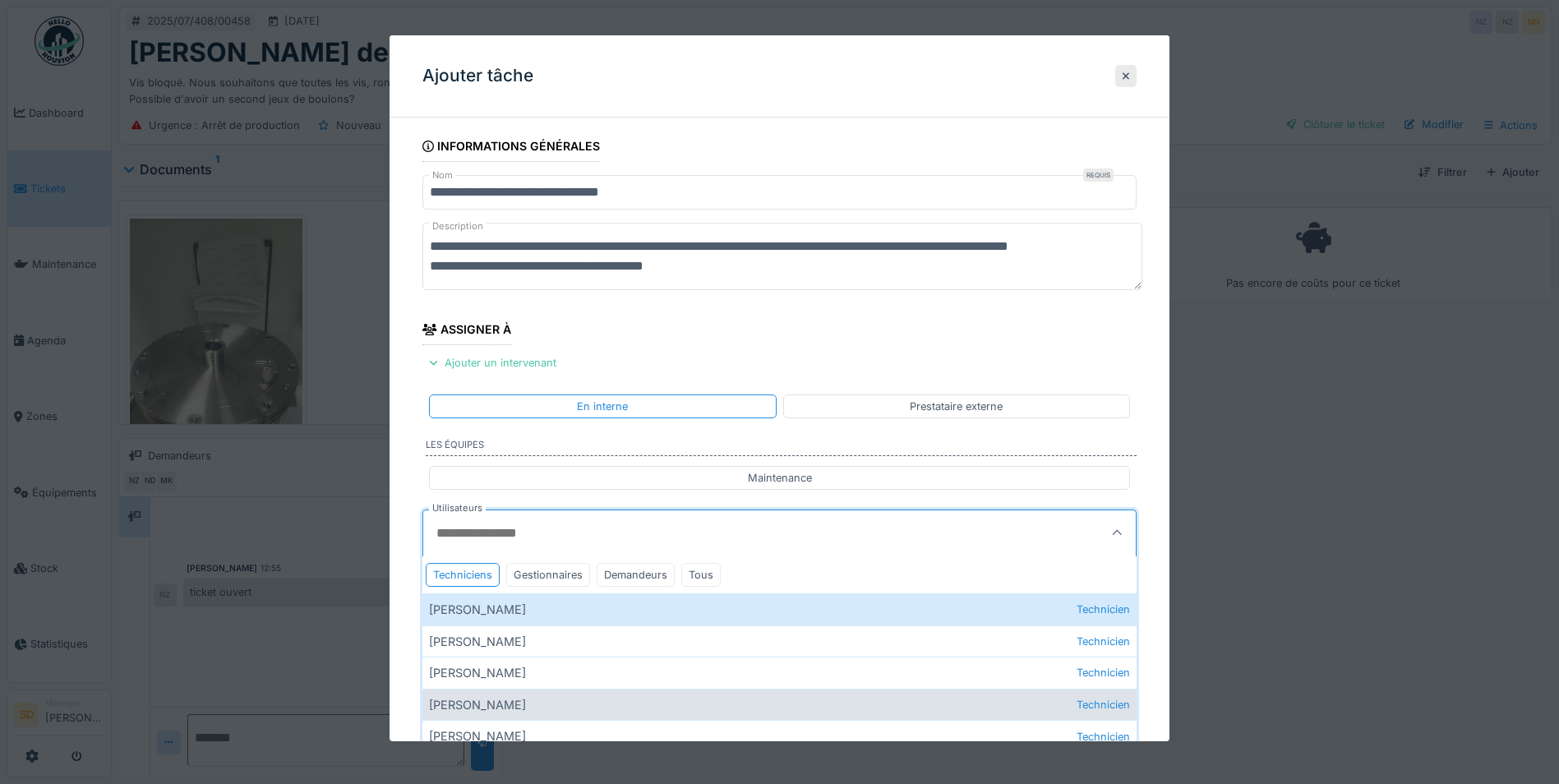 click on "Renaud Horent   Technicien" at bounding box center (779, 736) 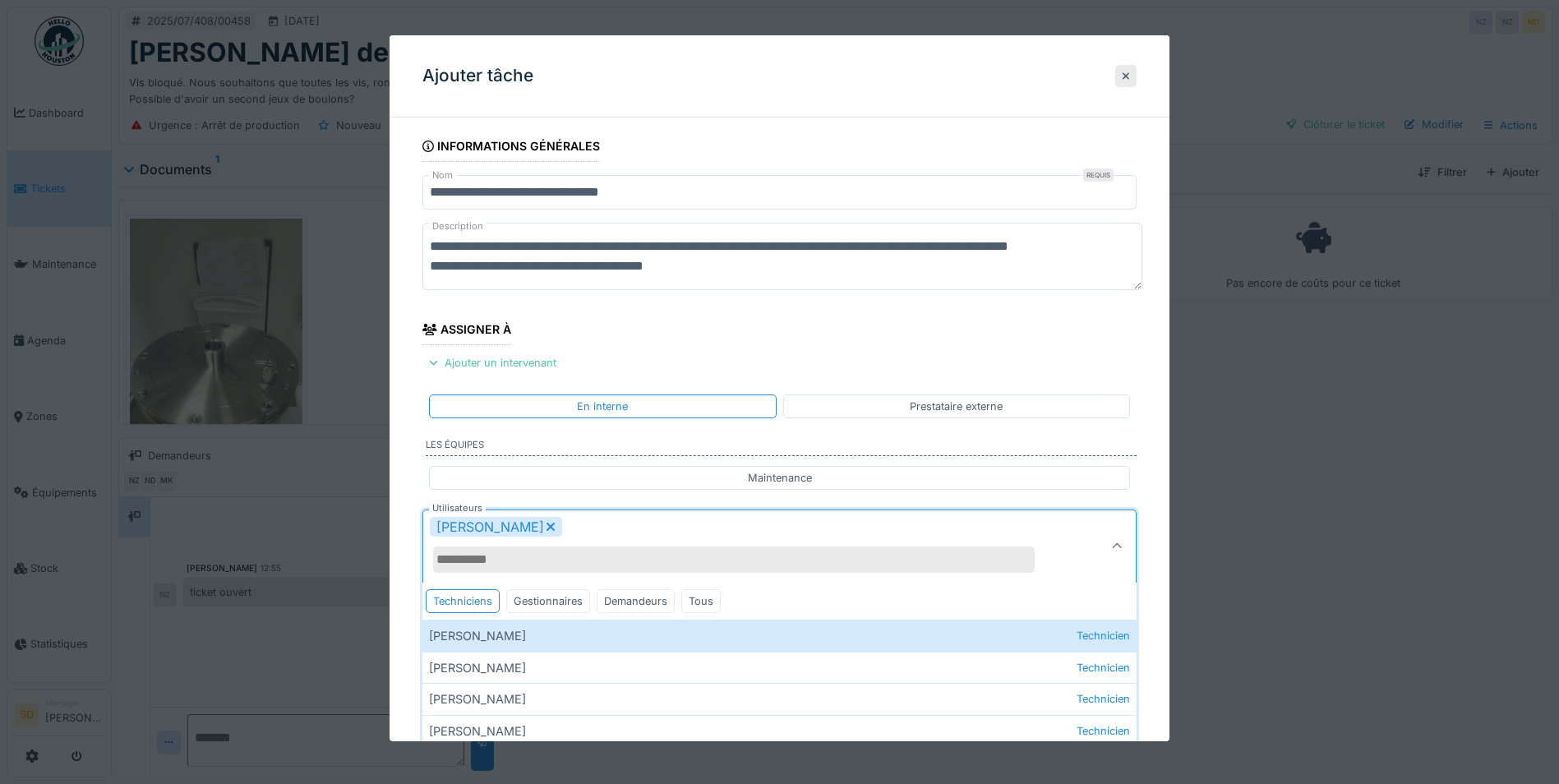 click on "**********" at bounding box center (779, 607) 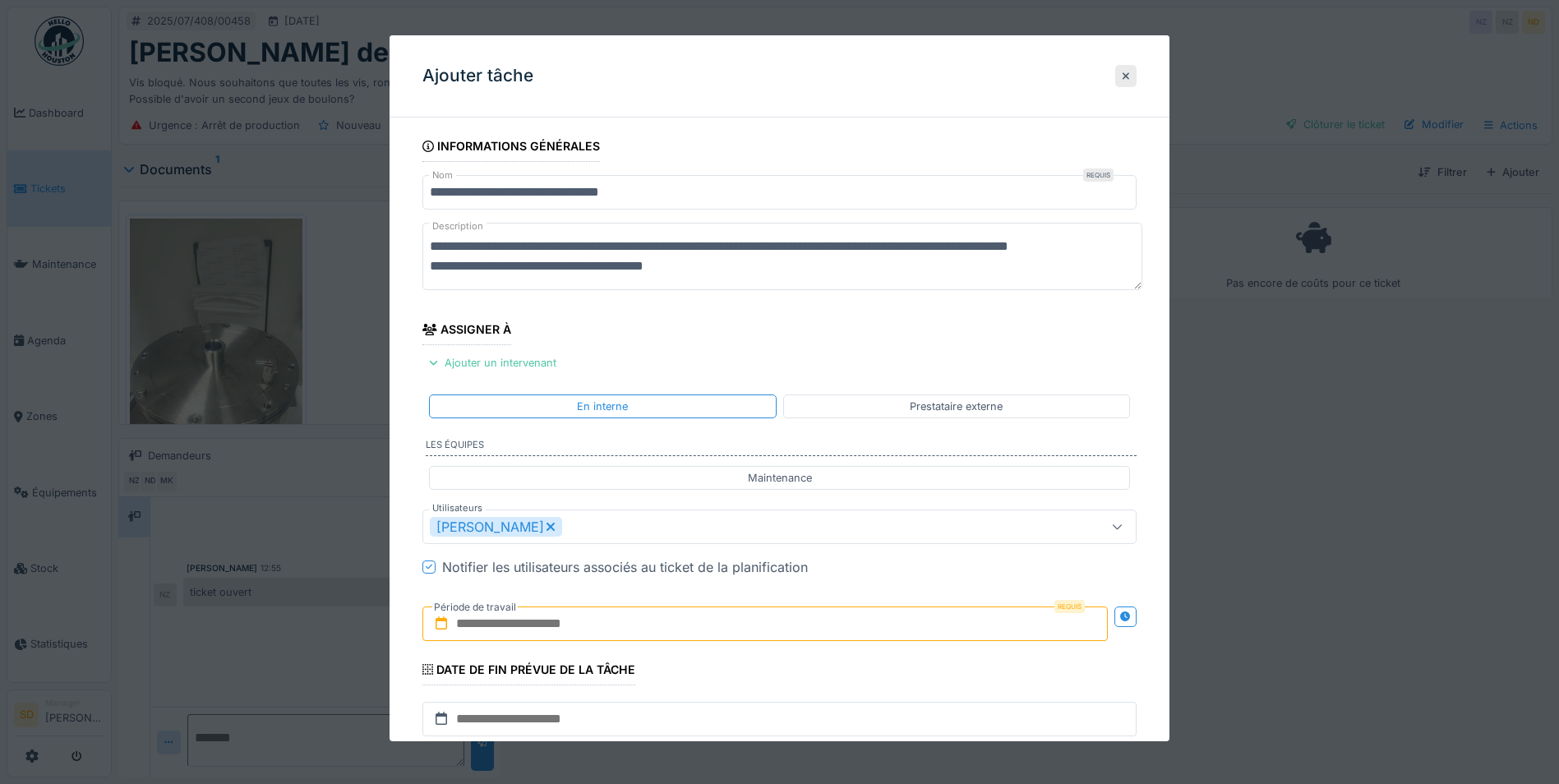 click at bounding box center [765, 624] 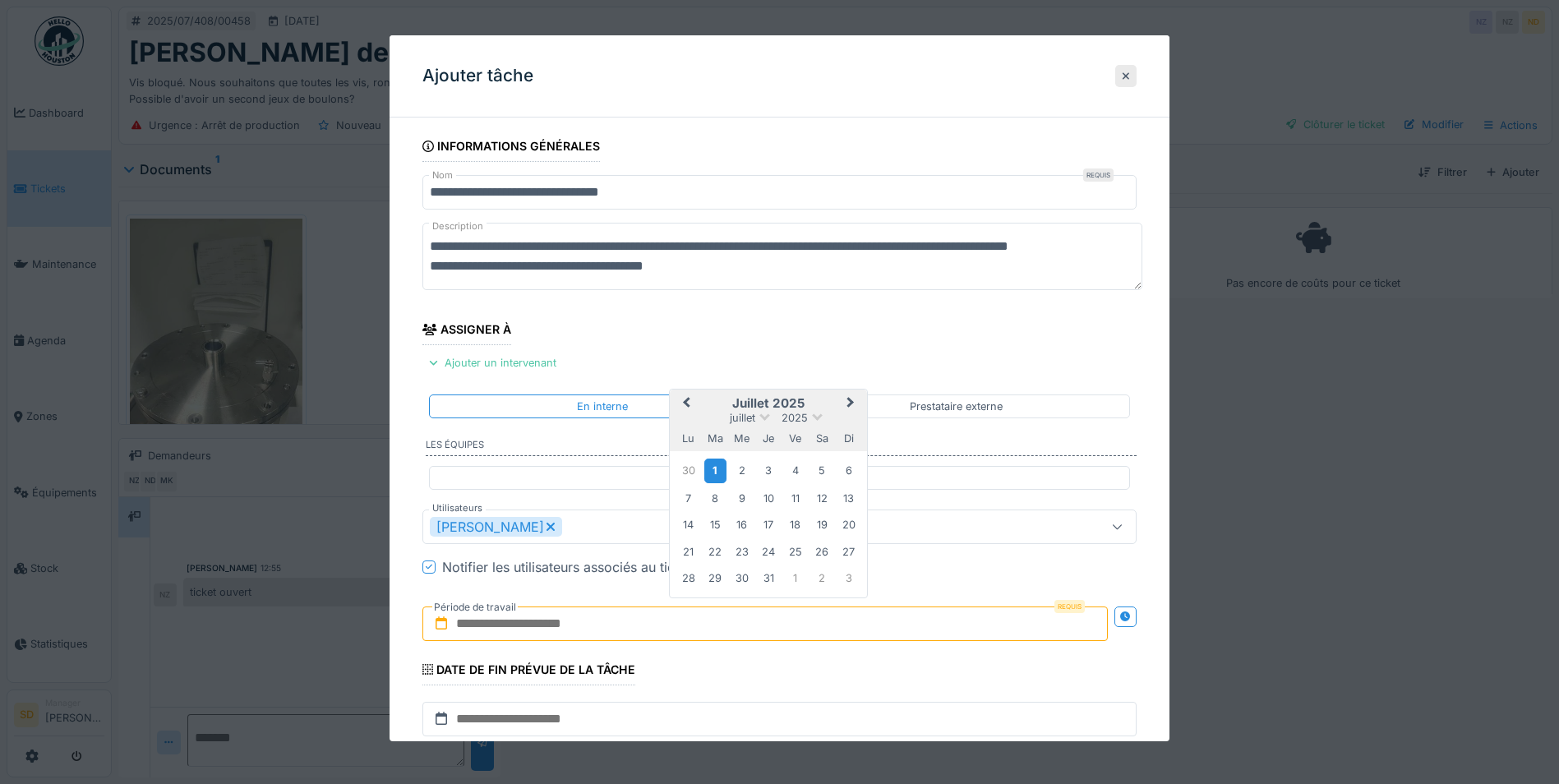 click on "1" at bounding box center (715, 470) 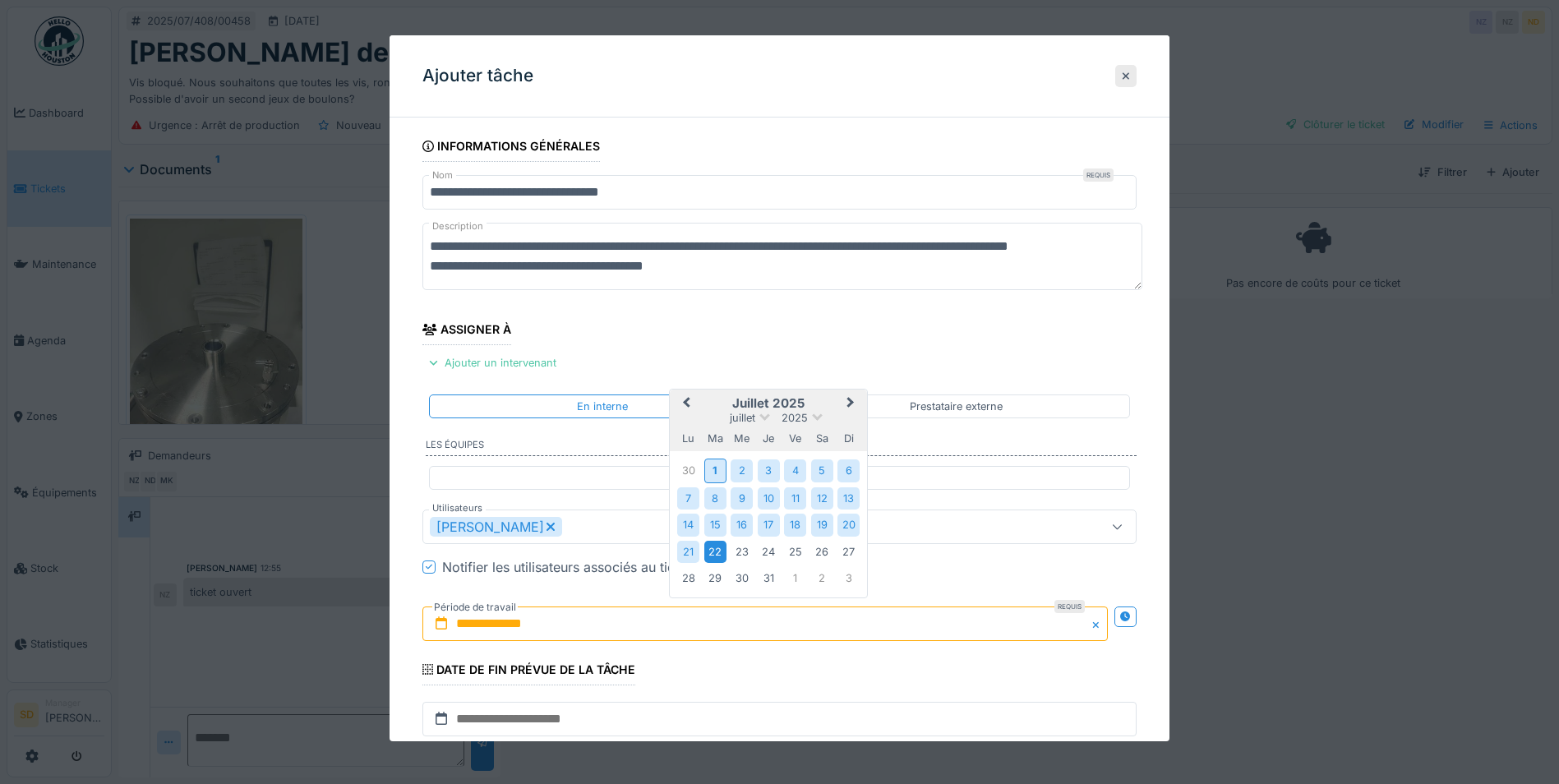 click on "22" at bounding box center [715, 551] 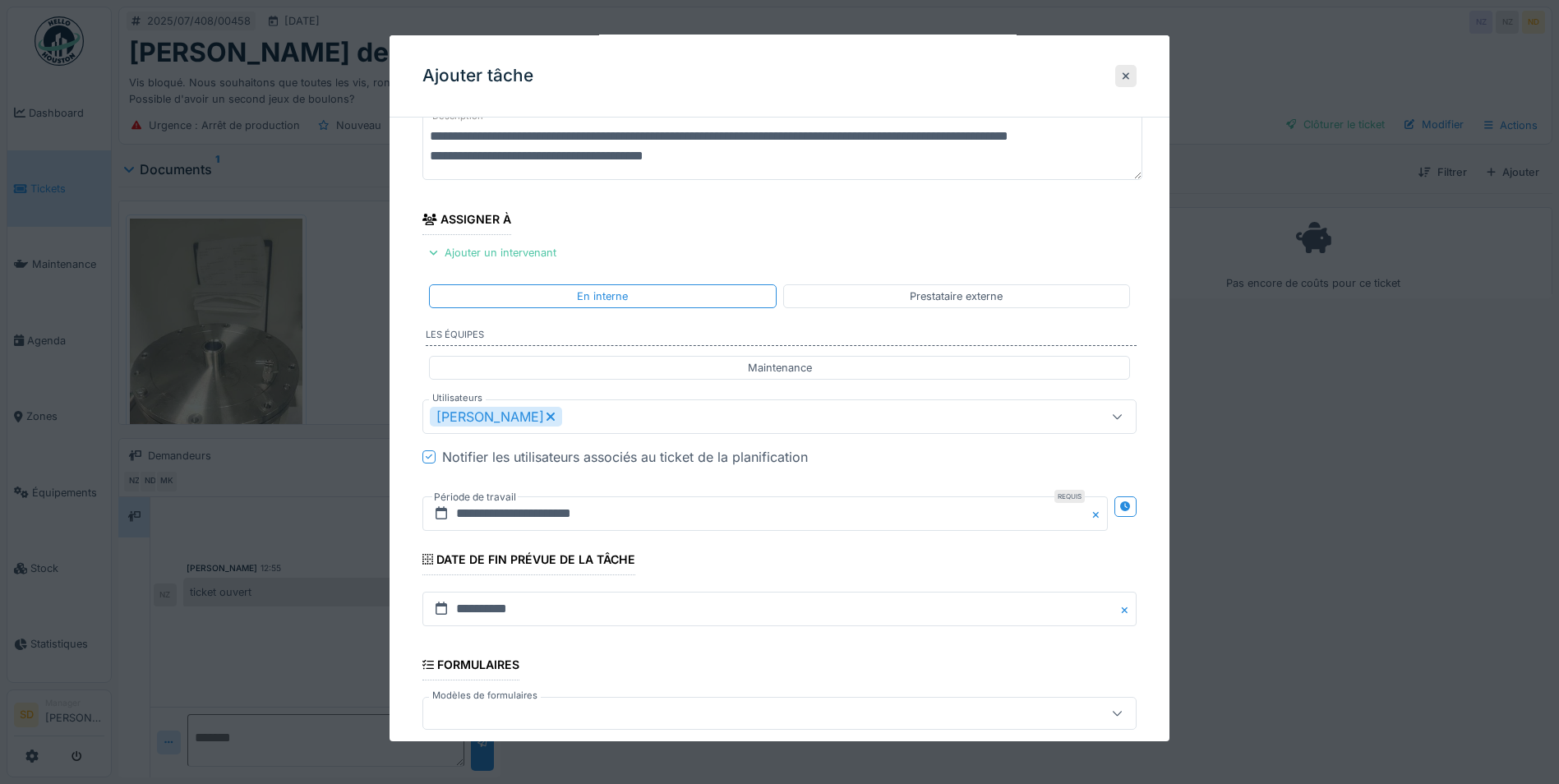 scroll, scrollTop: 305, scrollLeft: 0, axis: vertical 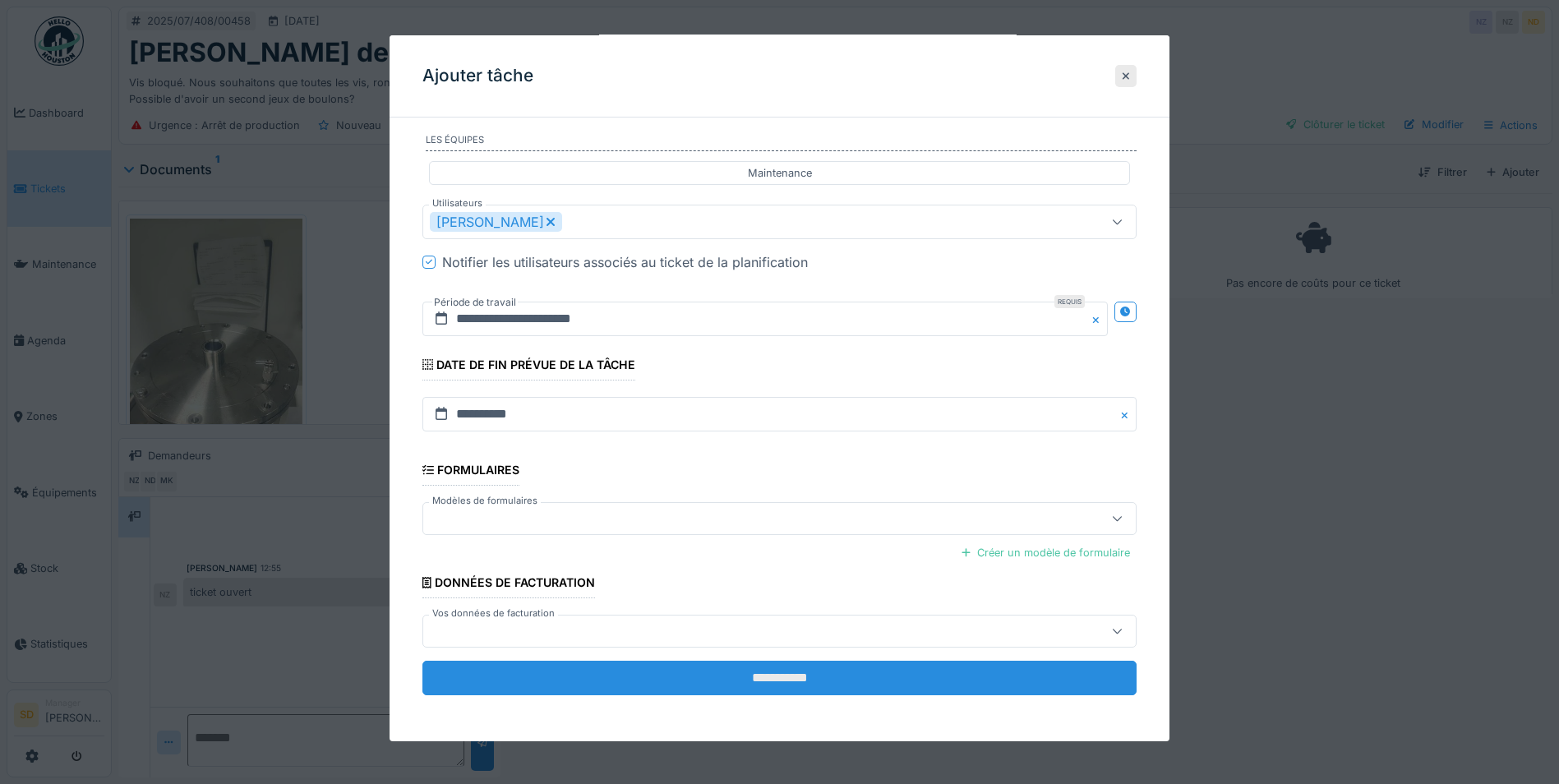 click on "**********" at bounding box center [779, 678] 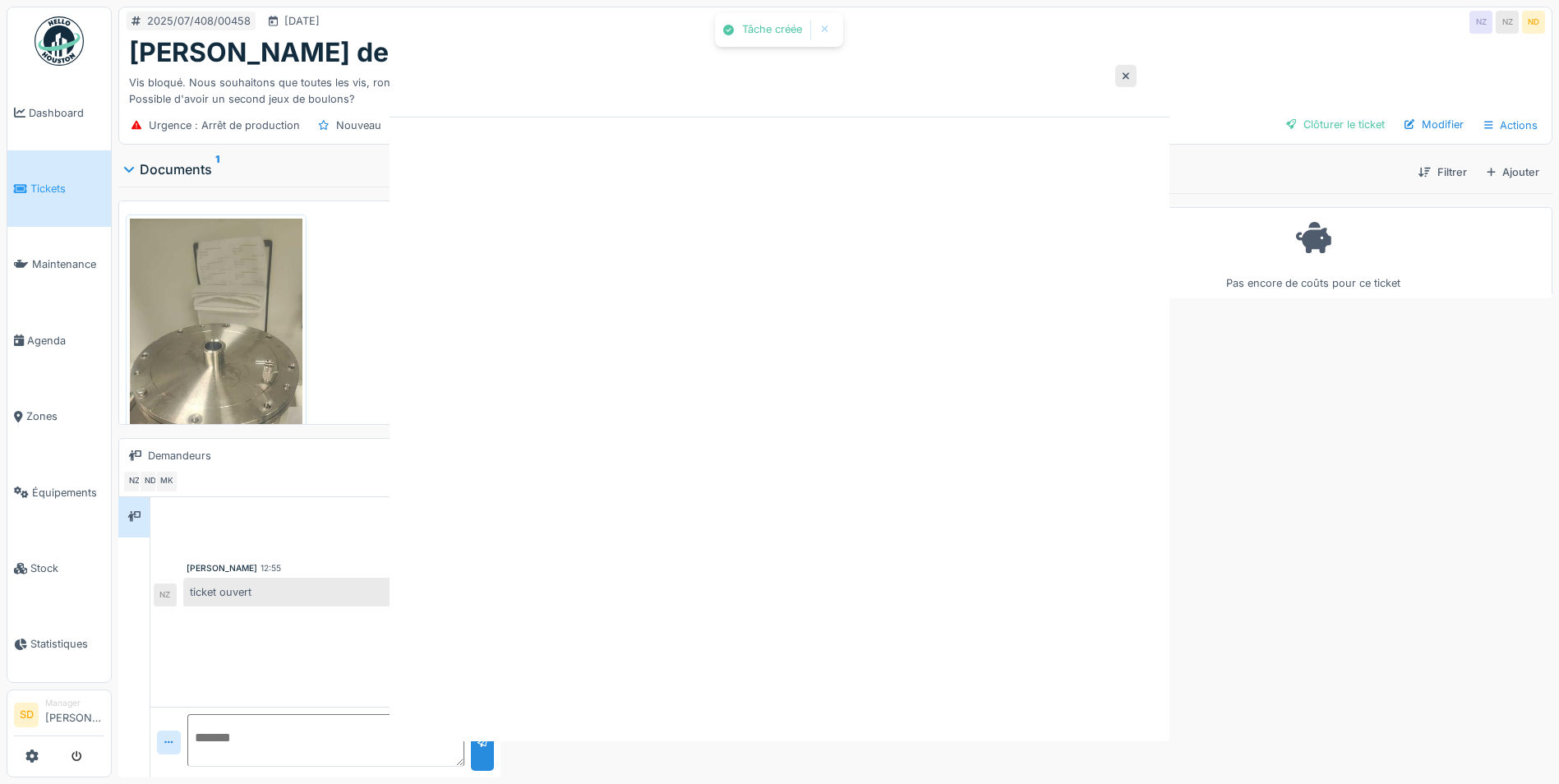 scroll, scrollTop: 0, scrollLeft: 0, axis: both 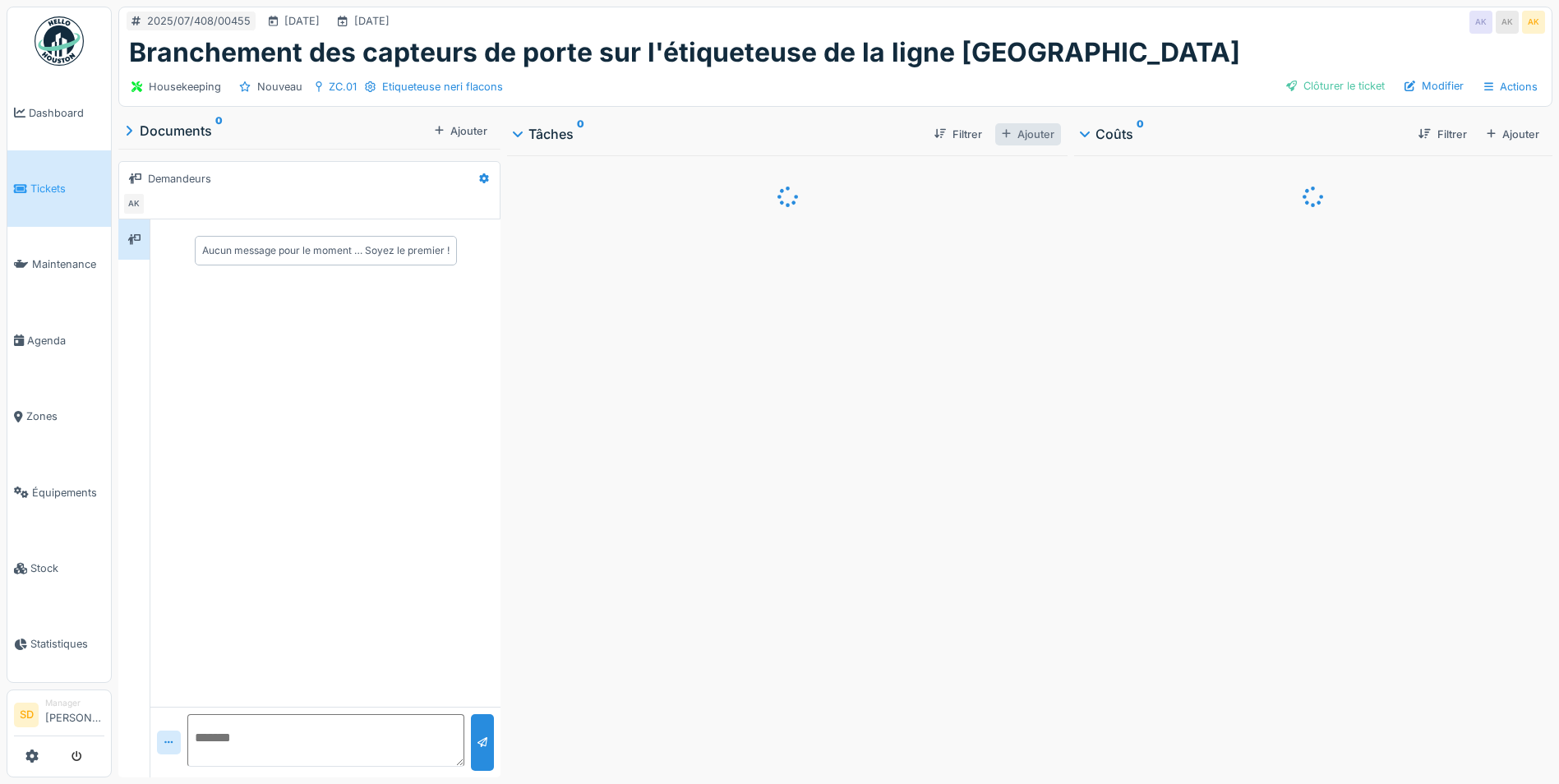 click on "Ajouter" at bounding box center [1028, 134] 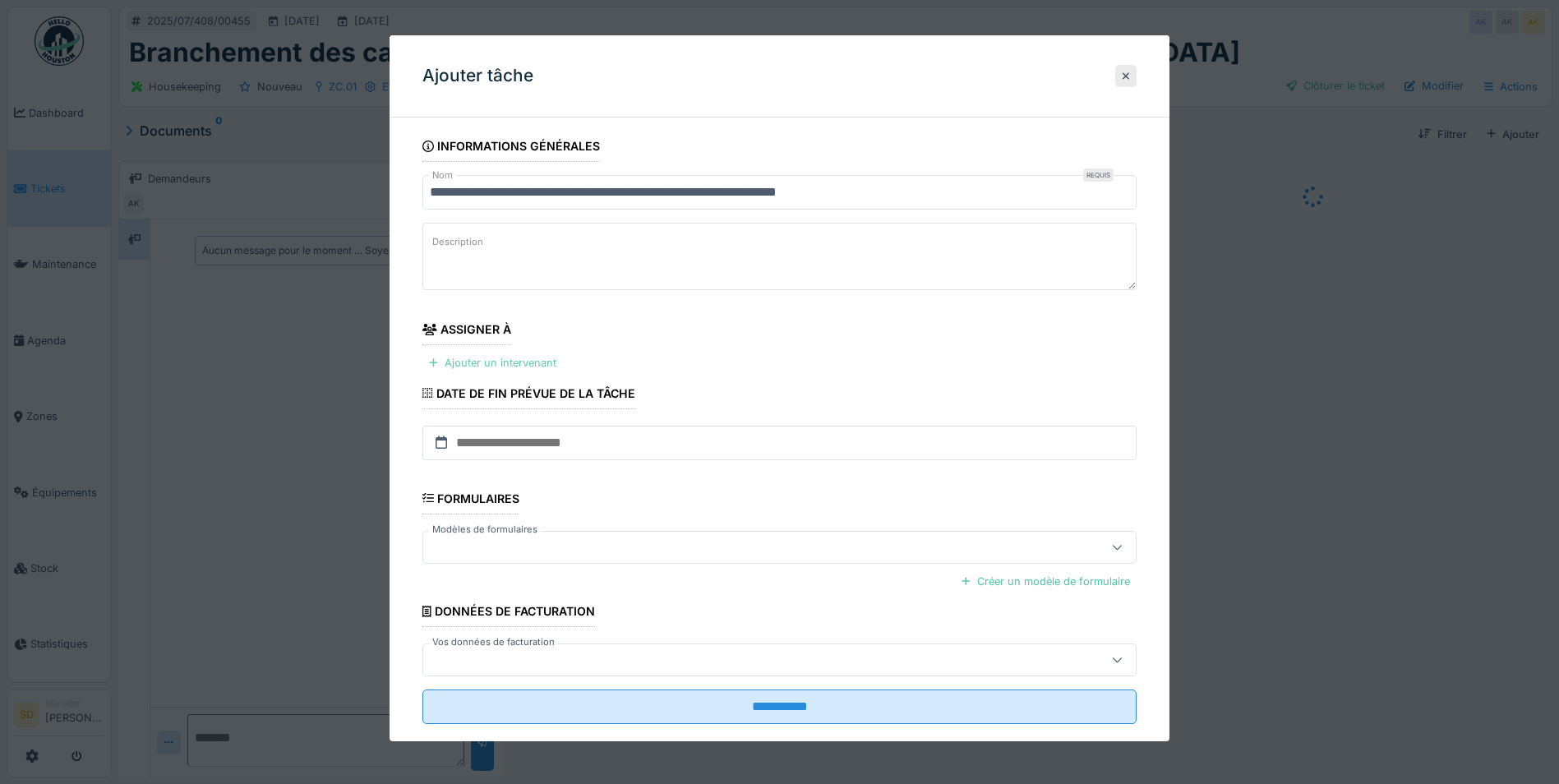 click on "Ajouter un intervenant" at bounding box center [492, 362] 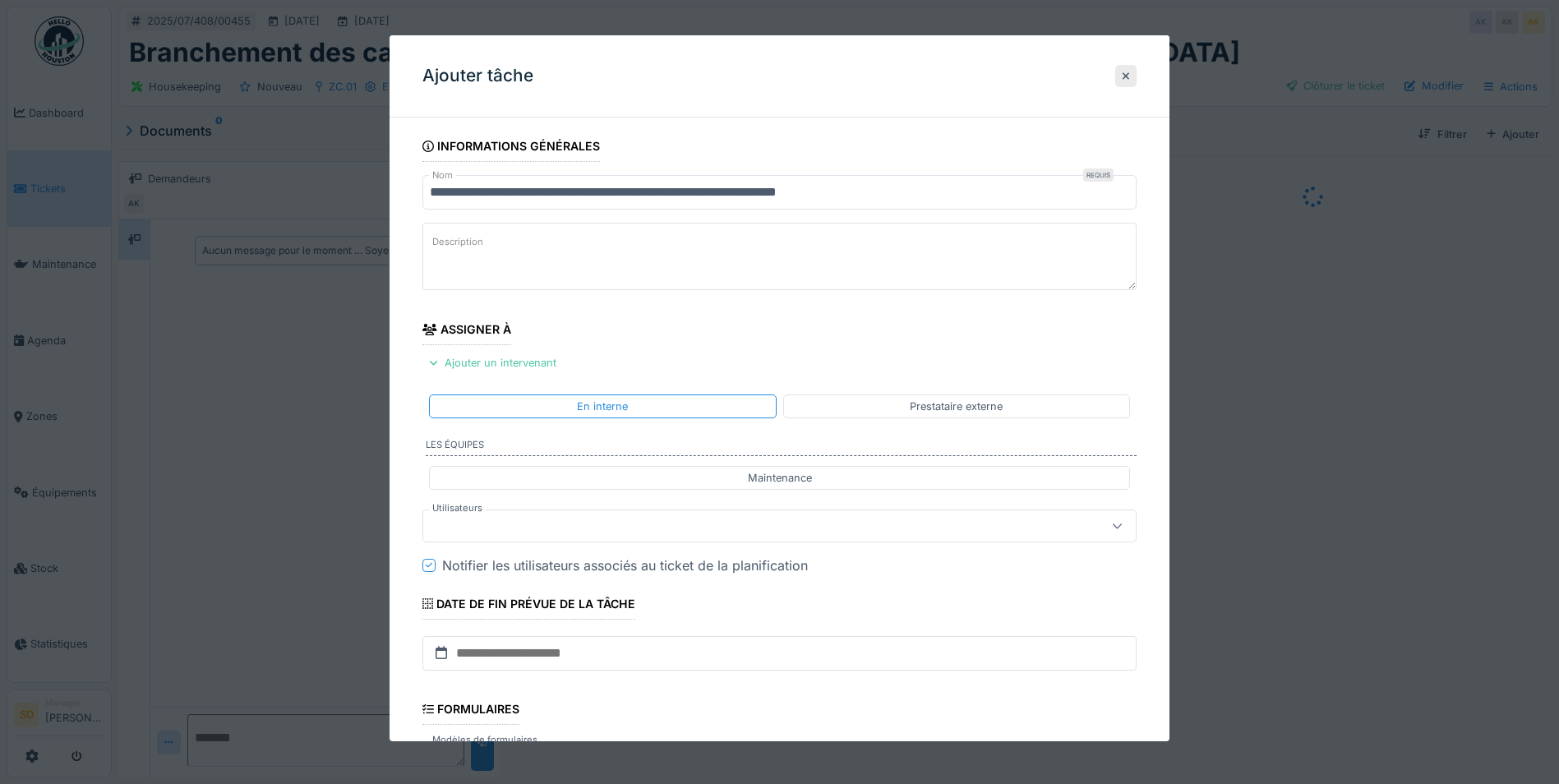 click at bounding box center [744, 526] 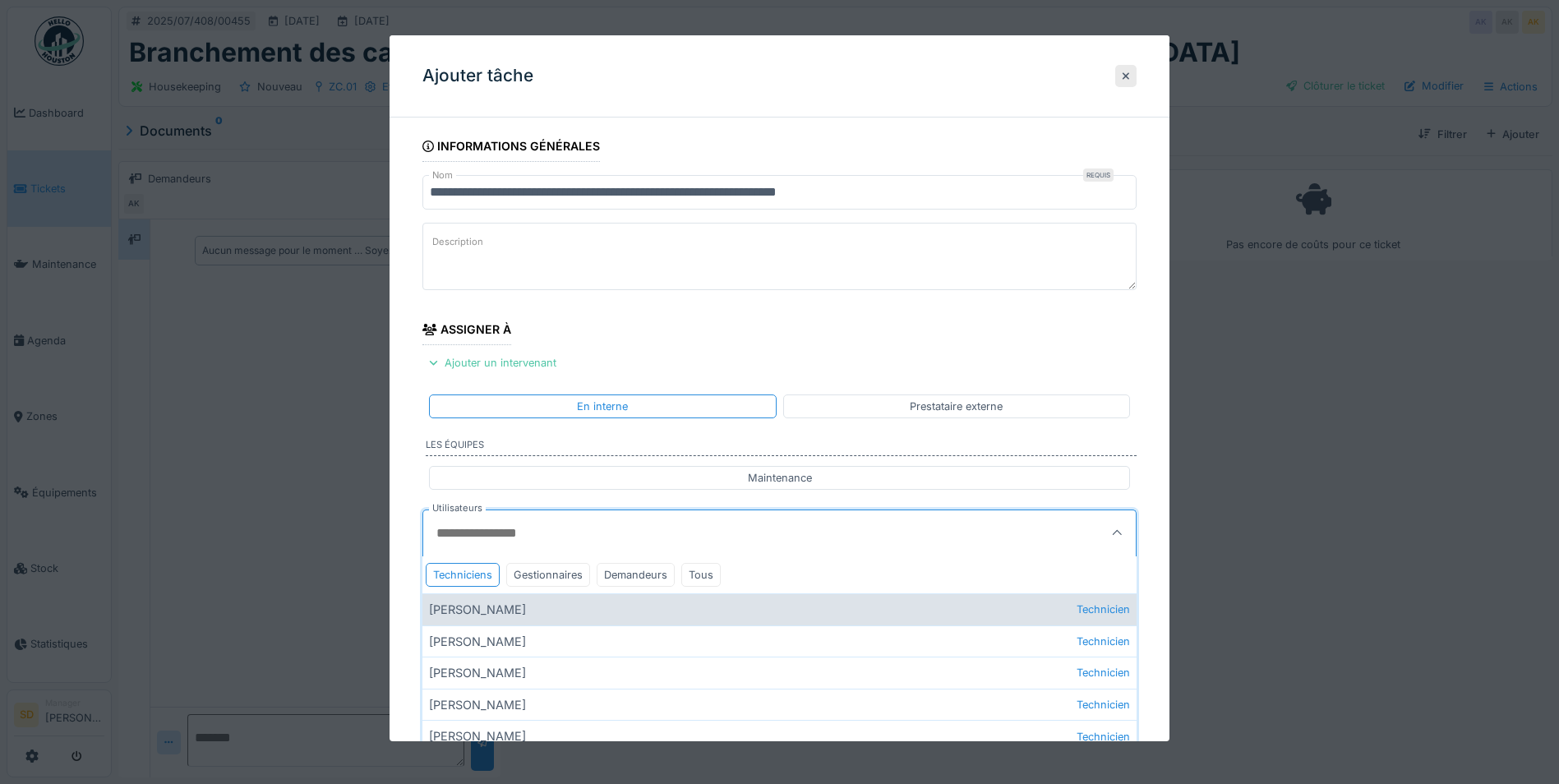 click on "Achraf Chihabi   Technicien" at bounding box center [779, 609] 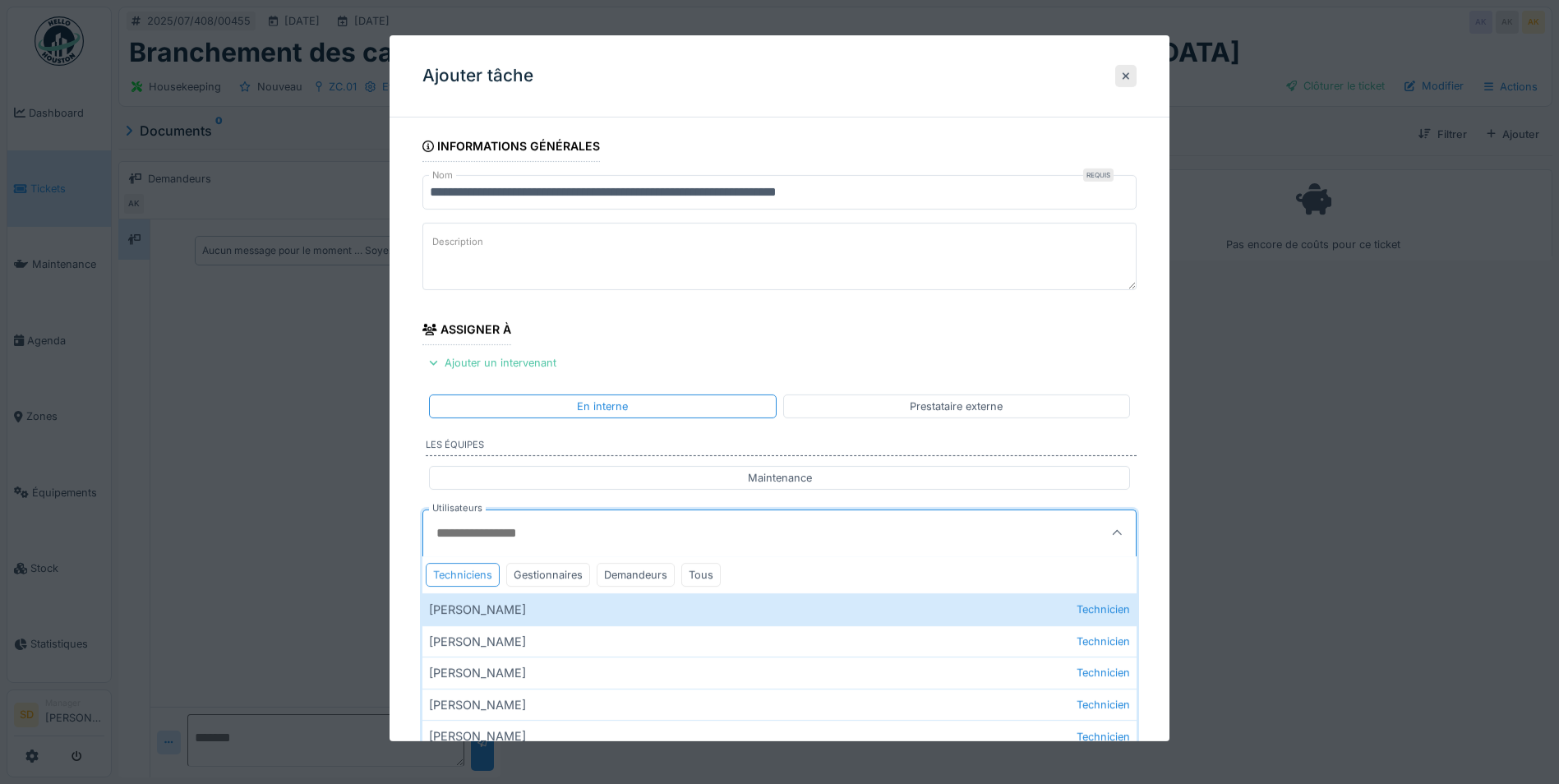 type on "****" 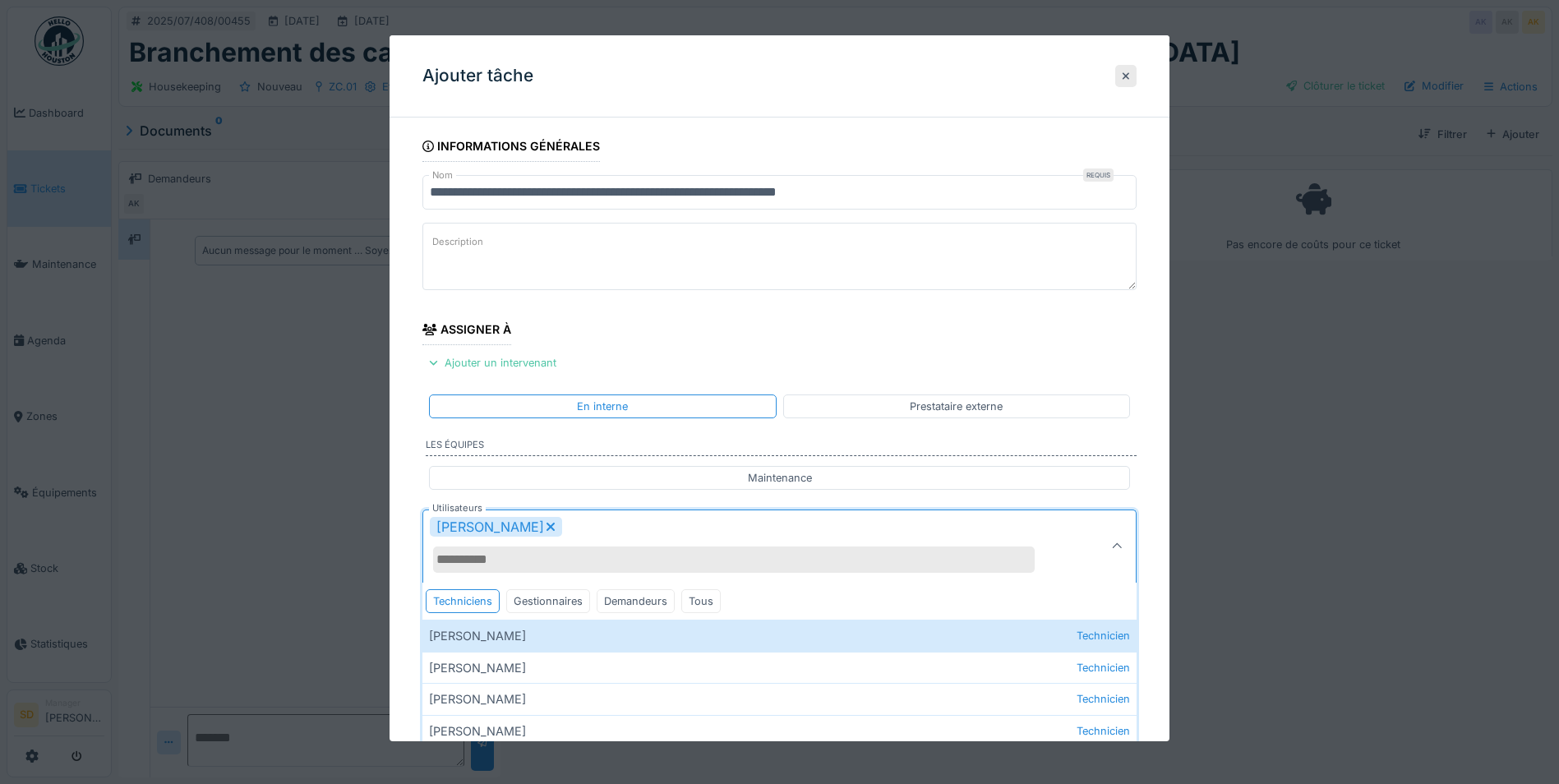 click on "**********" at bounding box center [779, 607] 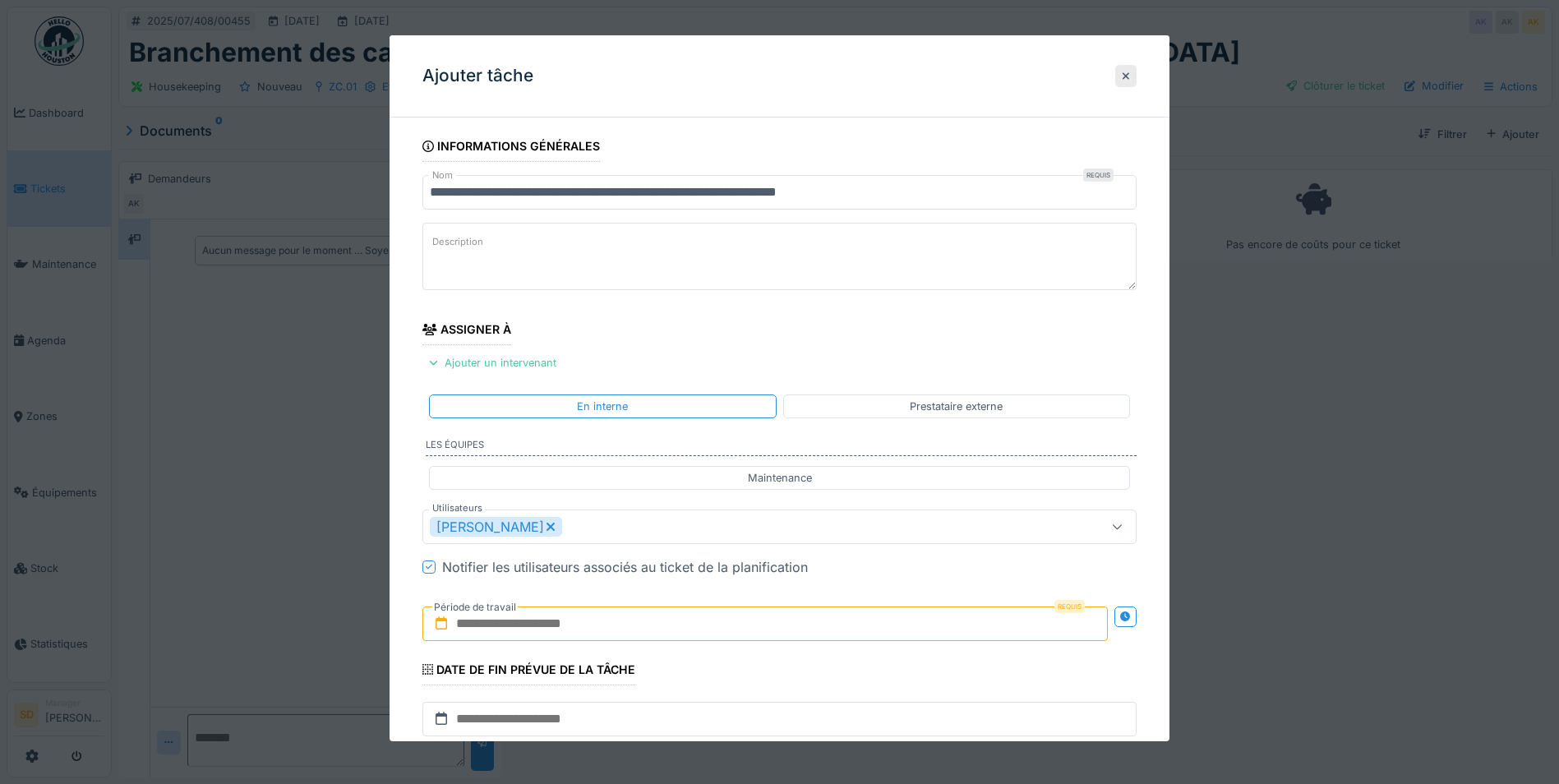 click at bounding box center (765, 624) 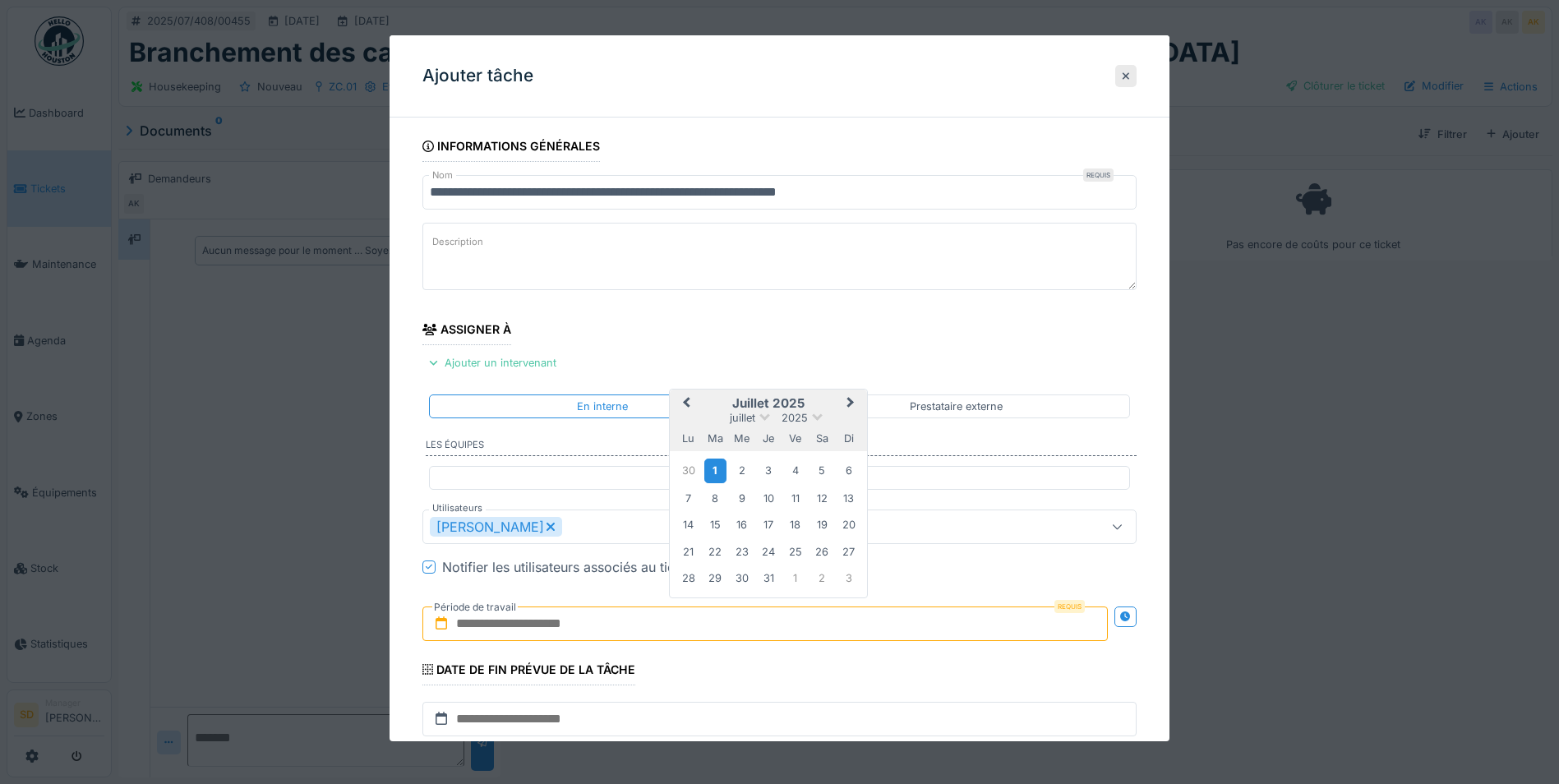 click on "1" at bounding box center [715, 470] 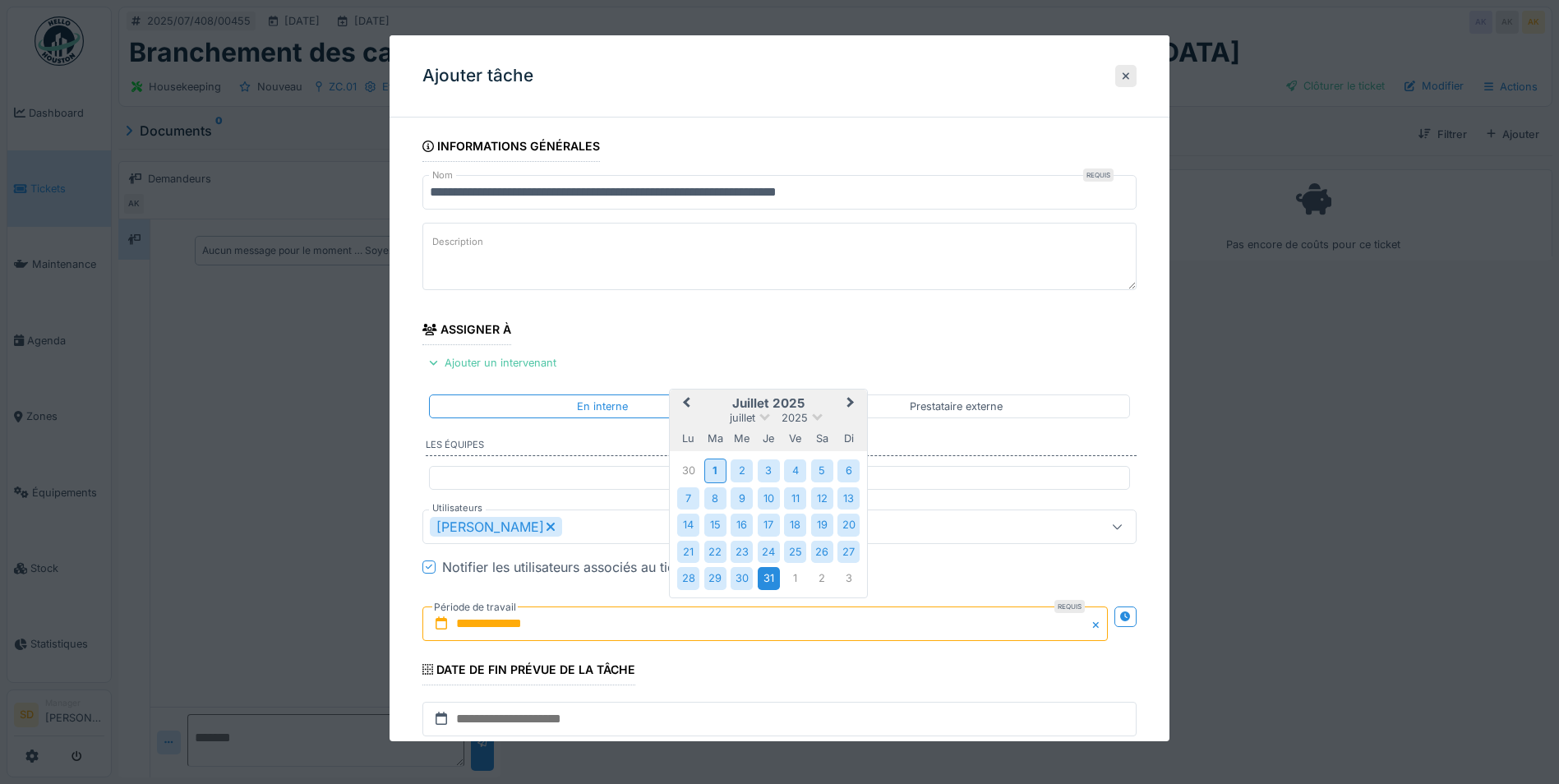 click on "31" at bounding box center (768, 578) 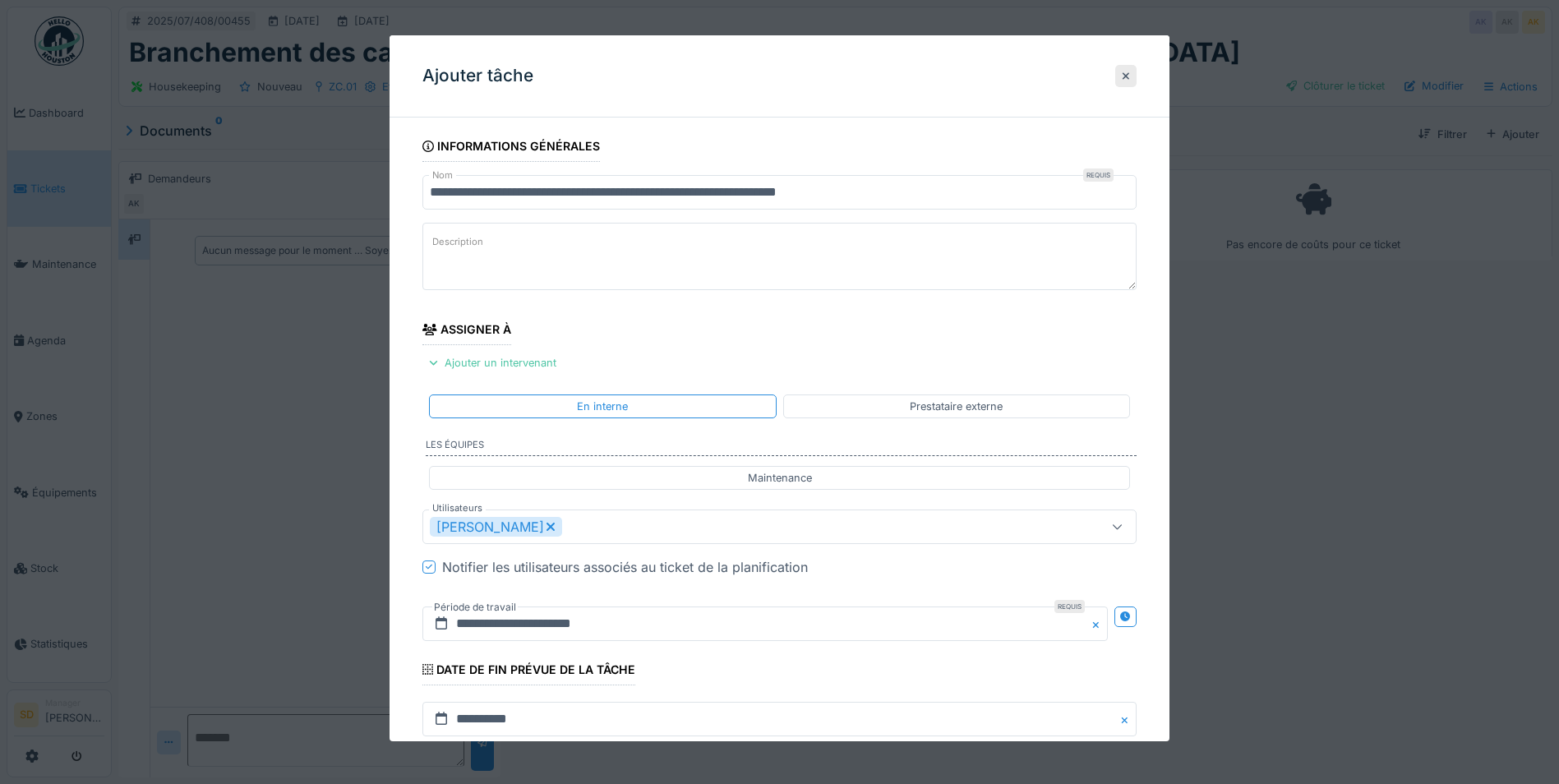 scroll, scrollTop: 305, scrollLeft: 0, axis: vertical 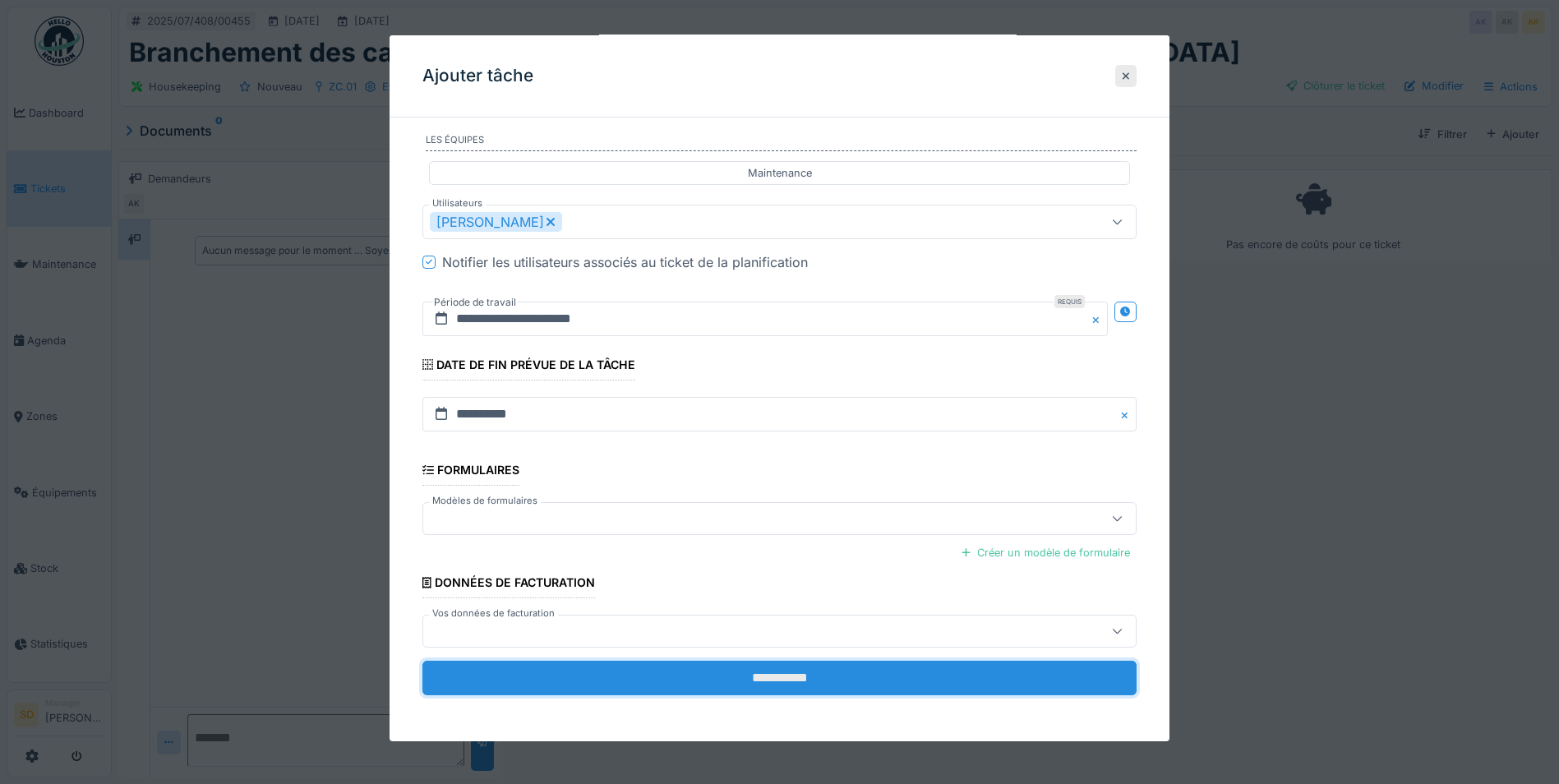click on "**********" at bounding box center [779, 678] 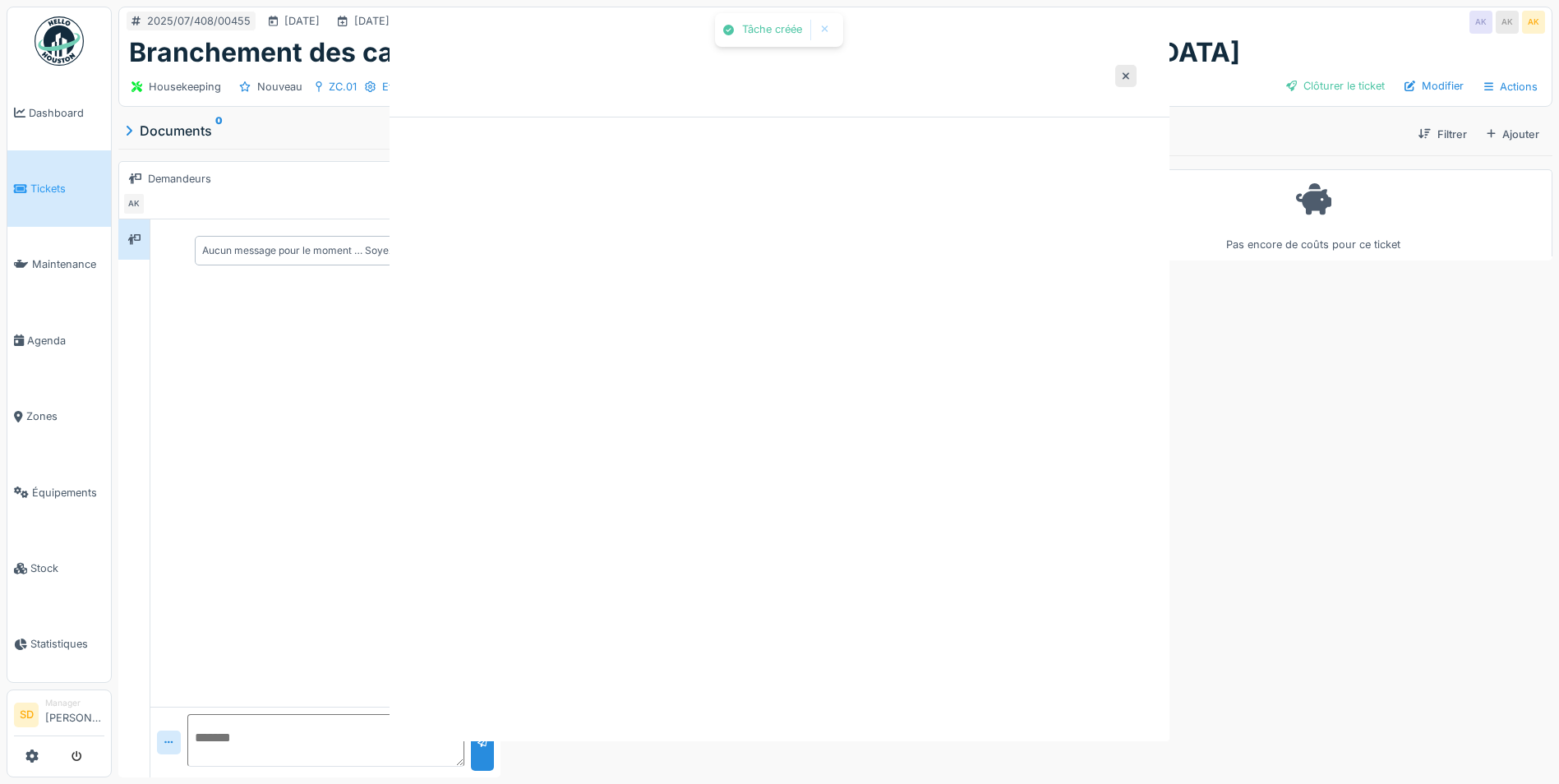 scroll, scrollTop: 0, scrollLeft: 0, axis: both 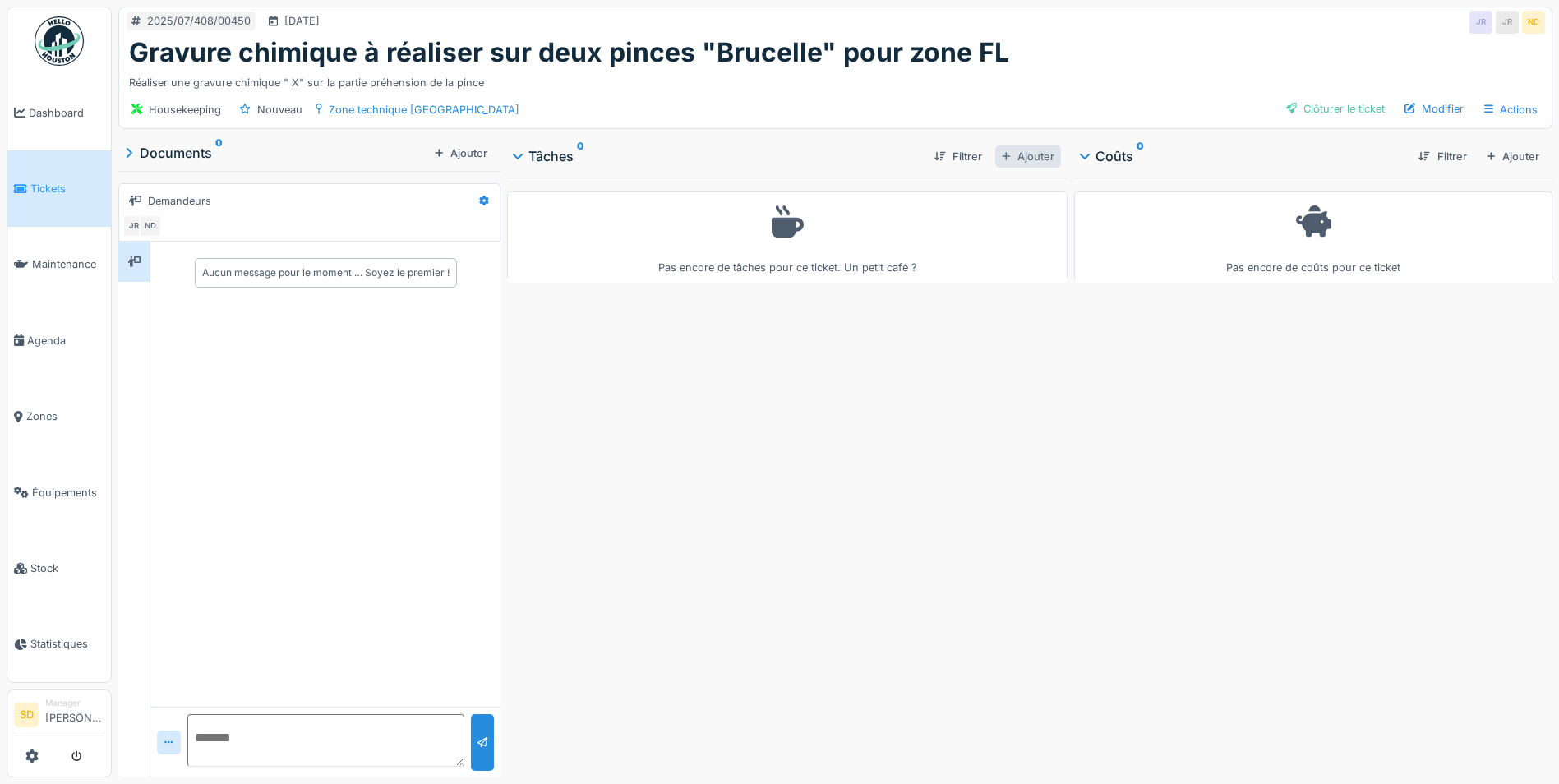 click at bounding box center (1006, 156) 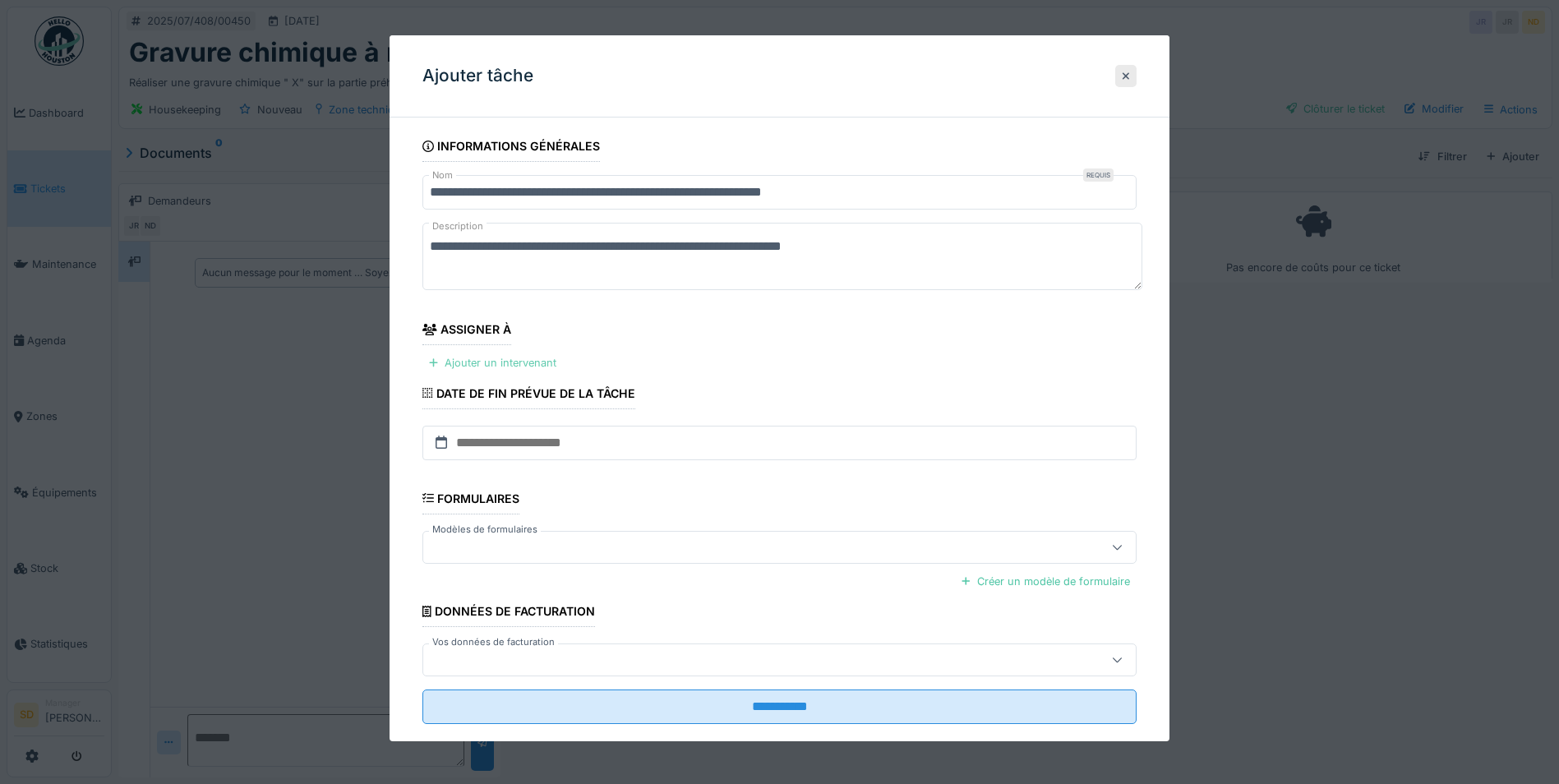 click on "Ajouter un intervenant" at bounding box center (492, 362) 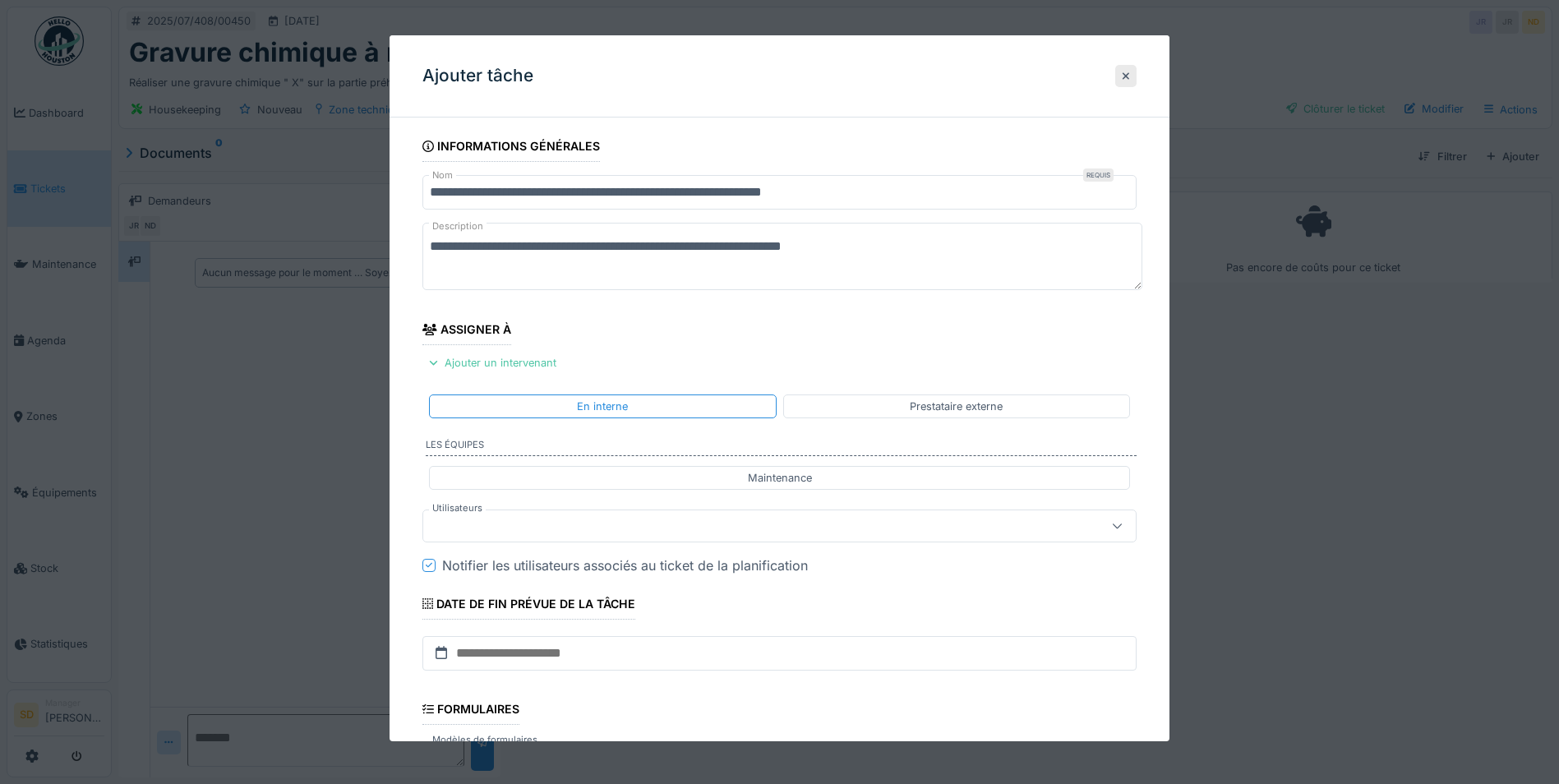 click at bounding box center (744, 526) 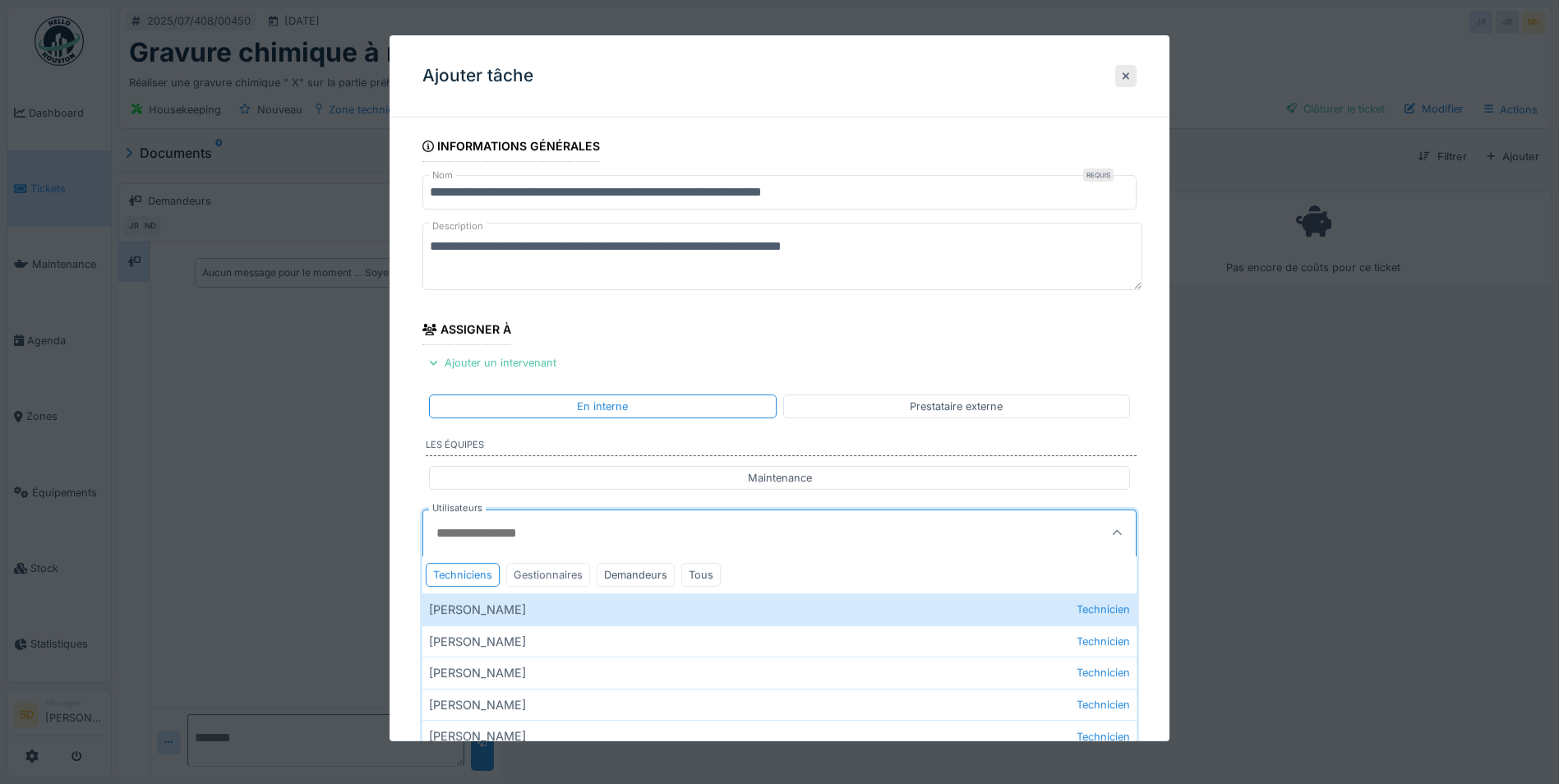 click on "Gestionnaires" at bounding box center [548, 574] 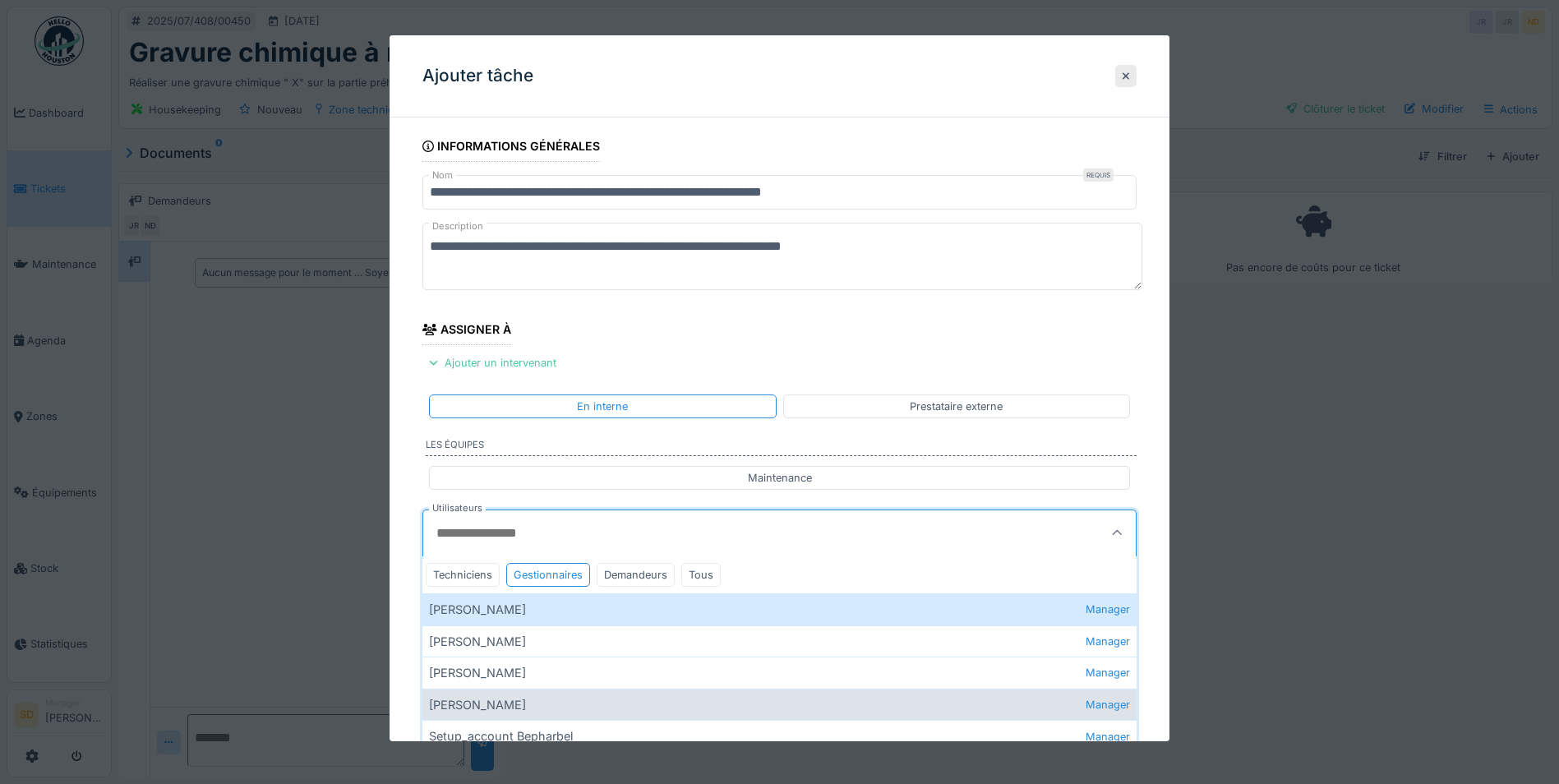 click on "Sébastien De sutter   Manager" at bounding box center (779, 704) 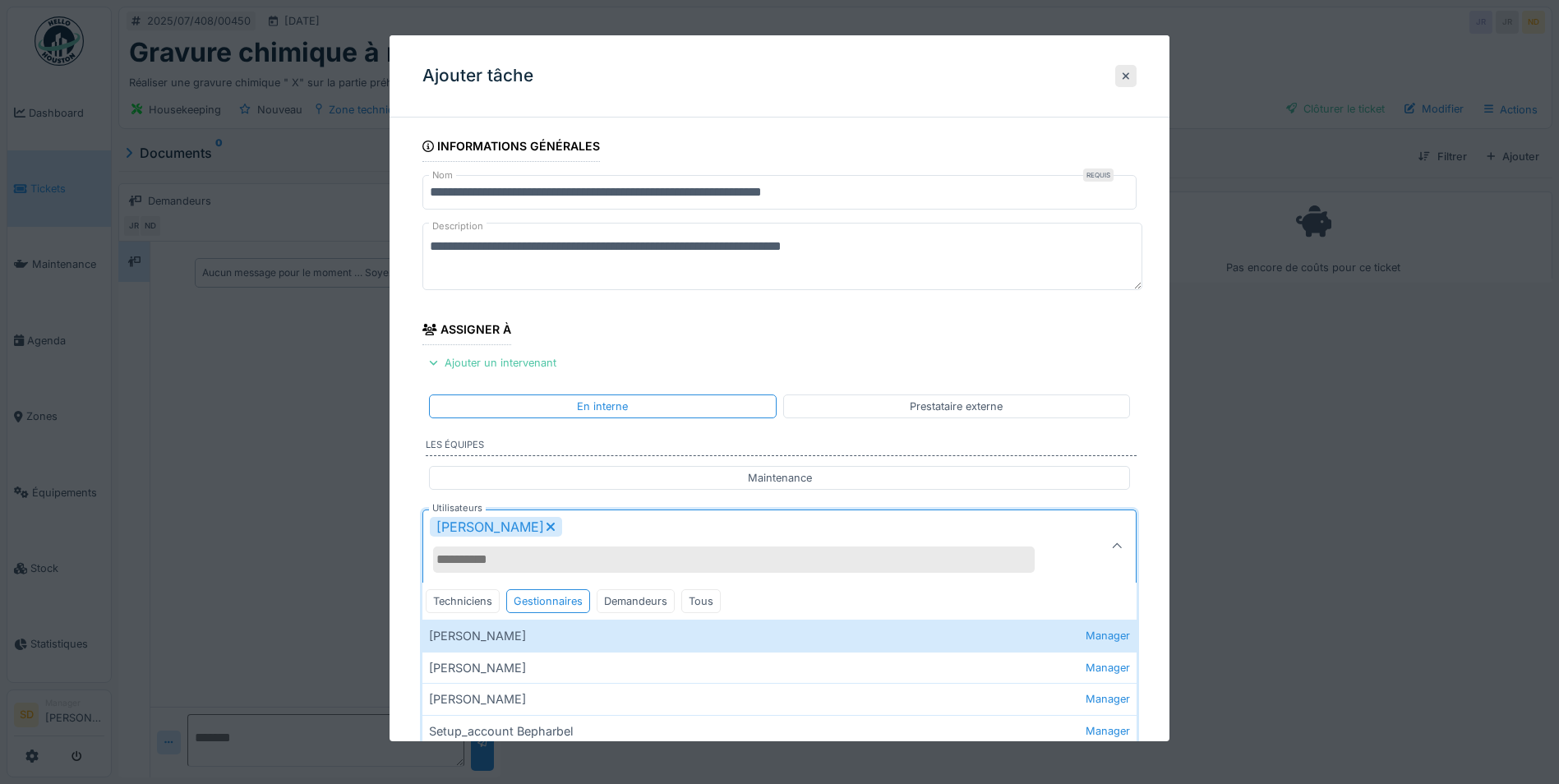 click on "**********" at bounding box center [779, 607] 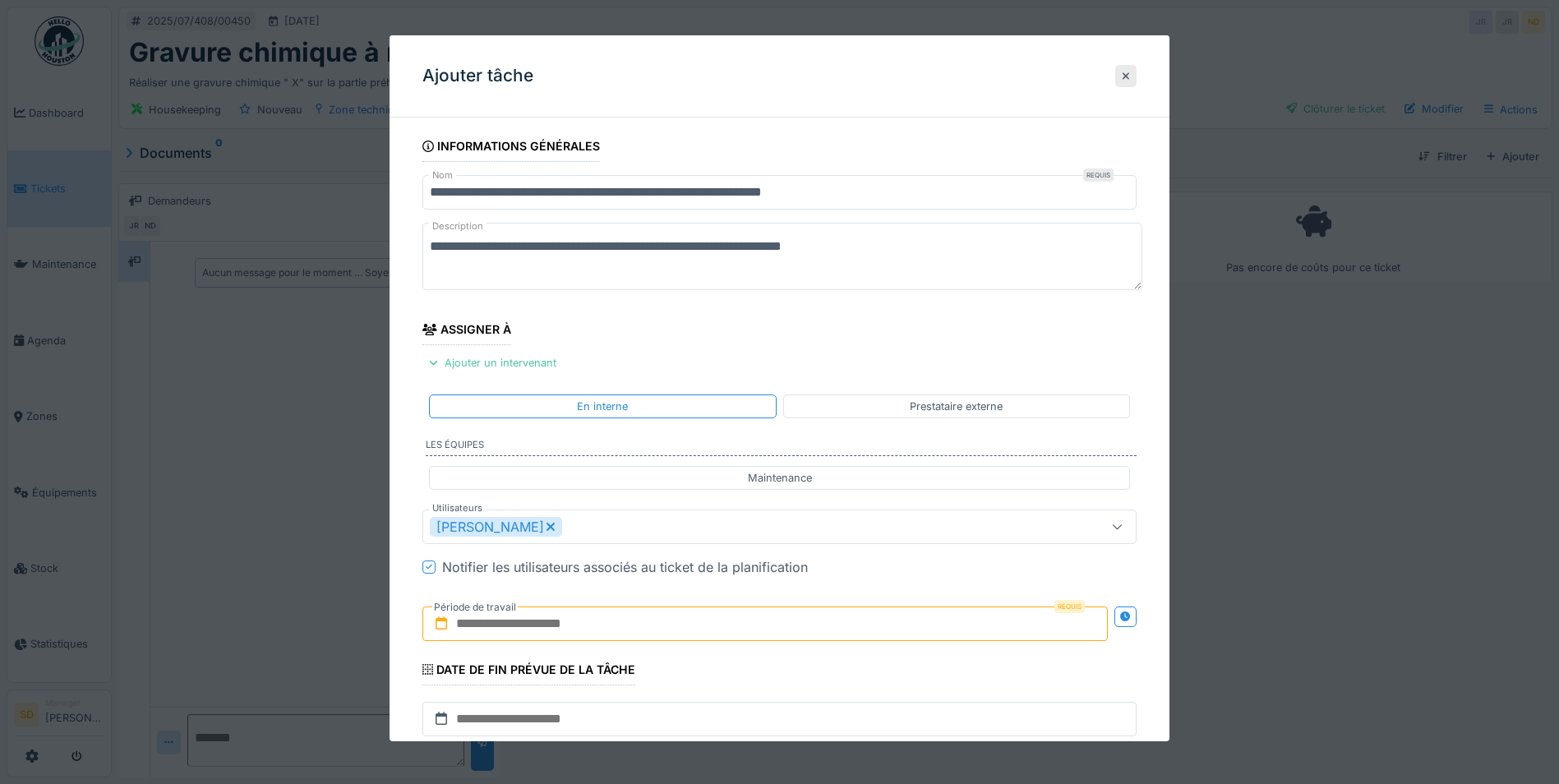 click at bounding box center [765, 624] 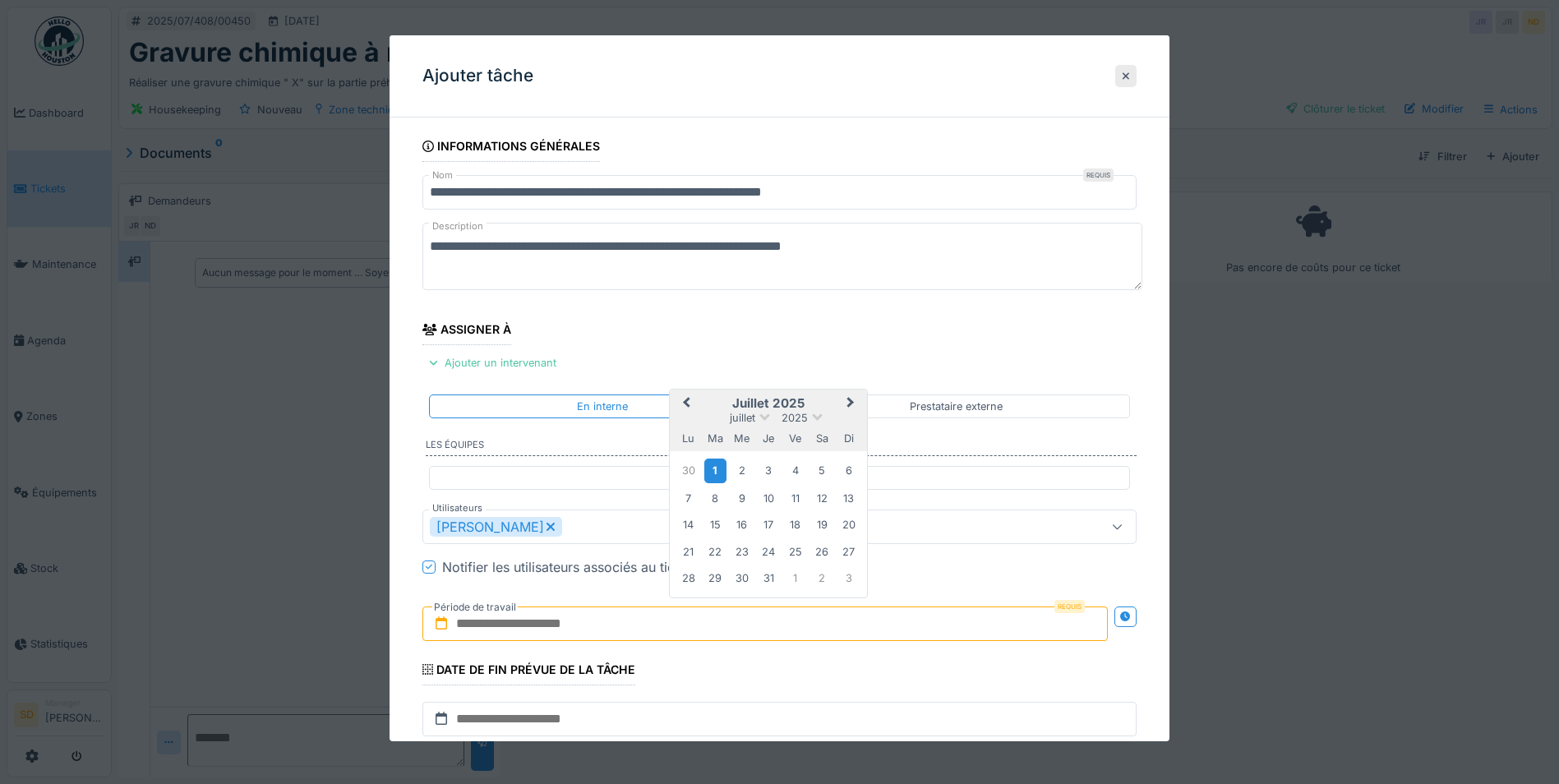 click on "1" at bounding box center (715, 470) 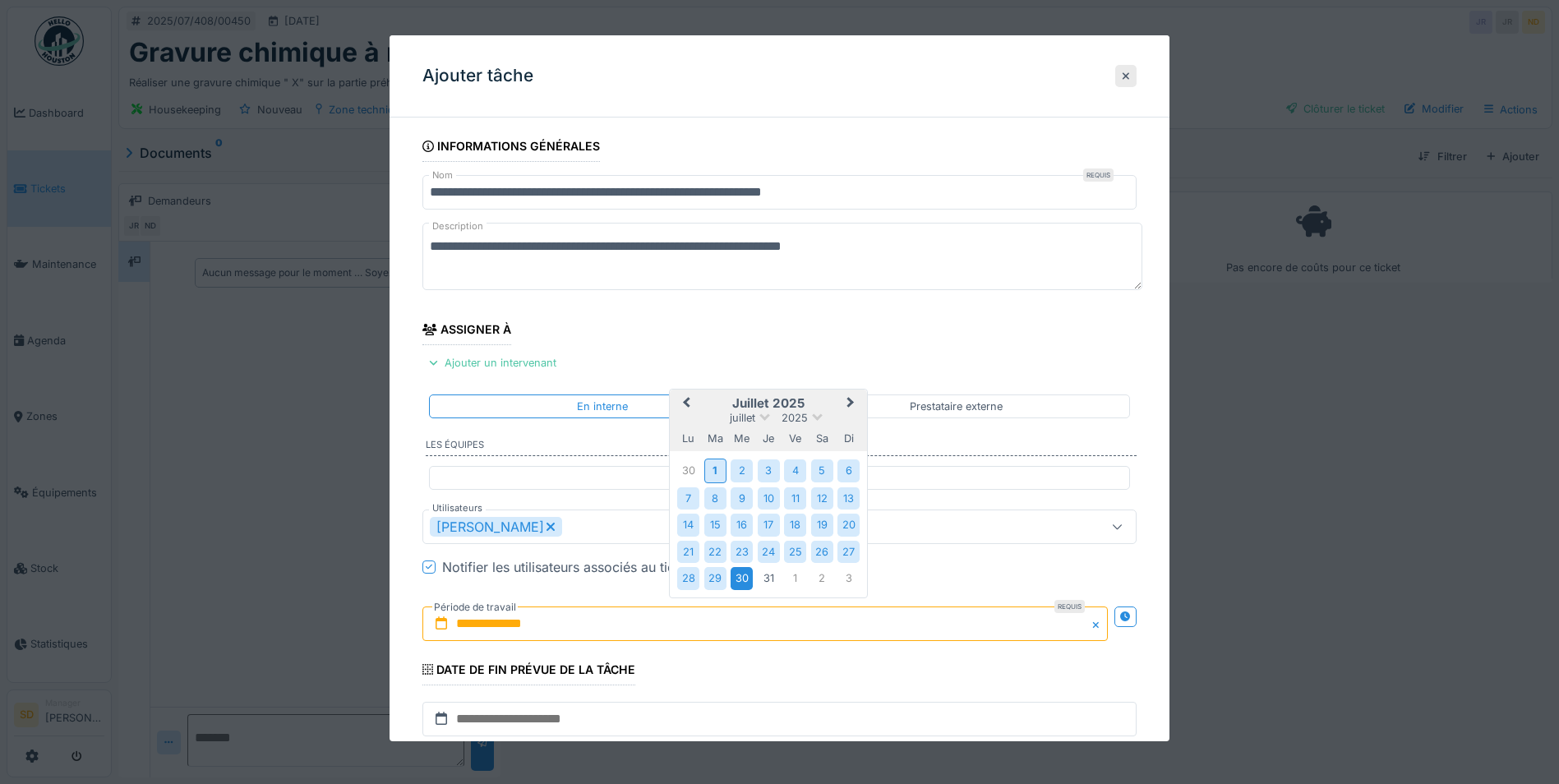 click on "30" at bounding box center (741, 578) 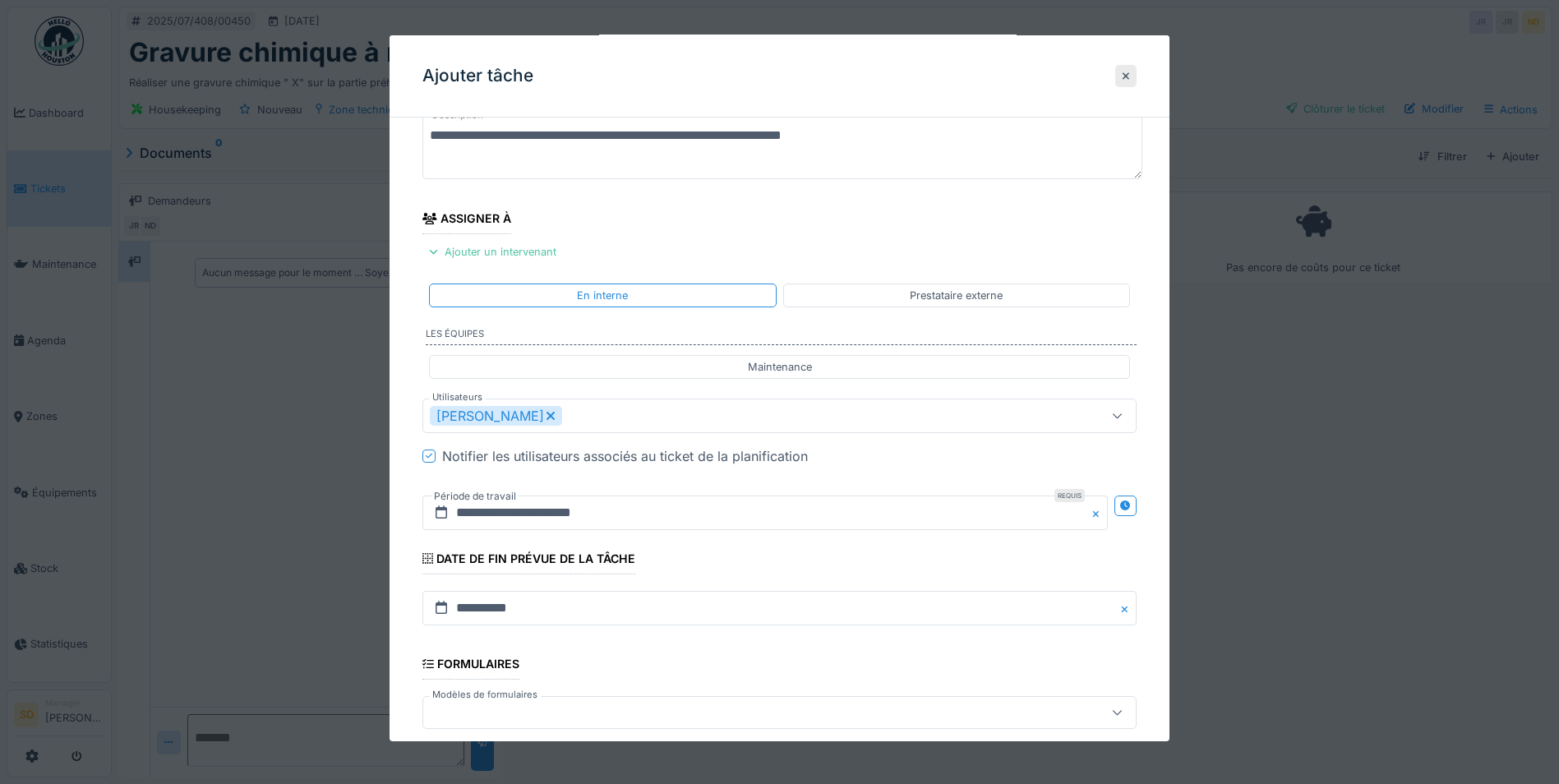 scroll, scrollTop: 305, scrollLeft: 0, axis: vertical 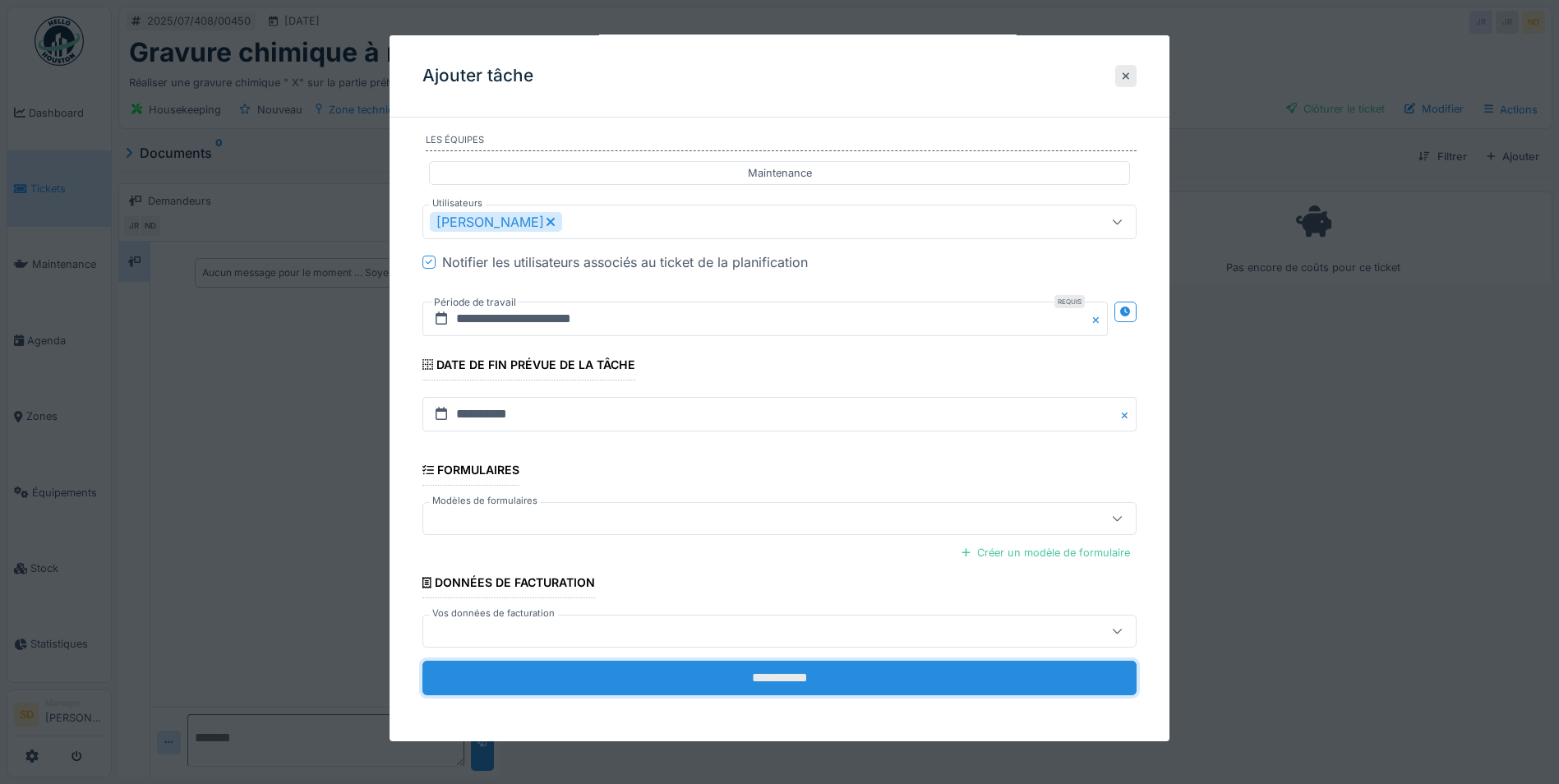 click on "**********" at bounding box center (779, 678) 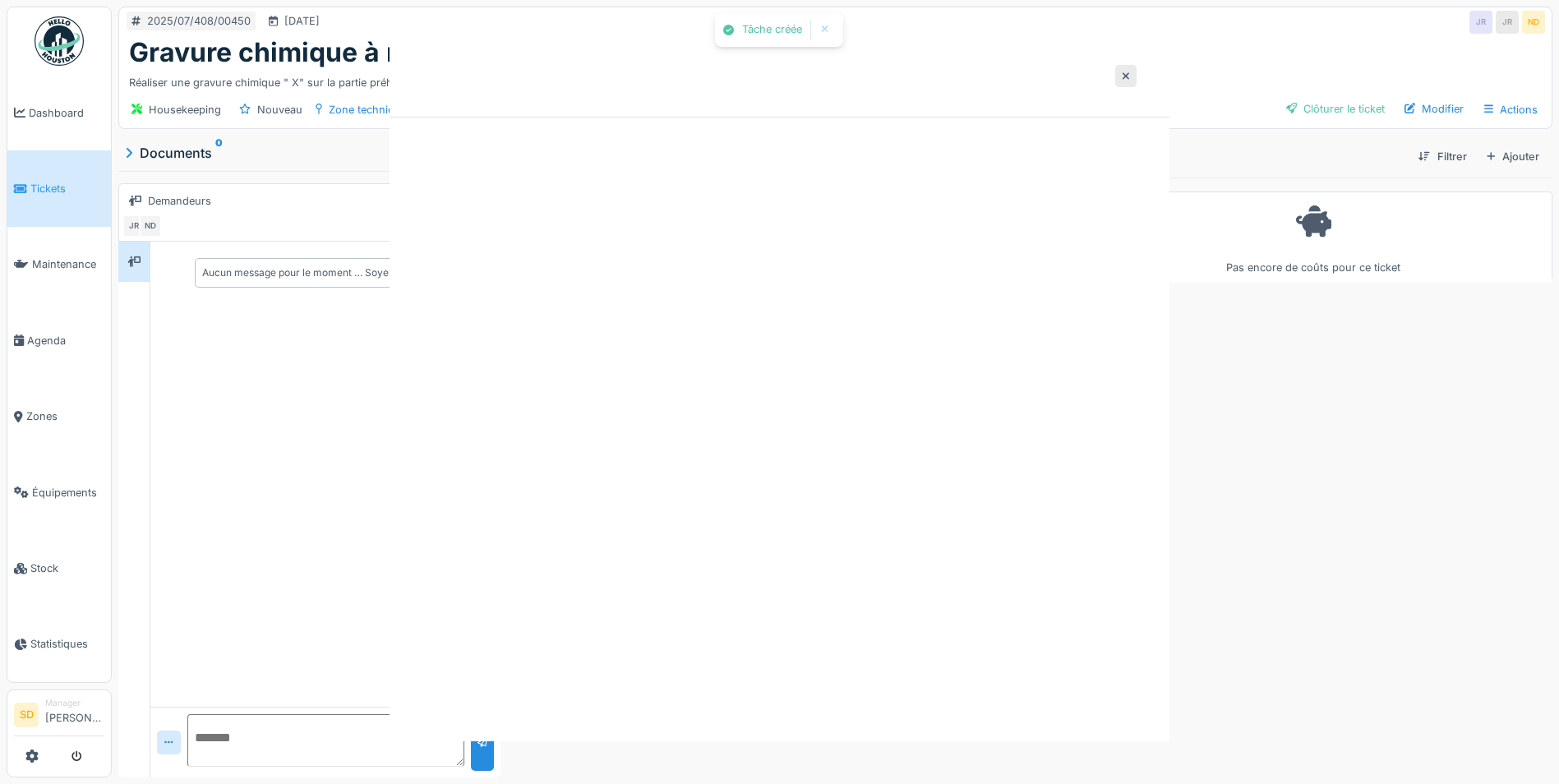 scroll, scrollTop: 0, scrollLeft: 0, axis: both 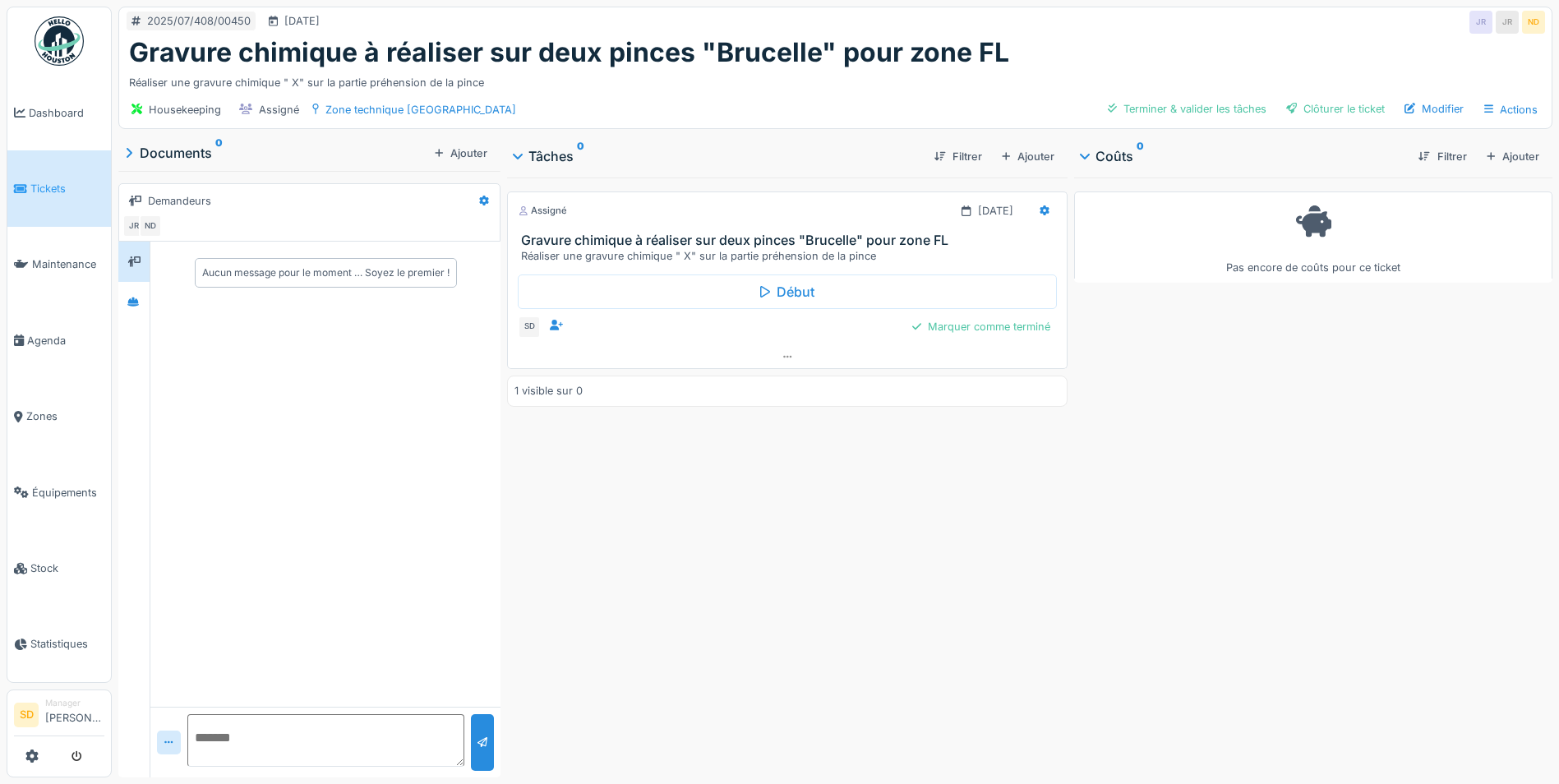 click at bounding box center (325, 740) 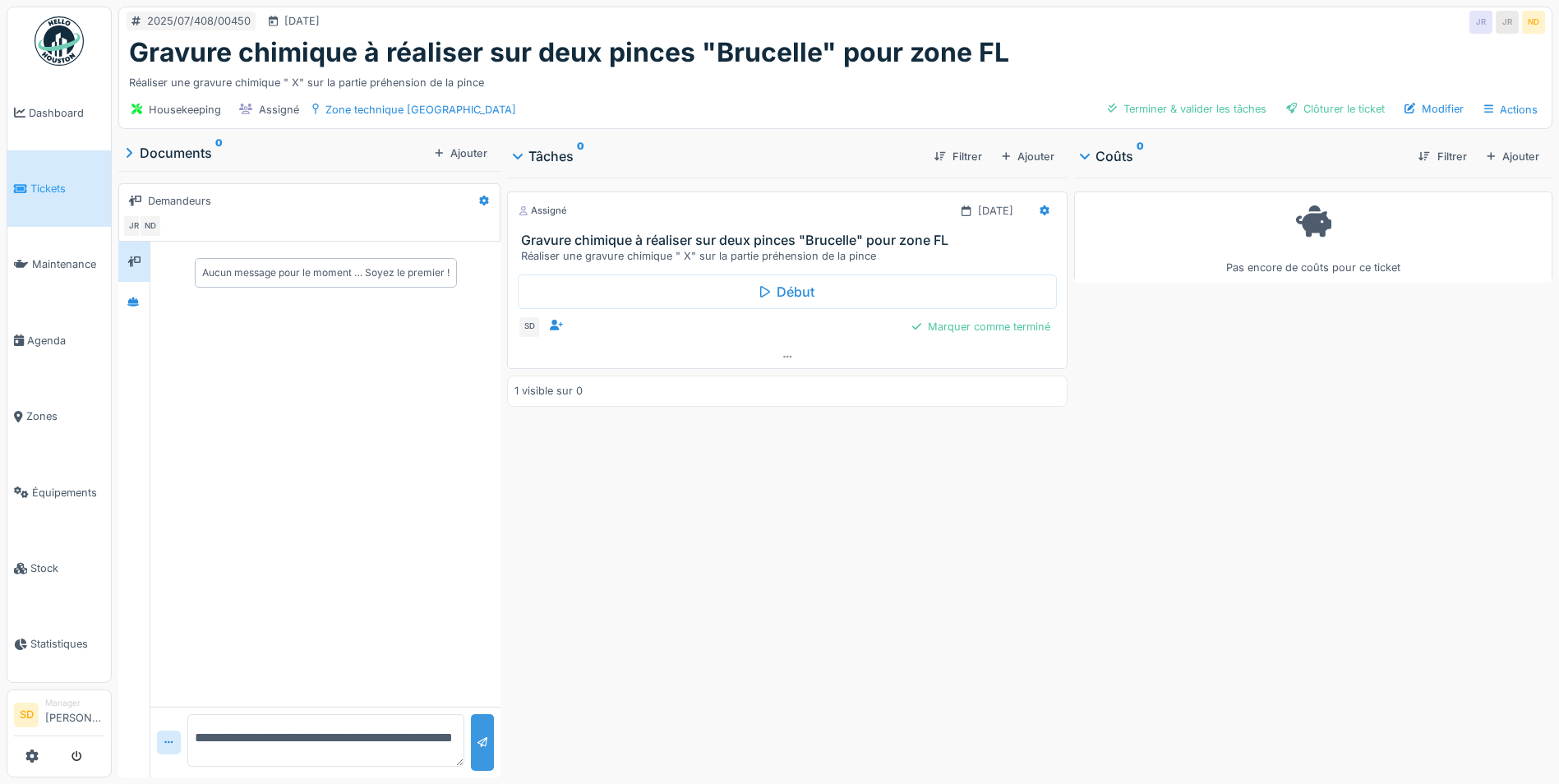 type on "**********" 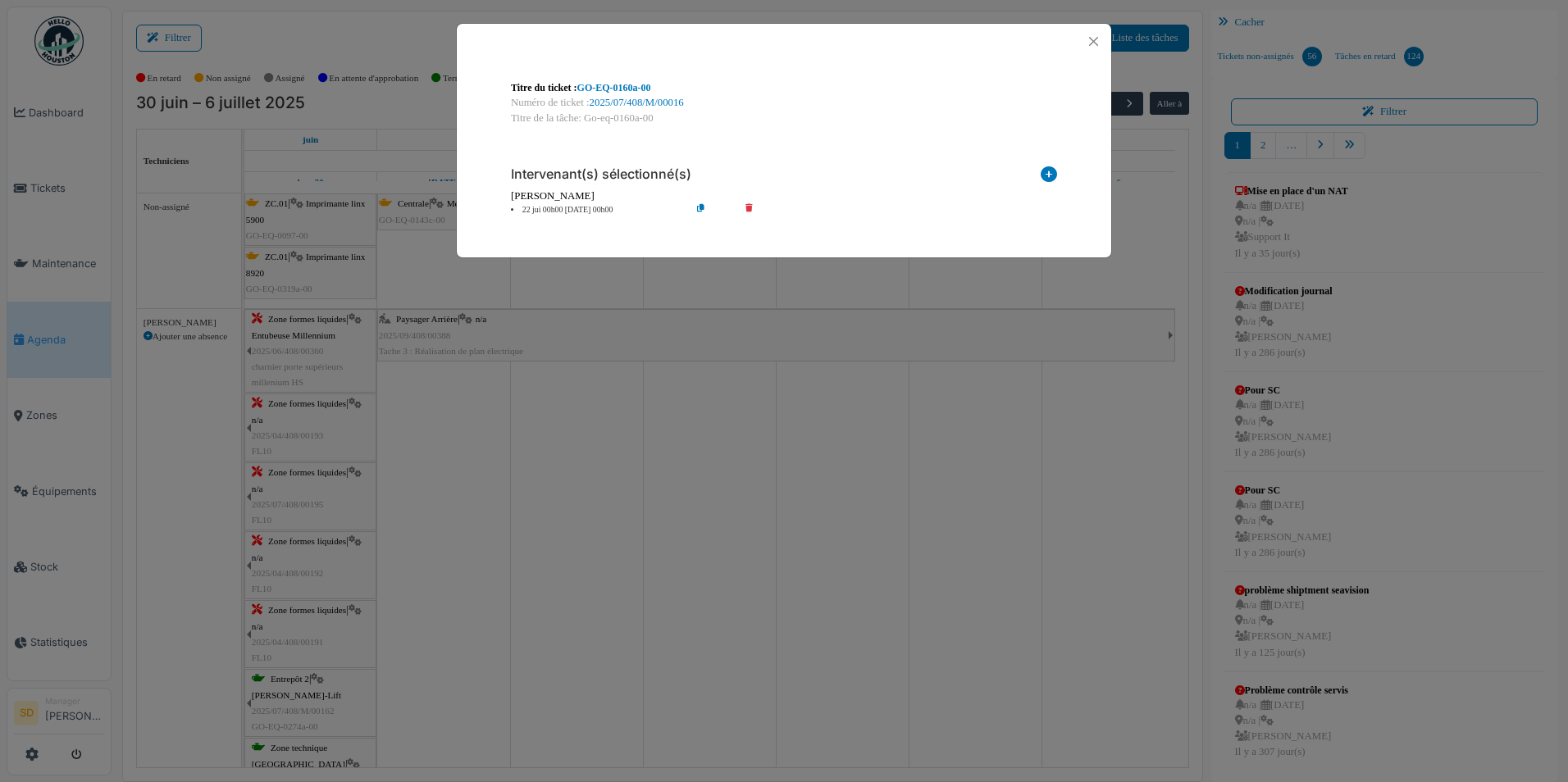 scroll, scrollTop: 0, scrollLeft: 0, axis: both 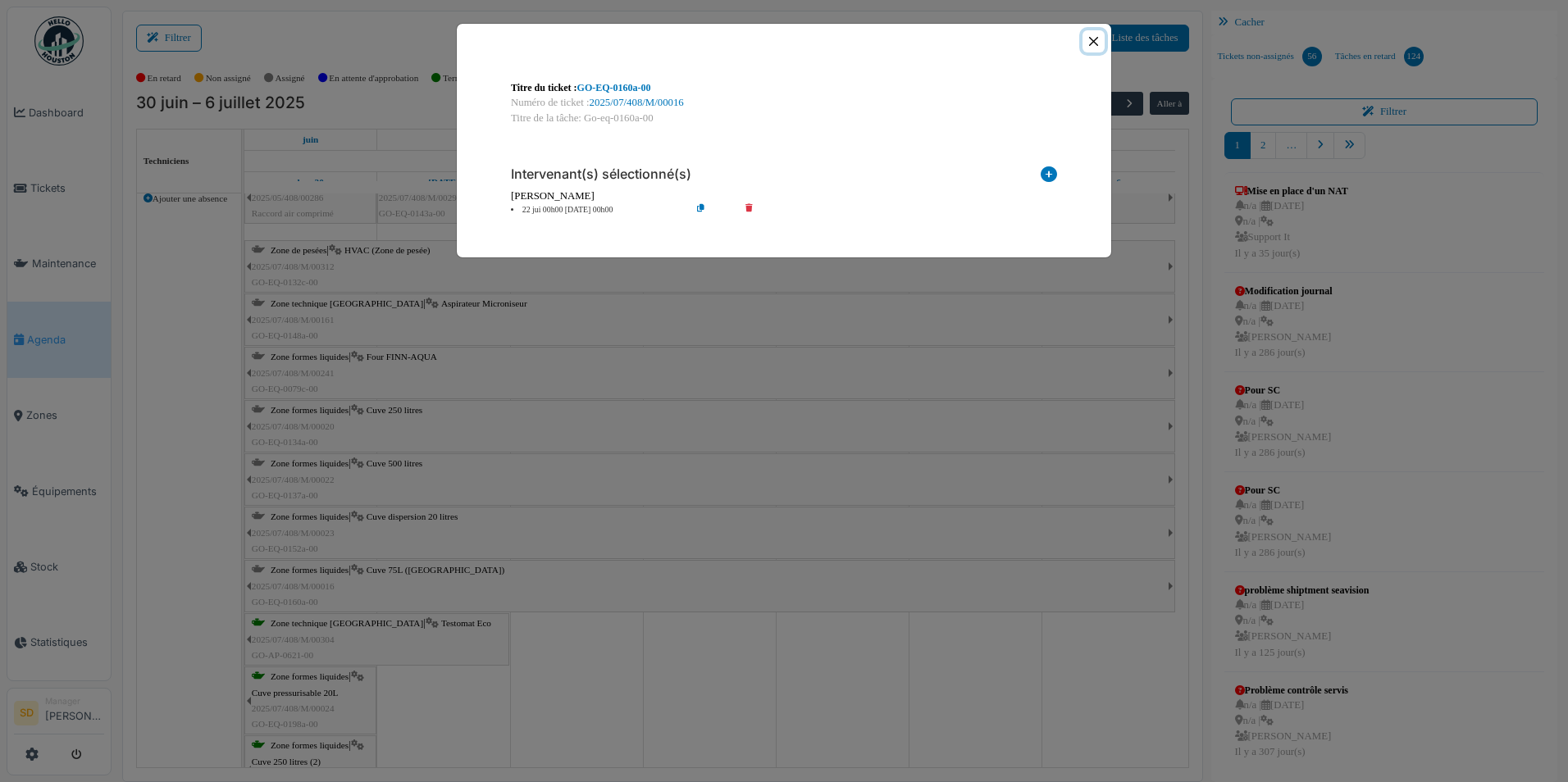 click at bounding box center [1093, 41] 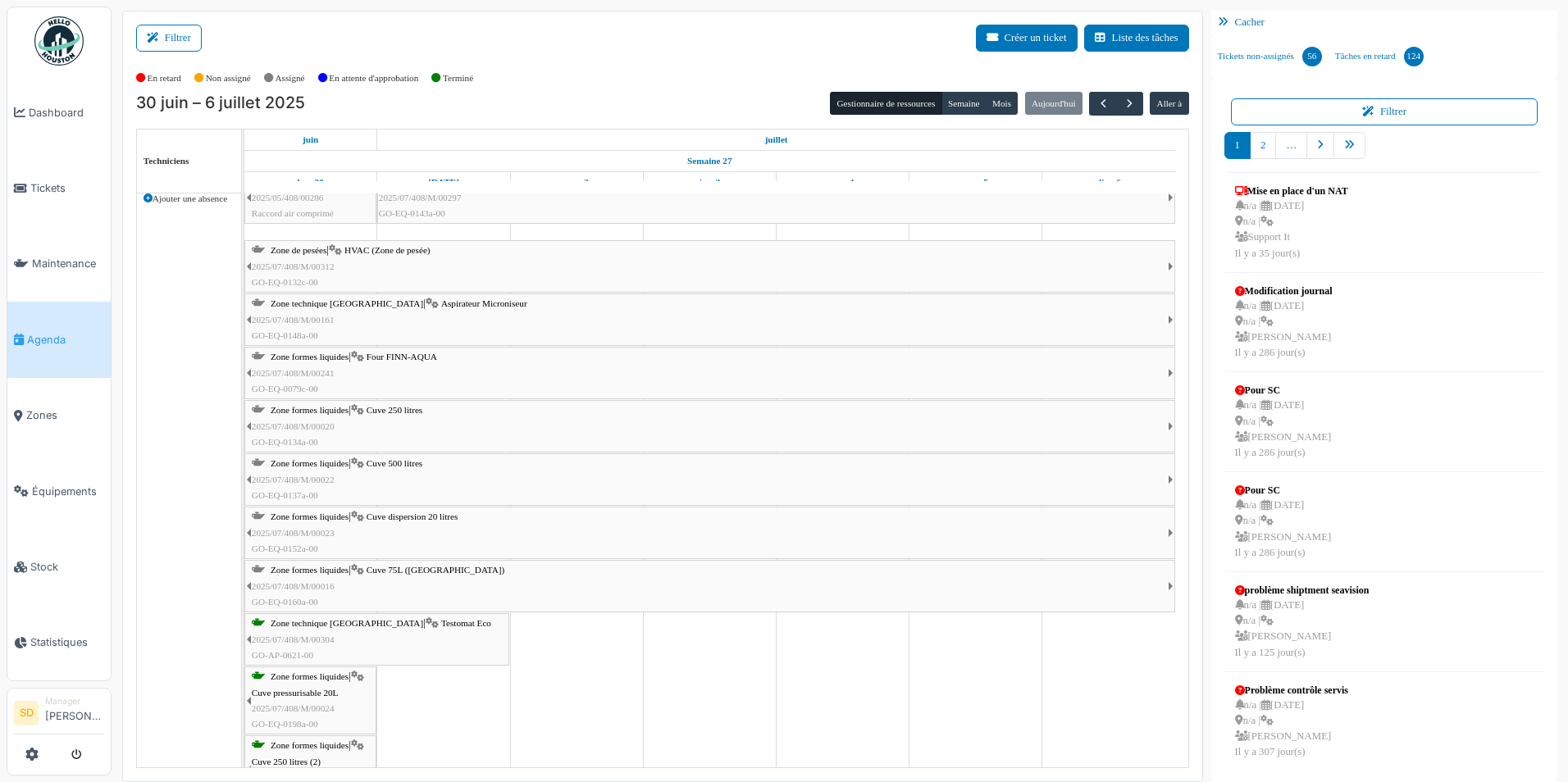 click on "Agenda" at bounding box center [66, 339] 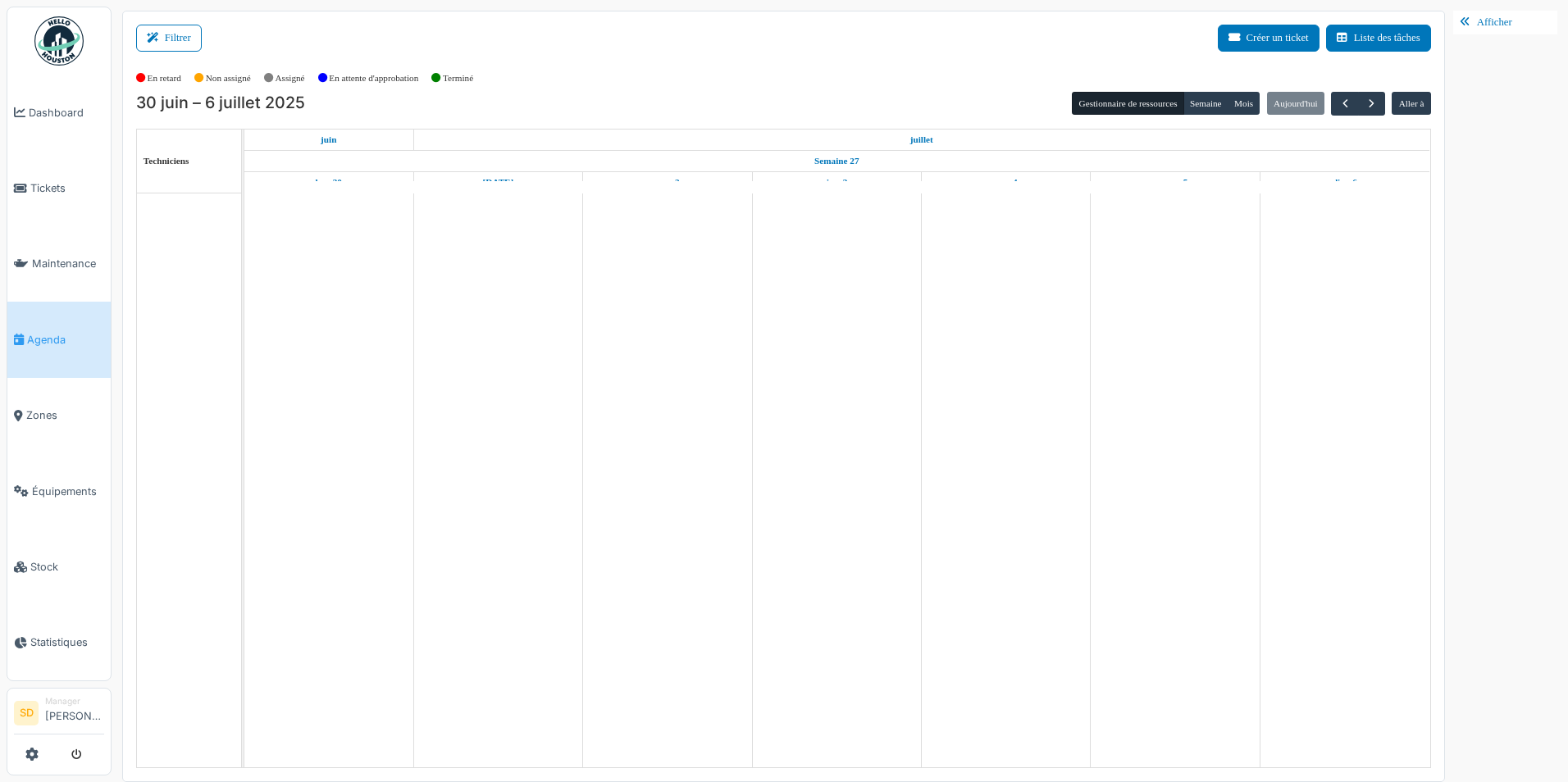 scroll, scrollTop: 0, scrollLeft: 0, axis: both 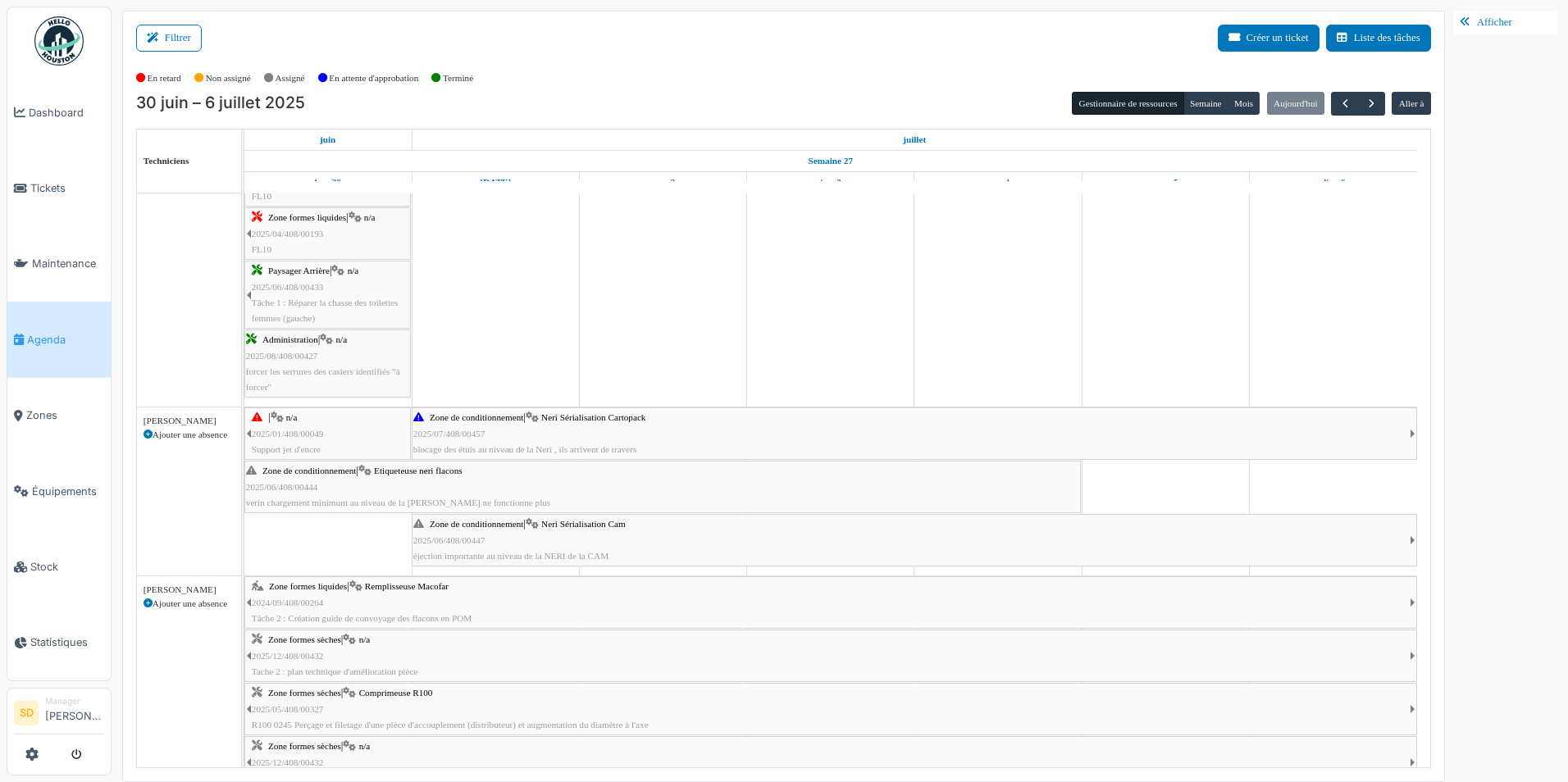 click on "Zone de conditionnement" at bounding box center (476, 417) 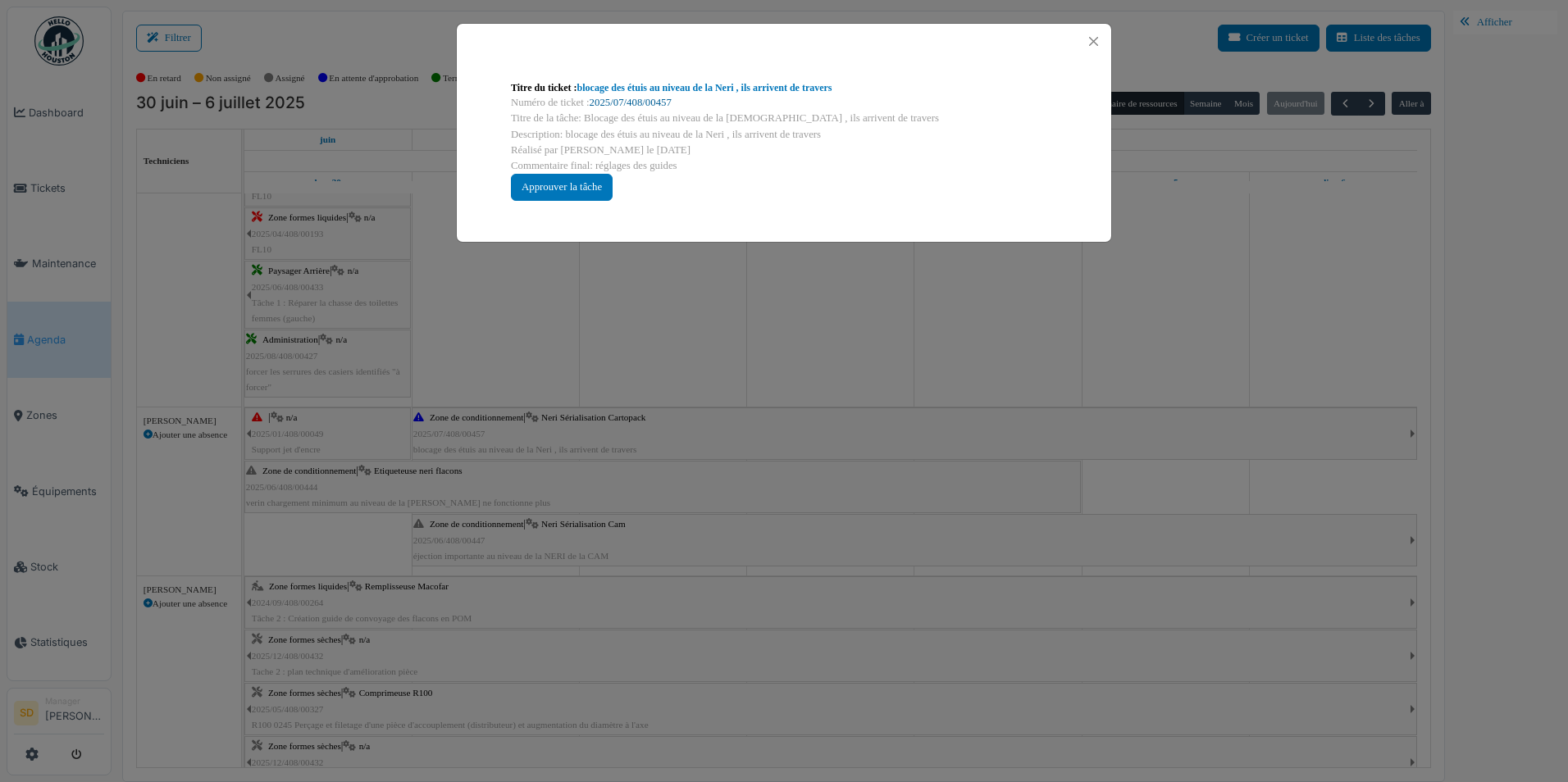 click on "2025/07/408/00457" at bounding box center (631, 102) 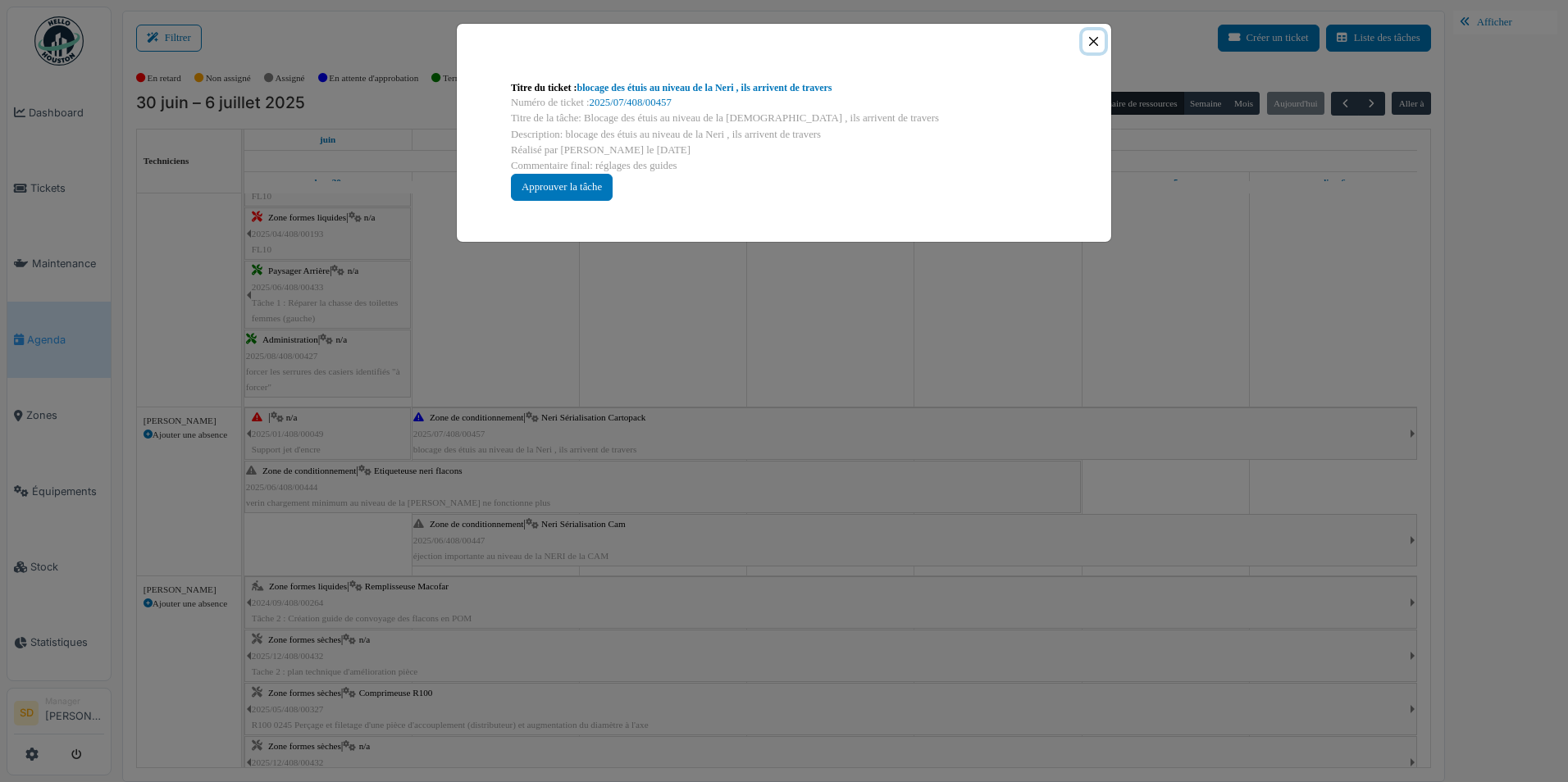 click at bounding box center [1093, 41] 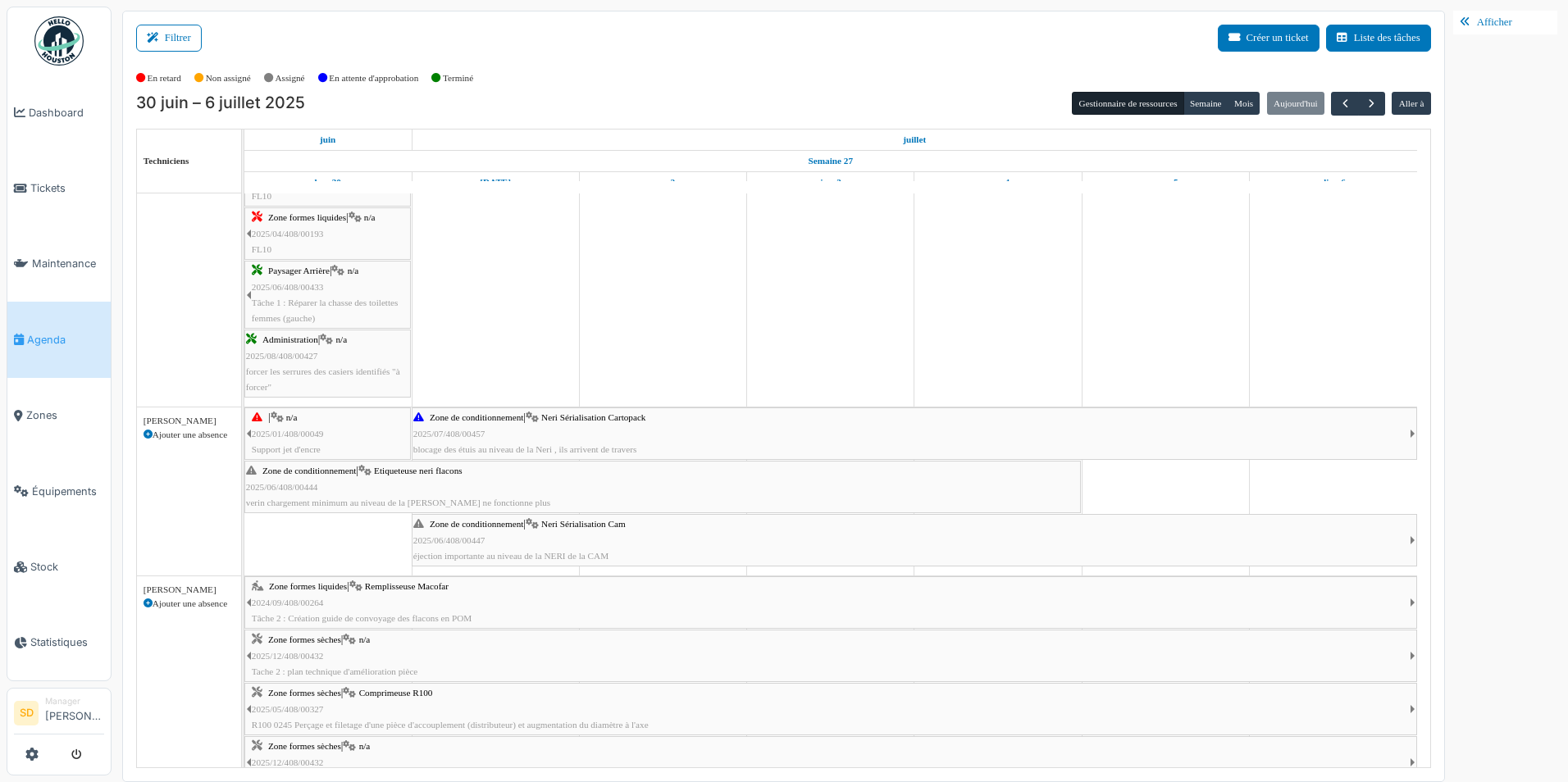 scroll, scrollTop: 1176, scrollLeft: 0, axis: vertical 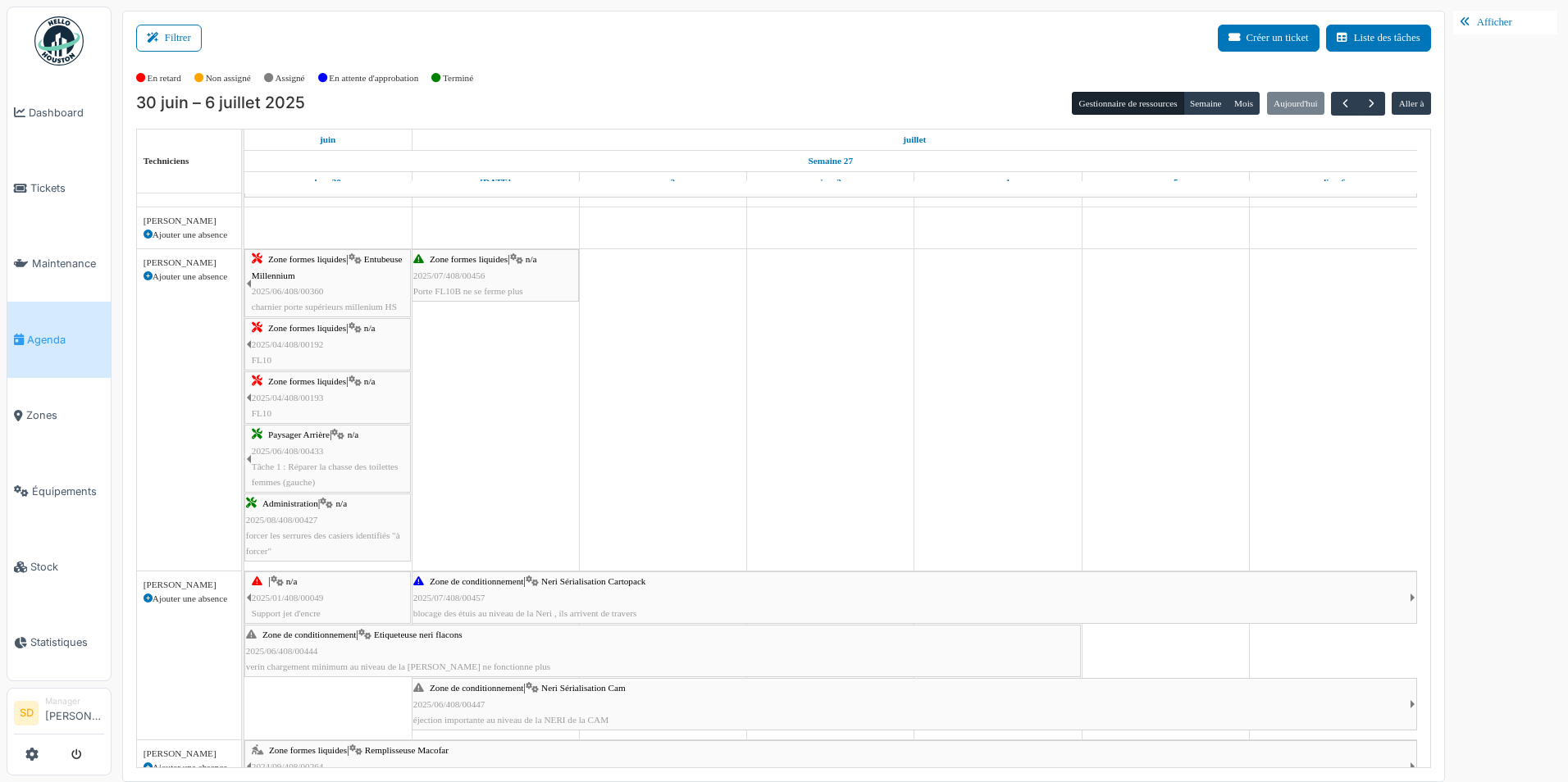 click on "Agenda" at bounding box center (66, 339) 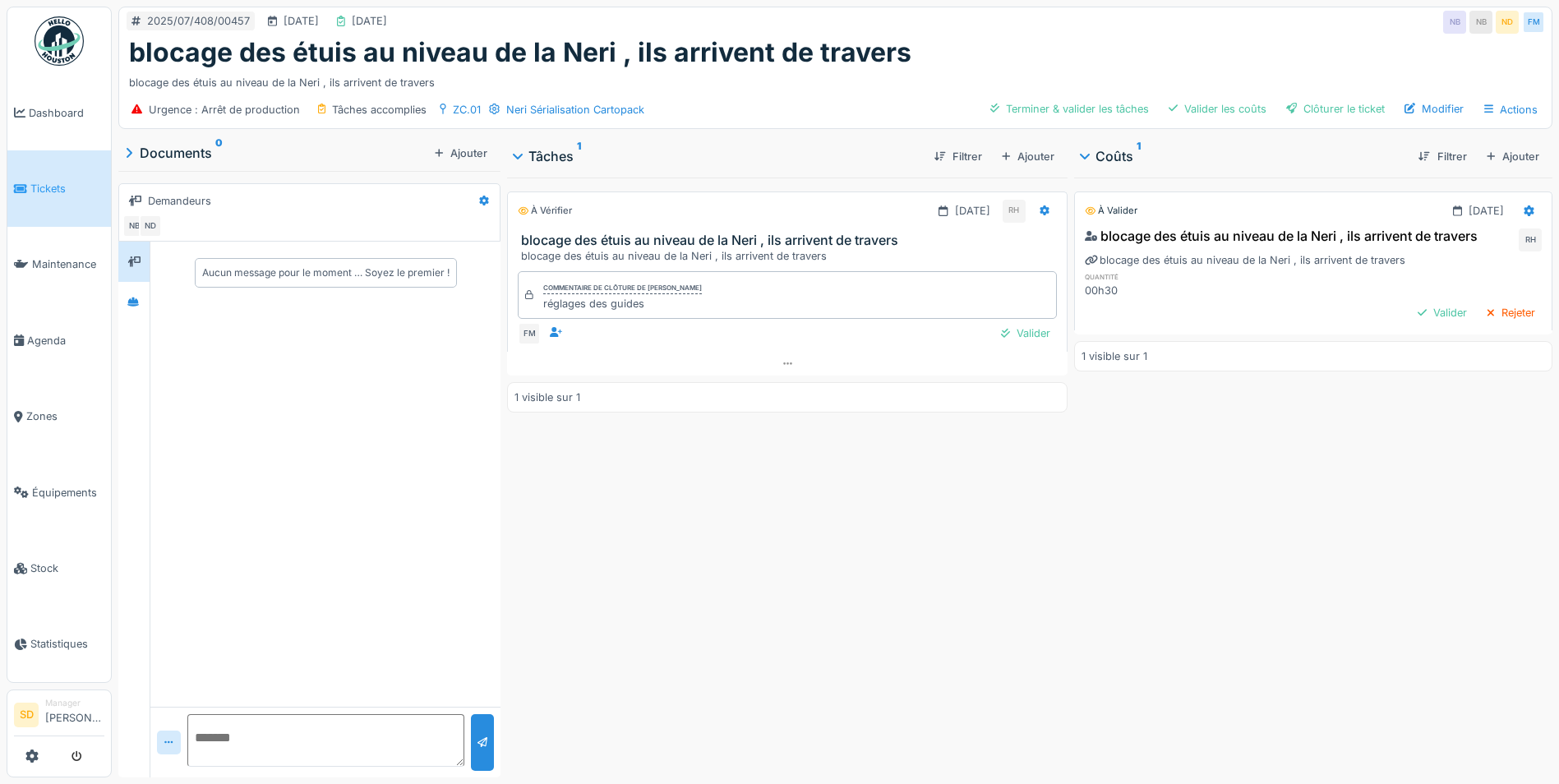 scroll, scrollTop: 0, scrollLeft: 0, axis: both 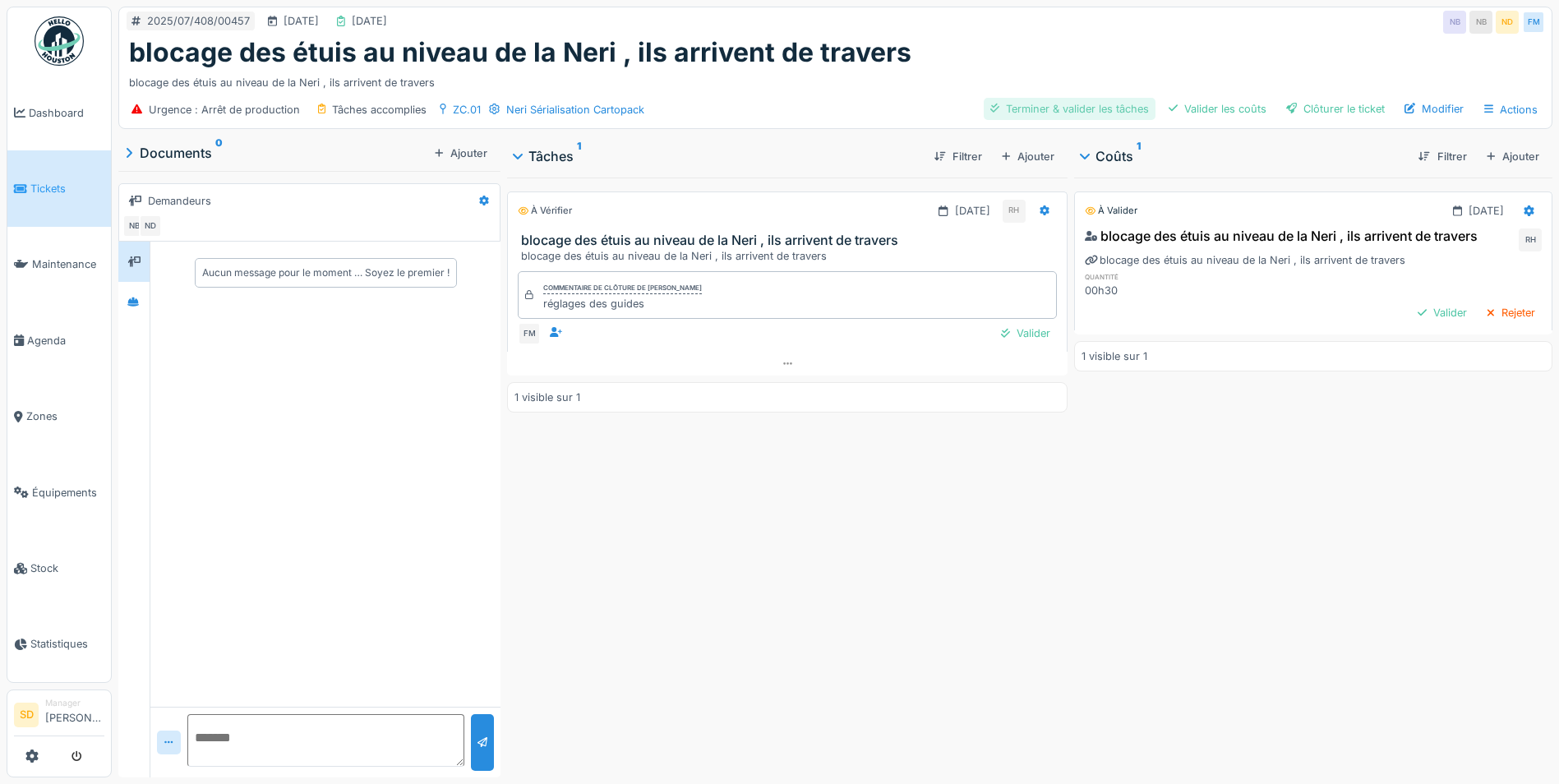 click on "Terminer & valider les tâches" at bounding box center [1069, 108] 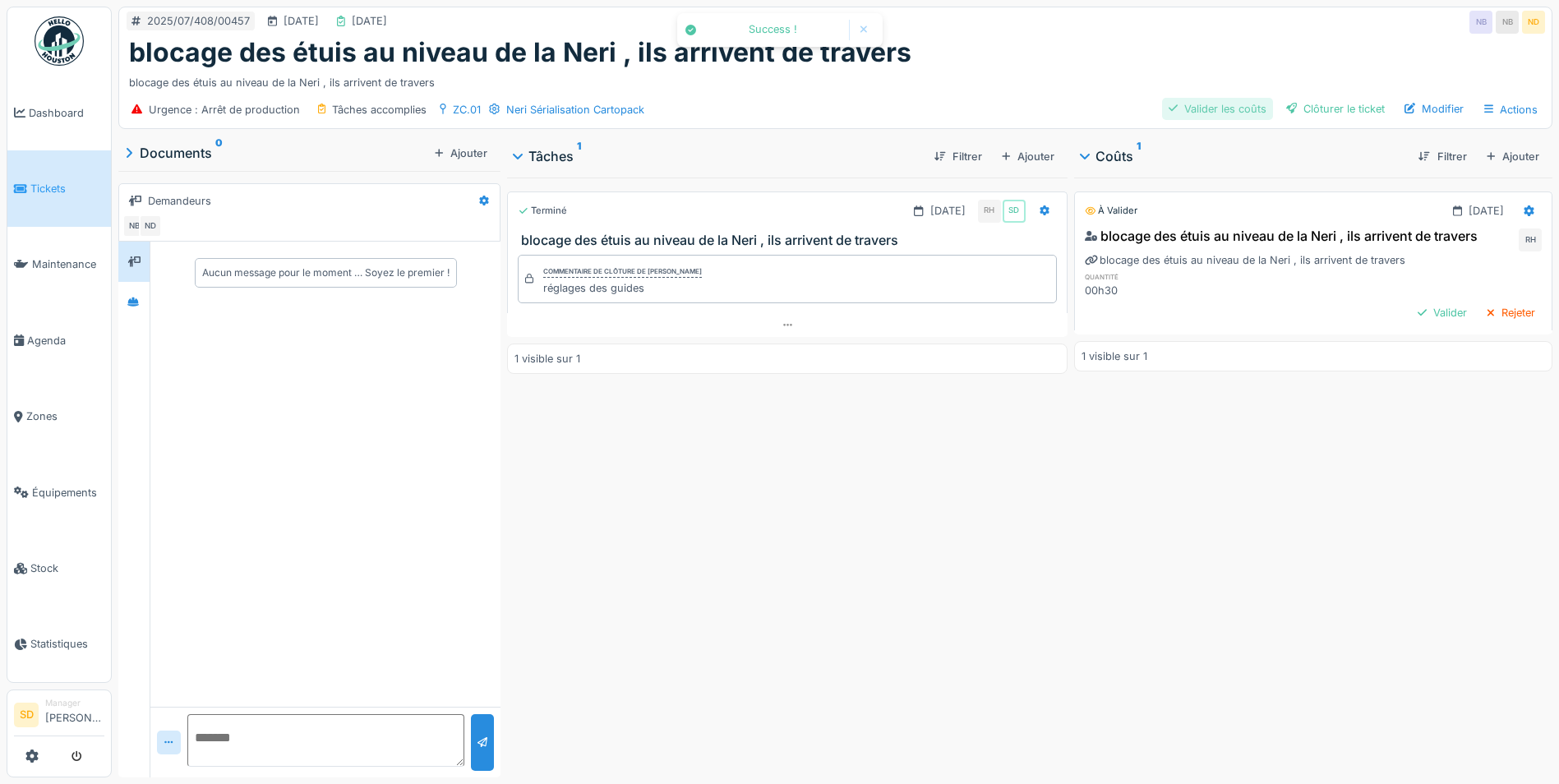 click on "Valider les coûts" at bounding box center [1217, 108] 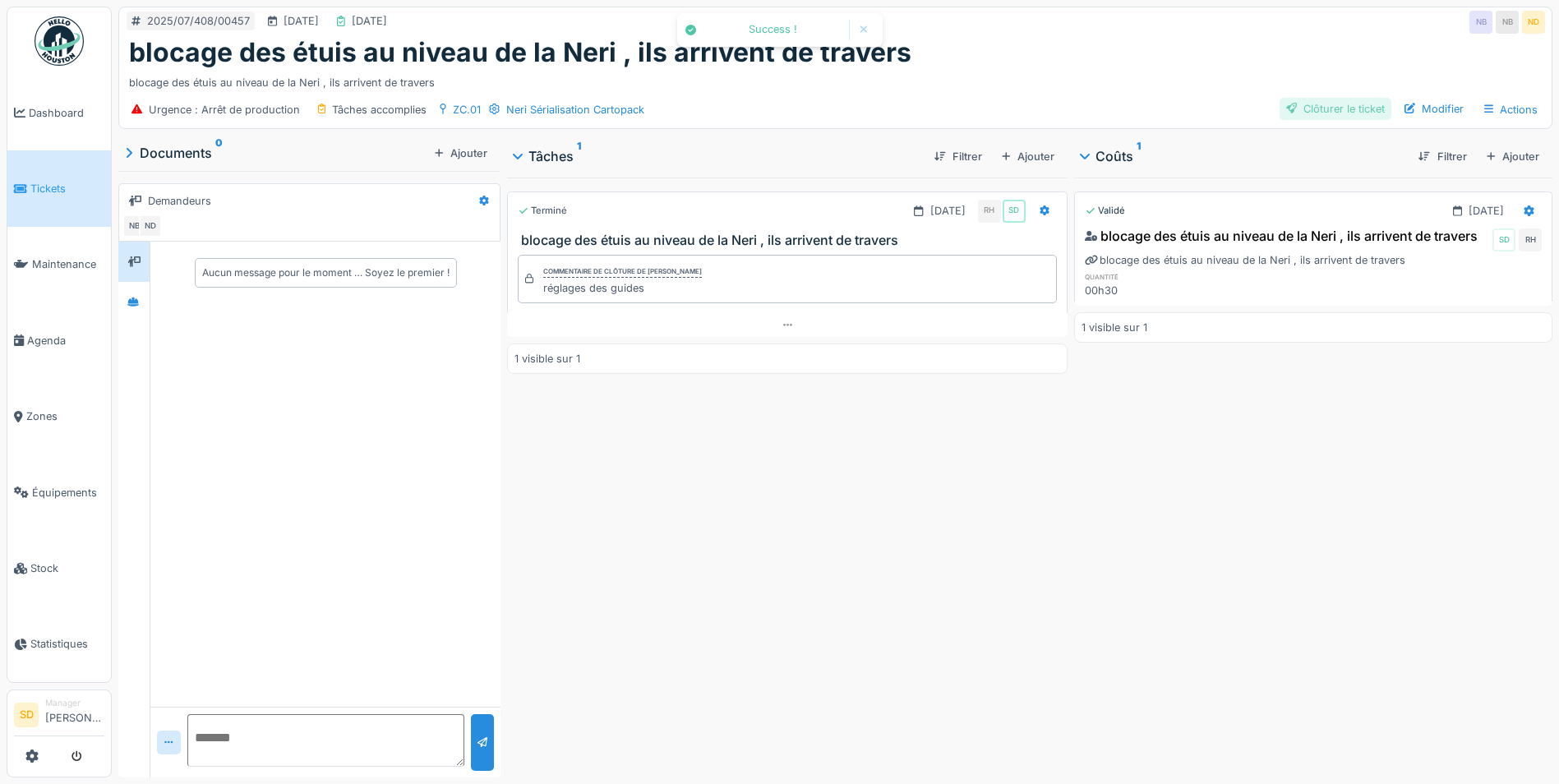 click on "Clôturer le ticket" at bounding box center [1335, 108] 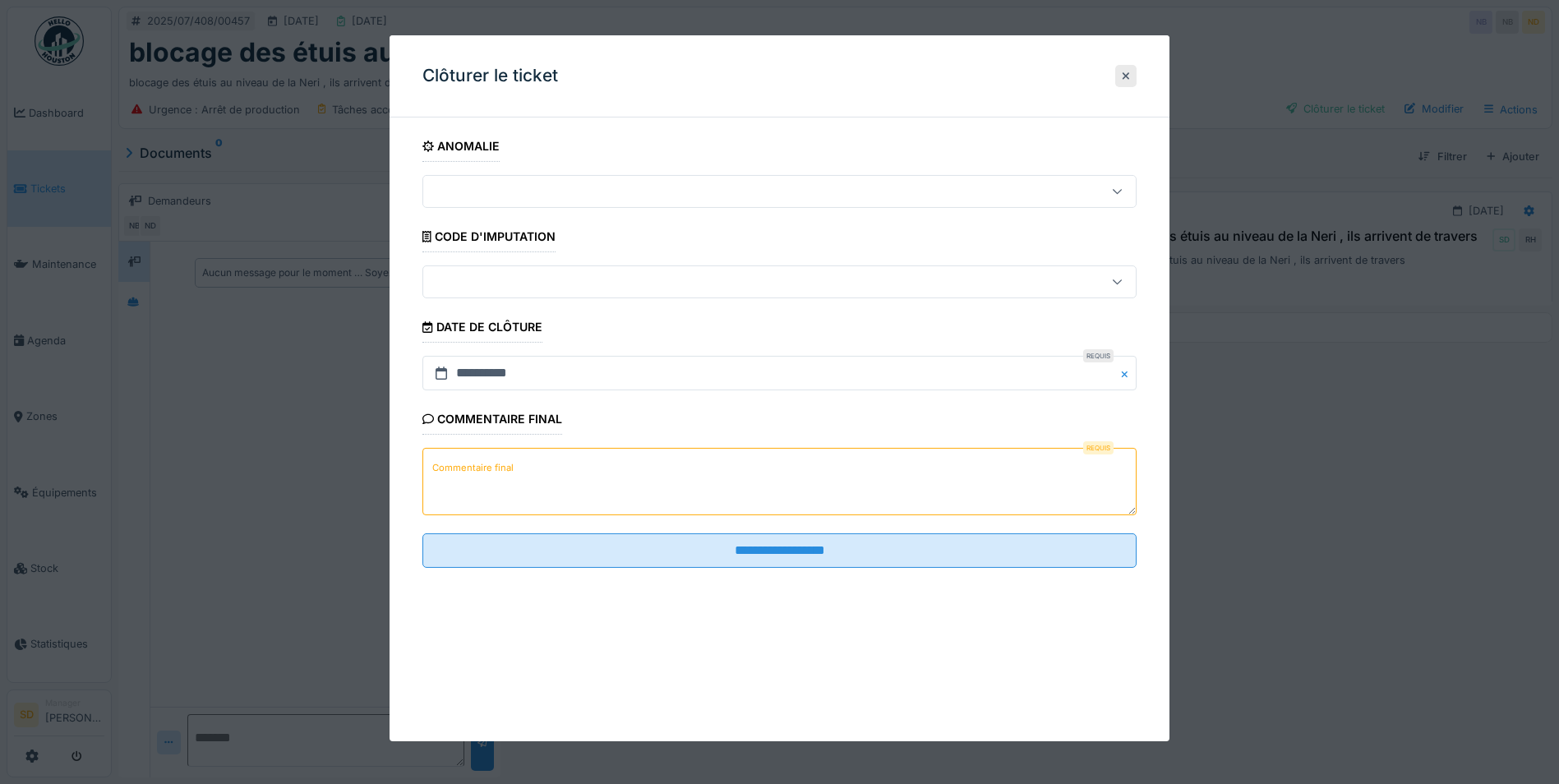 click on "Requis Commentaire final" at bounding box center [779, 483] 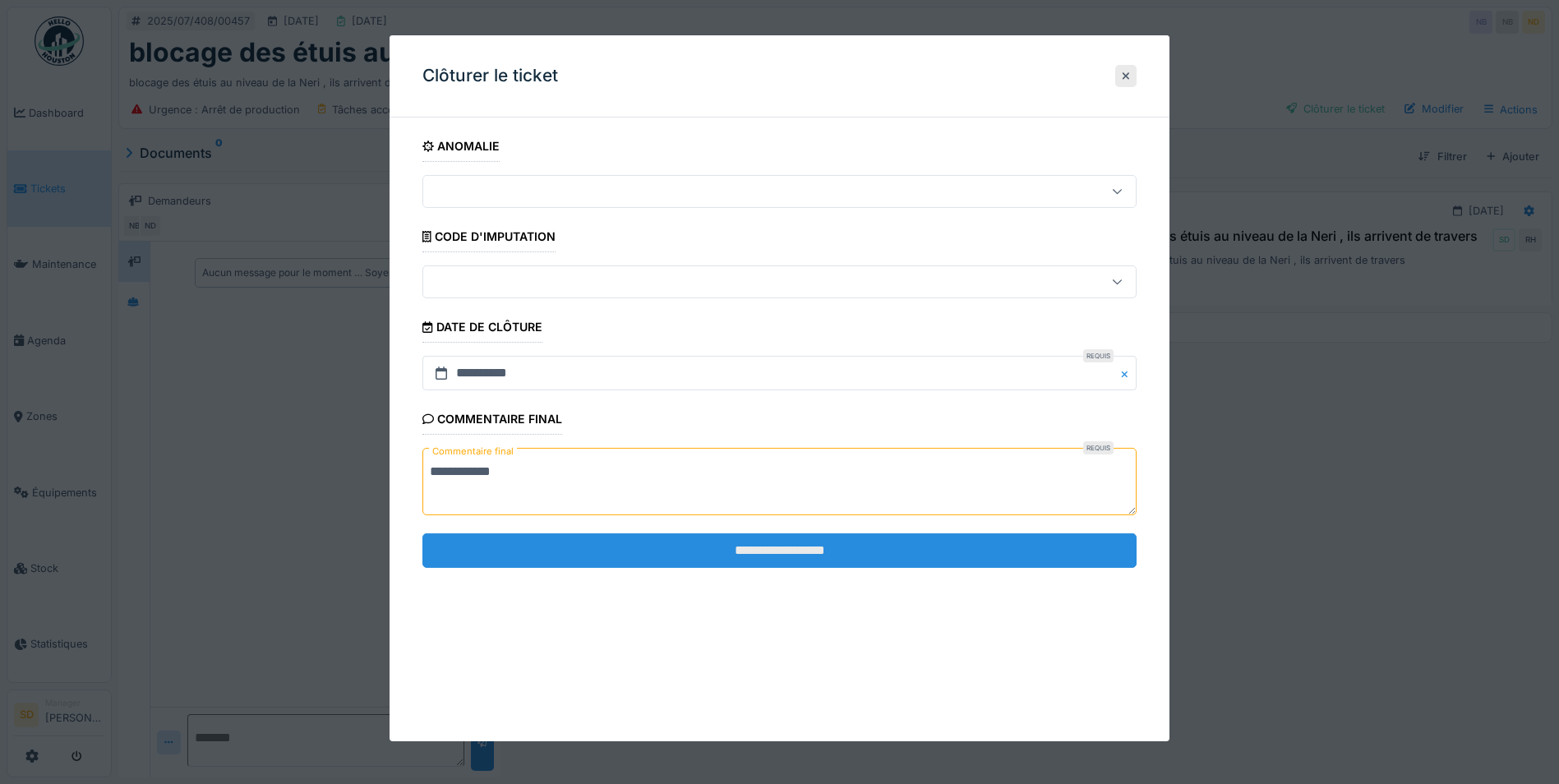 type on "**********" 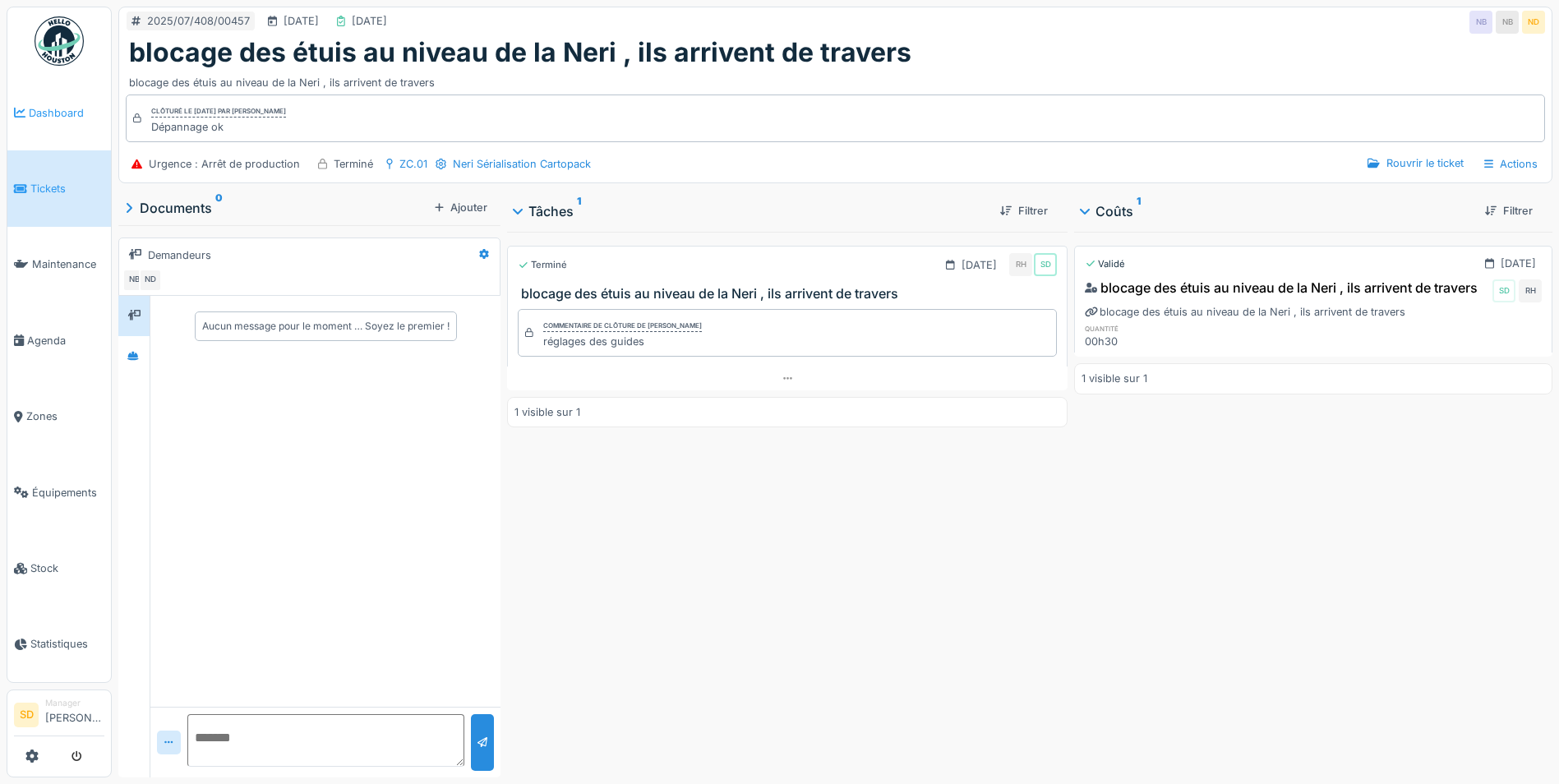 click on "Dashboard" at bounding box center [67, 113] 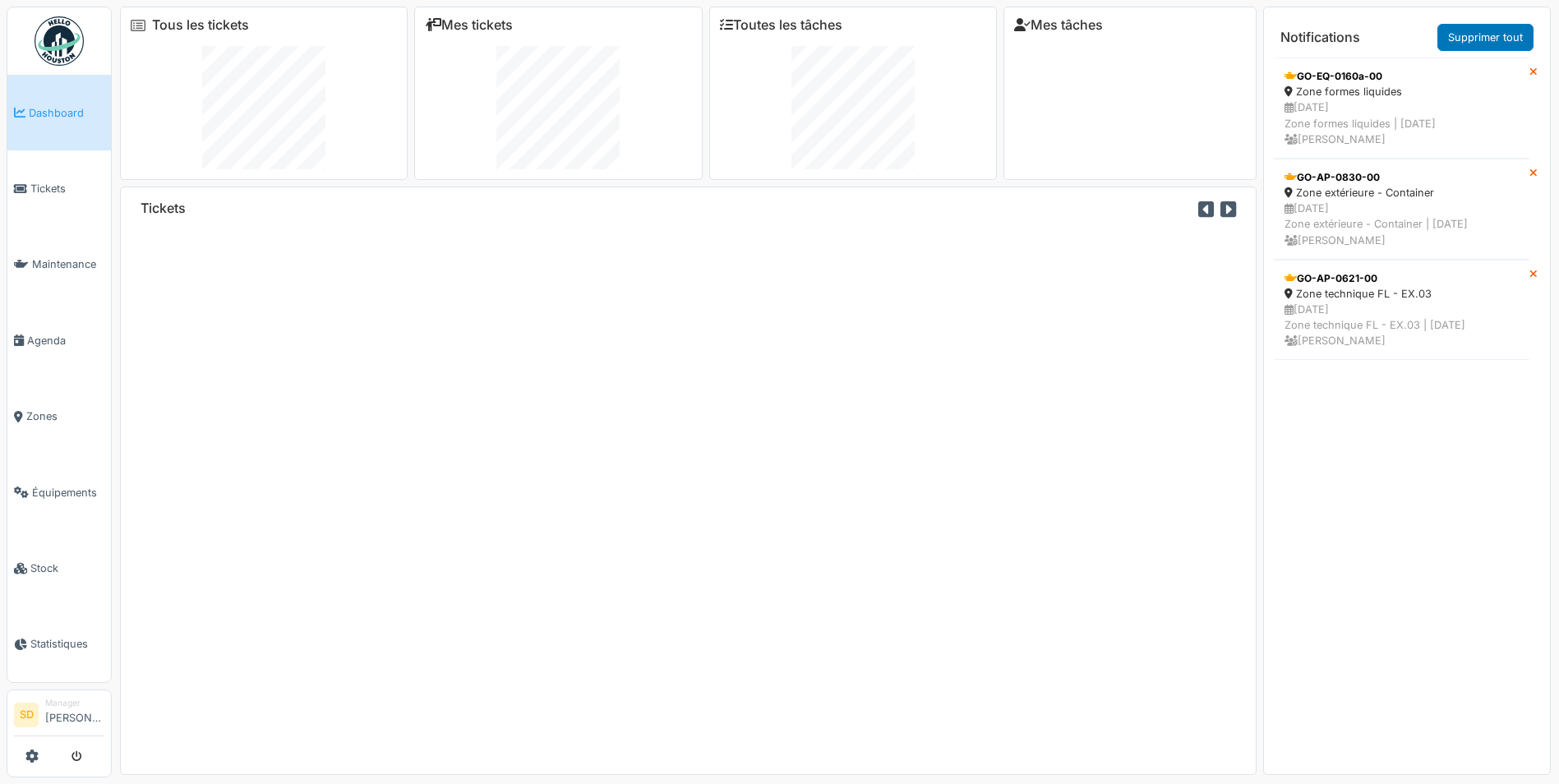 scroll, scrollTop: 0, scrollLeft: 0, axis: both 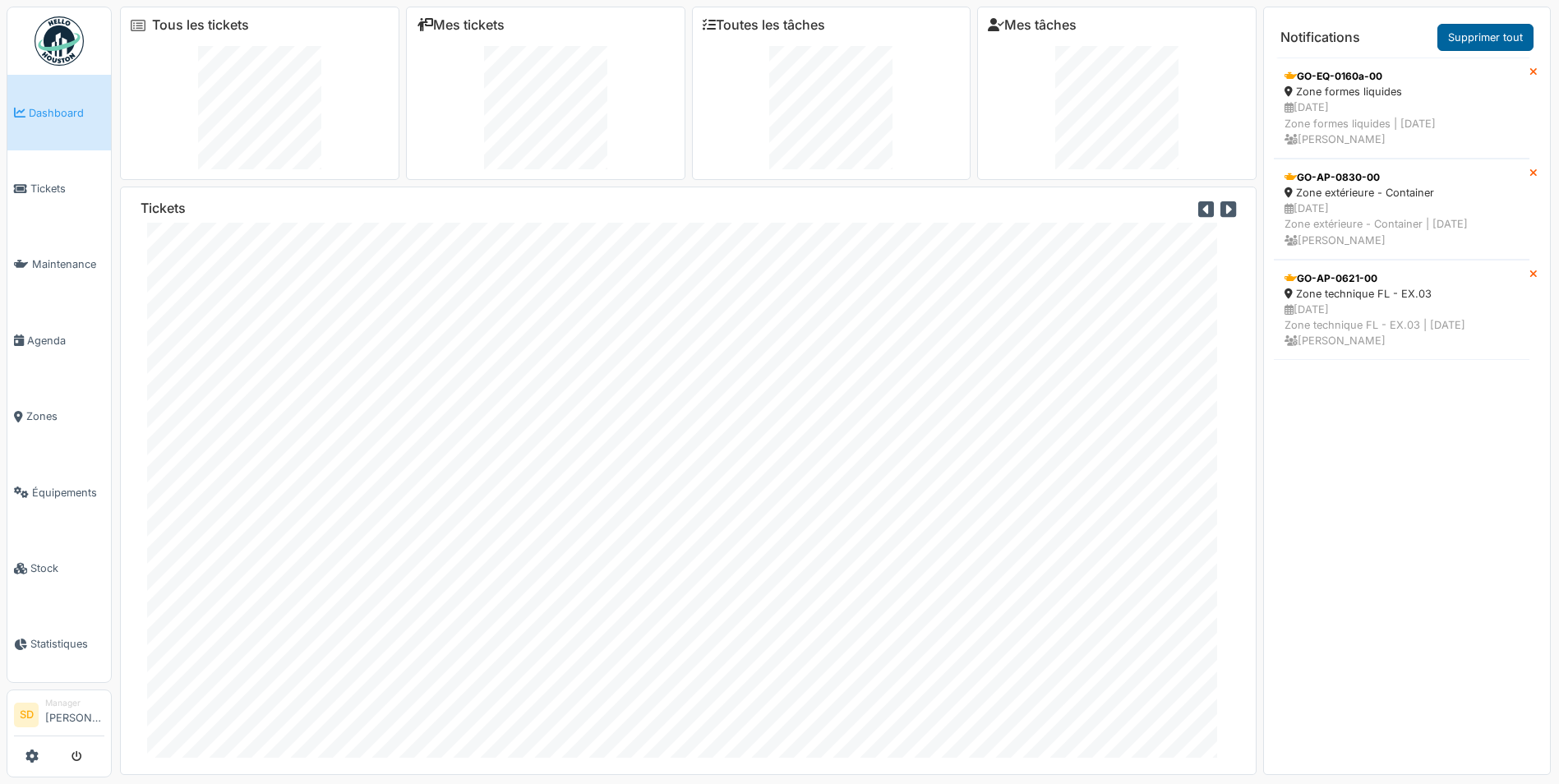 click on "Supprimer tout" at bounding box center (1485, 37) 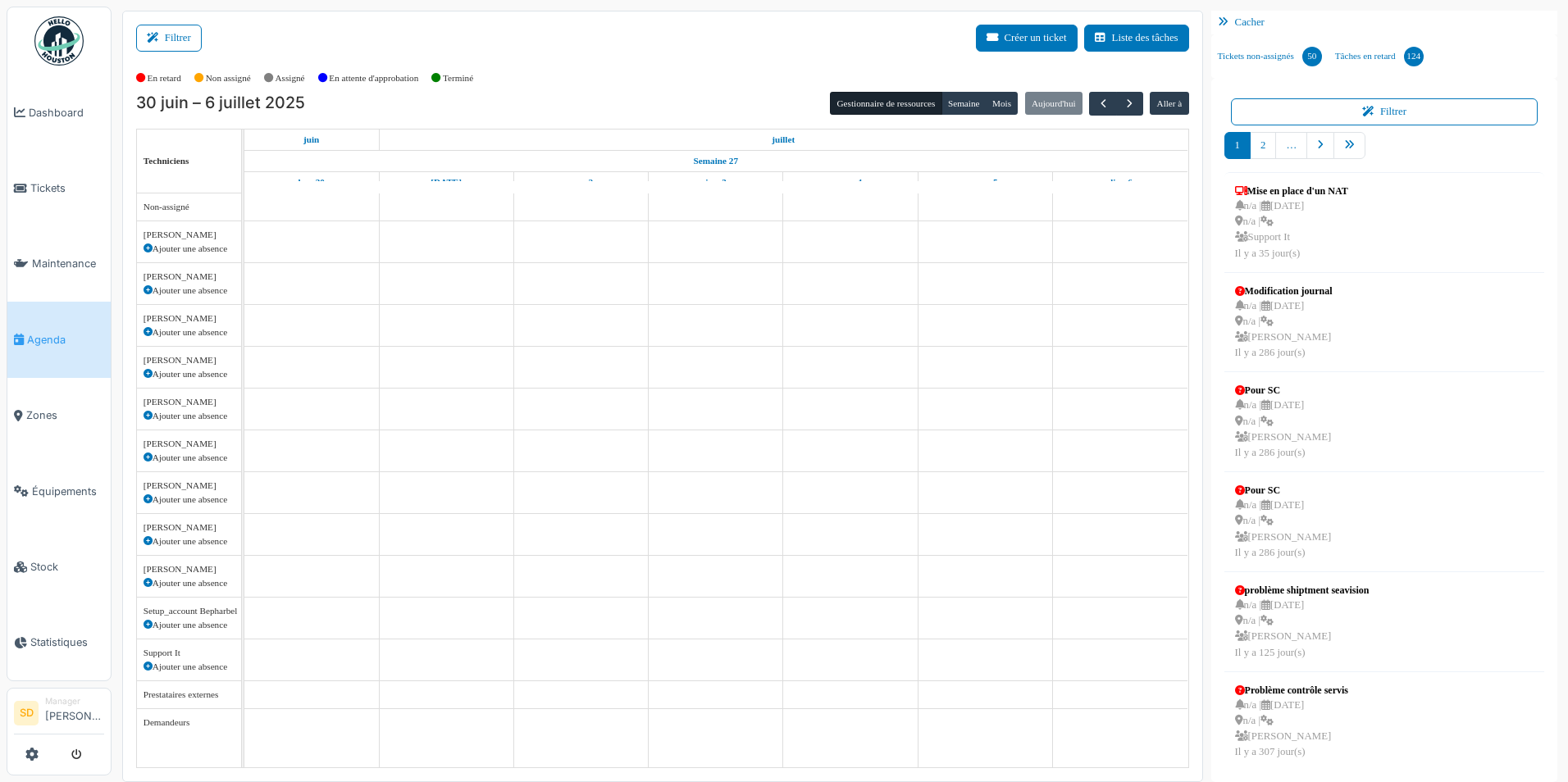 scroll, scrollTop: 0, scrollLeft: 0, axis: both 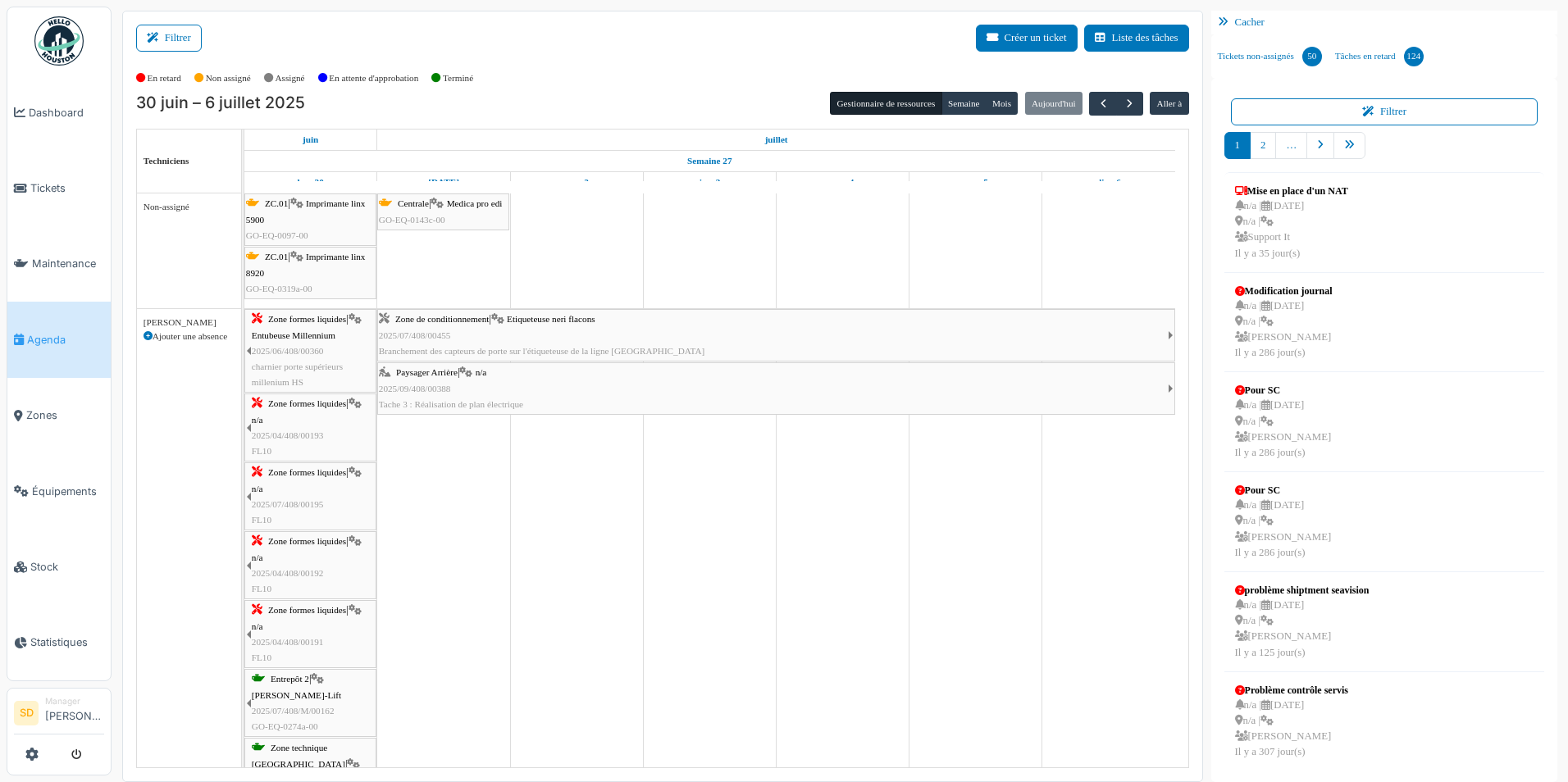 click on "Cacher" at bounding box center (1384, 22) 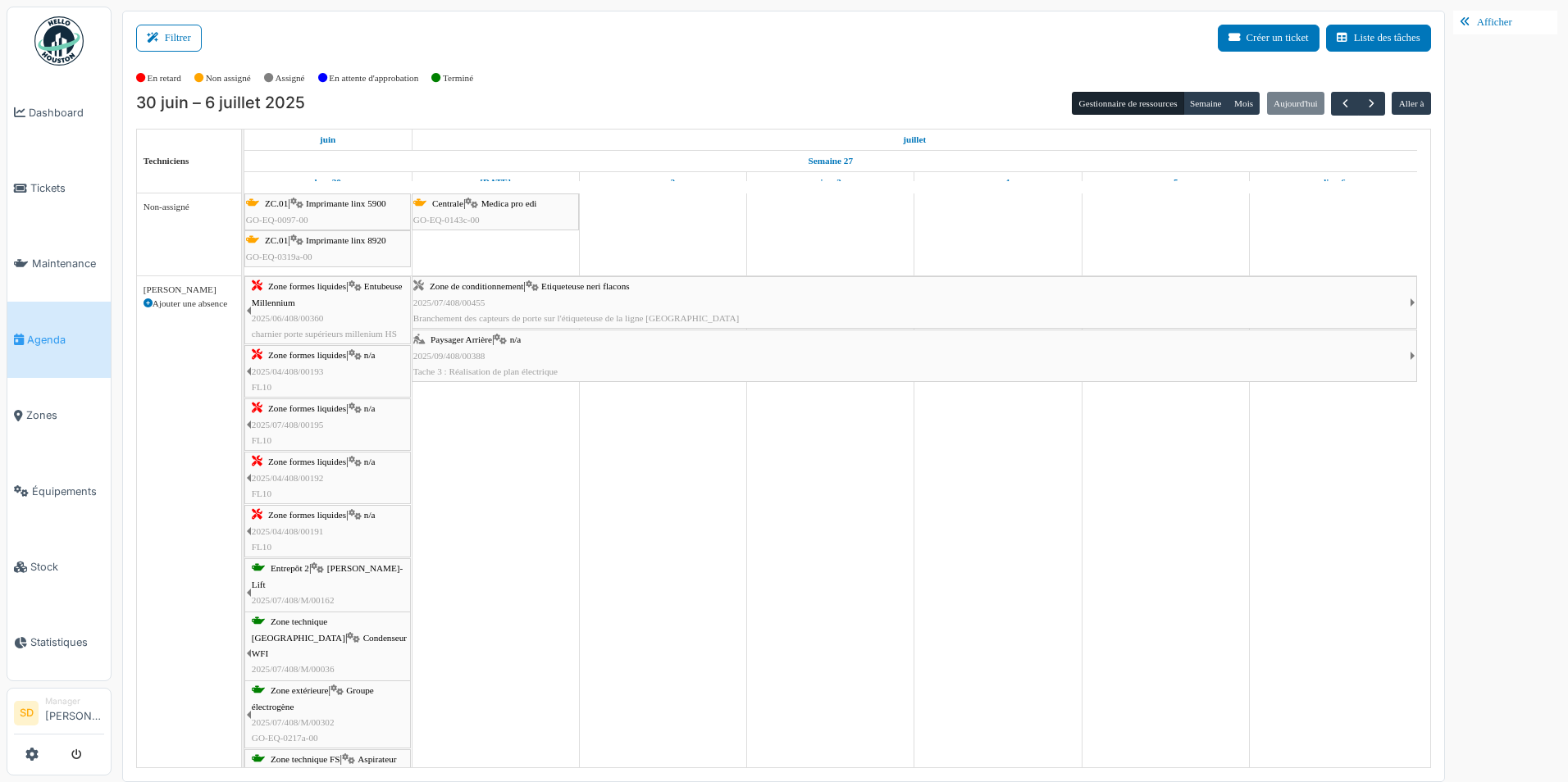 scroll, scrollTop: 143, scrollLeft: 0, axis: vertical 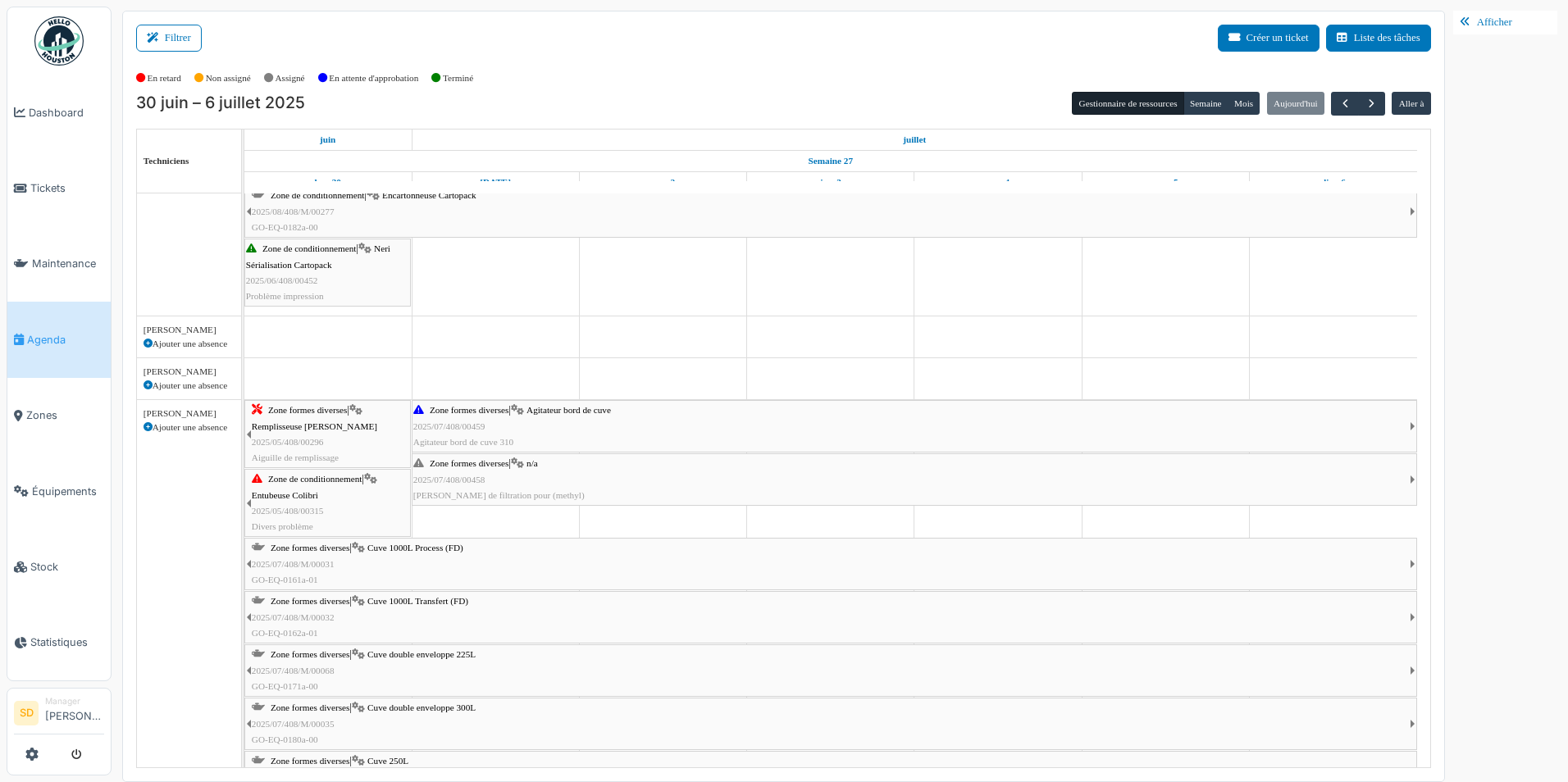 click on "Zone formes diverses" at bounding box center [469, 410] 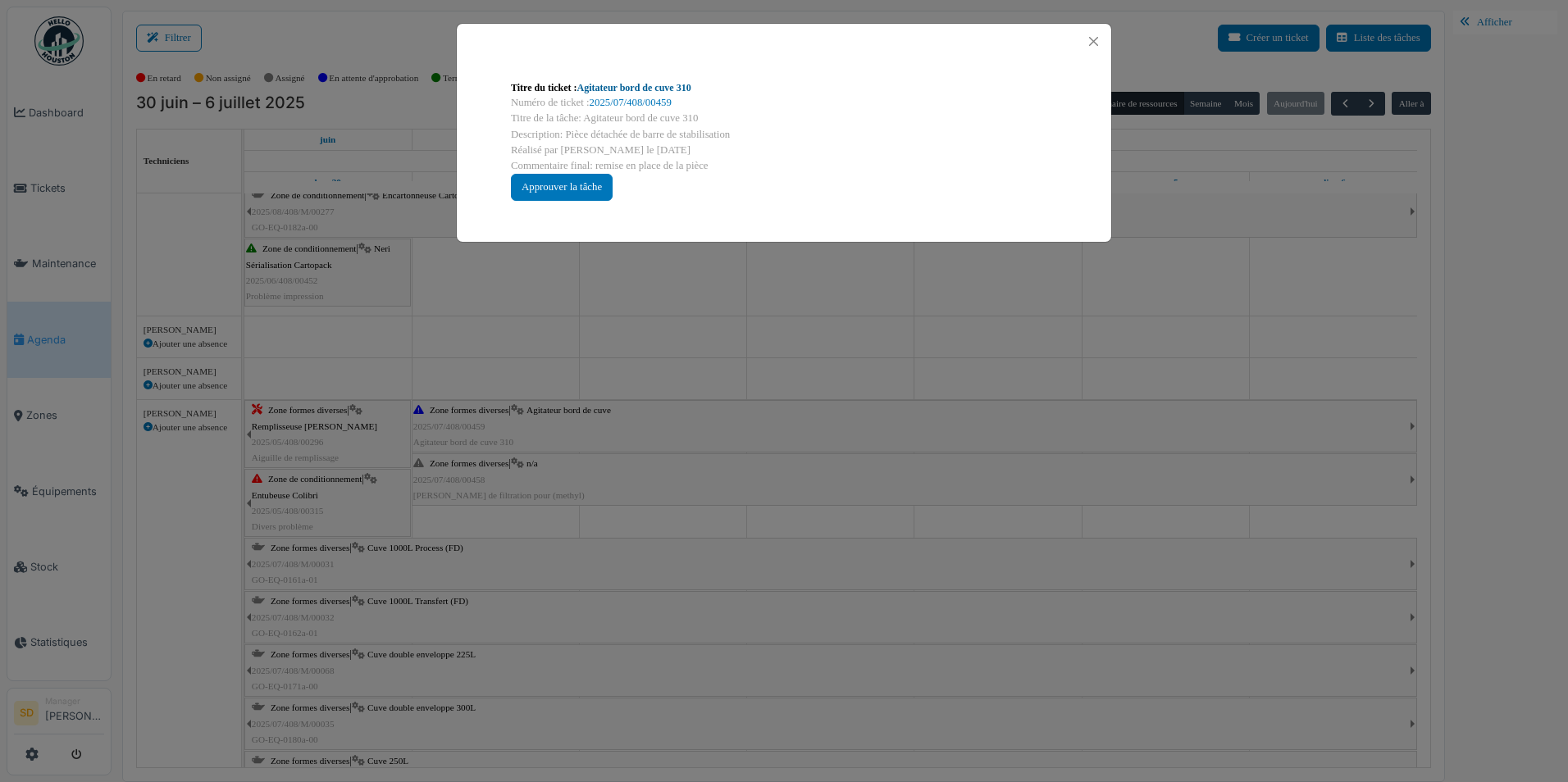 click on "Agitateur bord de cuve 310" at bounding box center [634, 88] 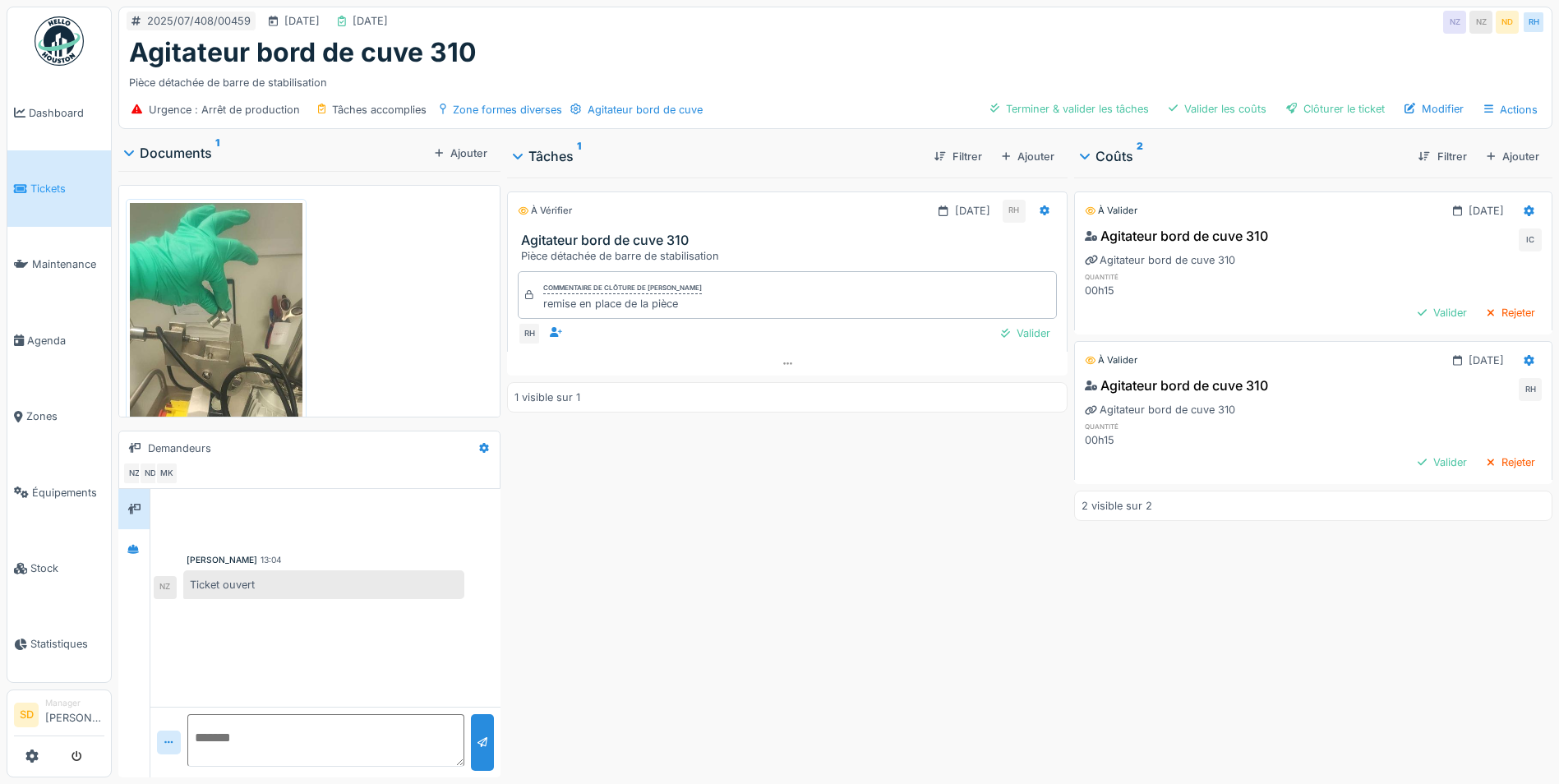 scroll, scrollTop: 0, scrollLeft: 0, axis: both 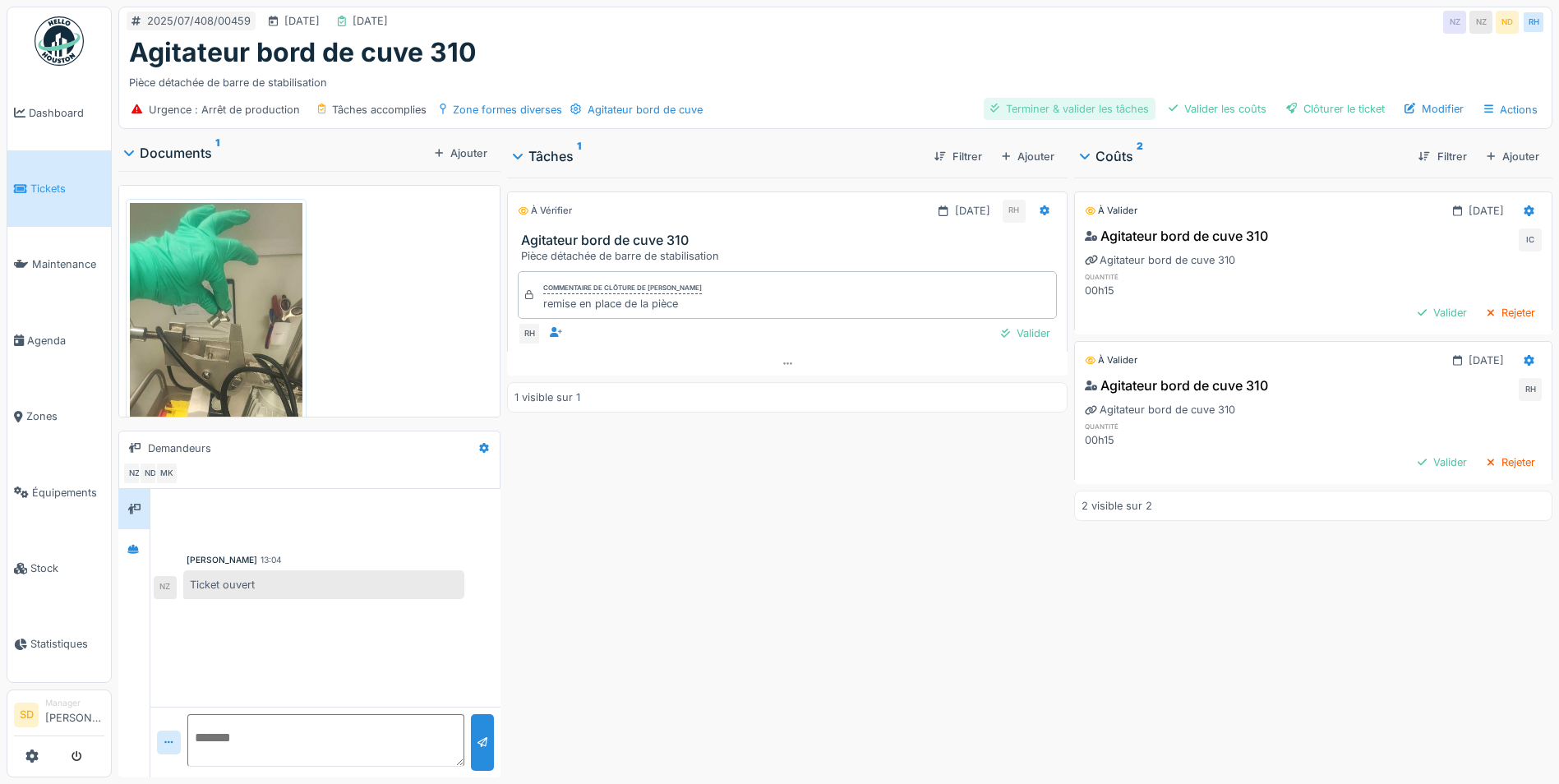 click on "Terminer & valider les tâches" at bounding box center [1069, 108] 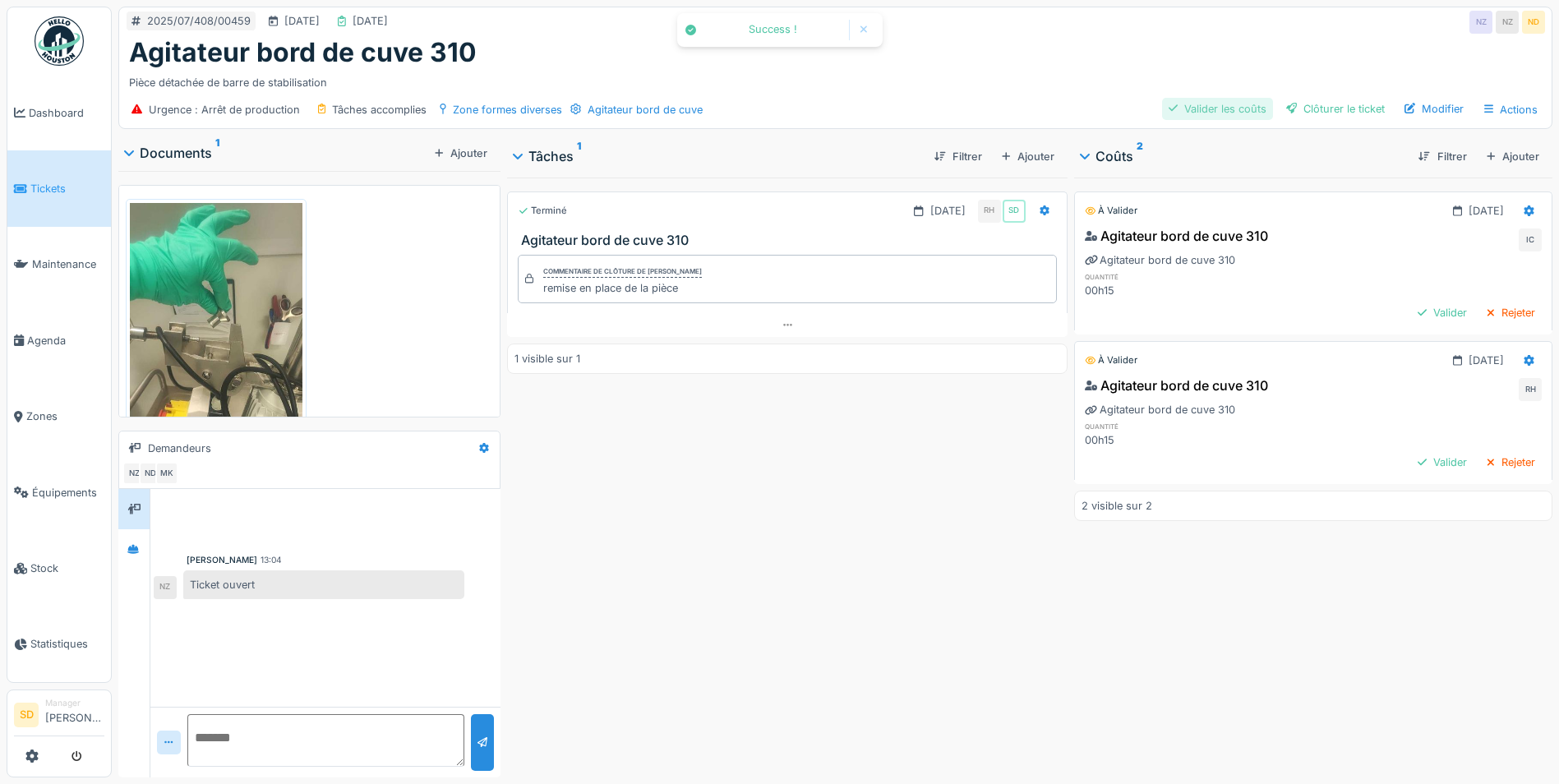 click on "Valider les coûts" at bounding box center (1217, 108) 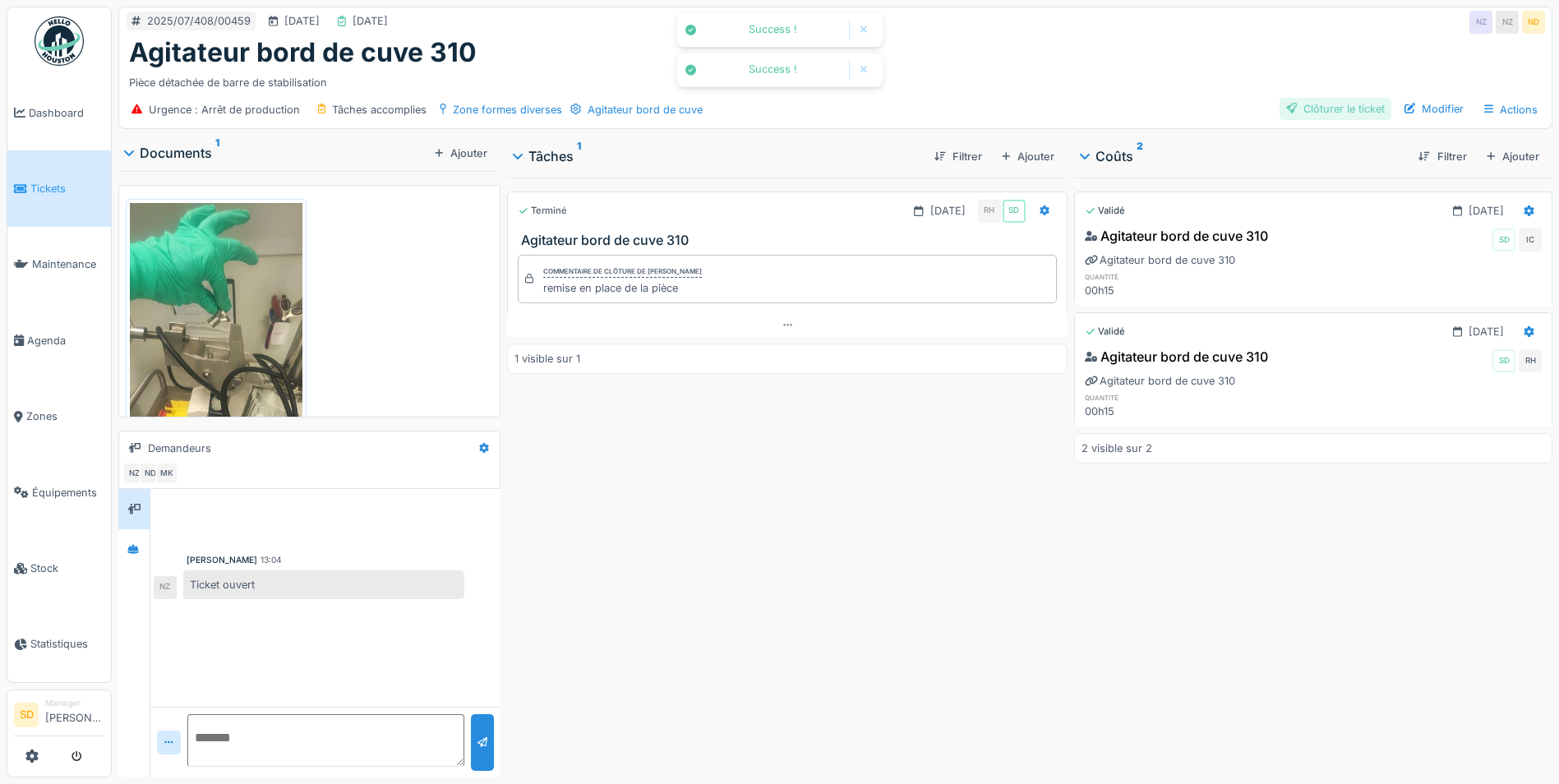 click on "Clôturer le ticket" at bounding box center [1335, 108] 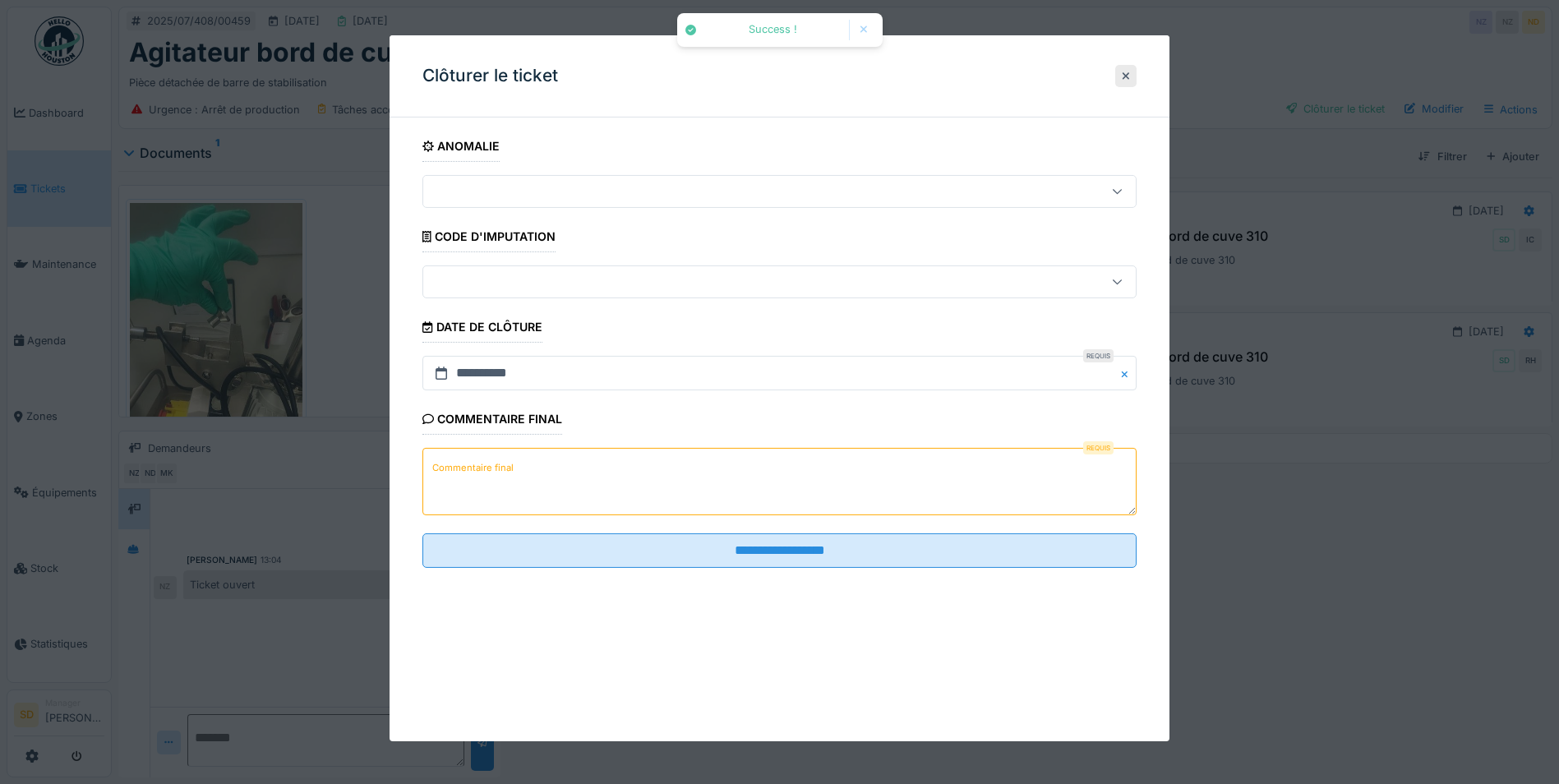 click on "Commentaire final" at bounding box center (779, 482) 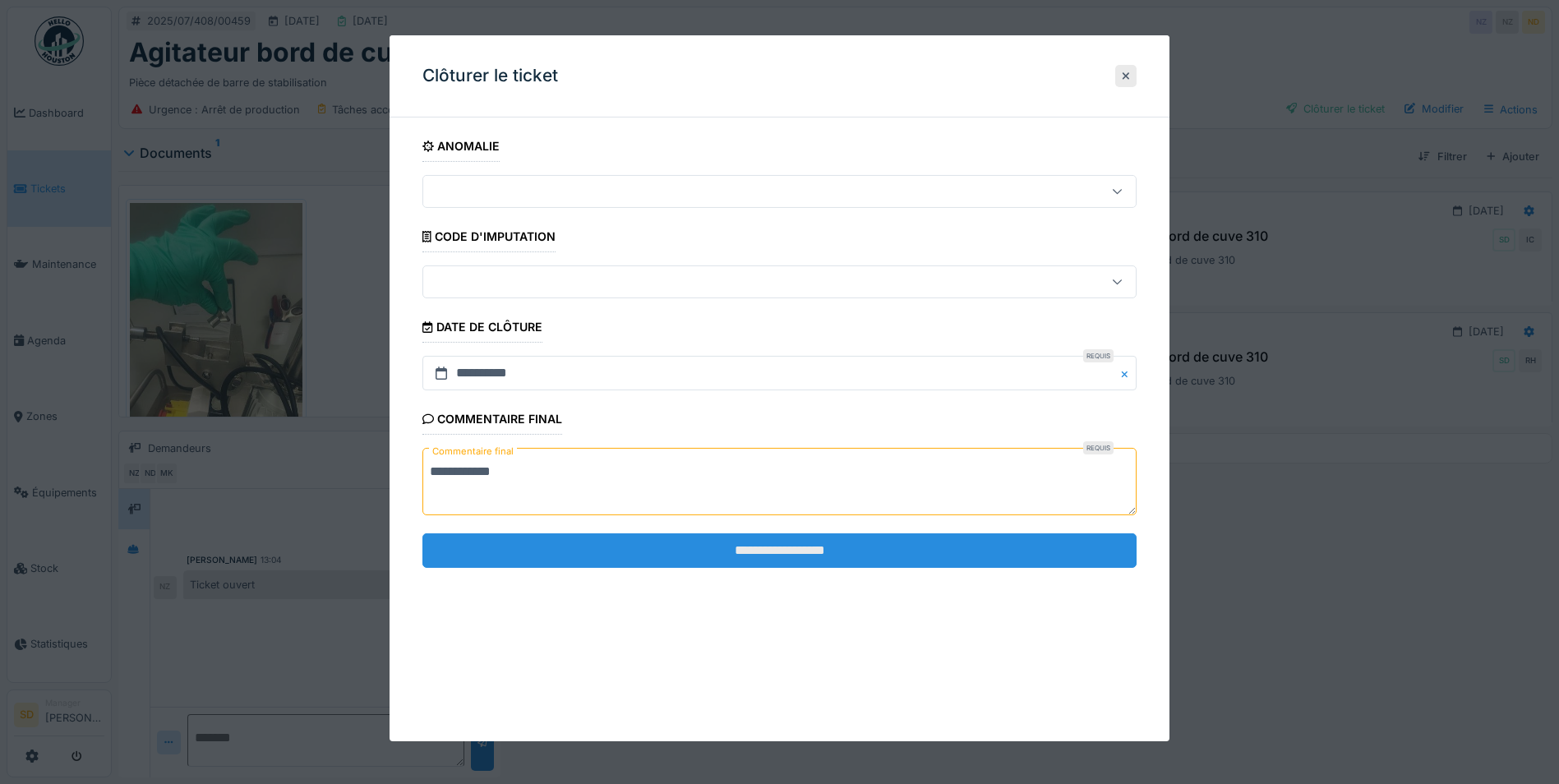 type on "**********" 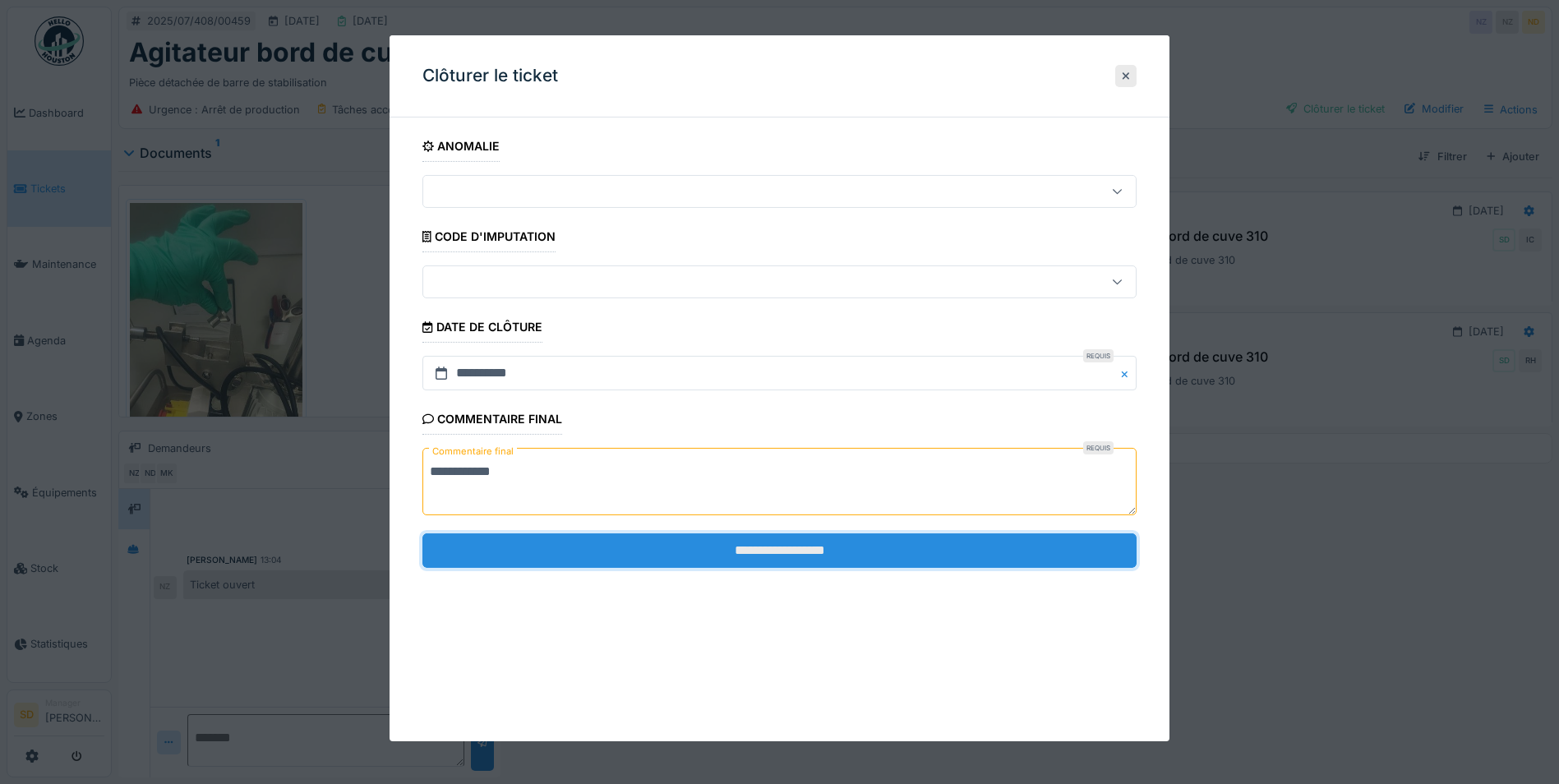 click on "**********" at bounding box center (779, 551) 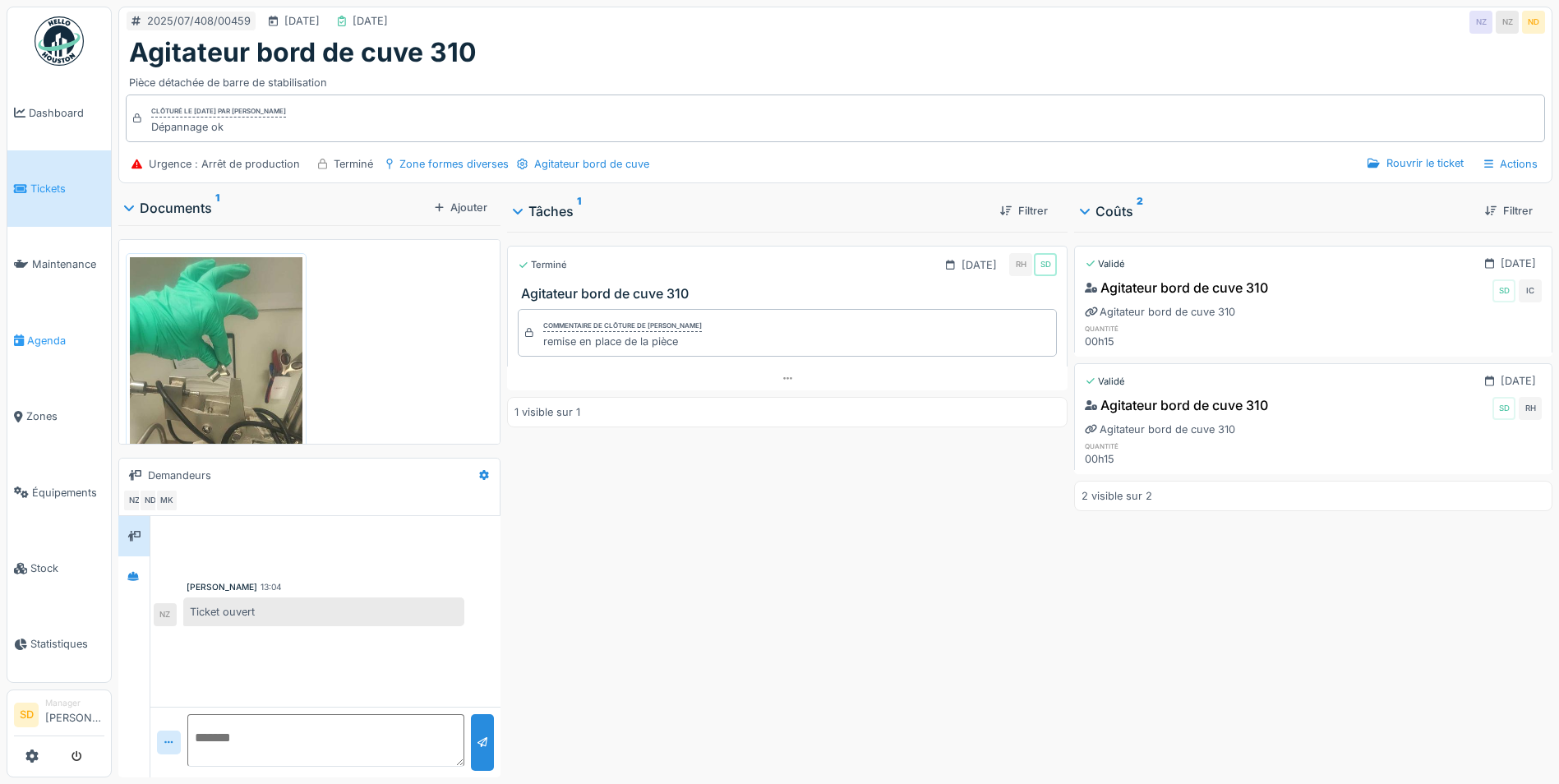 click on "Agenda" at bounding box center (59, 340) 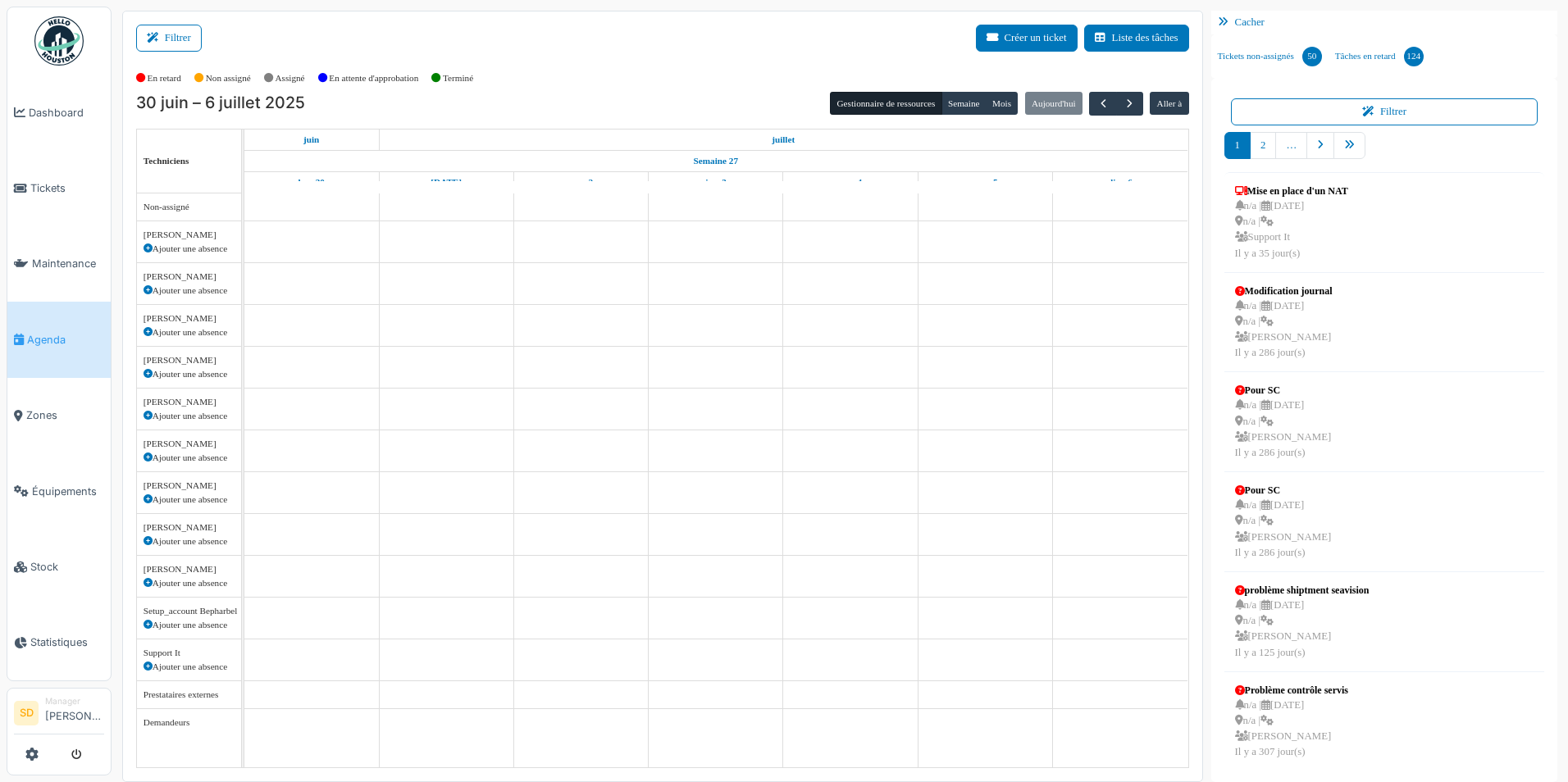 scroll, scrollTop: 0, scrollLeft: 0, axis: both 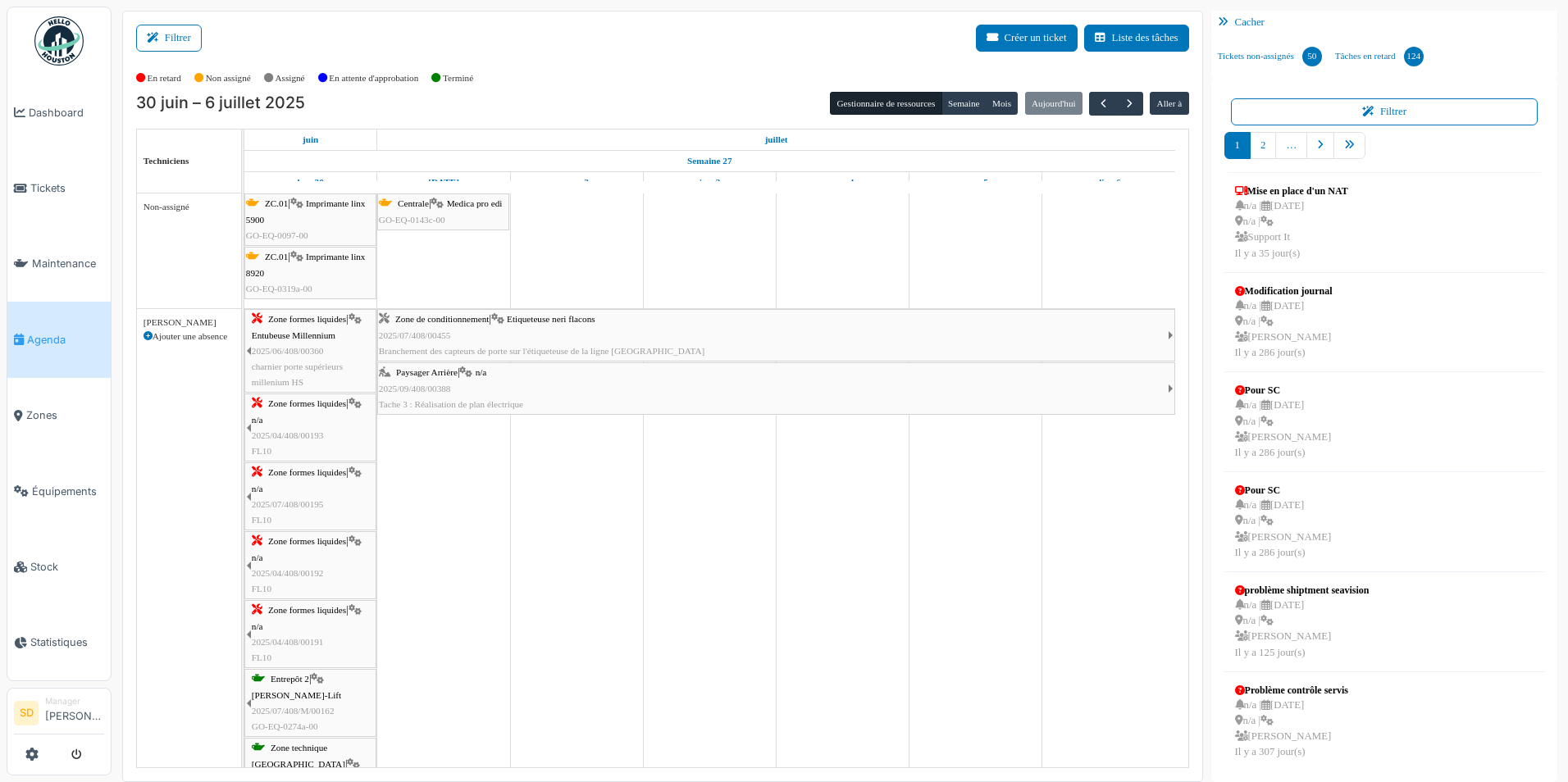click on "Cacher" at bounding box center (1384, 22) 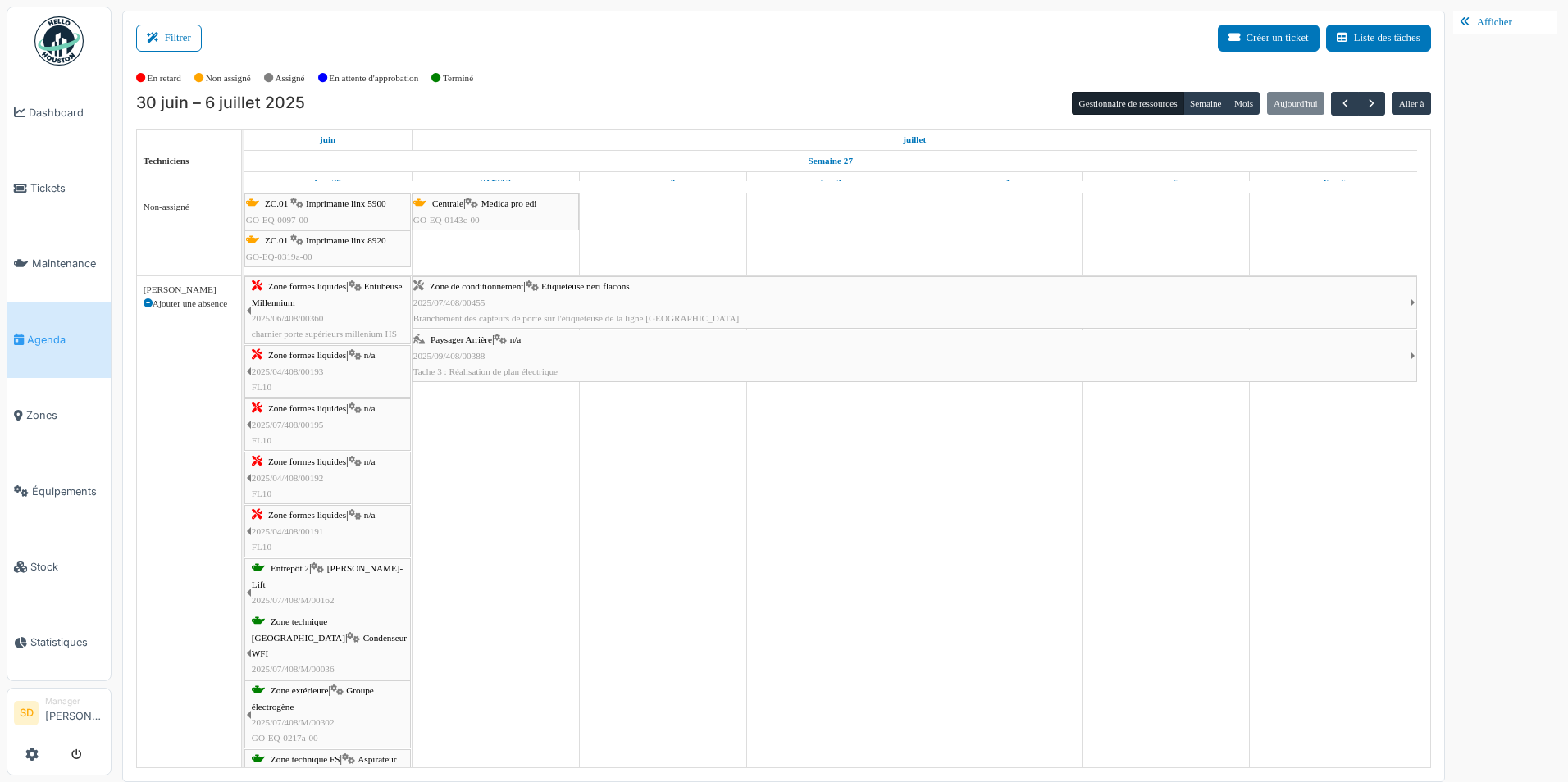 scroll, scrollTop: 131, scrollLeft: 0, axis: vertical 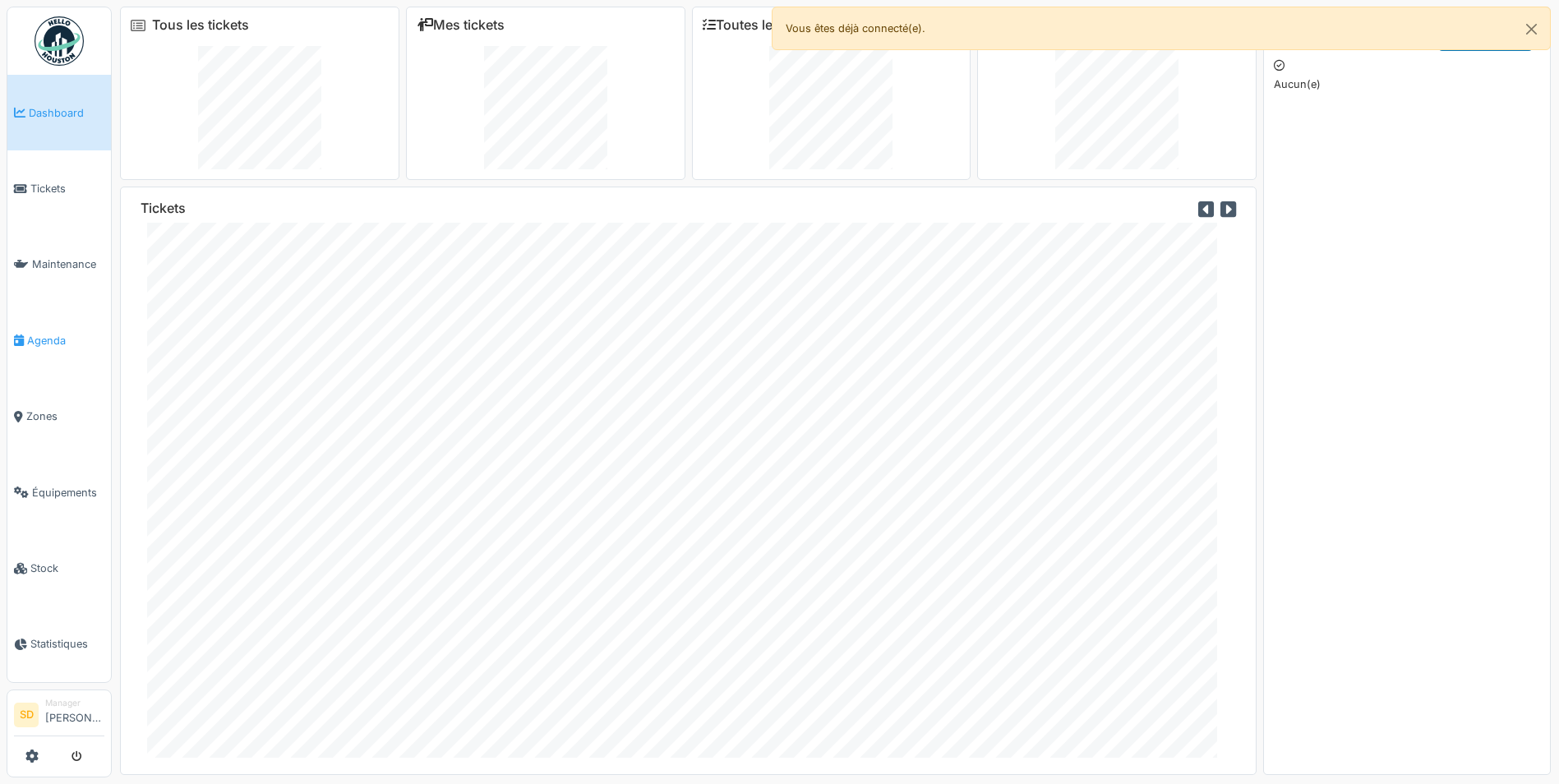 click on "Agenda" at bounding box center (66, 340) 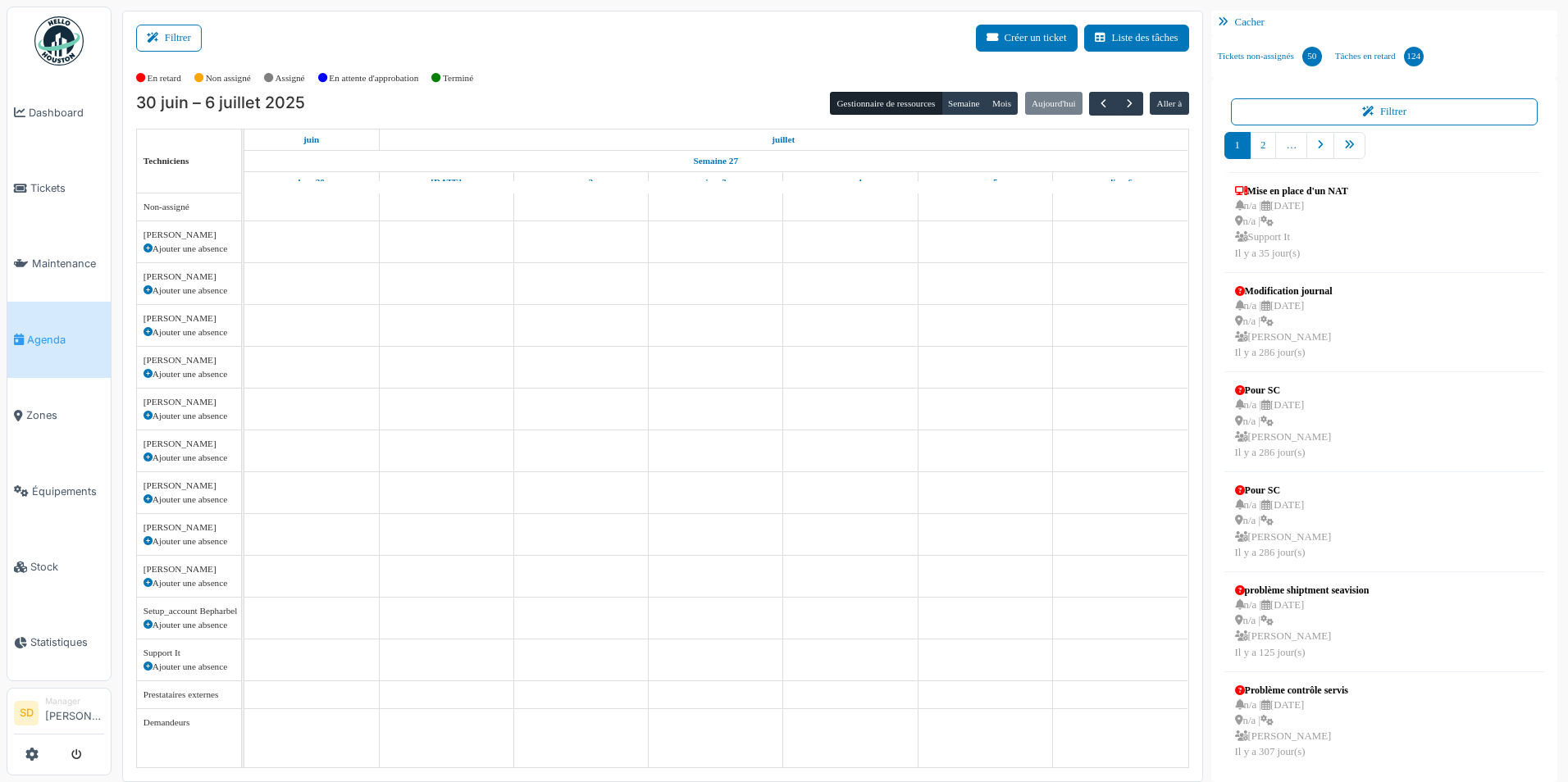 scroll, scrollTop: 0, scrollLeft: 0, axis: both 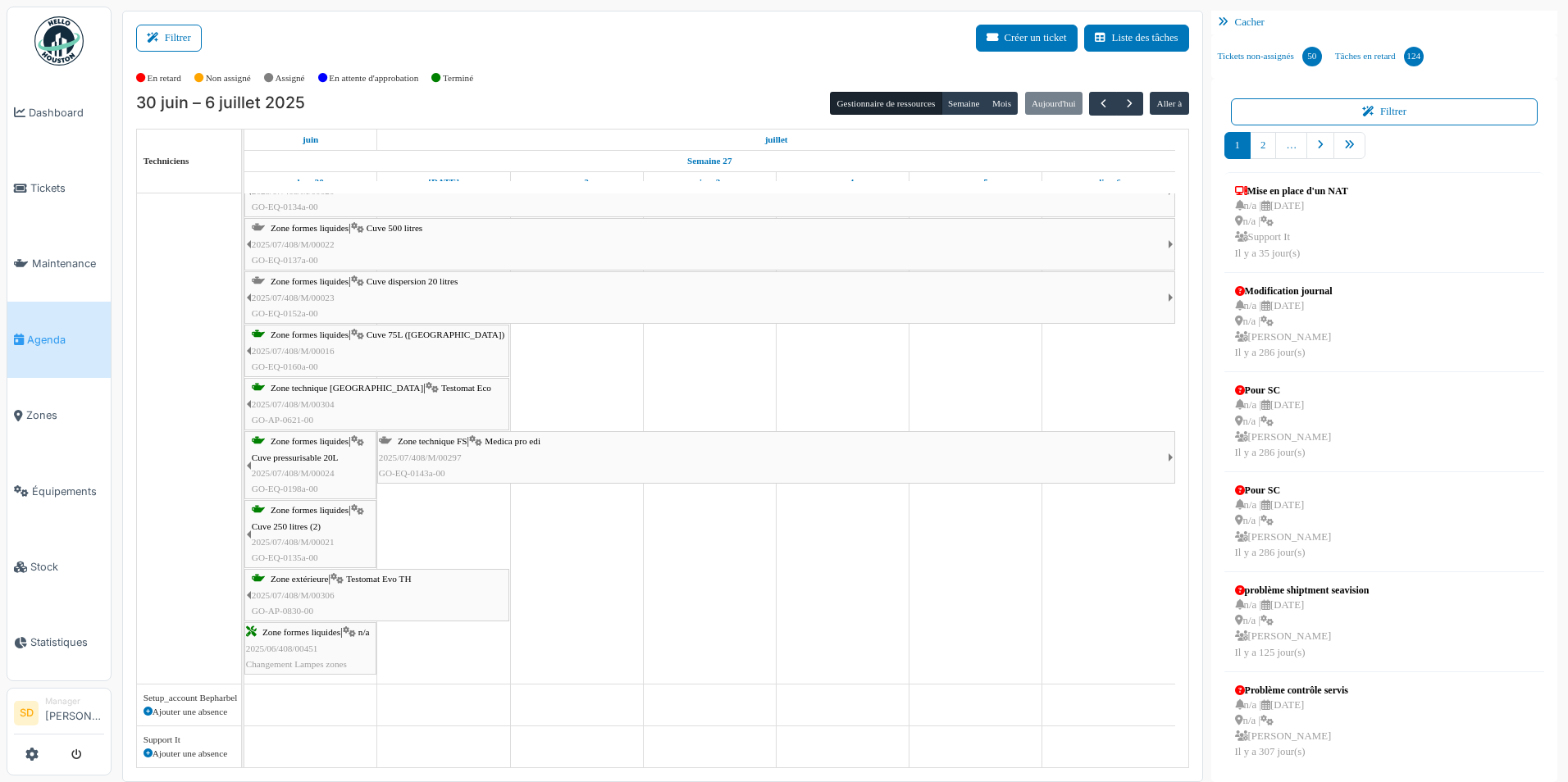 click on "Agenda" at bounding box center [66, 339] 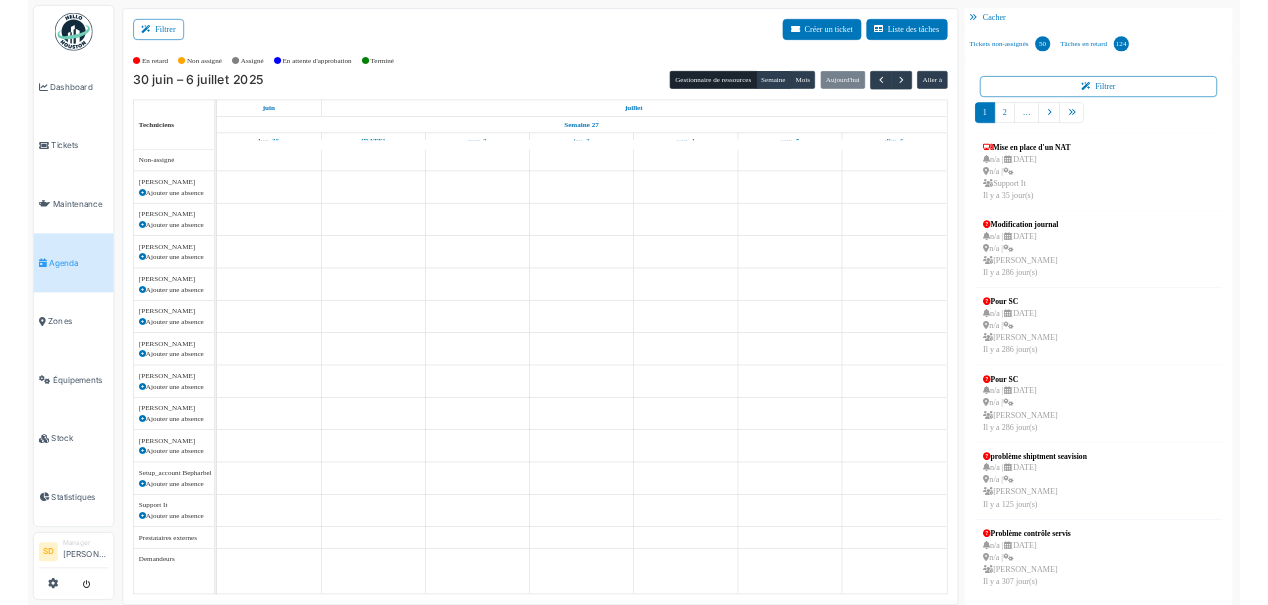 scroll, scrollTop: 0, scrollLeft: 0, axis: both 